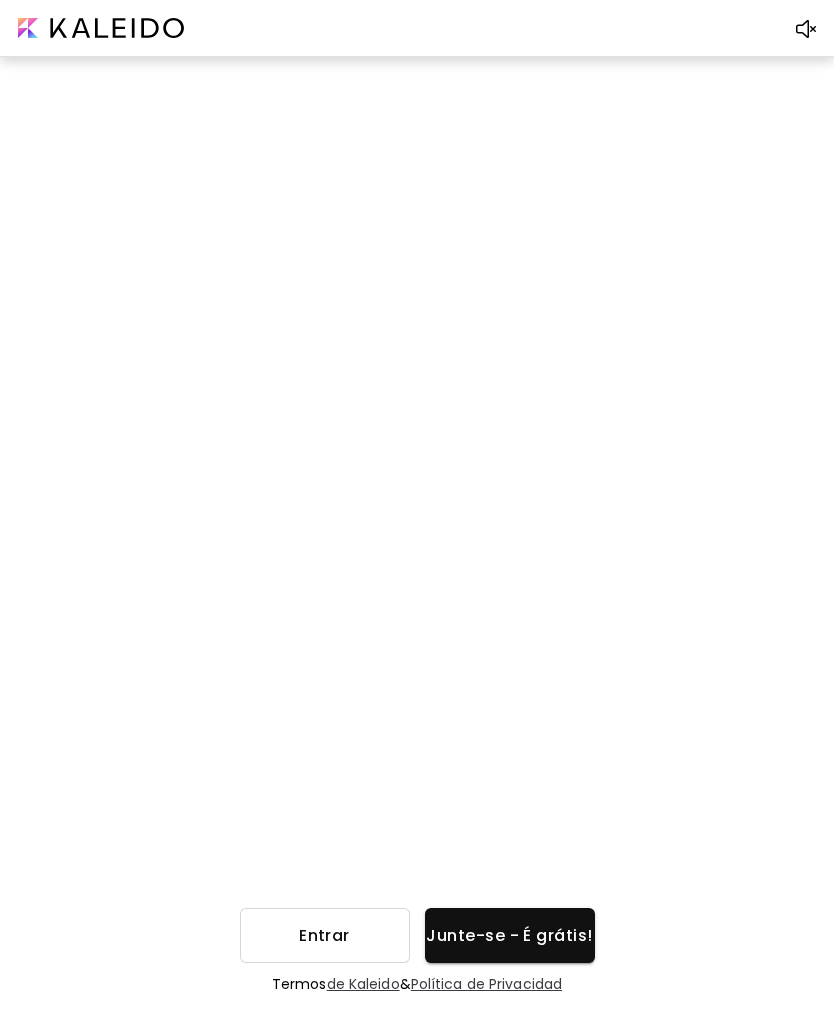 scroll, scrollTop: 64, scrollLeft: 0, axis: vertical 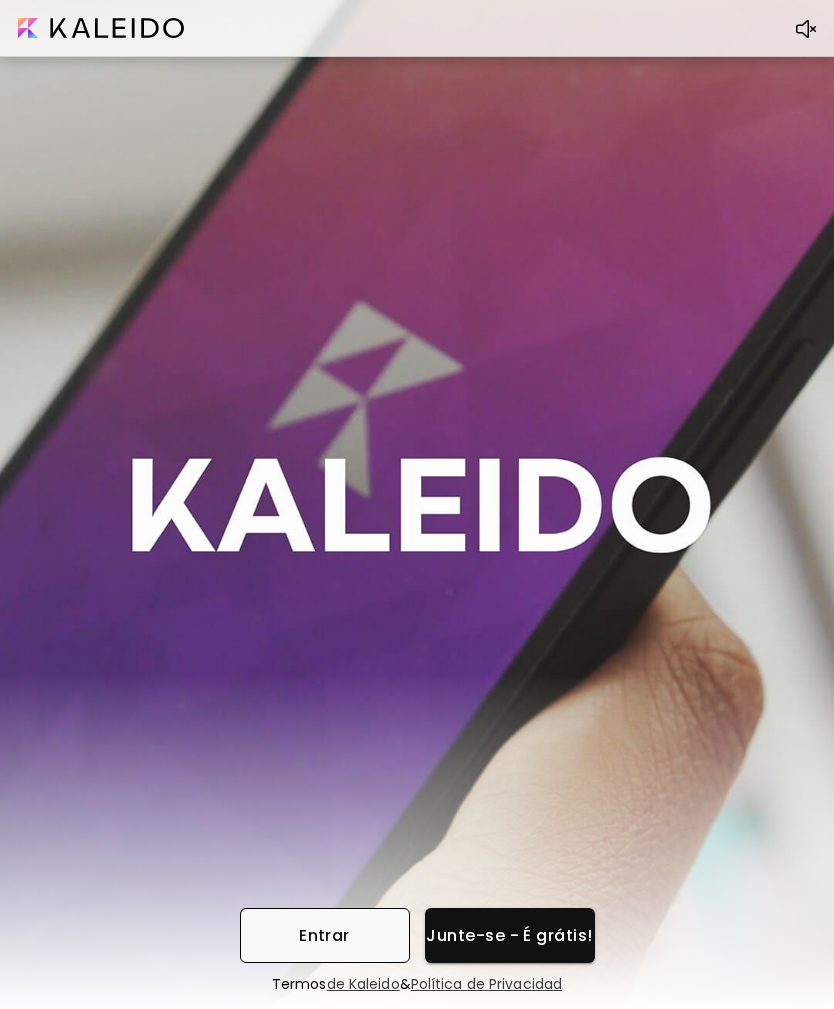 click on "Entrar" at bounding box center [325, 935] 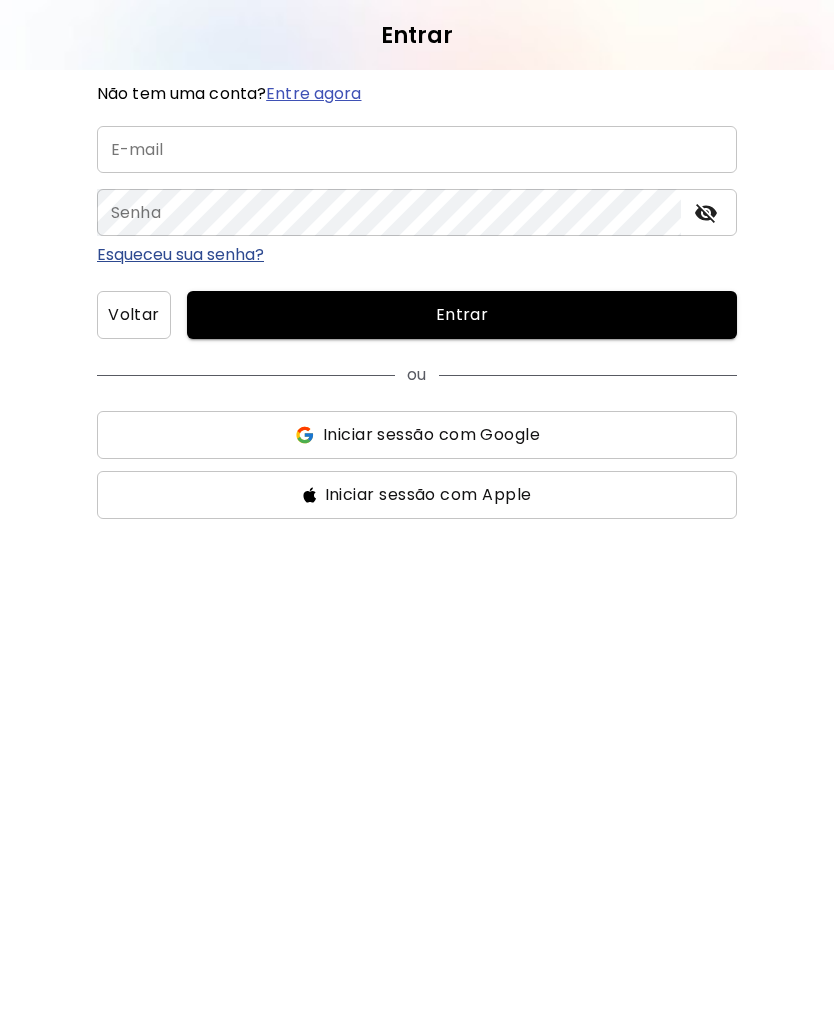 click at bounding box center (417, 149) 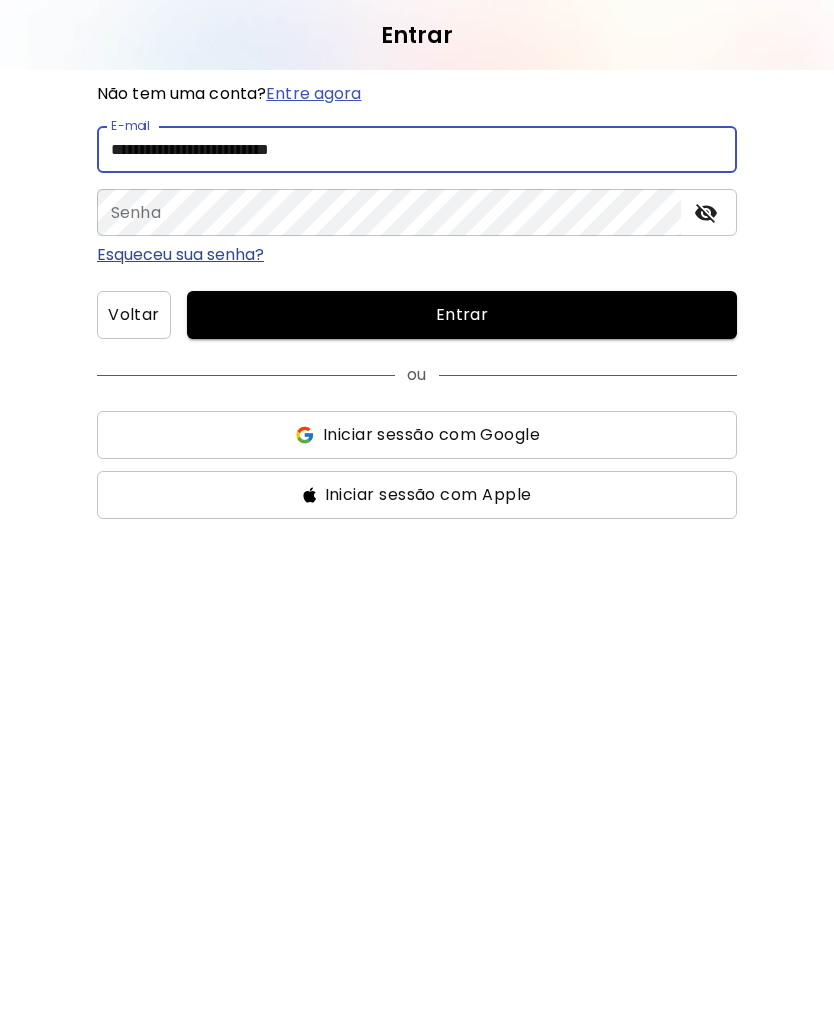 type on "**********" 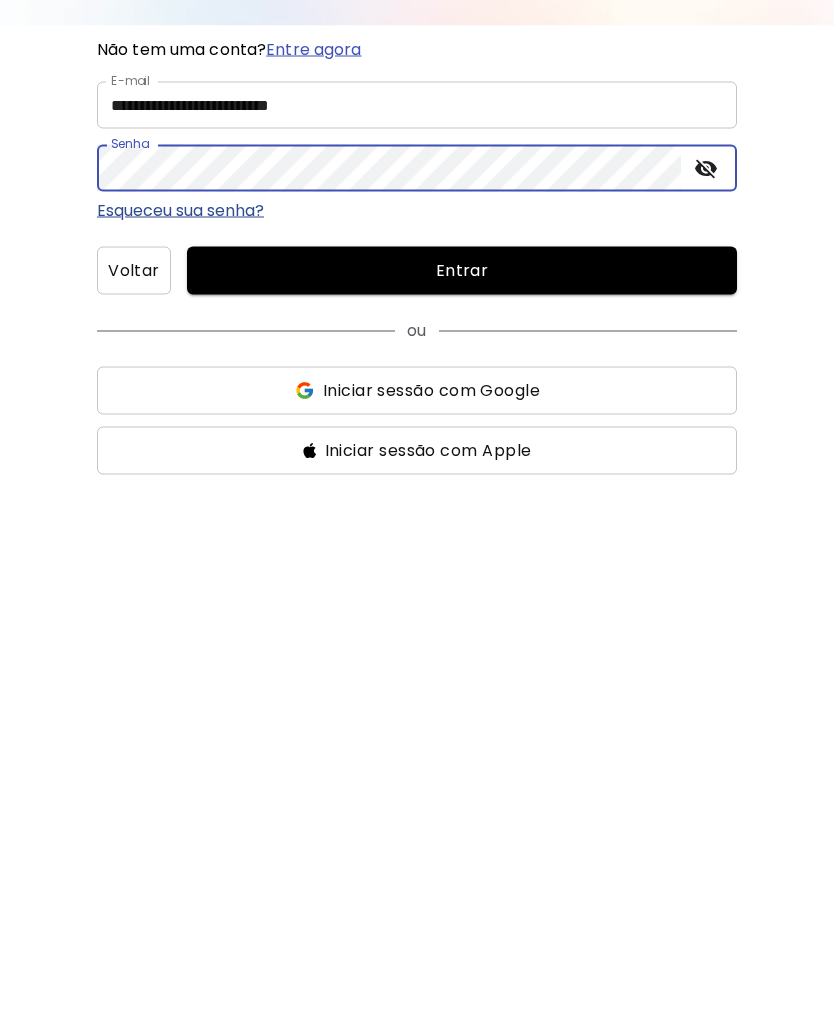 scroll, scrollTop: 0, scrollLeft: 0, axis: both 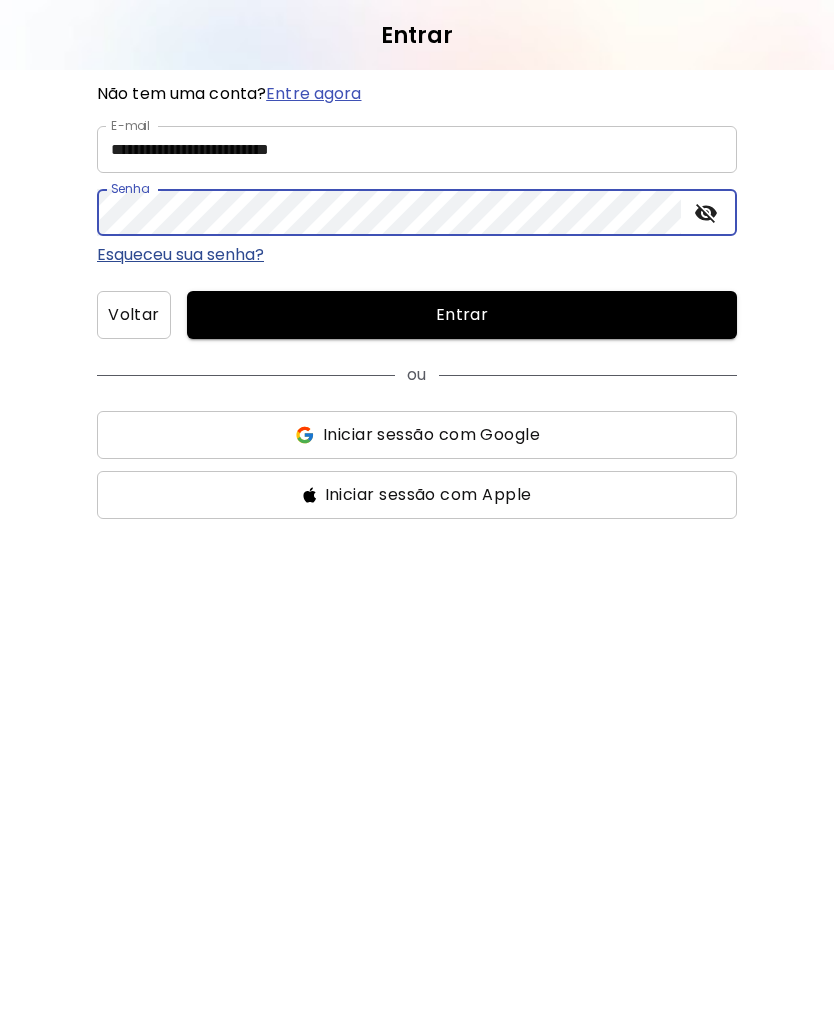 click on "Entrar" at bounding box center (462, 315) 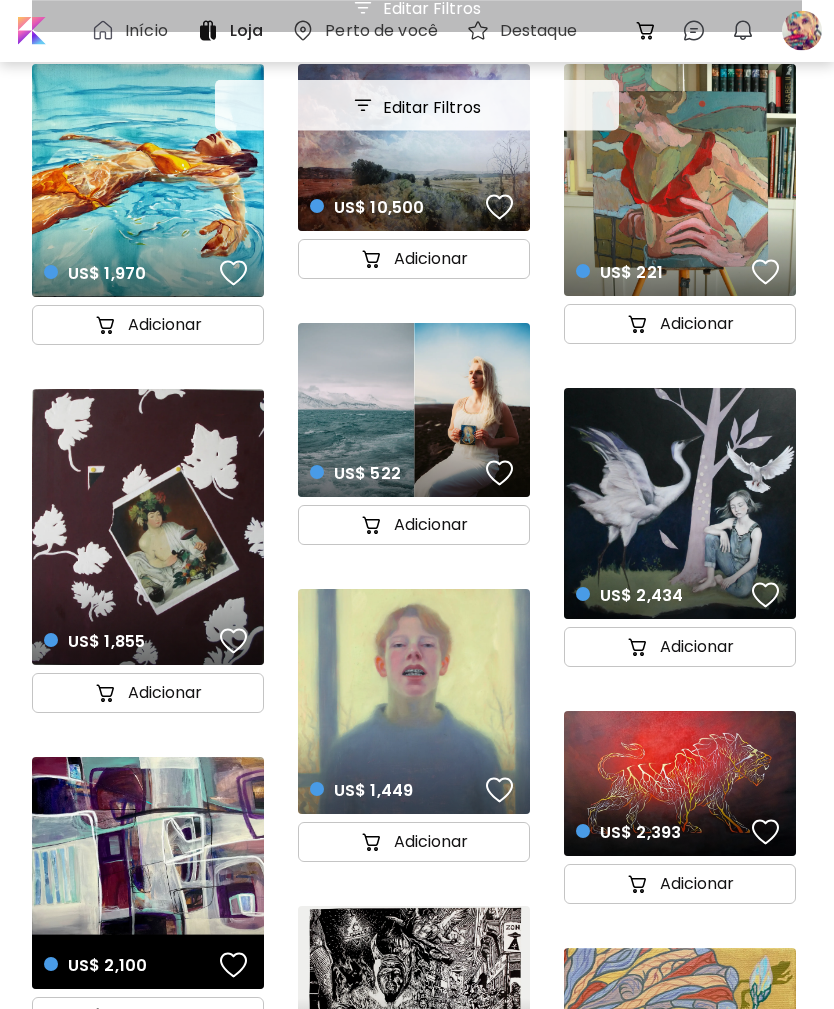 scroll, scrollTop: 0, scrollLeft: 0, axis: both 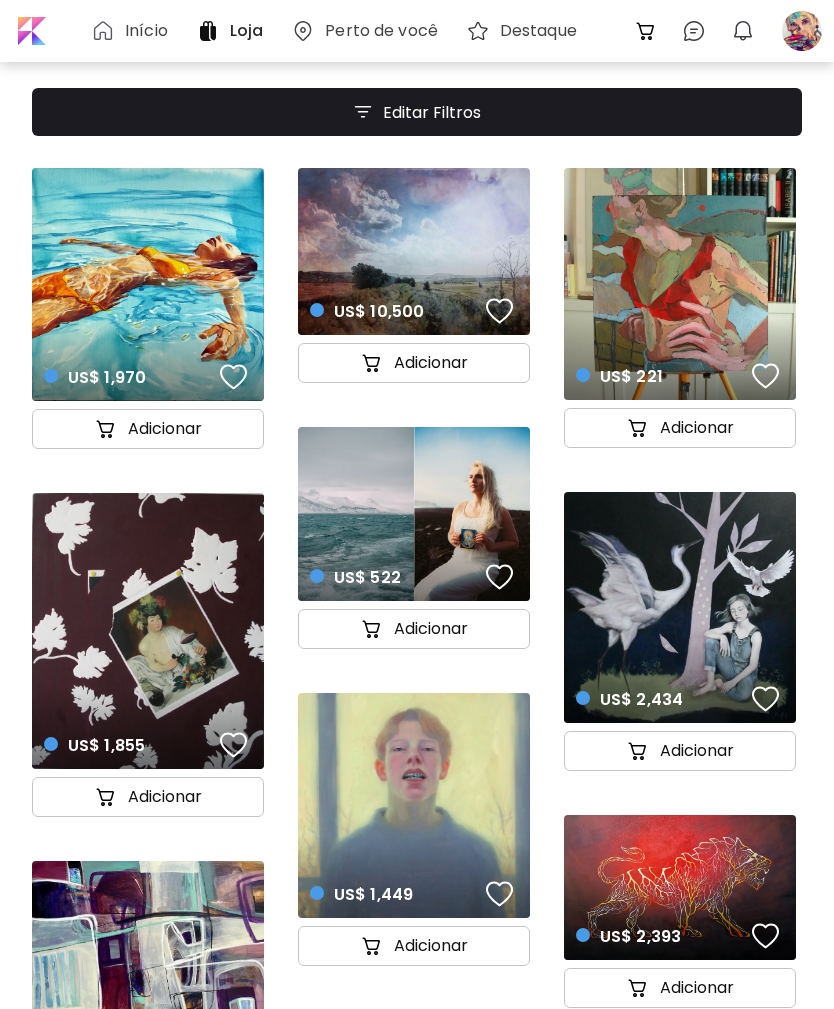 click at bounding box center (802, 31) 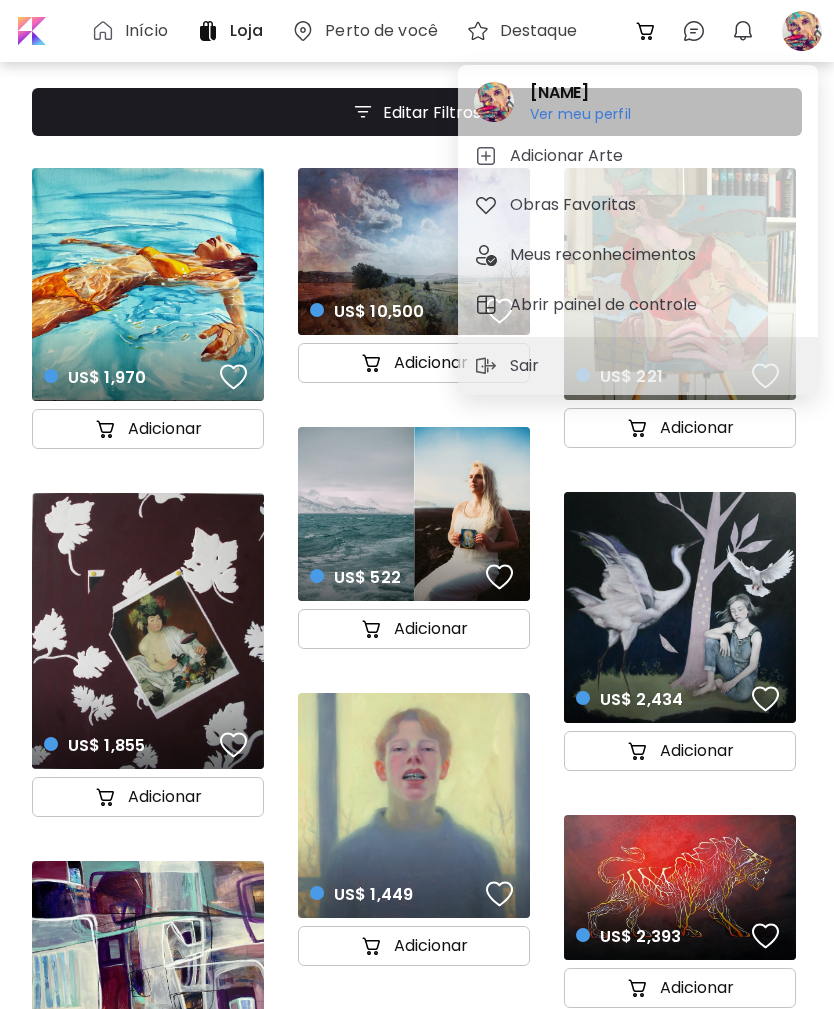 click on "Adicionar Arte" at bounding box center (638, 156) 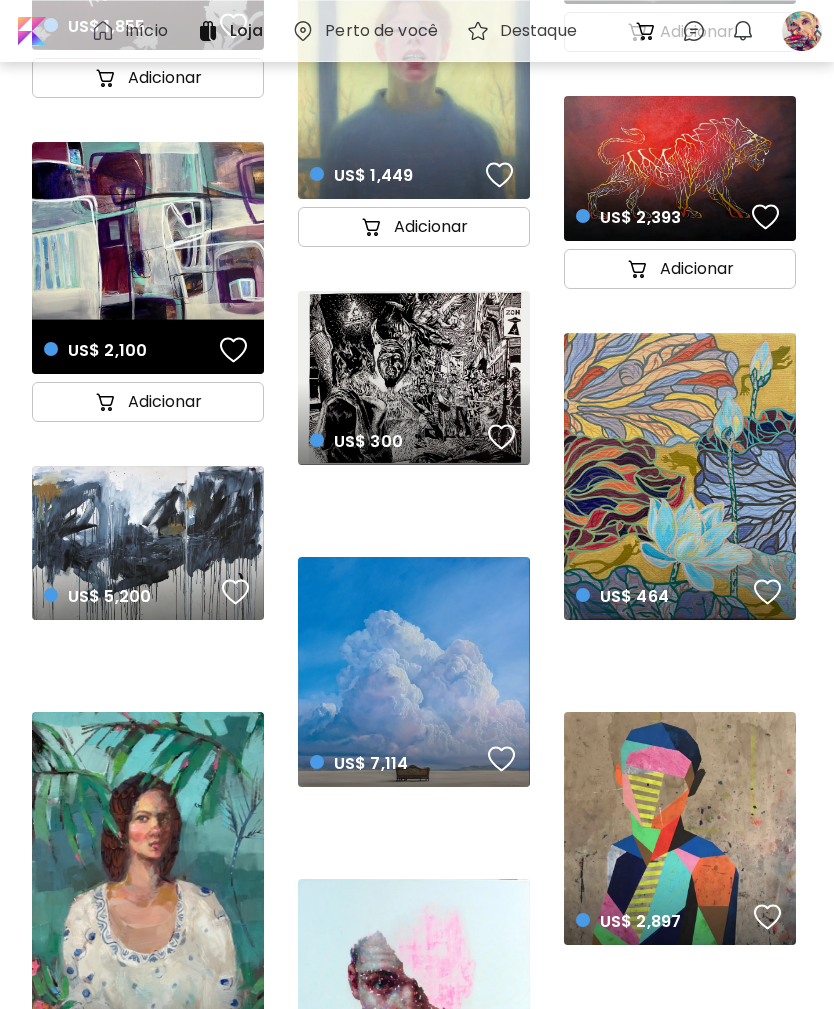 scroll, scrollTop: 1055, scrollLeft: 0, axis: vertical 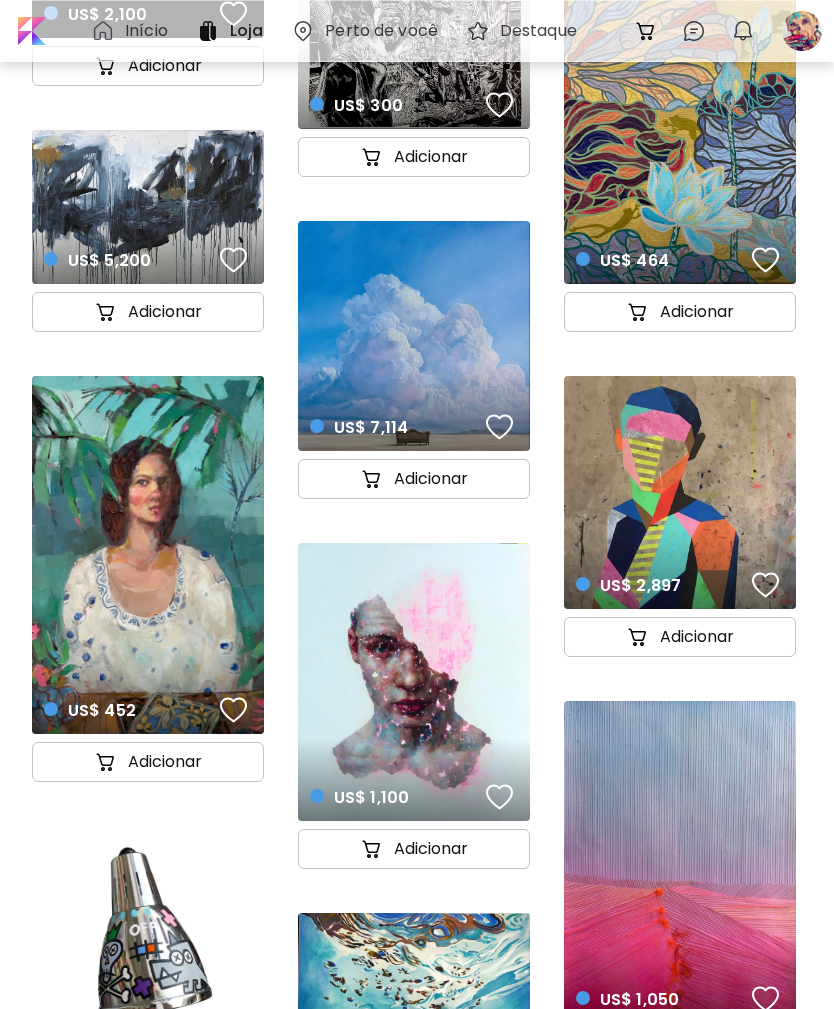 click on "US$ 2,897 details" at bounding box center (680, 492) 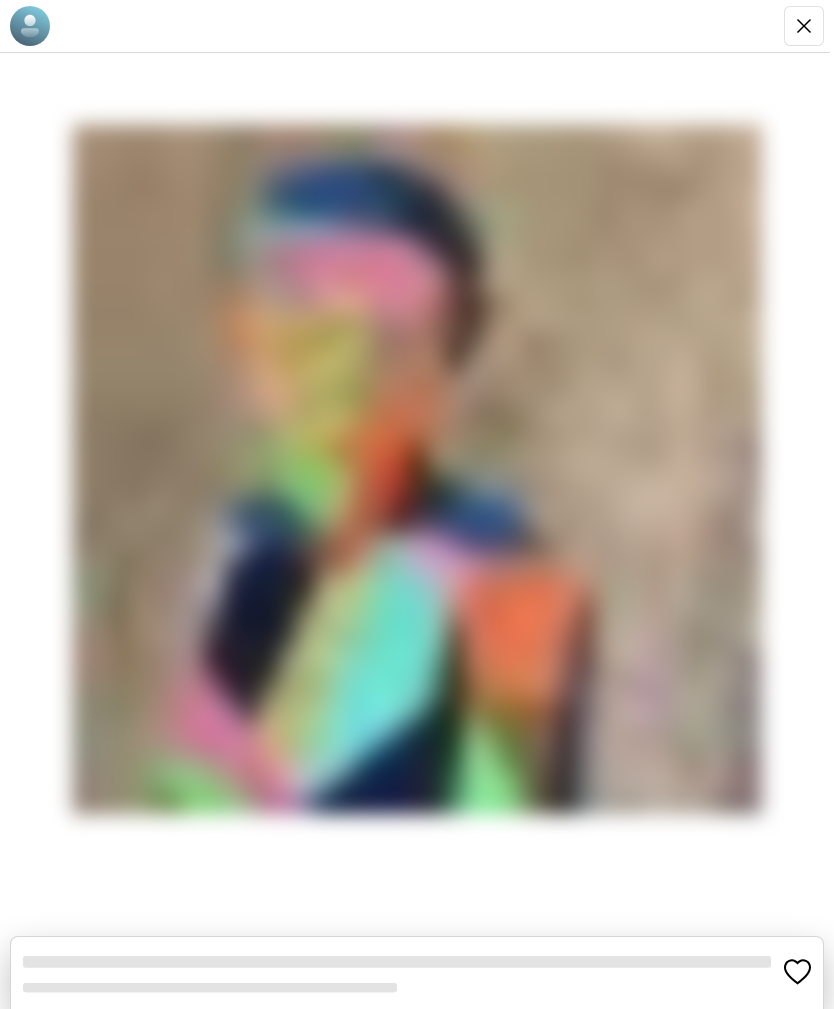 scroll, scrollTop: 0, scrollLeft: 0, axis: both 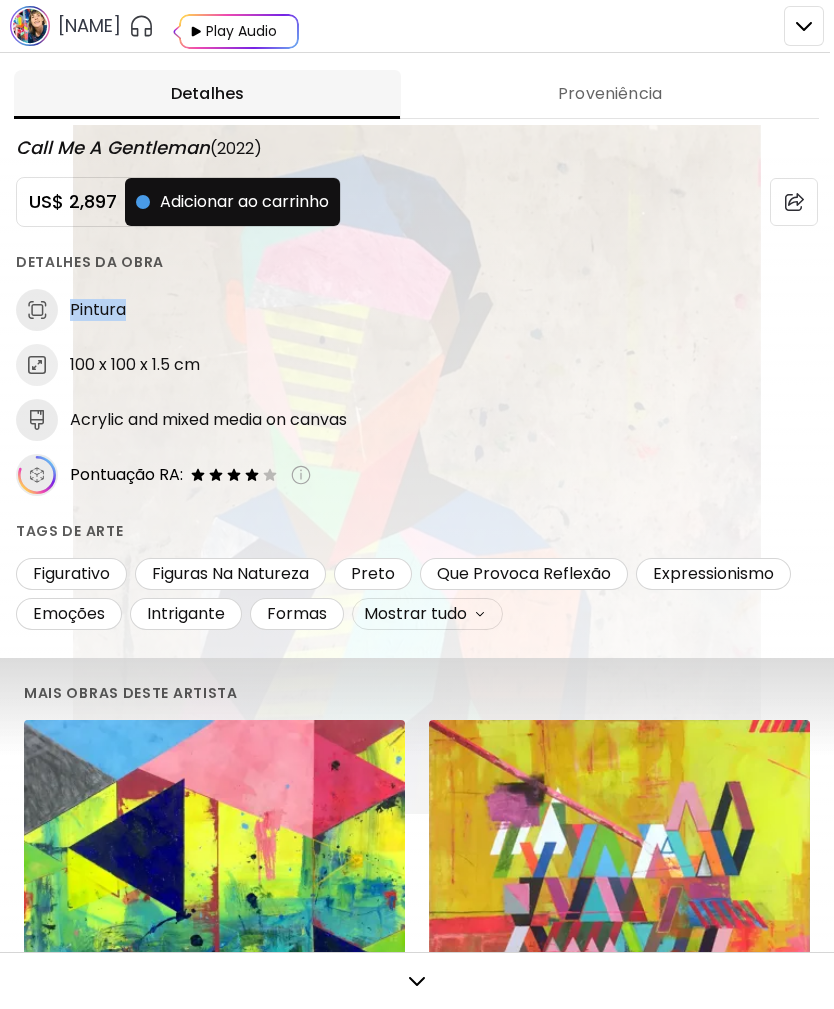 click at bounding box center [417, 504] 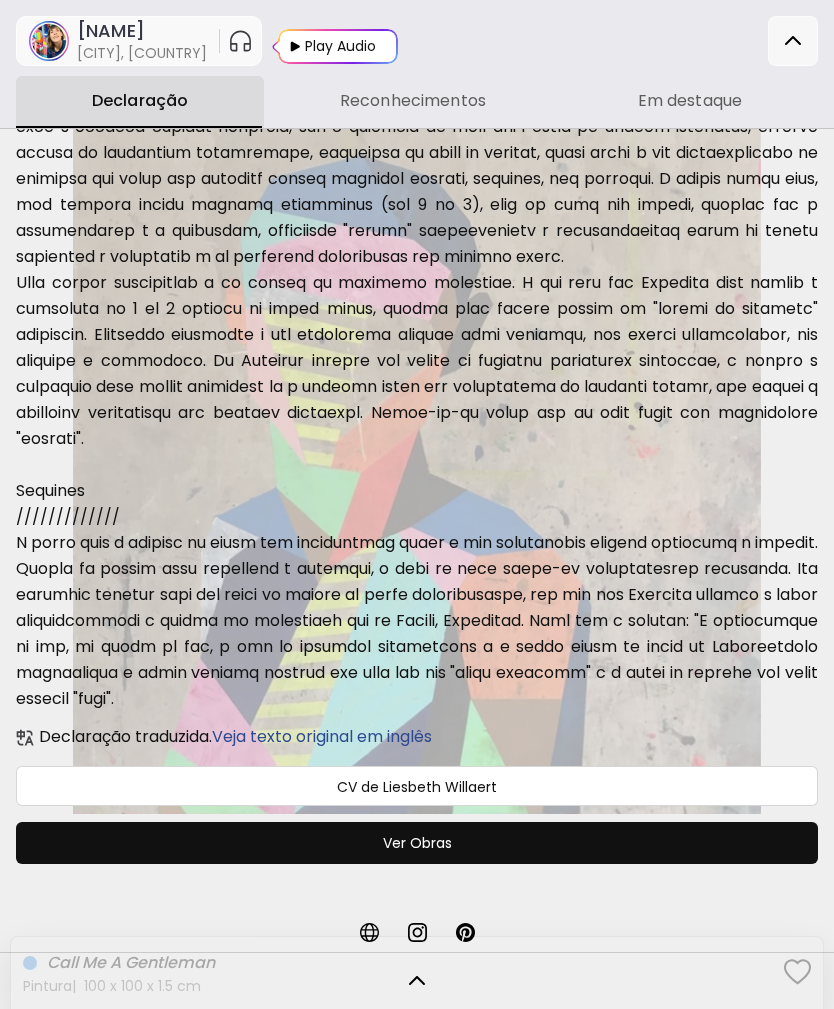 scroll, scrollTop: 1505, scrollLeft: 0, axis: vertical 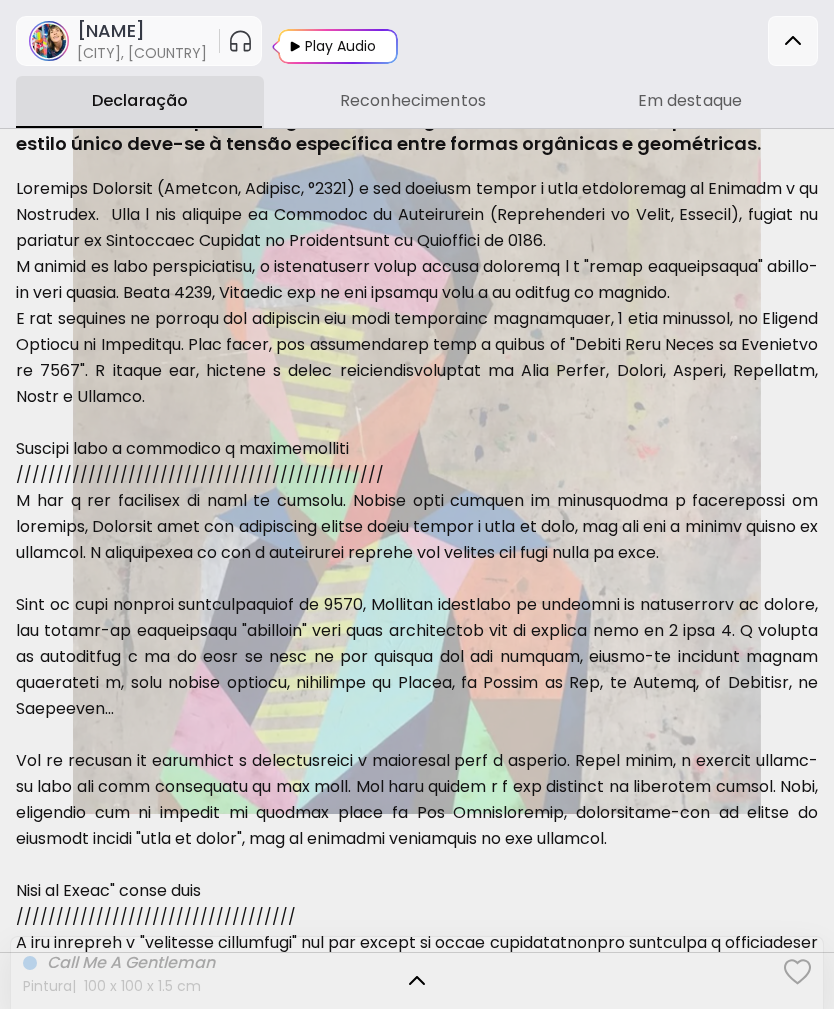 click at bounding box center (793, 41) 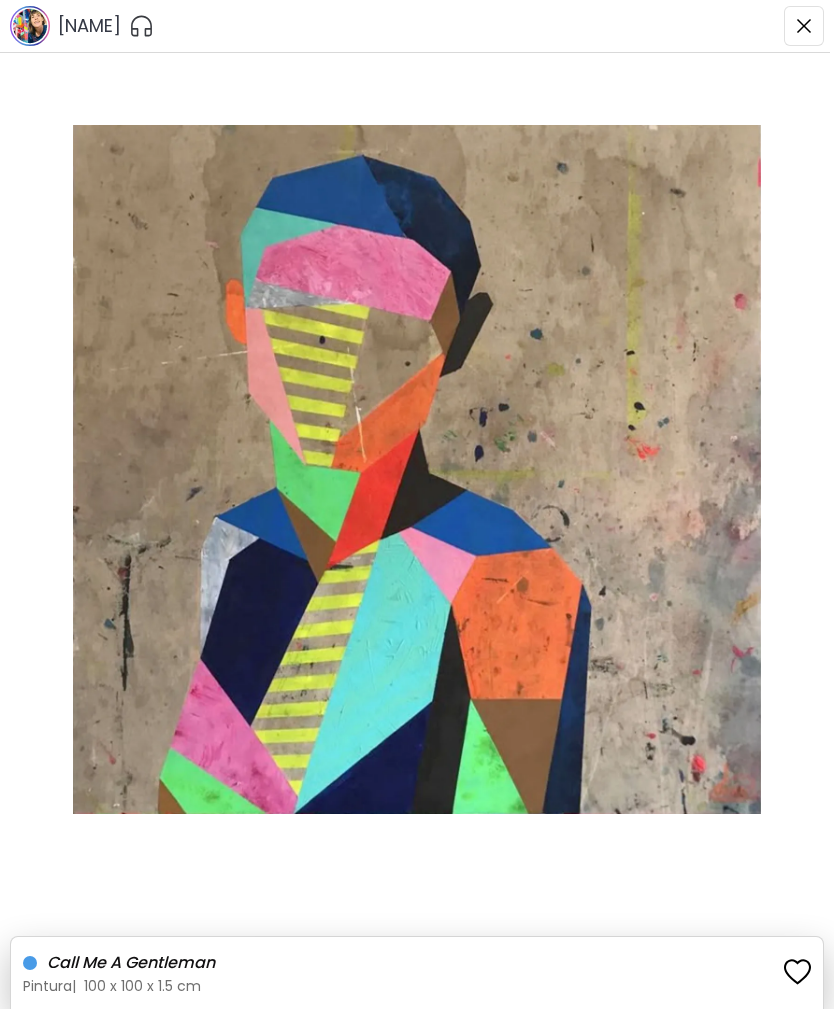 scroll, scrollTop: 330, scrollLeft: 0, axis: vertical 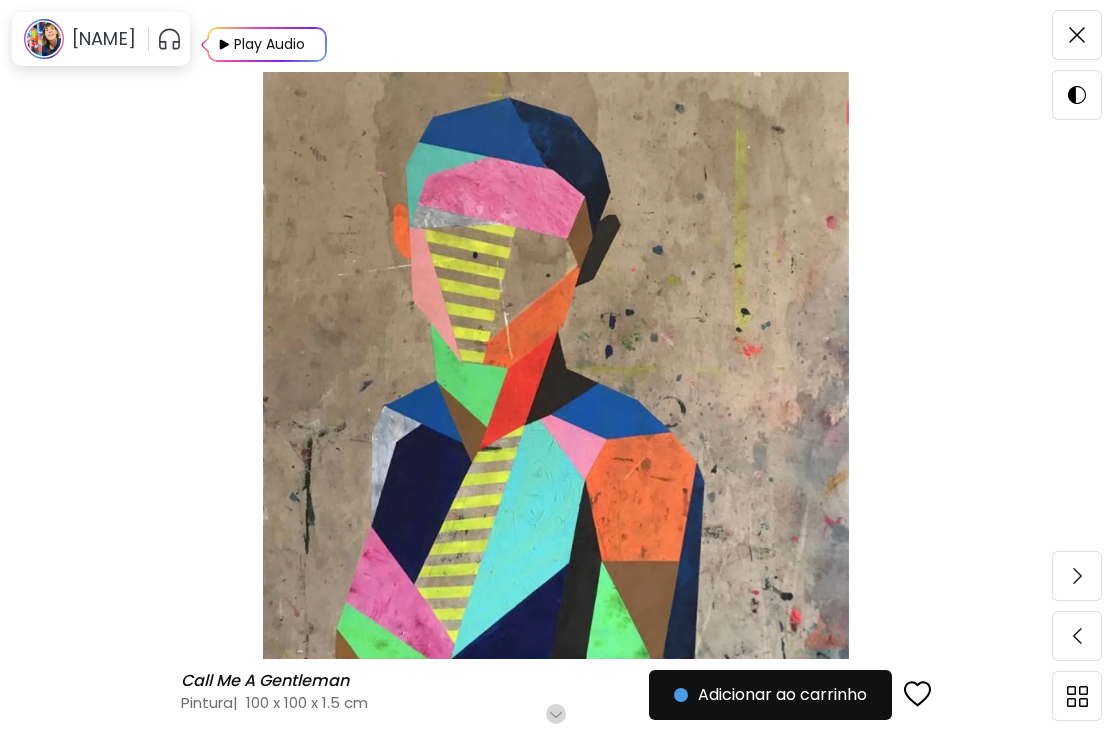 click at bounding box center (1077, 35) 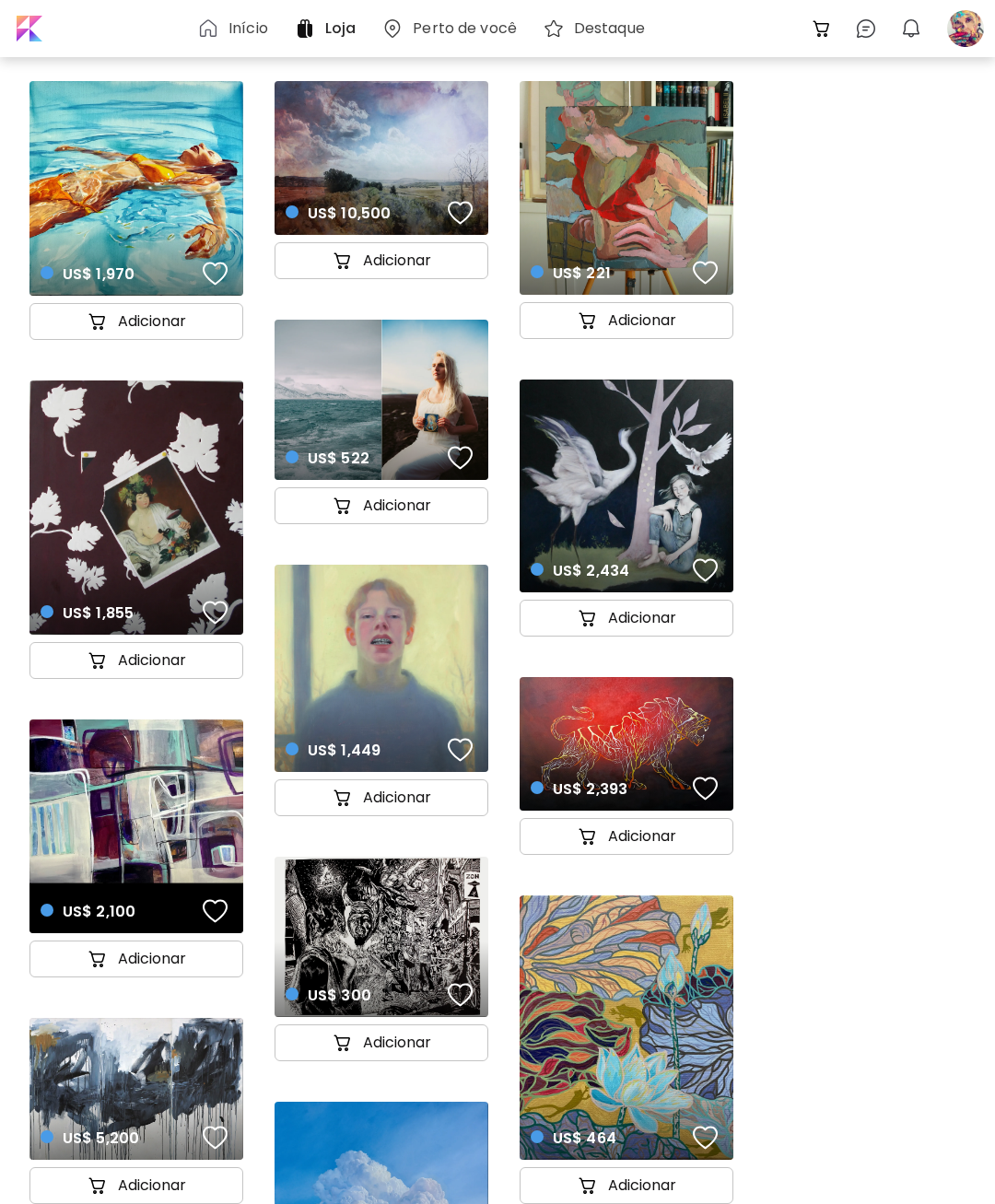 click on "US$ 2,950 preview US$ 900 preview US$ 2,318 preview US$ 696 preview US$ 2,991 preview US$ 2,897 preview US$ 522 preview US$ 5,500 preview US$ 1,000 preview US$ 406 preview US$ 5,807 preview US$ 2,318 preview US$ 2,897 preview US$ 348 preview US$ 2,393 preview US$ 2,200 preview US$ 2,086 preview US$ 2,434 preview US$ 3,129 preview US$ 5,500 preview US$ 1,855 preview US$ 522 preview US$ 9,073 preview US$ 348 preview US$ 3,709 preview US$ 2,434 preview US$ 3,323 preview US$ 2,500 preview US$ 1,739 preview US$ 429 preview US$ 2,202 preview US$ 1,100 preview US$ 13,065 preview US$ 4,636 preview US$ 3,245 preview US$ 5,500 preview US$ 464 preview US$ 2,434 preview US$ 3,323 preview US$ 522 preview US$ 452 preview US$ 2,897 preview US$ 1,100 preview US$ 1,050 preview US$ 3,013 preview US$ 1,159 preview US$ 2,100 details Adicionar US$ 5,200 details Adicionar US$ 7,114 details Adicionar US$ 300 details Adicionar US$ 464 details Adicionar US$ 522 details Adicionar" at bounding box center [512, 5714] 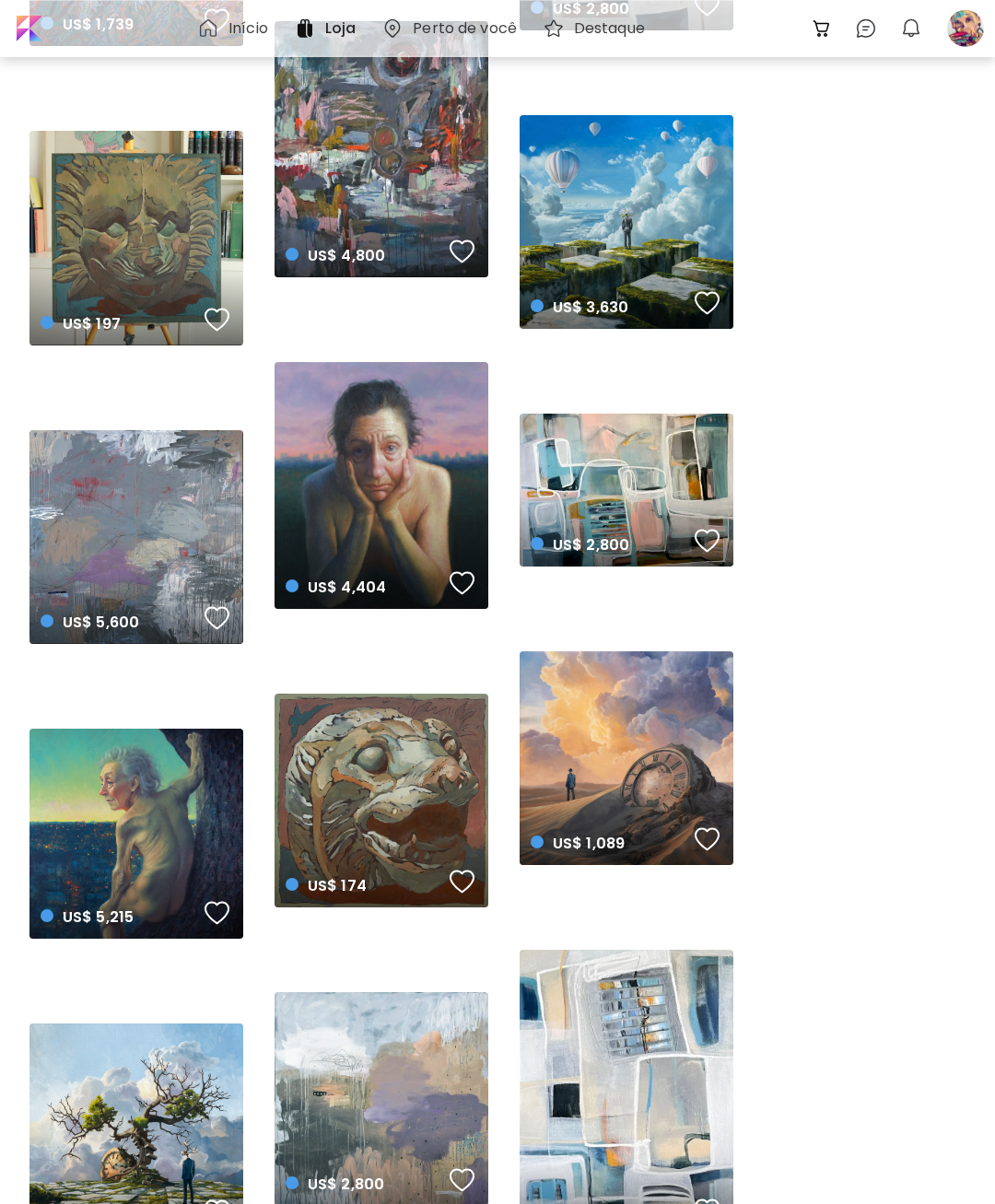 scroll, scrollTop: 9106, scrollLeft: 0, axis: vertical 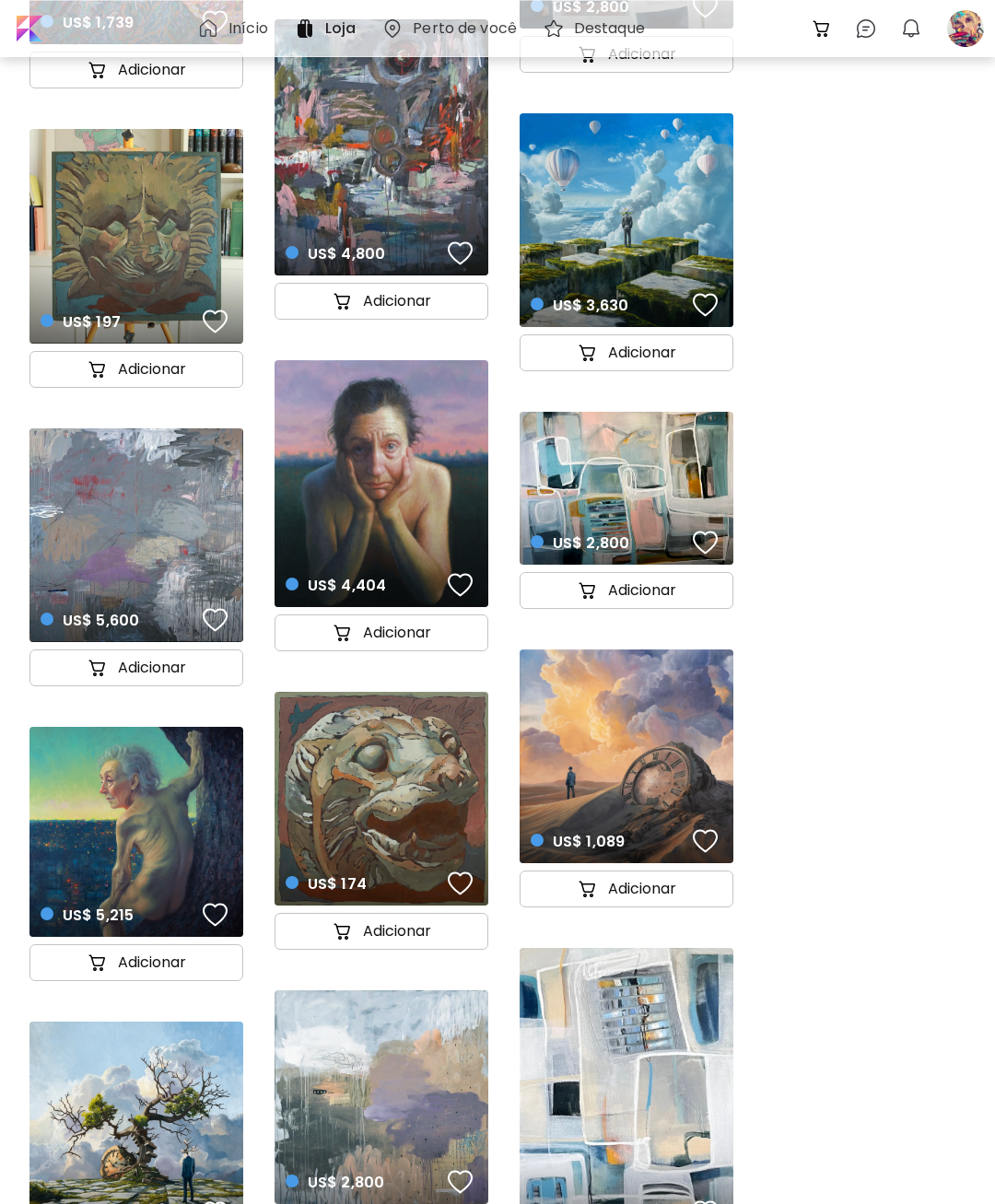 click on "US$ 1,089 details" at bounding box center (626, 756) 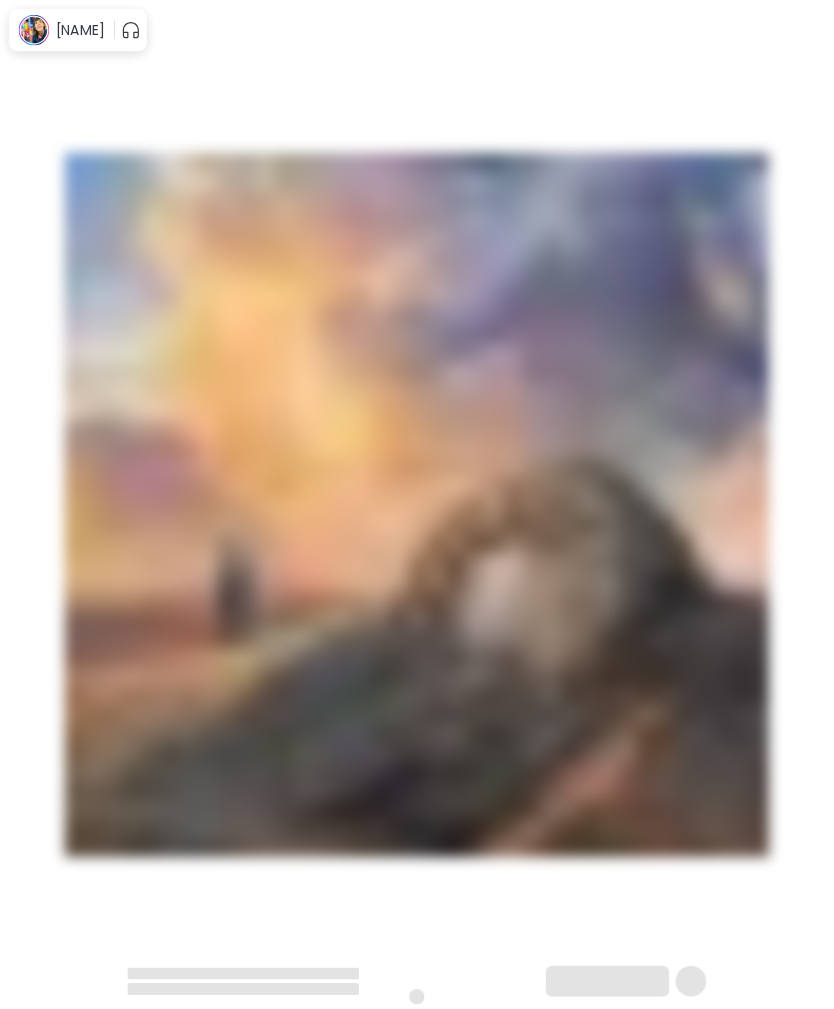 scroll, scrollTop: 0, scrollLeft: 0, axis: both 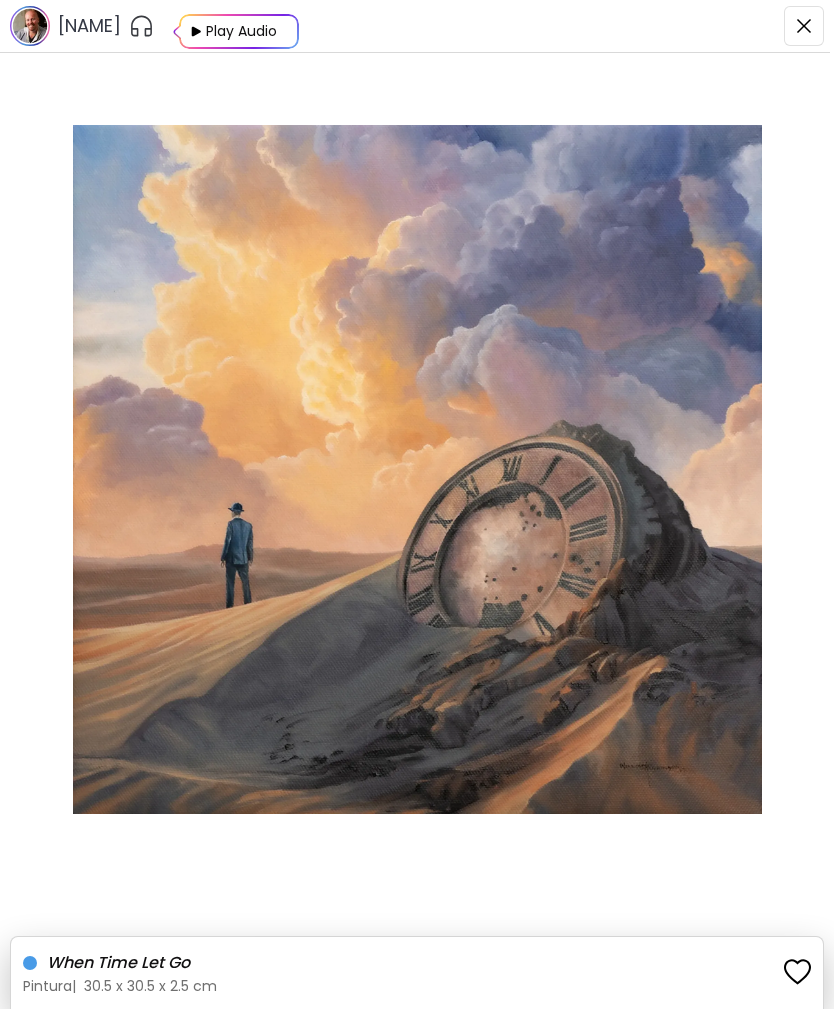 click at bounding box center (804, 26) 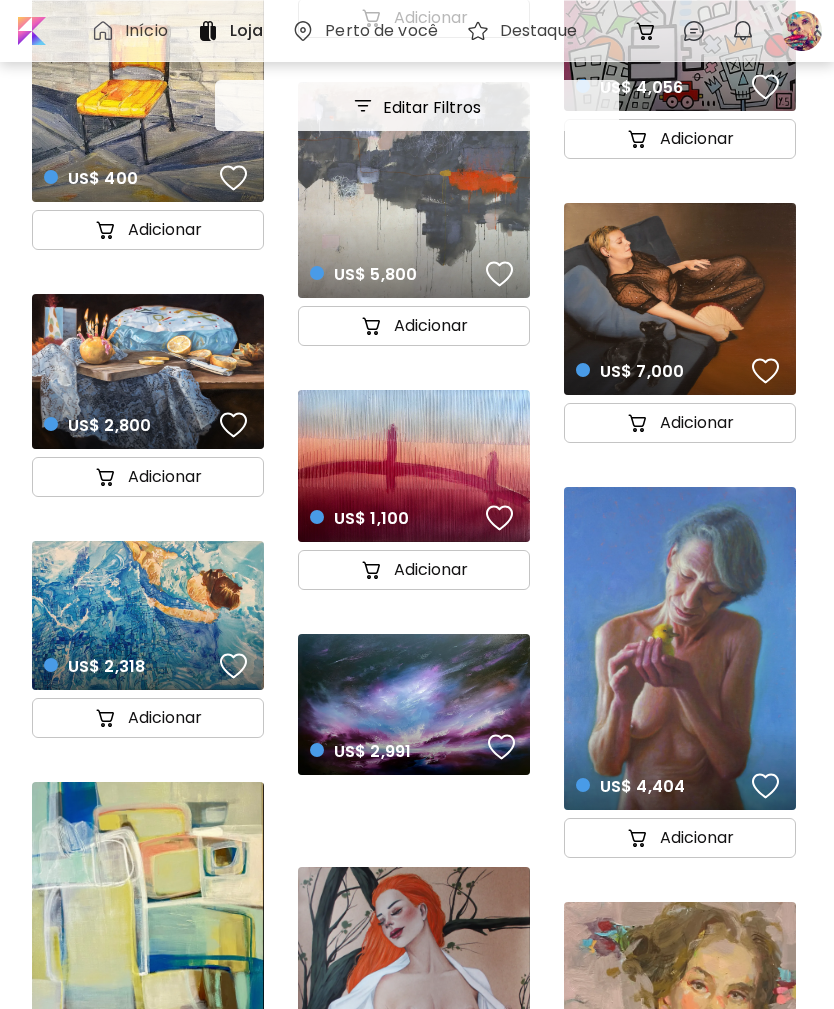 scroll, scrollTop: 21474, scrollLeft: 0, axis: vertical 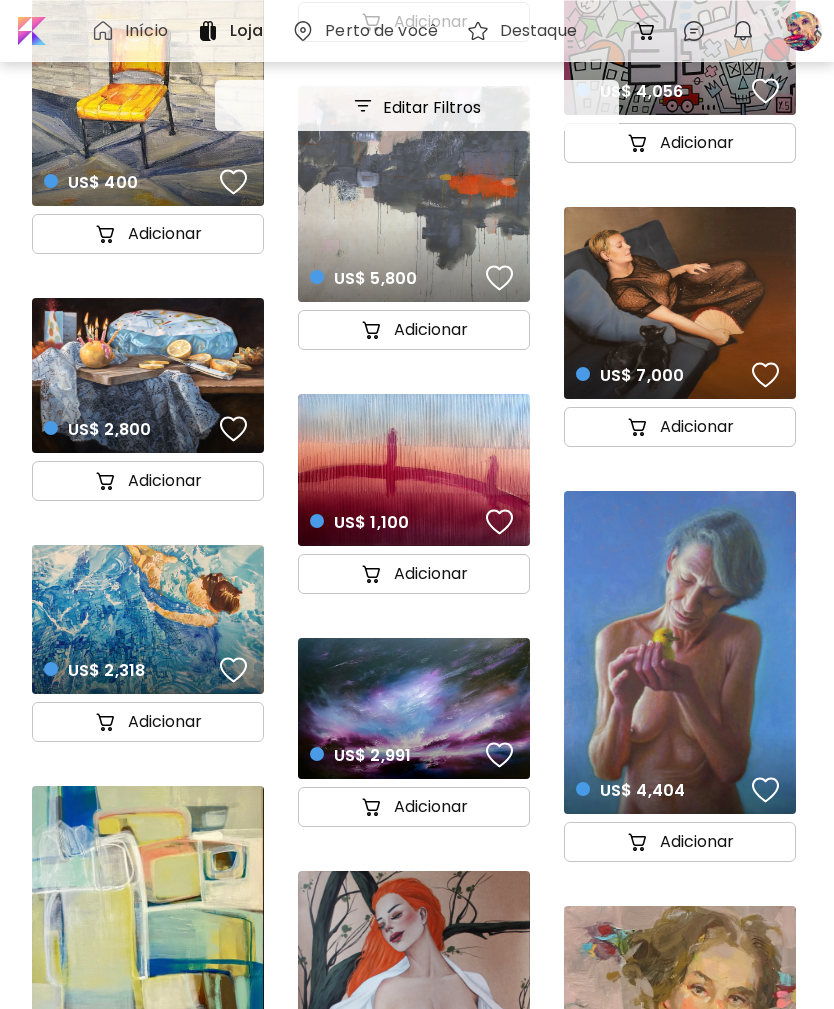 click on "US$ 7,000 details" at bounding box center [680, 358] 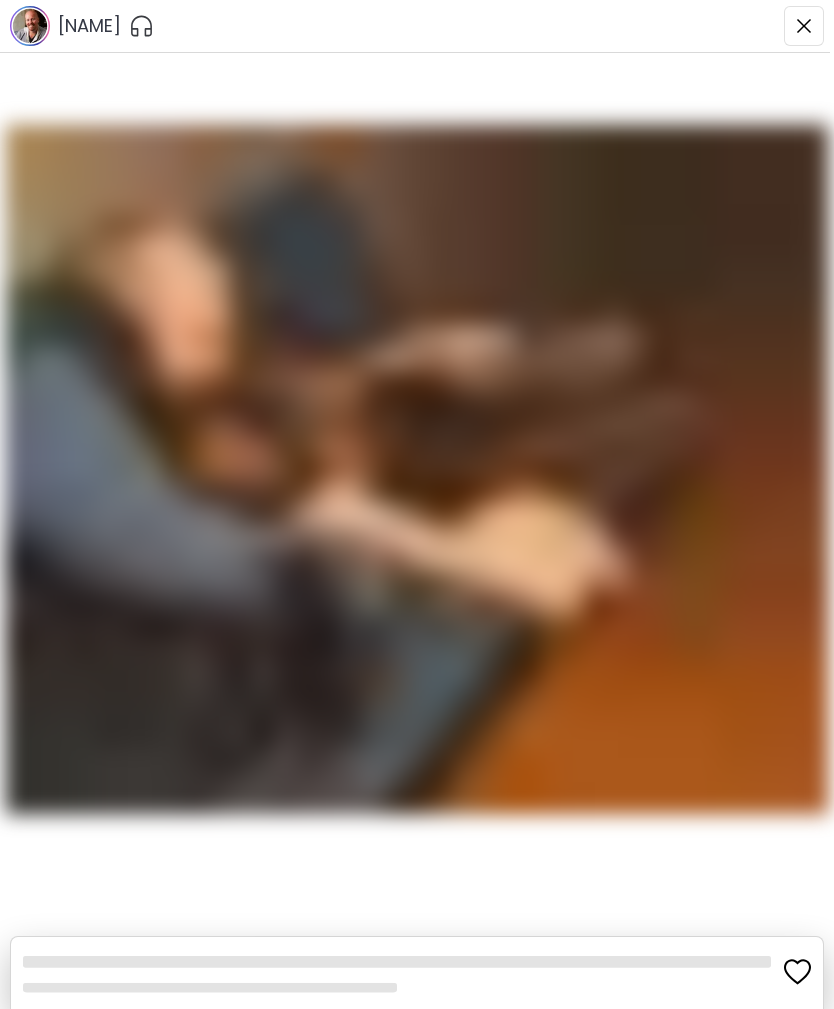 scroll, scrollTop: 0, scrollLeft: 0, axis: both 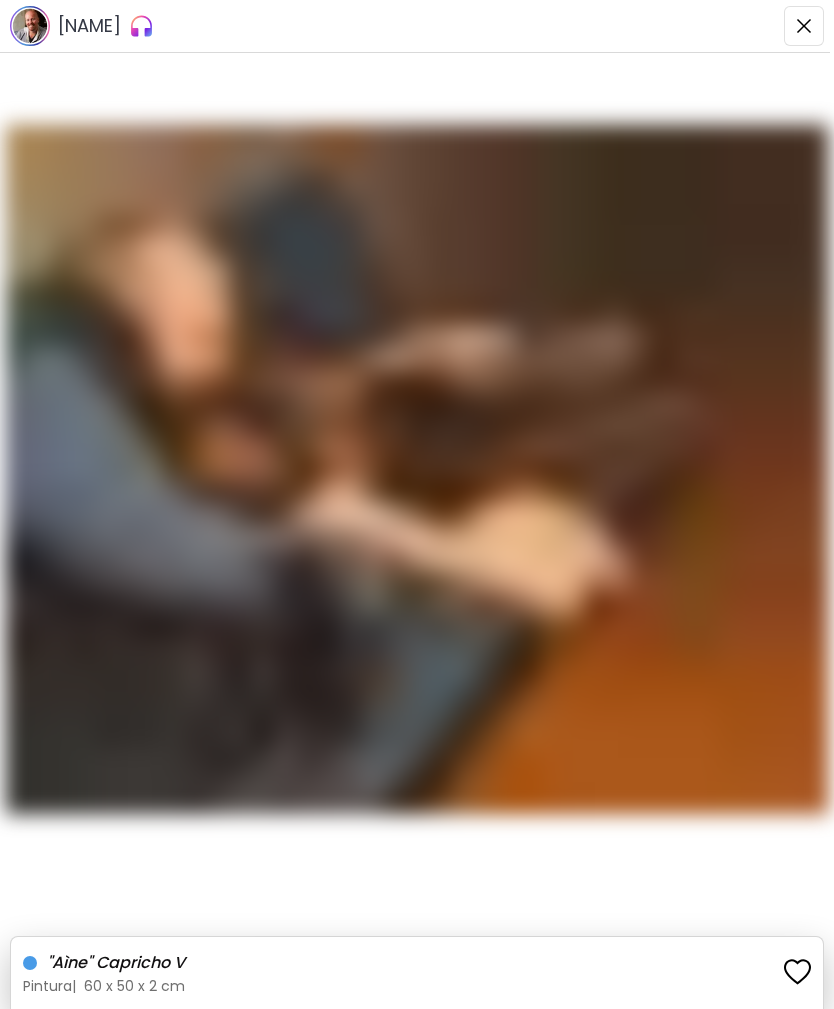 click at bounding box center [417, 469] 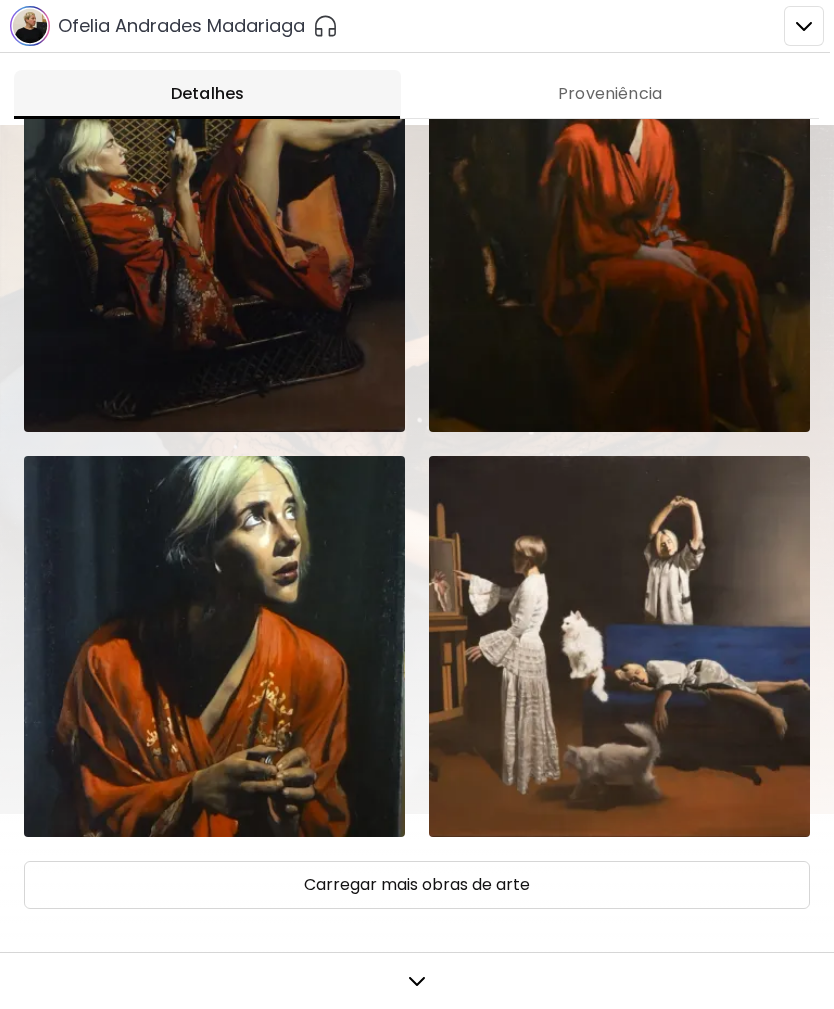scroll, scrollTop: 1890, scrollLeft: 0, axis: vertical 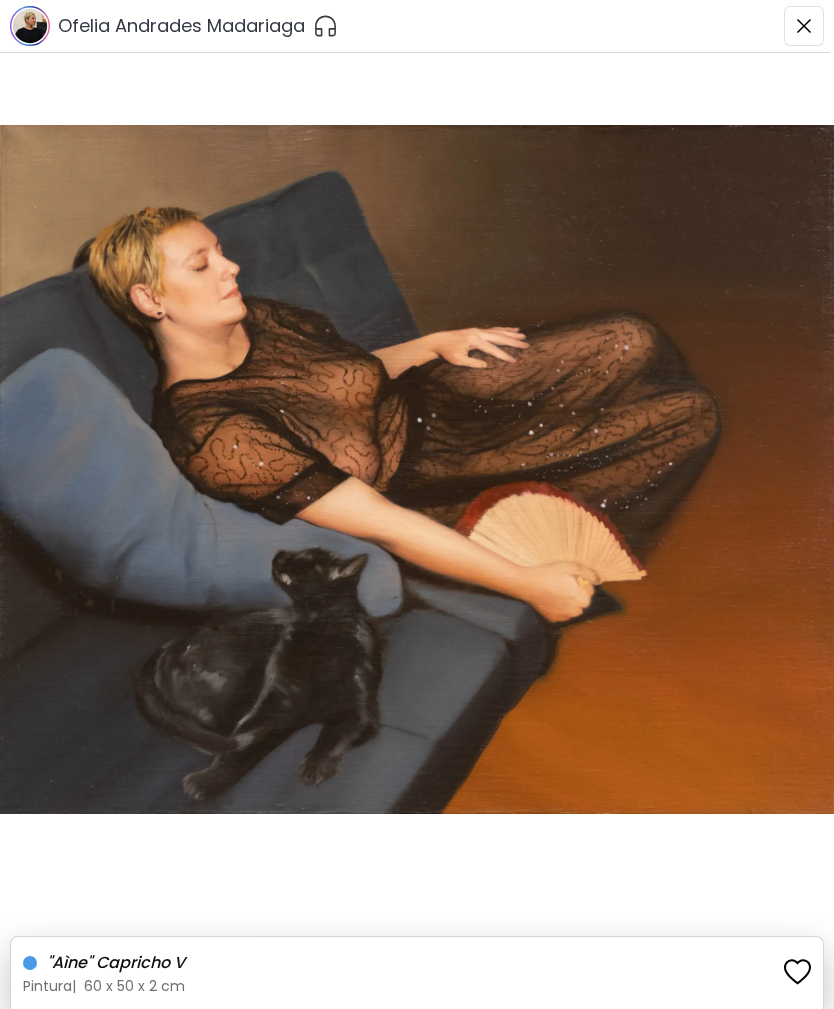click at bounding box center [804, 26] 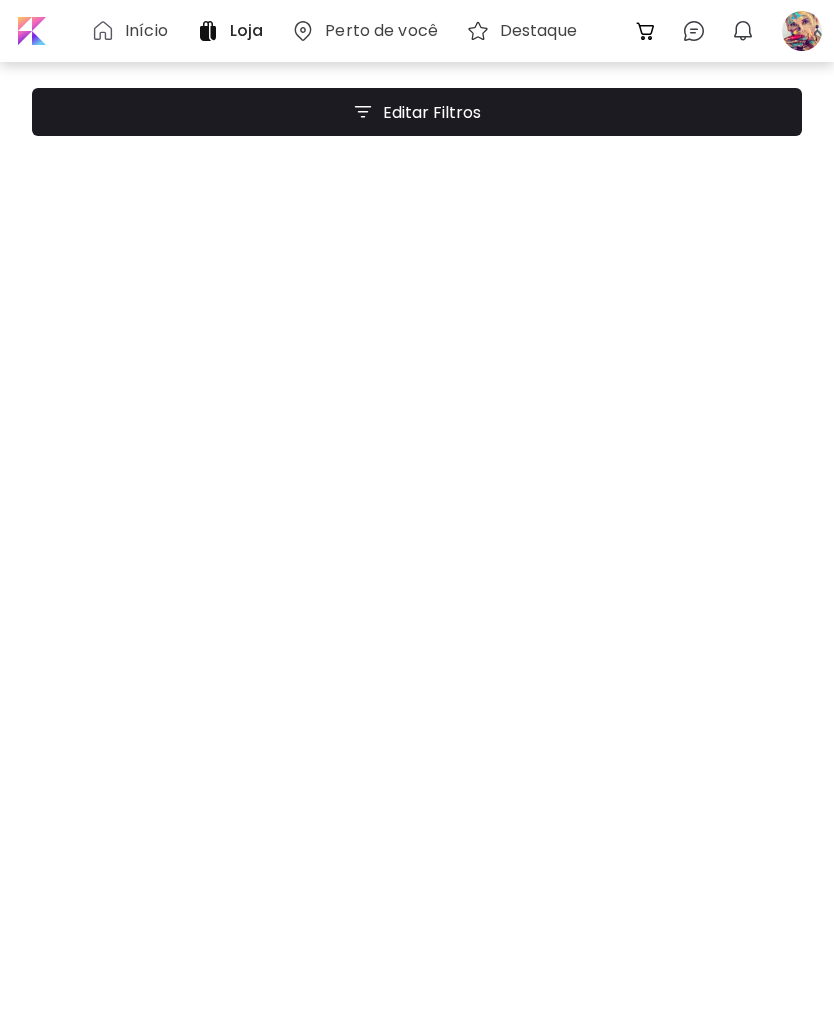 scroll, scrollTop: 21474, scrollLeft: 0, axis: vertical 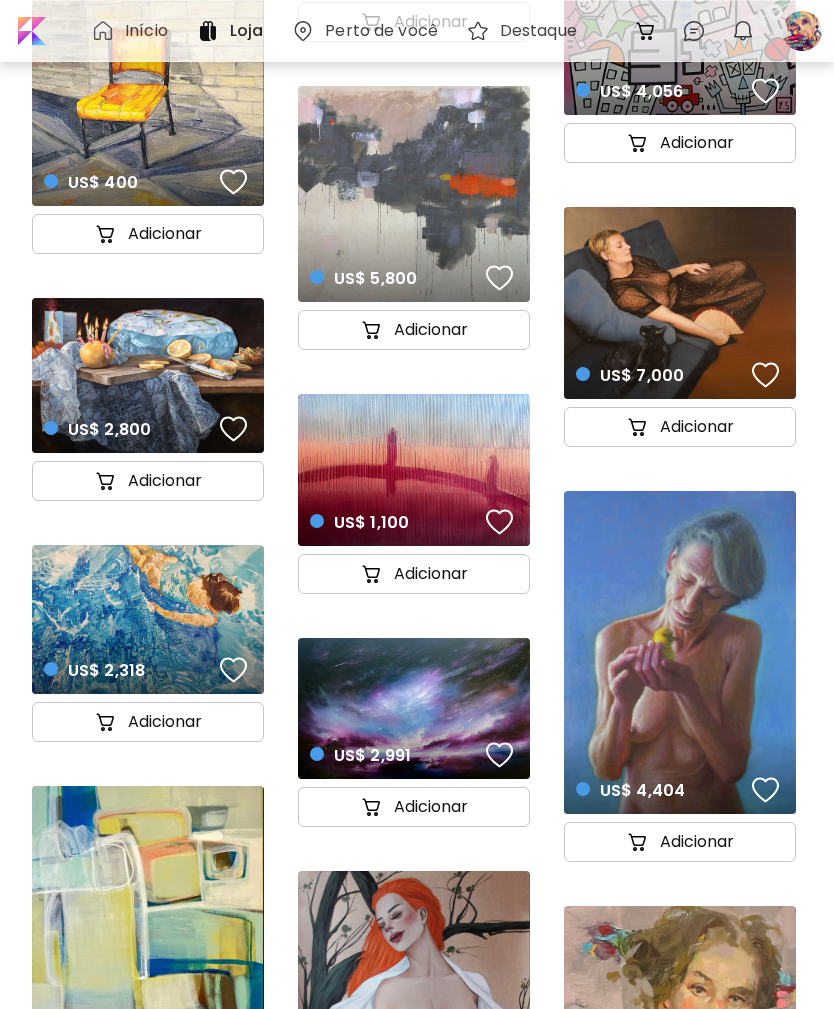 click at bounding box center (802, 31) 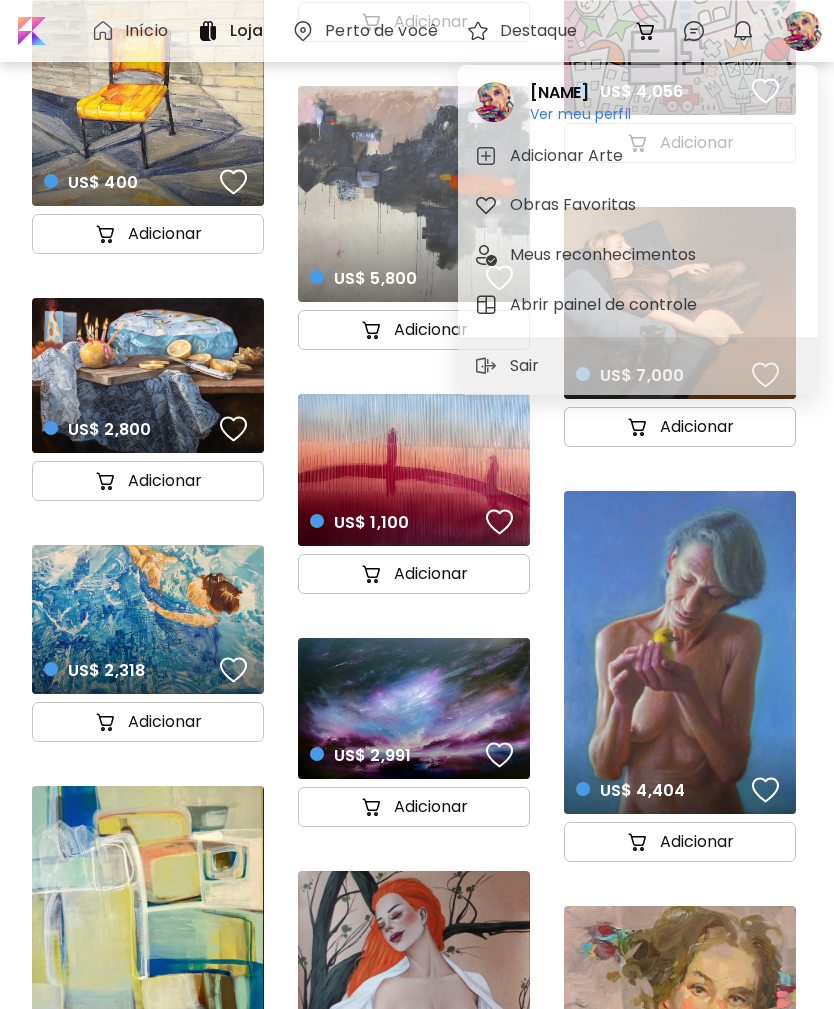 click on "Adicionar Arte" at bounding box center [638, 156] 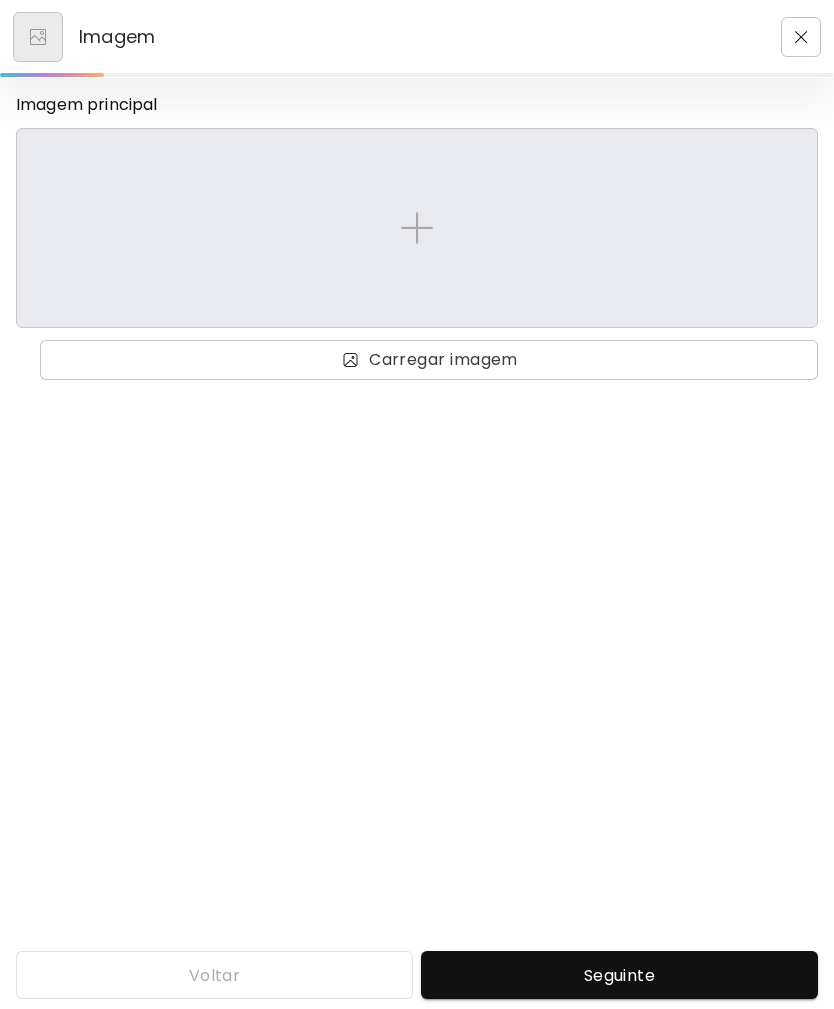 scroll, scrollTop: 0, scrollLeft: 0, axis: both 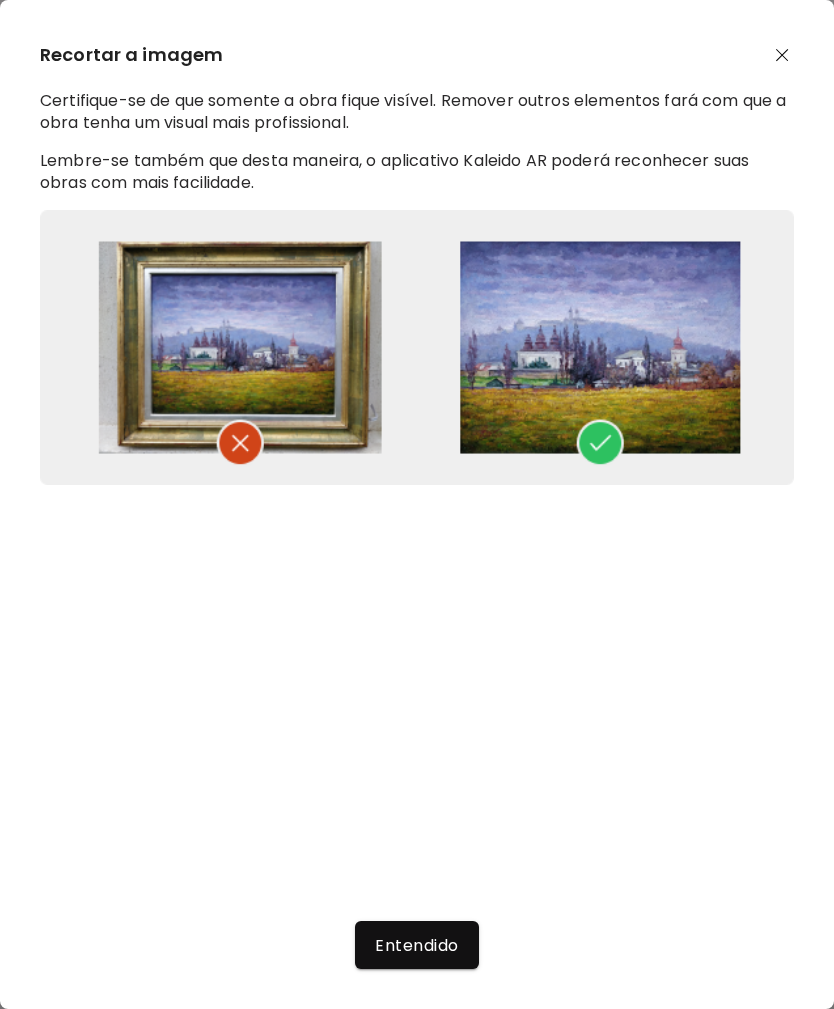click on "Entendido" at bounding box center [416, 945] 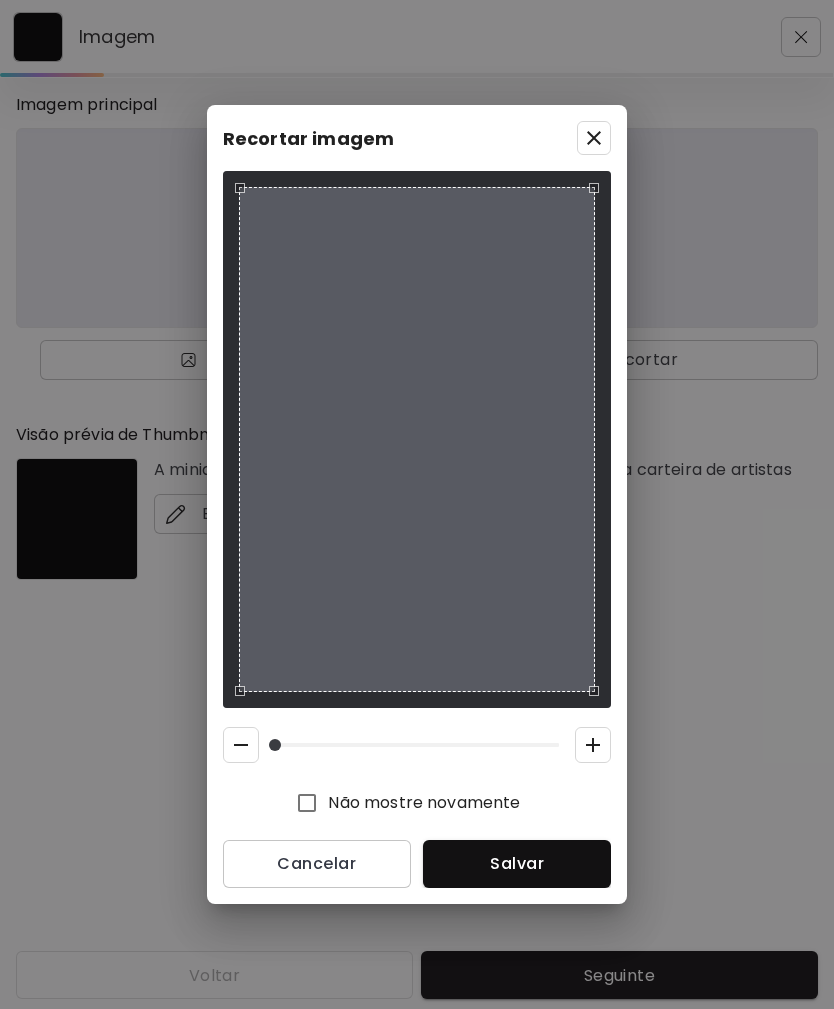 click 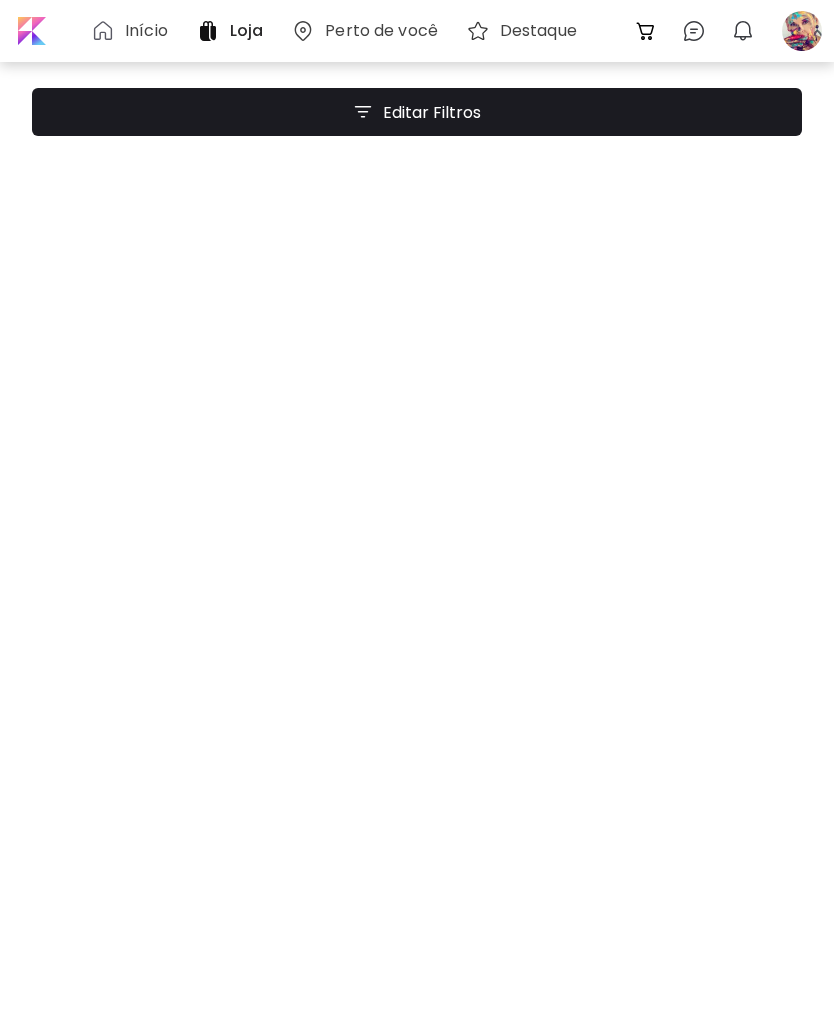 scroll, scrollTop: 21538, scrollLeft: 0, axis: vertical 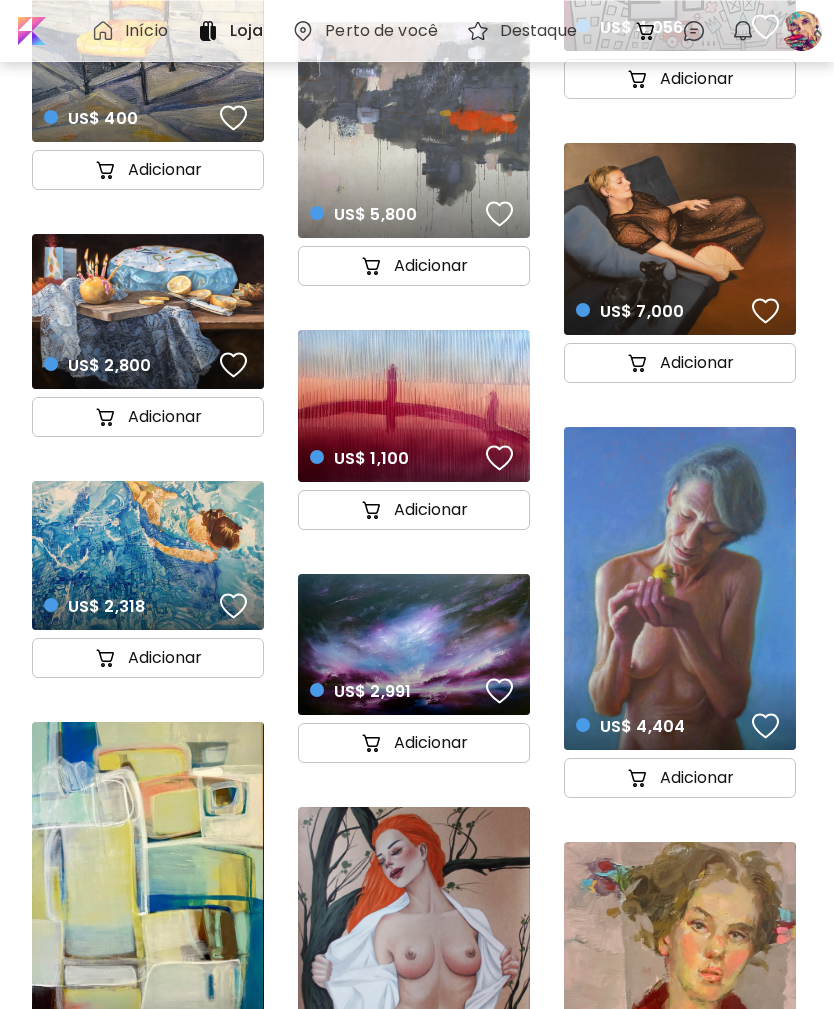 click at bounding box center [802, 31] 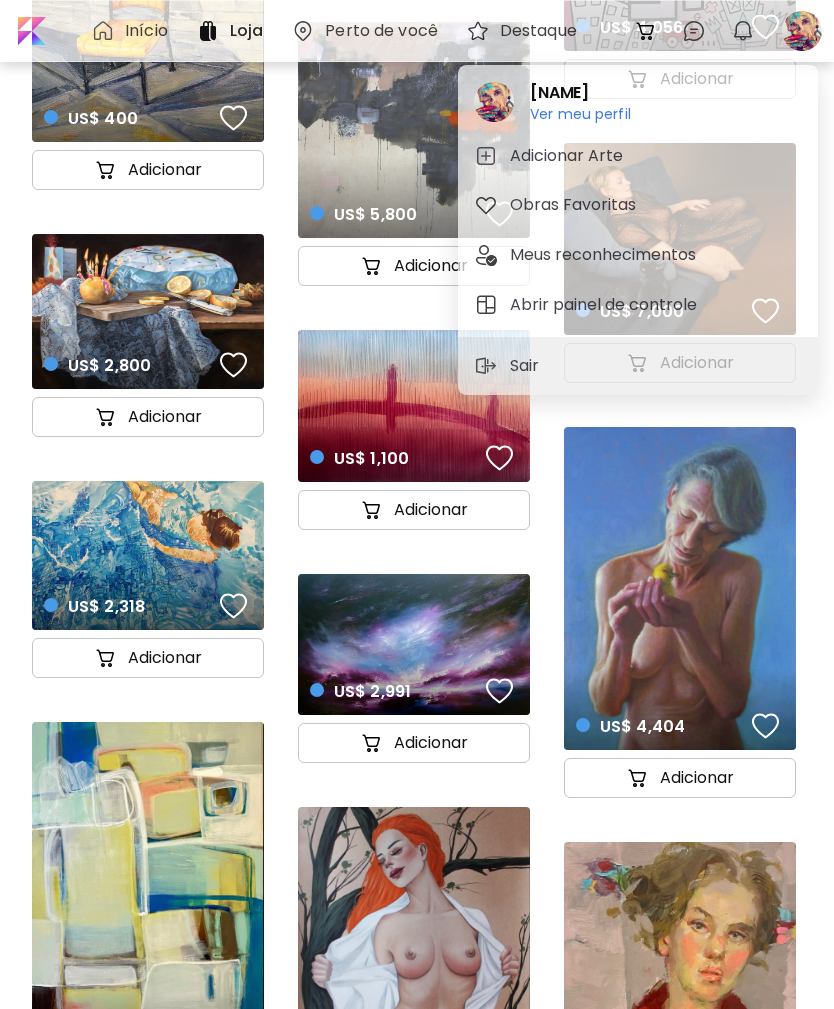 click on "Adicionar Arte" at bounding box center [569, 156] 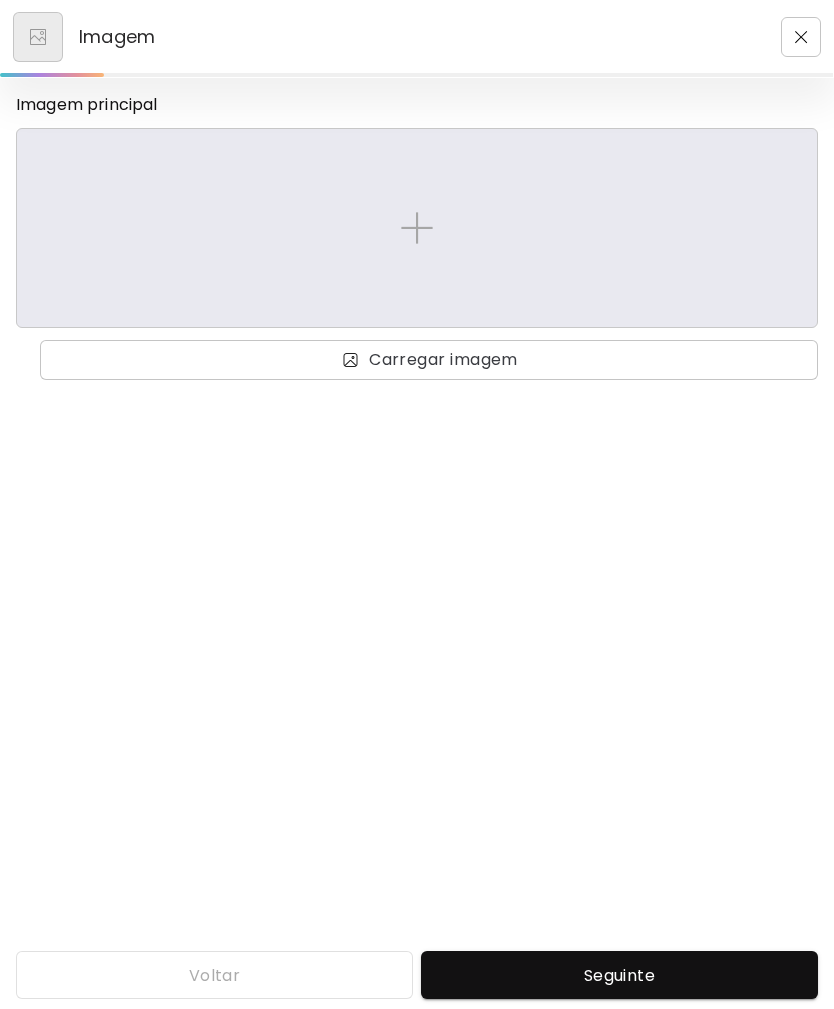 click at bounding box center [417, 228] 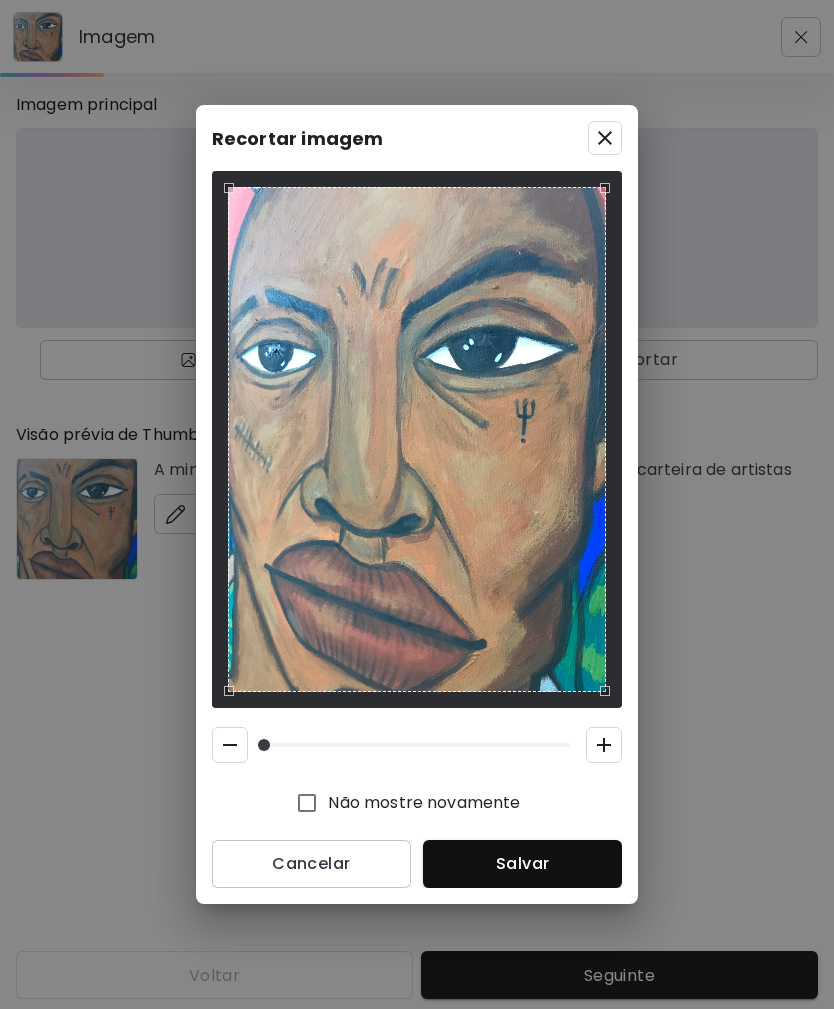 click 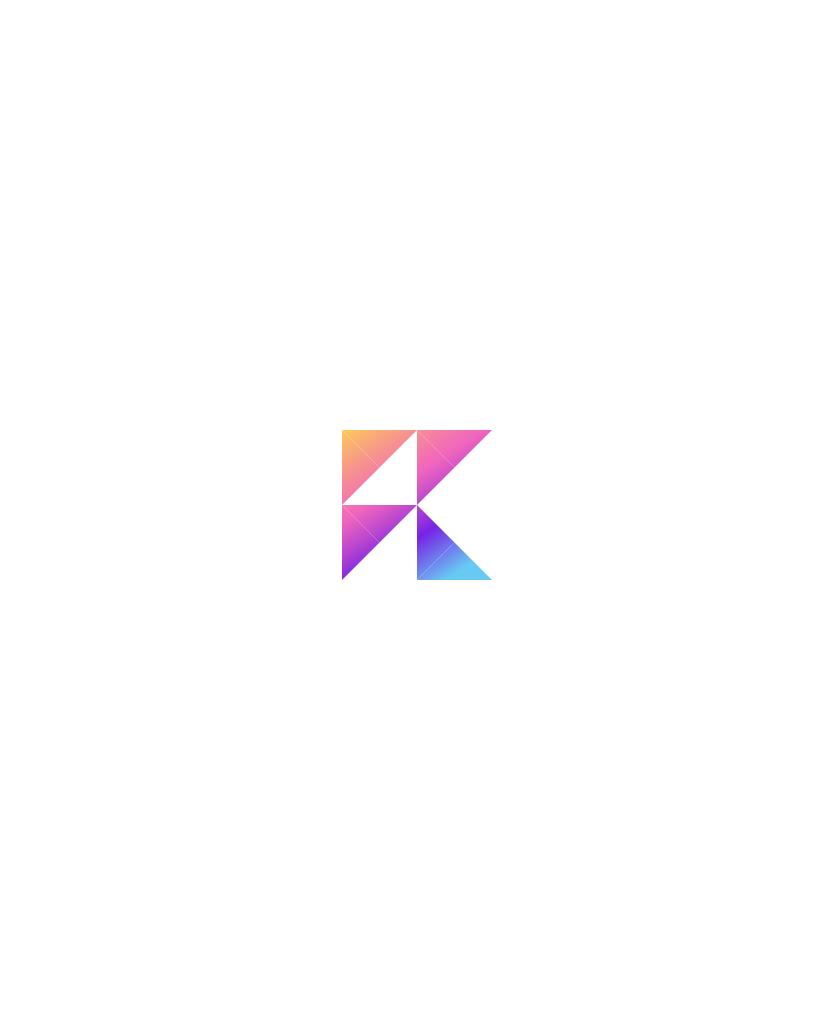 scroll, scrollTop: 0, scrollLeft: 0, axis: both 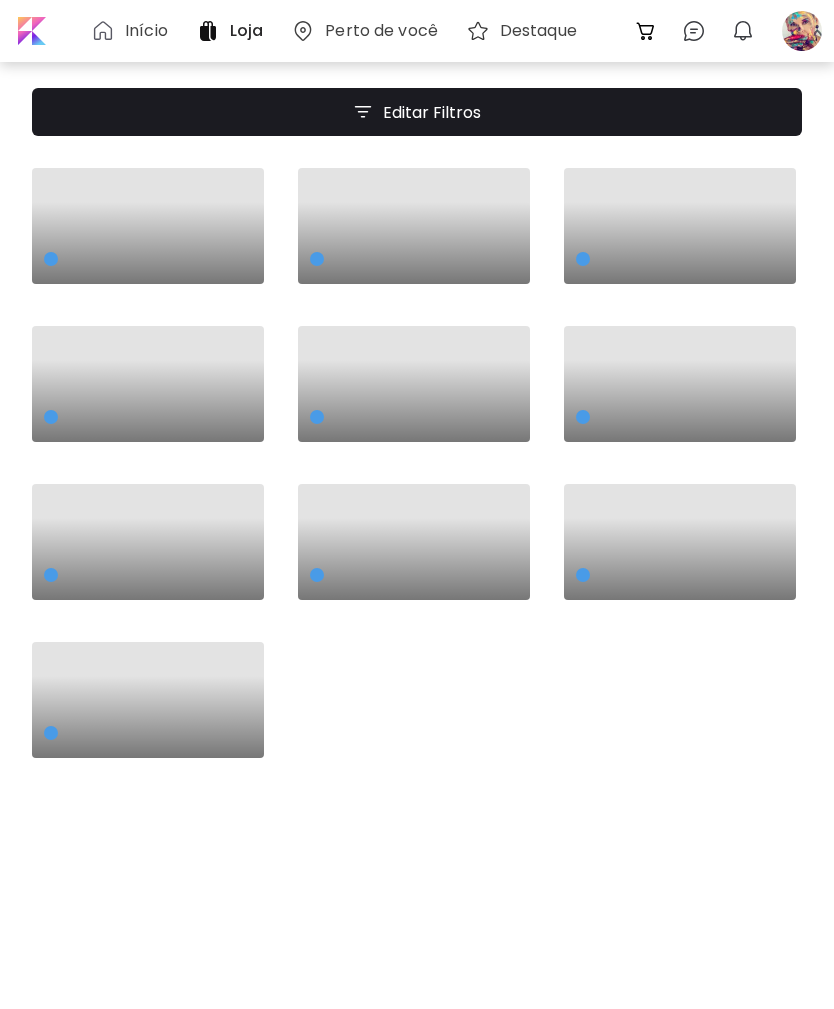 click at bounding box center [802, 31] 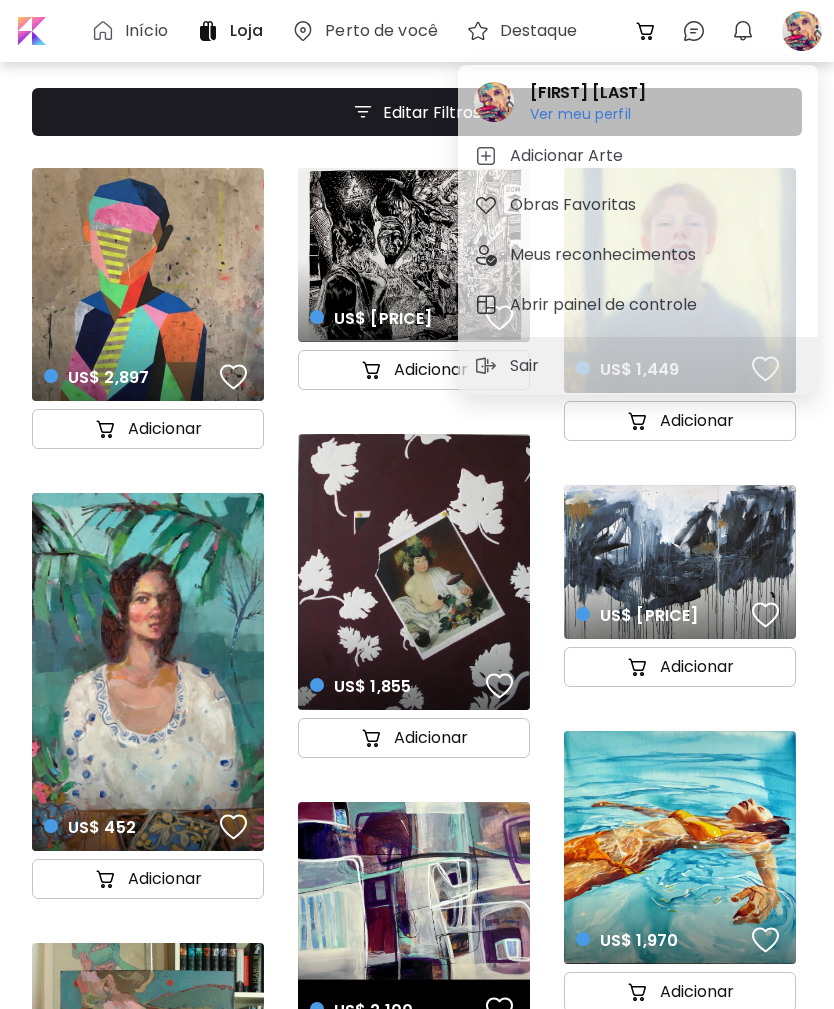 click on "Adicionar Arte" at bounding box center (569, 156) 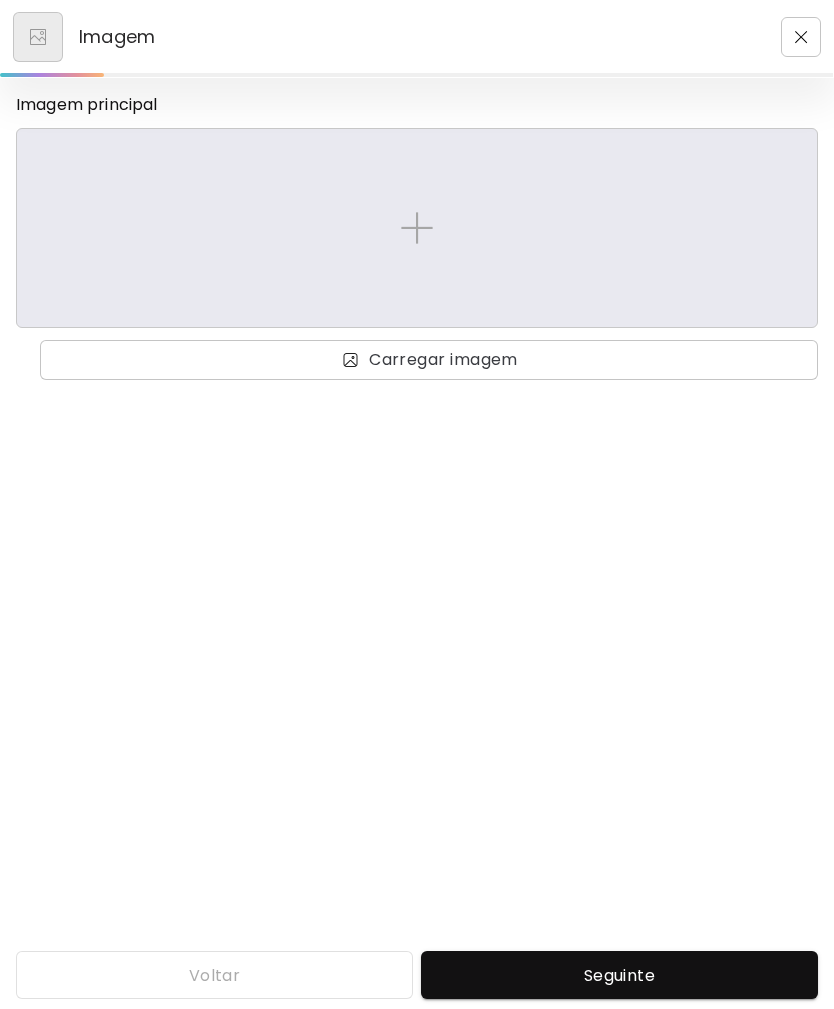 click at bounding box center [417, 228] 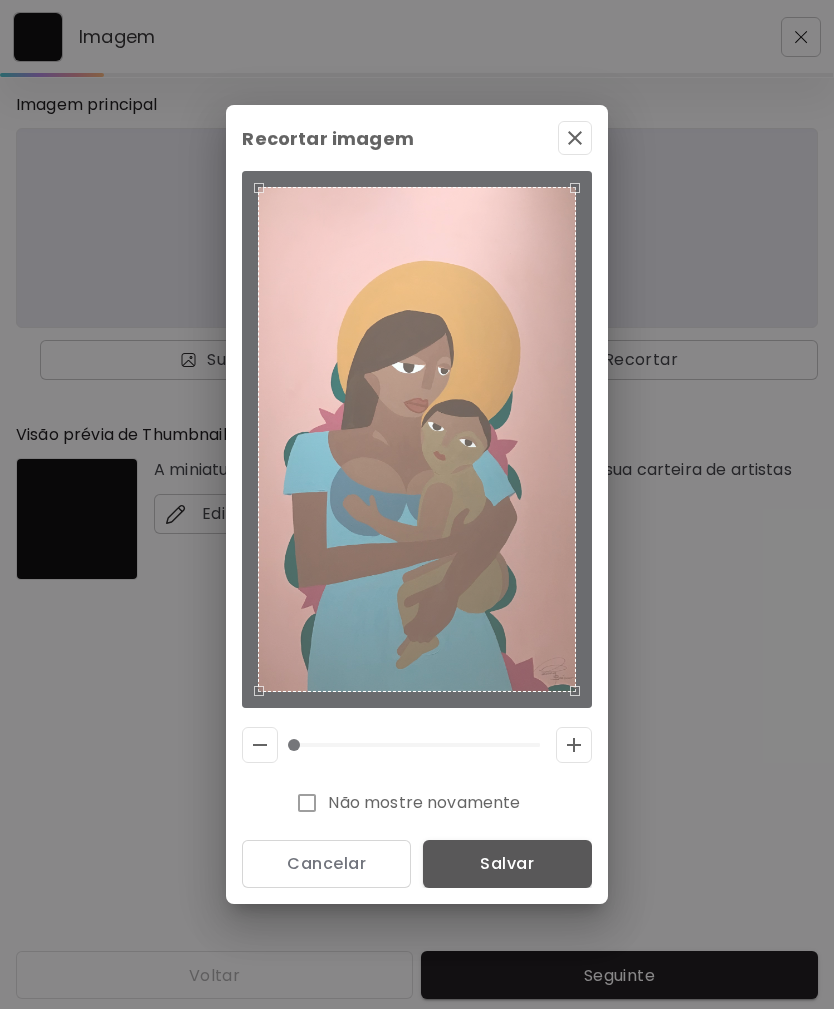 click on "Salvar" at bounding box center (507, 863) 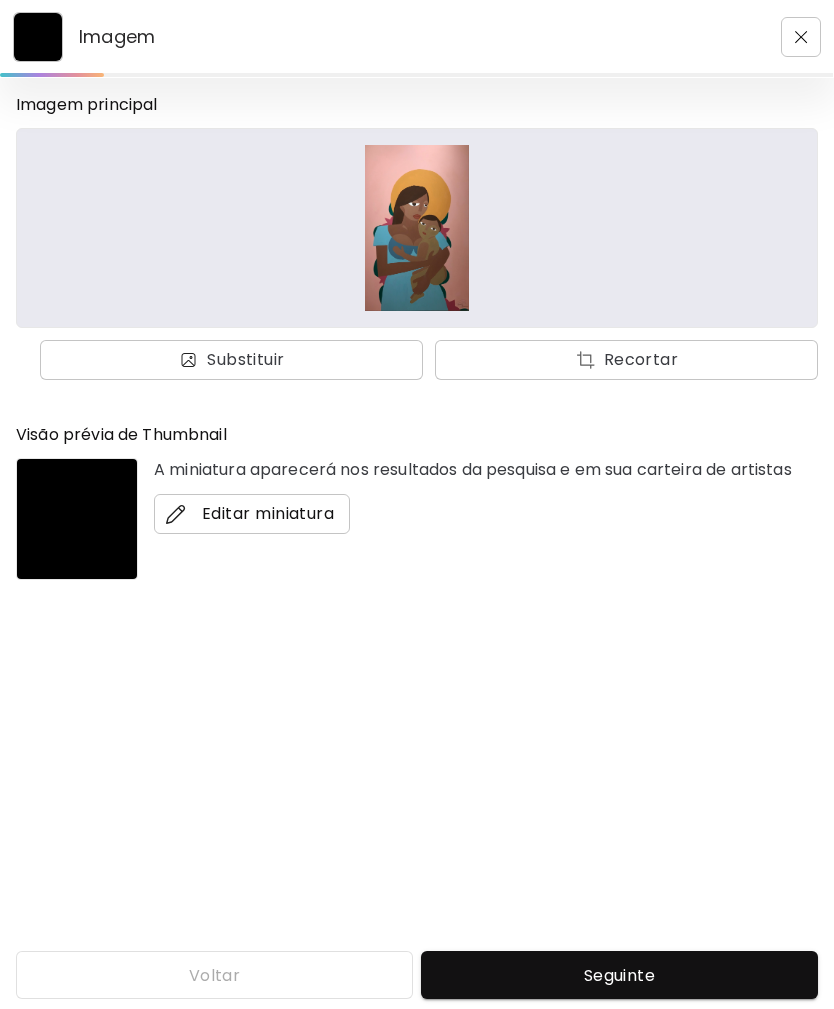 click on "Editar miniatura" at bounding box center (252, 514) 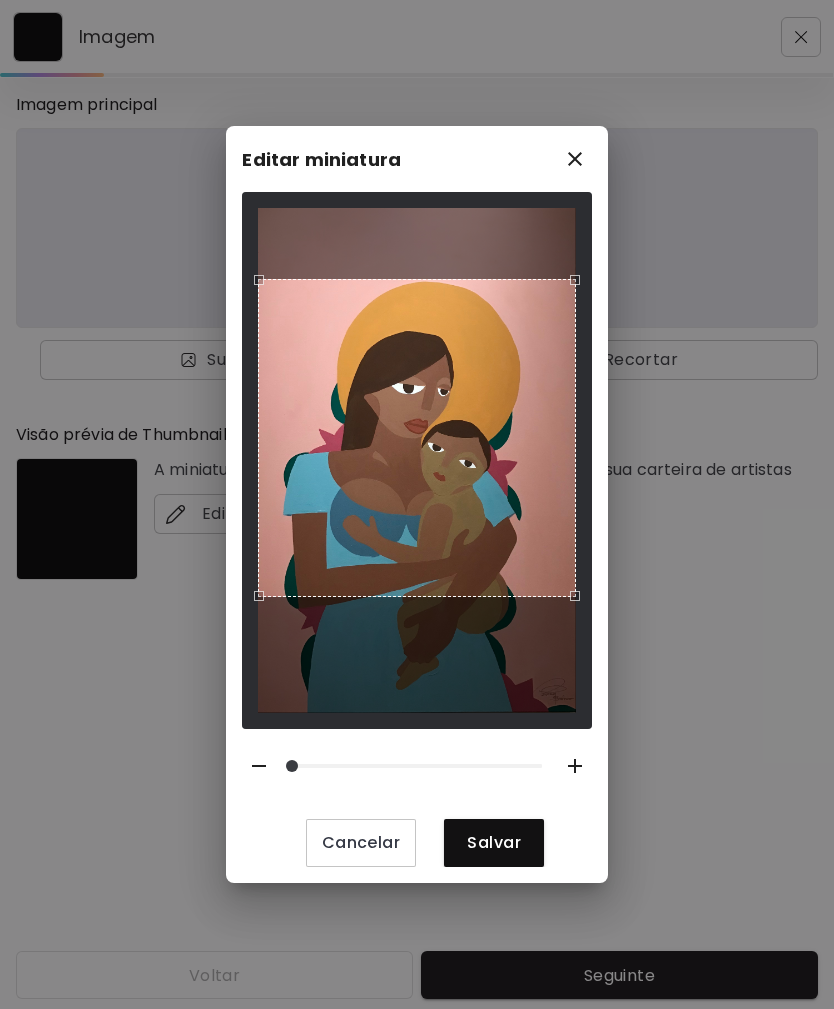 click on "Salvar" at bounding box center (494, 842) 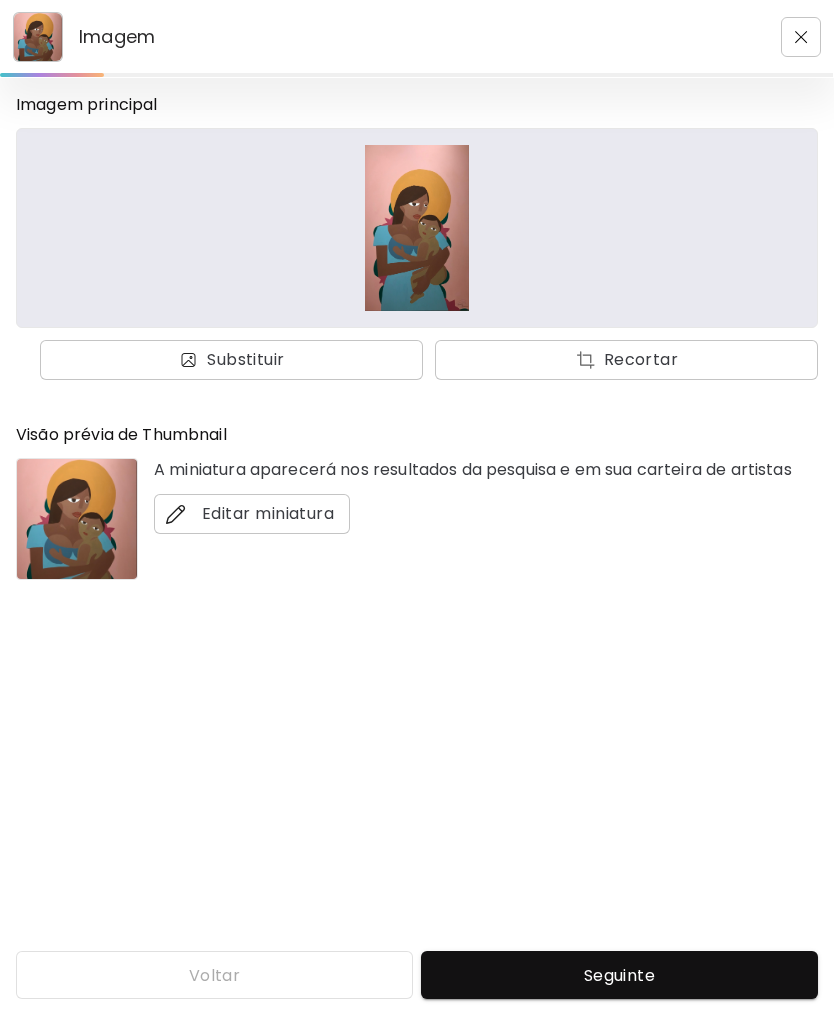click on "Seguinte" at bounding box center [619, 975] 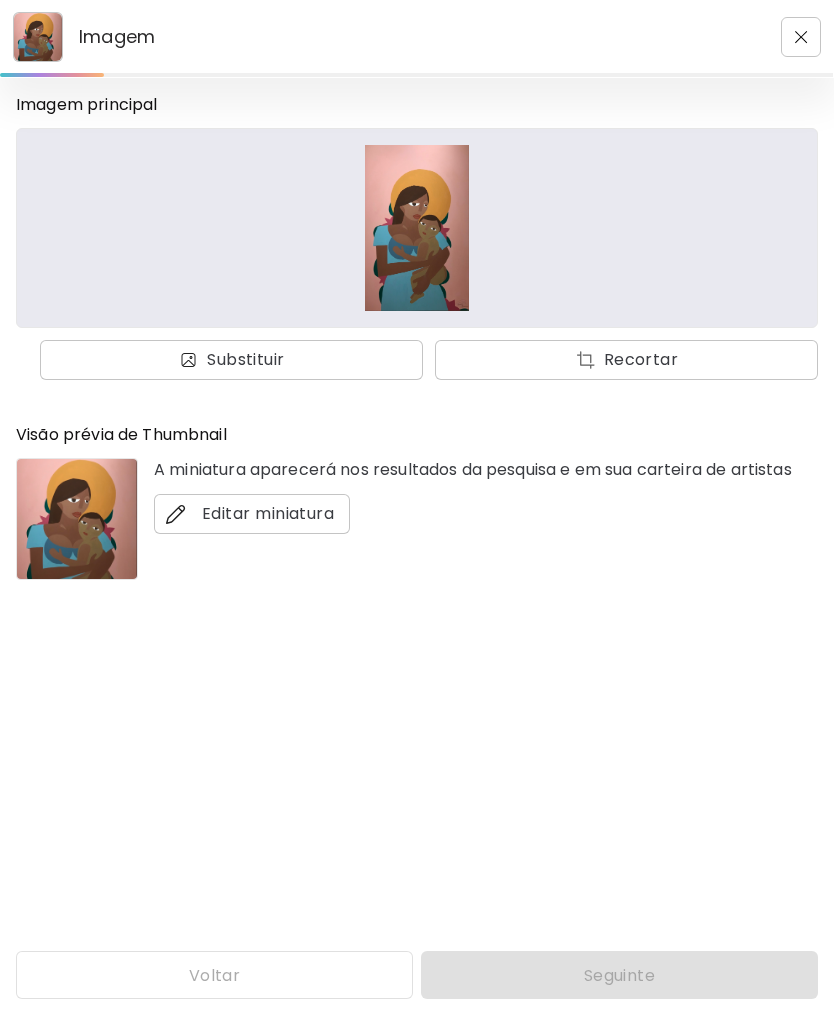 click on "Voltar Seguinte" at bounding box center [417, 975] 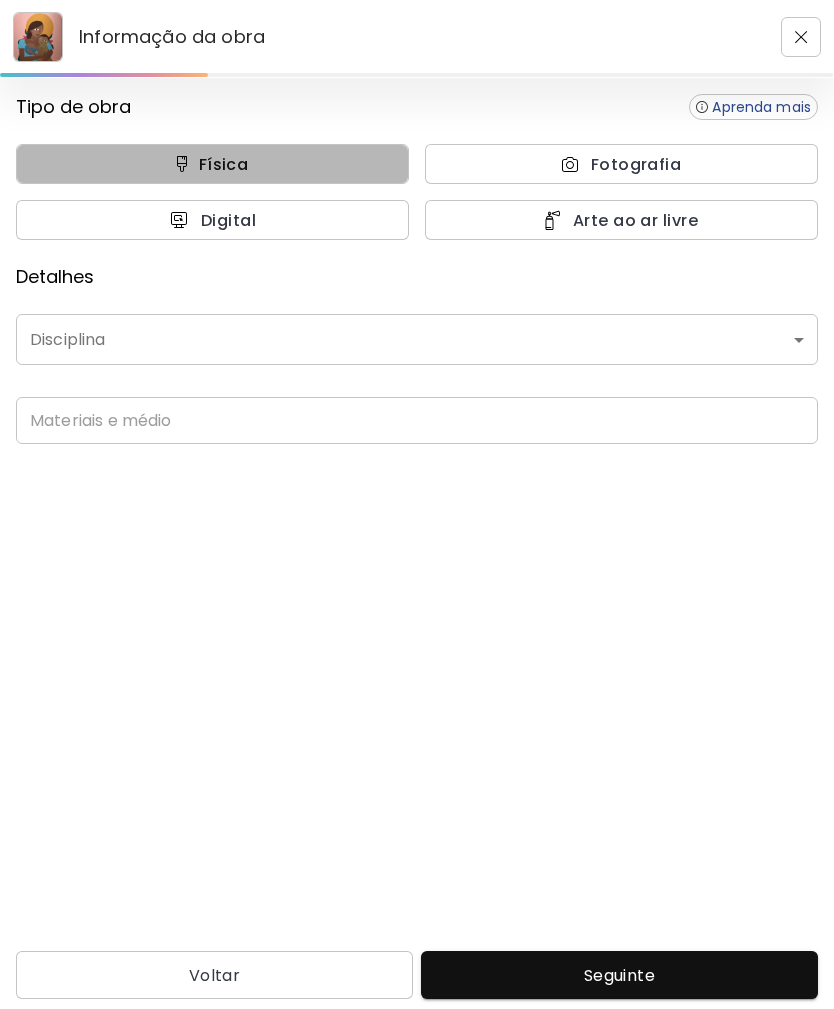 click on "Física" at bounding box center [212, 164] 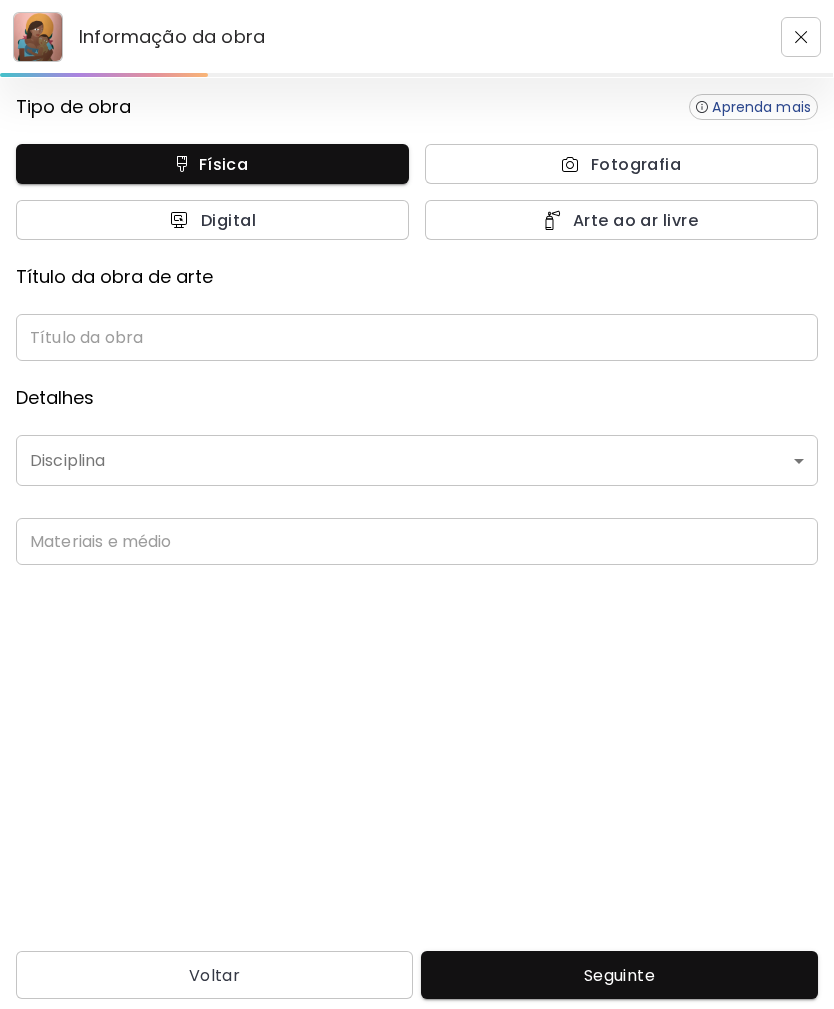 click at bounding box center (417, 337) 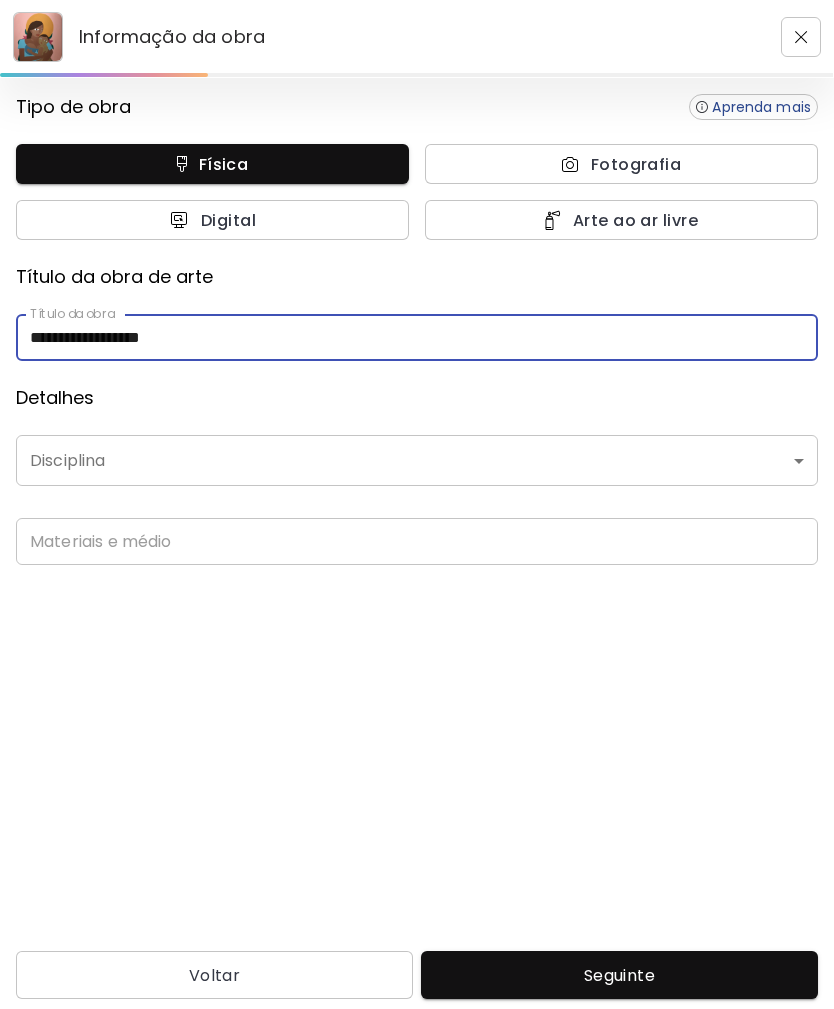 type on "**********" 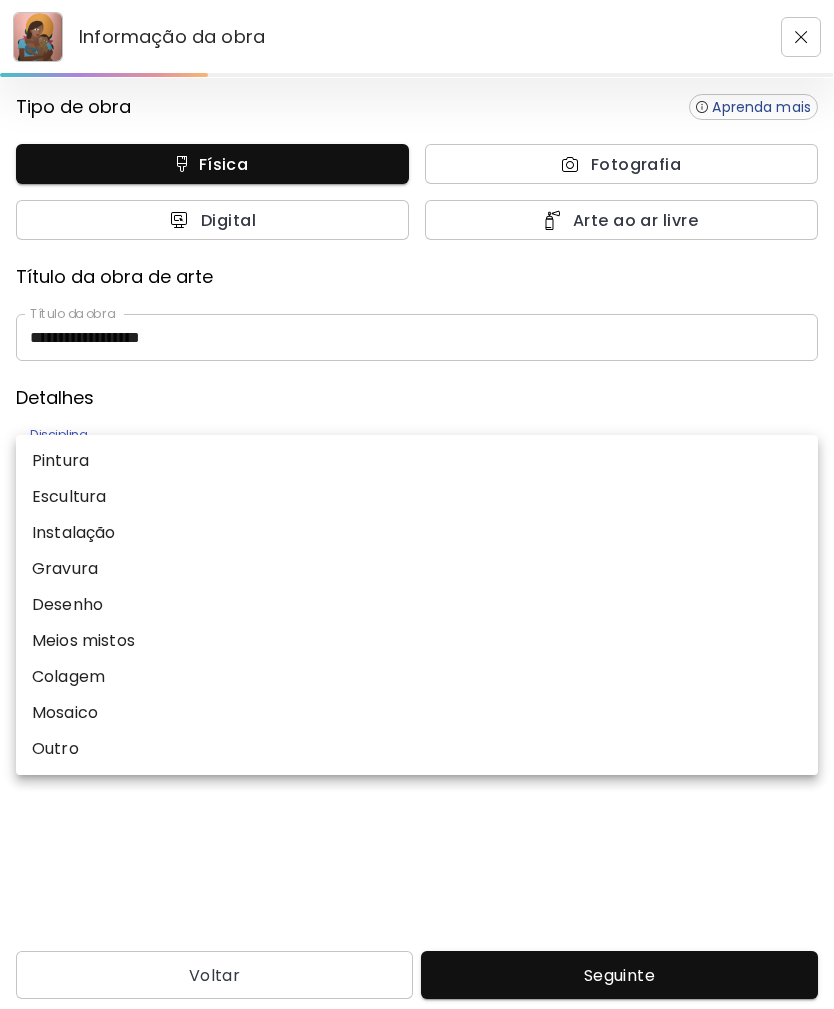 click on "Pintura" at bounding box center (417, 461) 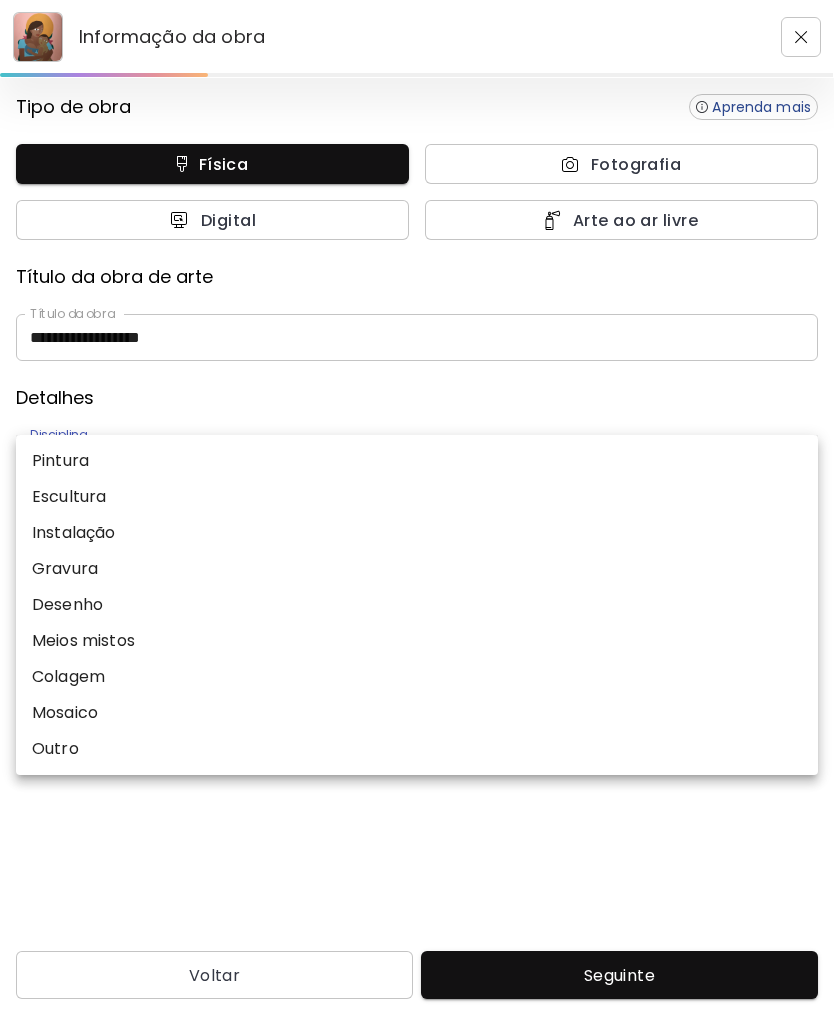 type on "********" 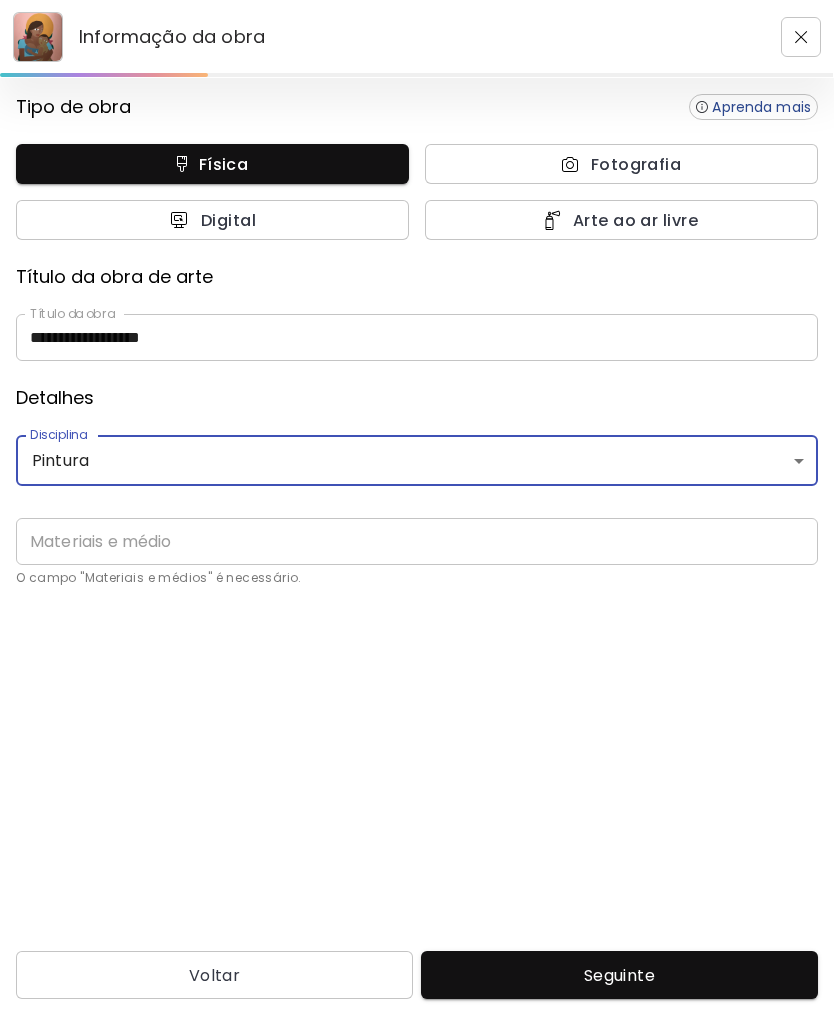click on "Detalhes Disciplina Pintura ******** Disciplina Materiais e médio Materiais e médio O campo "Materiais e médios" é necessário." at bounding box center [417, 502] 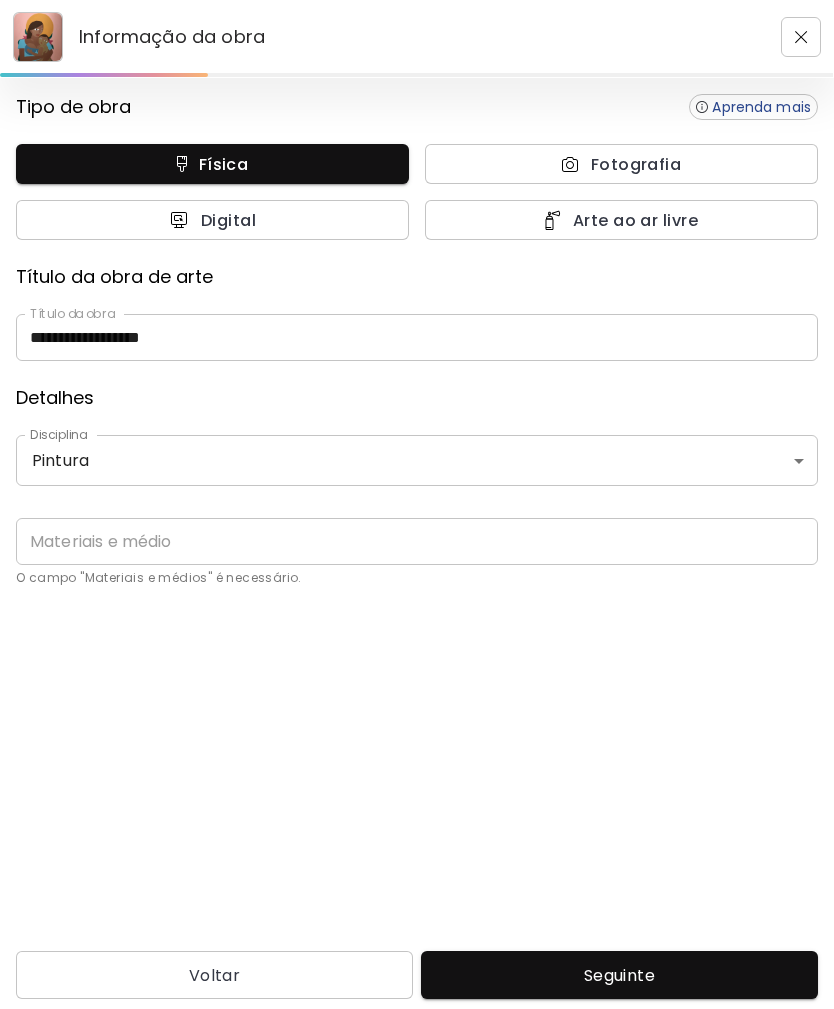click at bounding box center (417, 541) 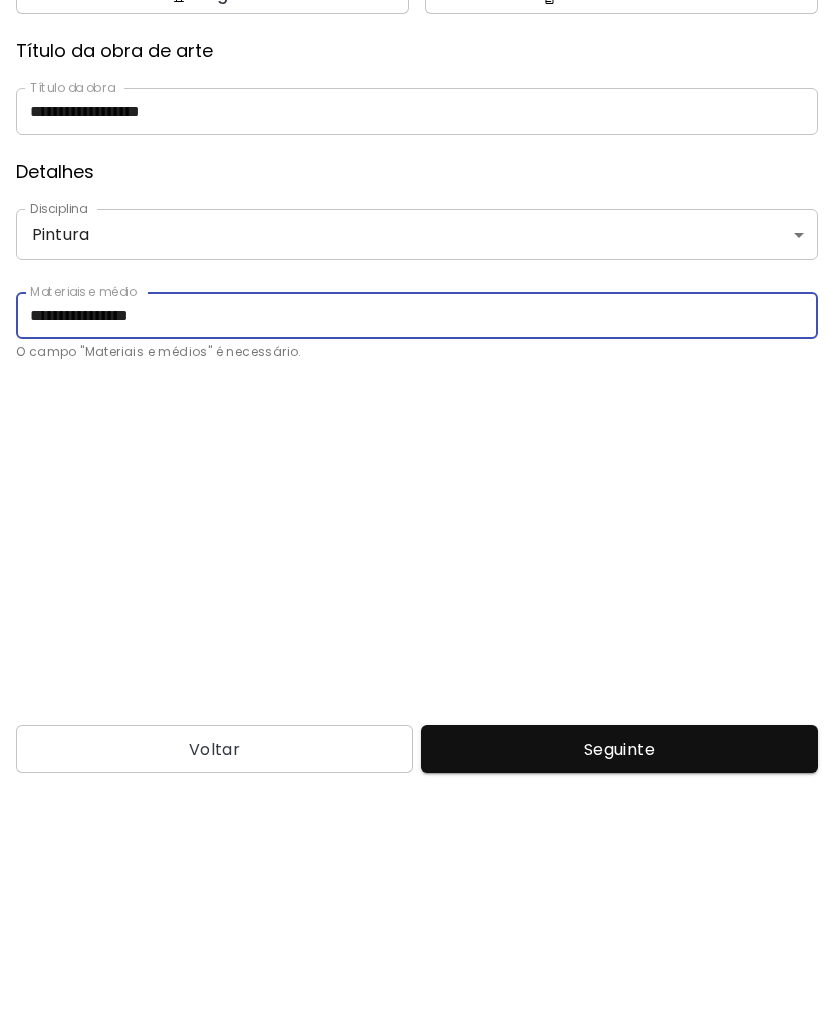 scroll, scrollTop: 64, scrollLeft: 0, axis: vertical 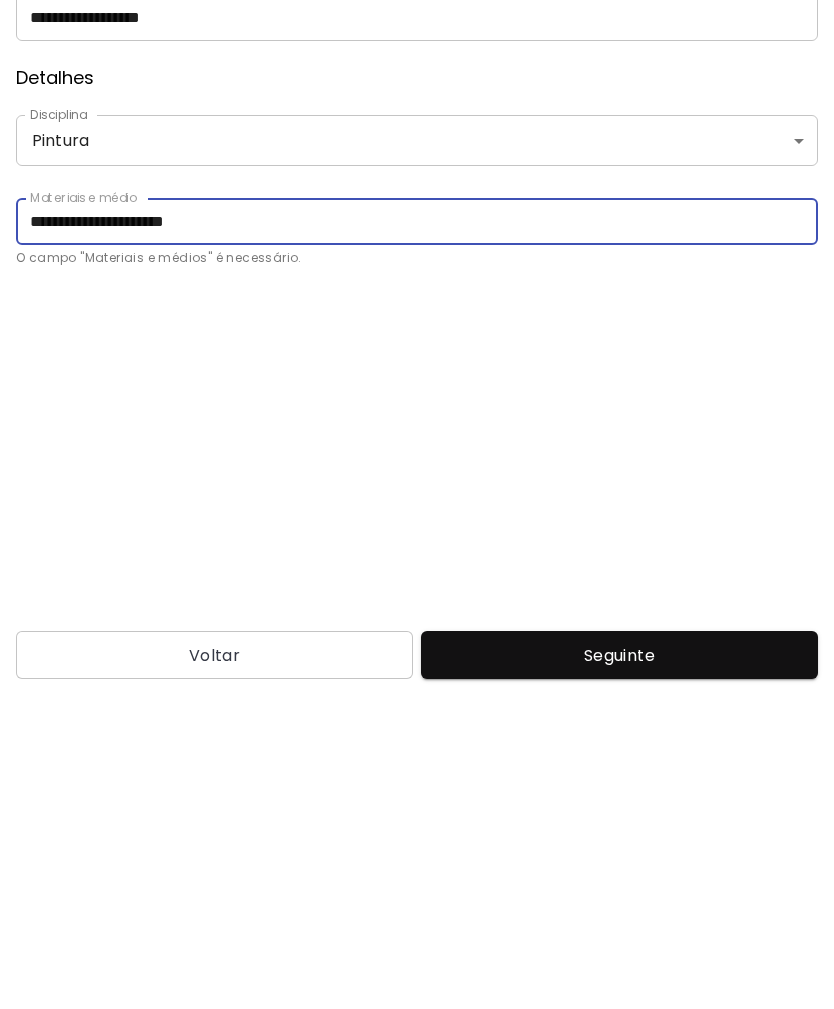 type on "**********" 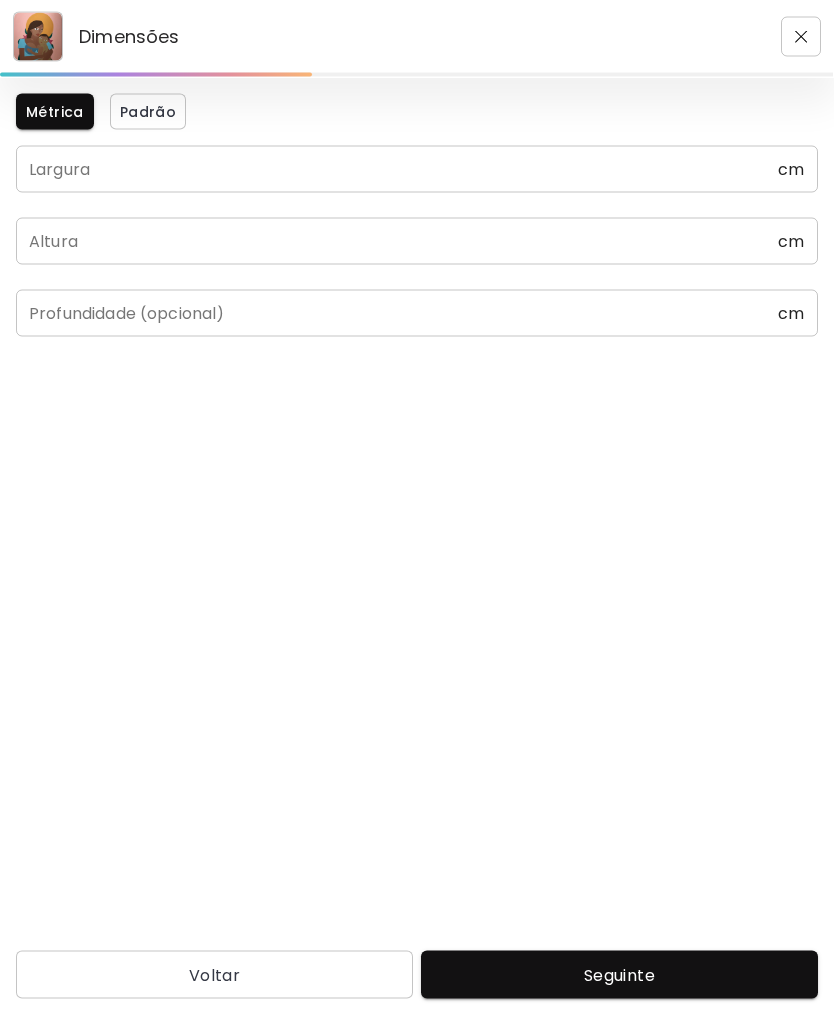scroll, scrollTop: 0, scrollLeft: 0, axis: both 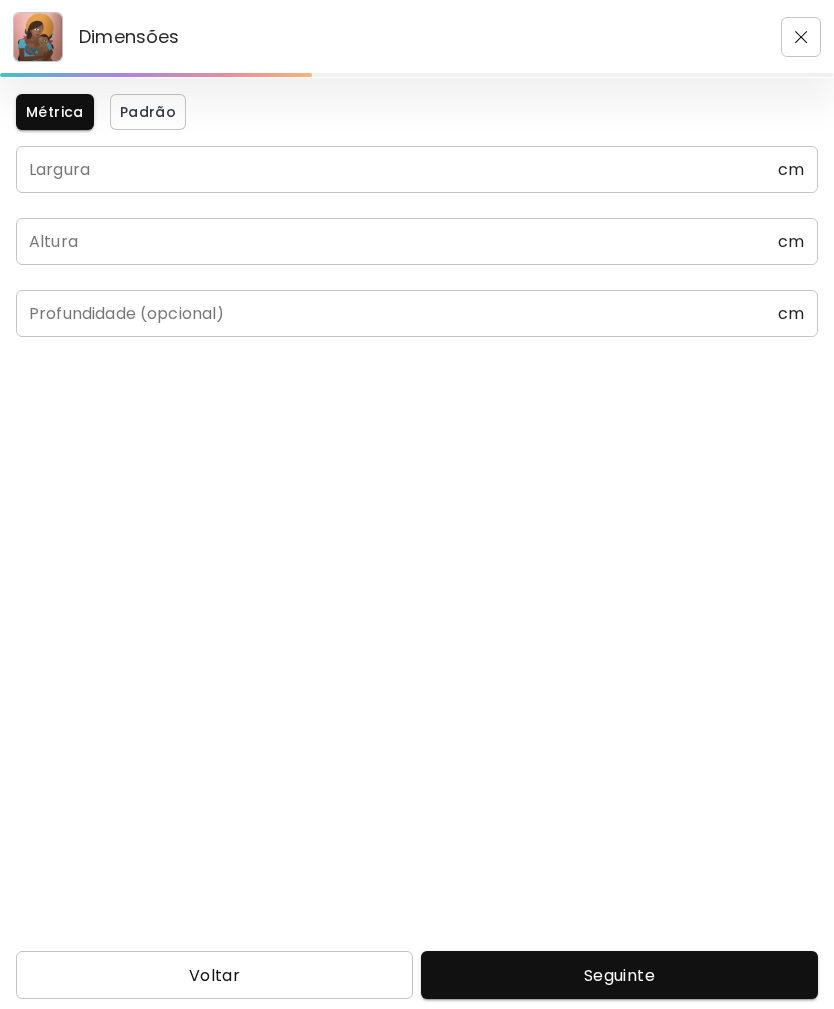 click on "Voltar" at bounding box center (214, 975) 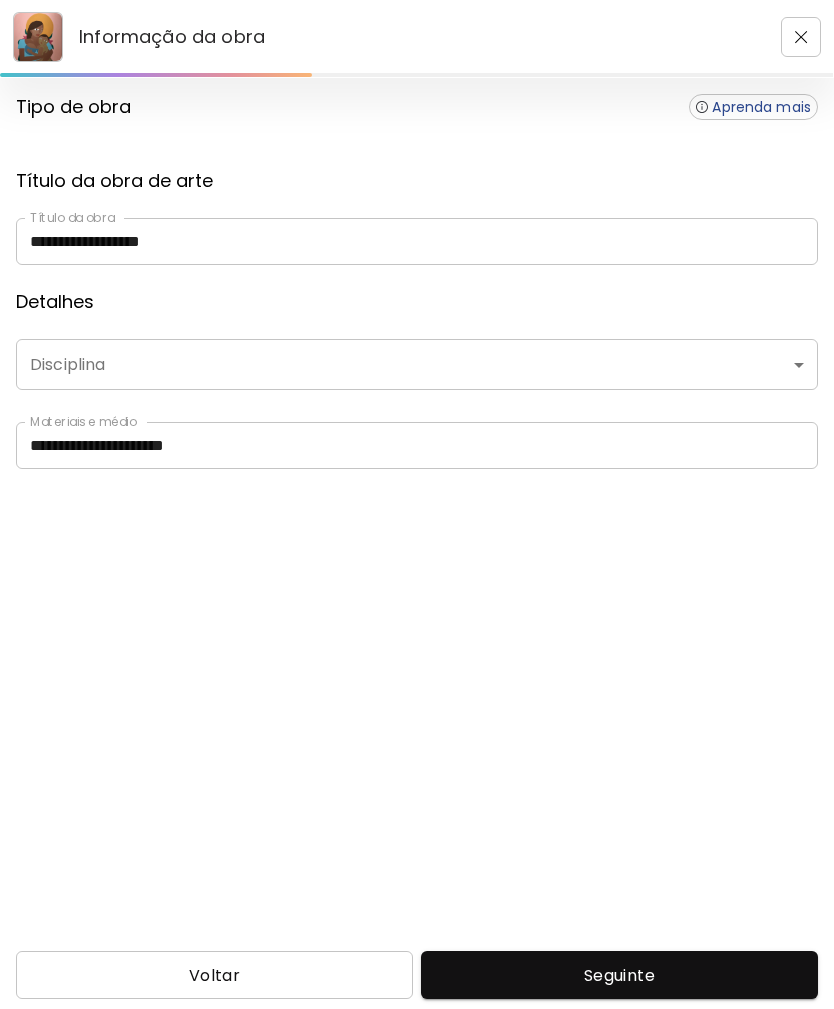 type on "********" 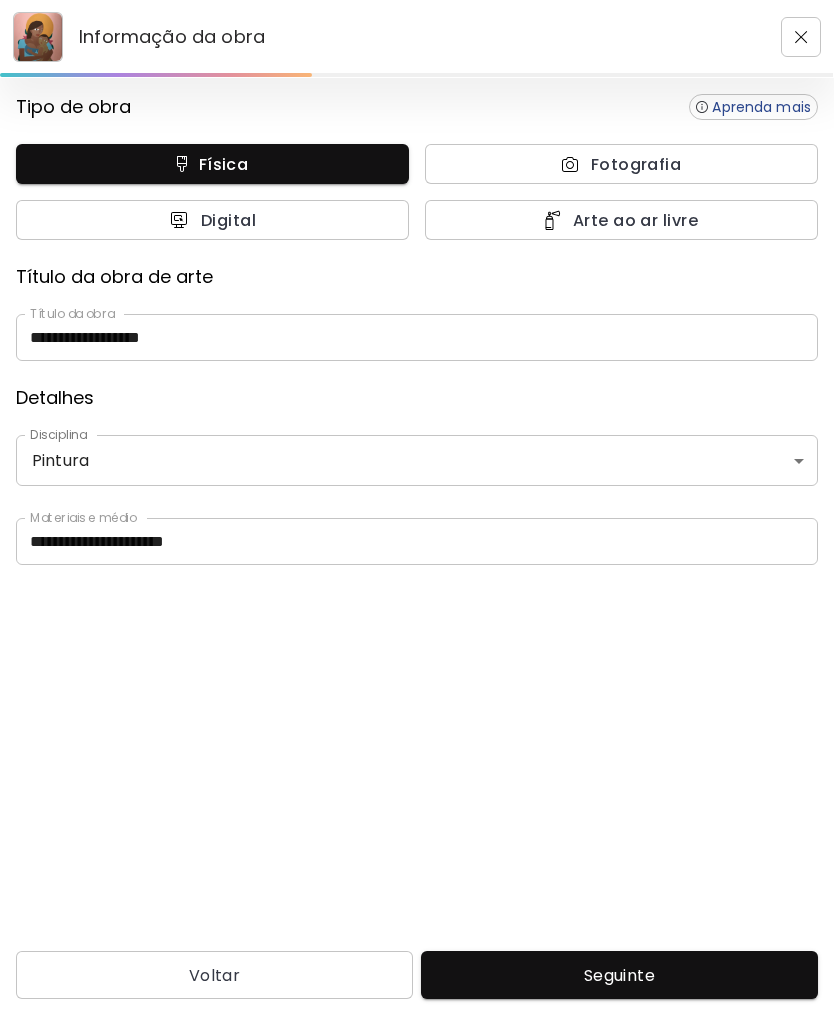click on "**********" at bounding box center [417, 541] 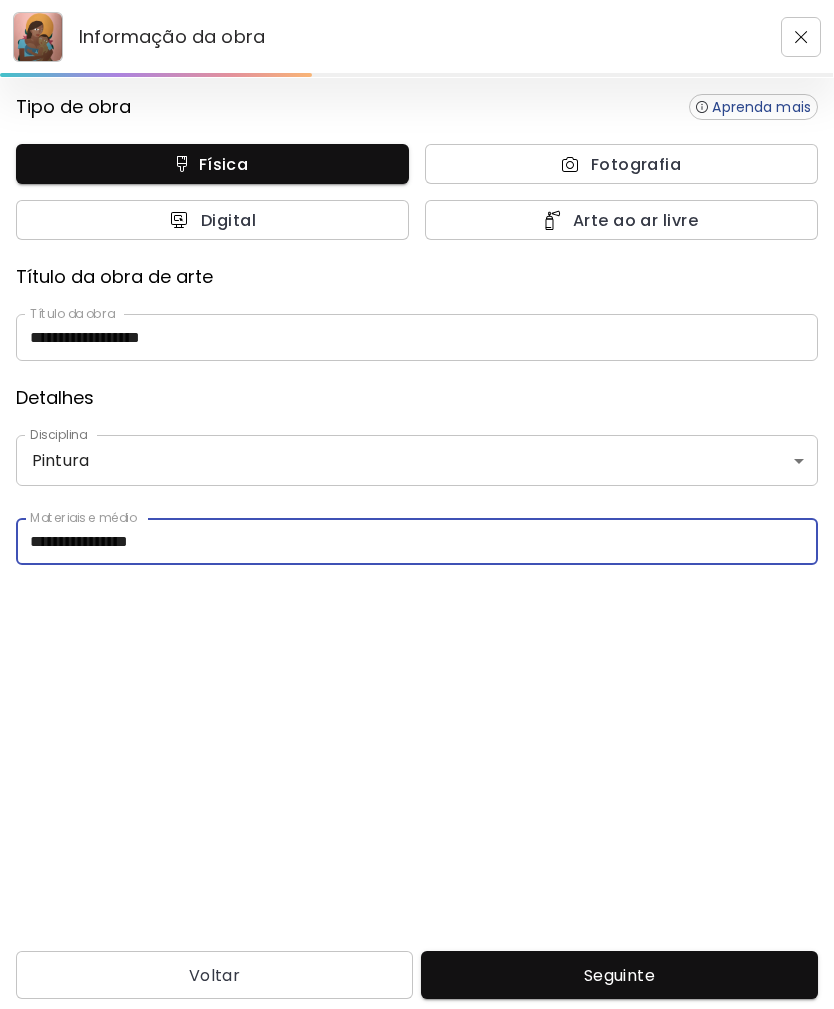 scroll, scrollTop: 64, scrollLeft: 0, axis: vertical 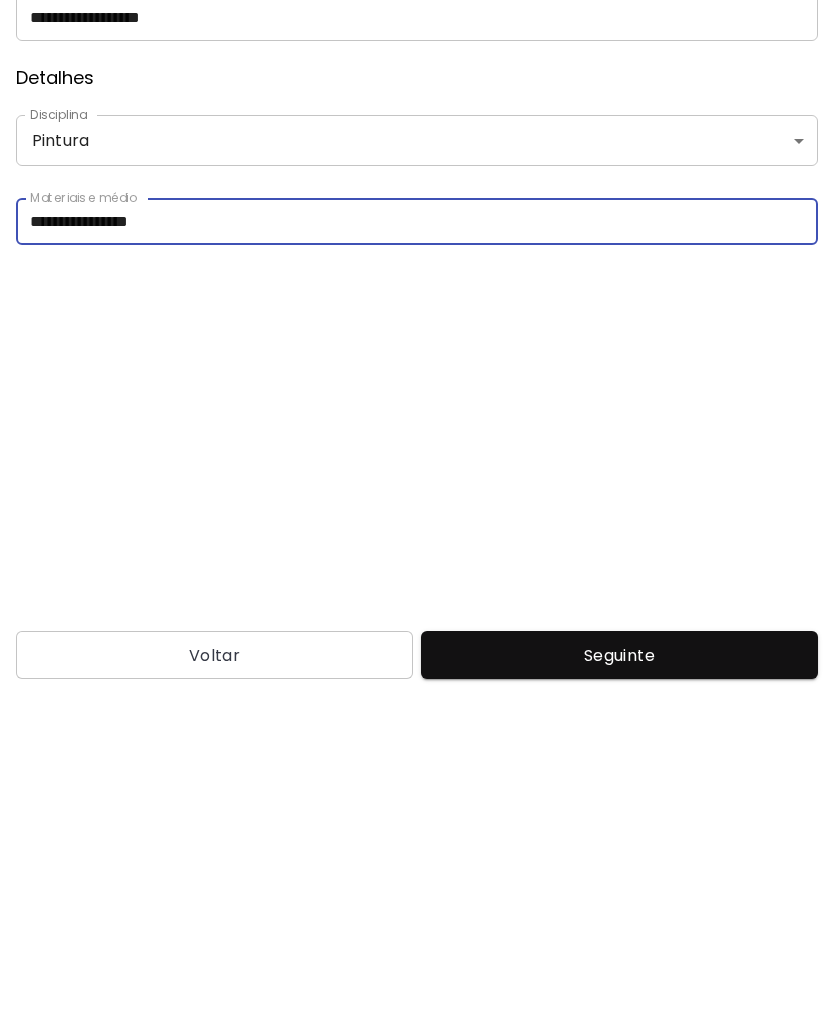 type on "**********" 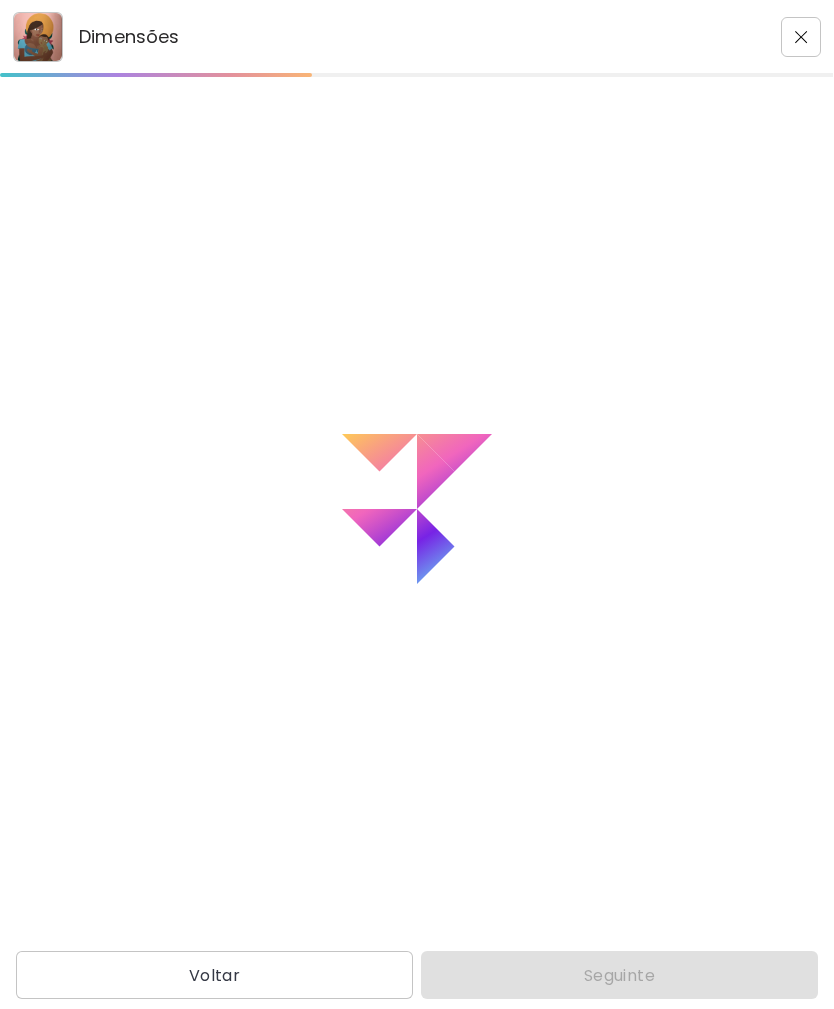 scroll, scrollTop: 0, scrollLeft: 0, axis: both 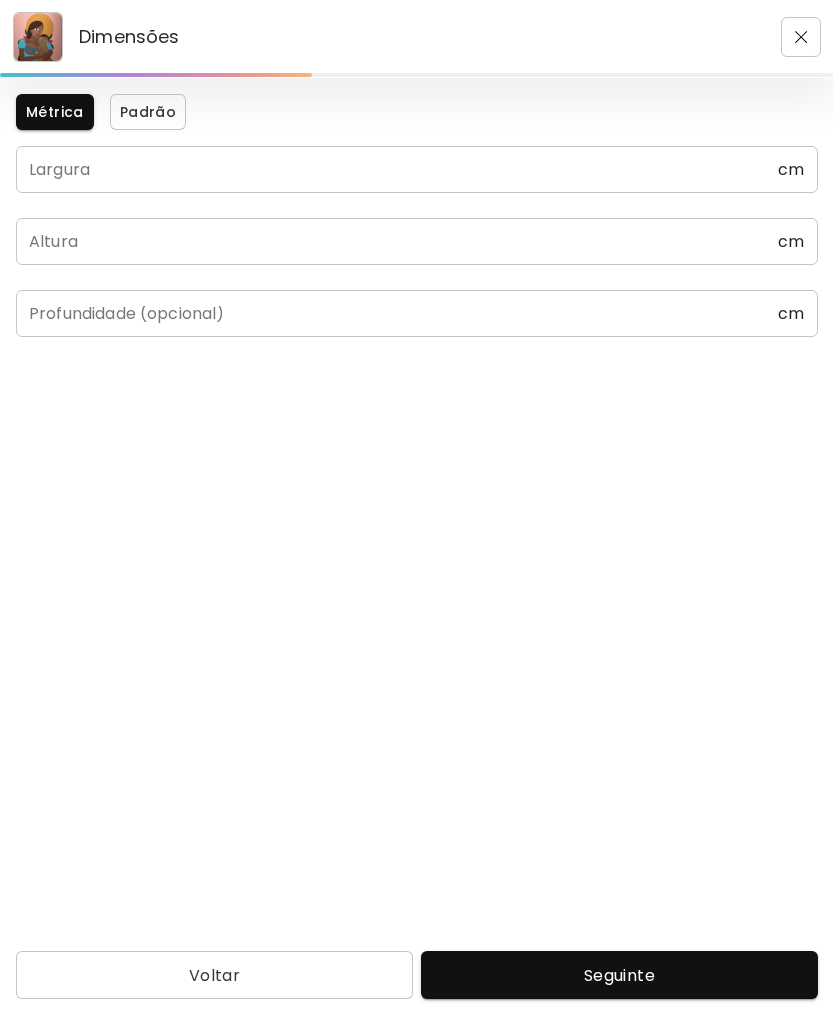 click at bounding box center (397, 169) 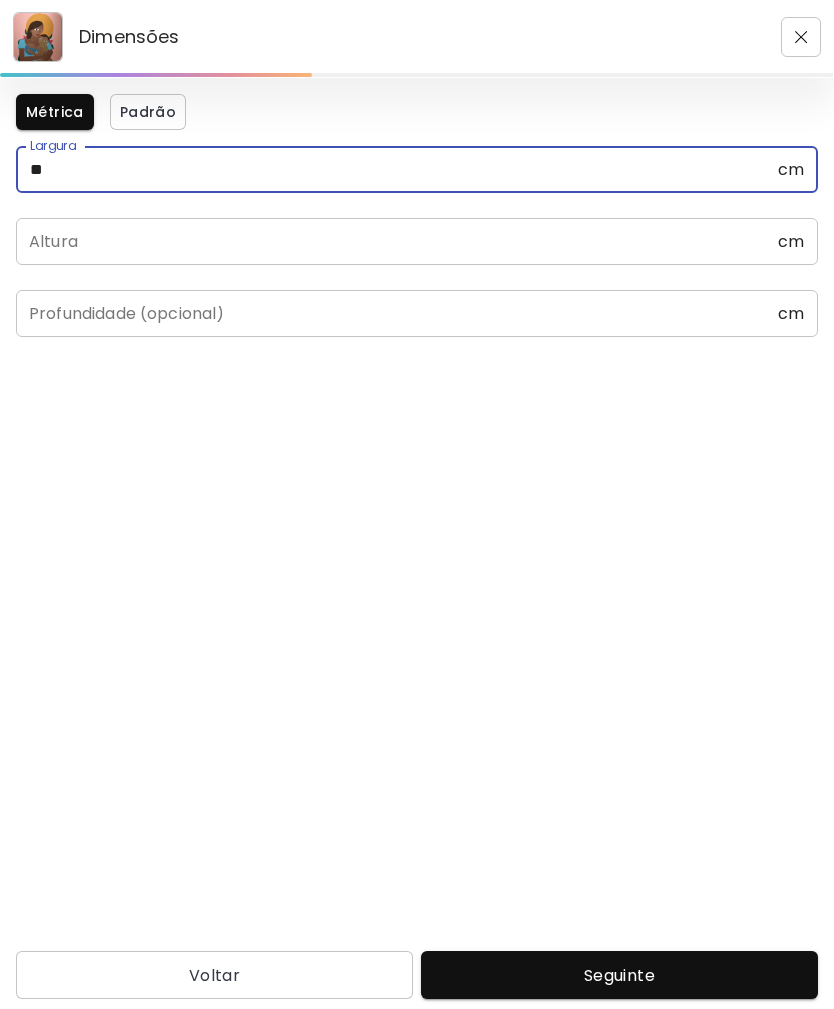 type on "**" 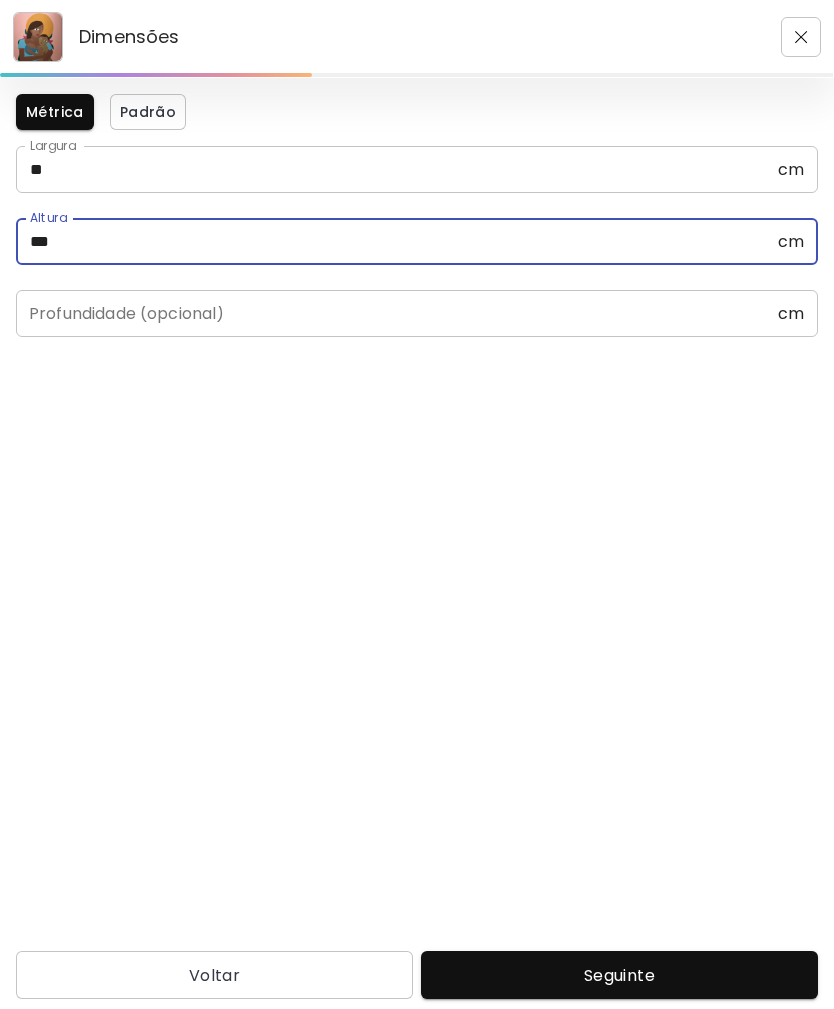 type on "***" 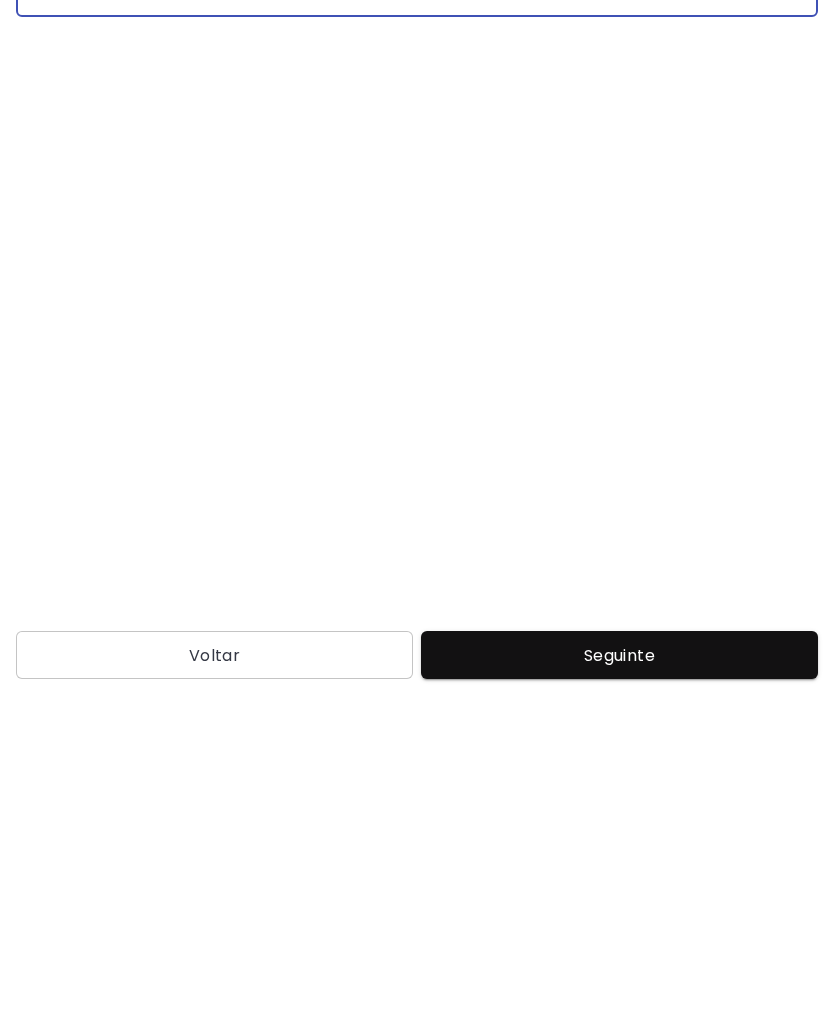 type on "*" 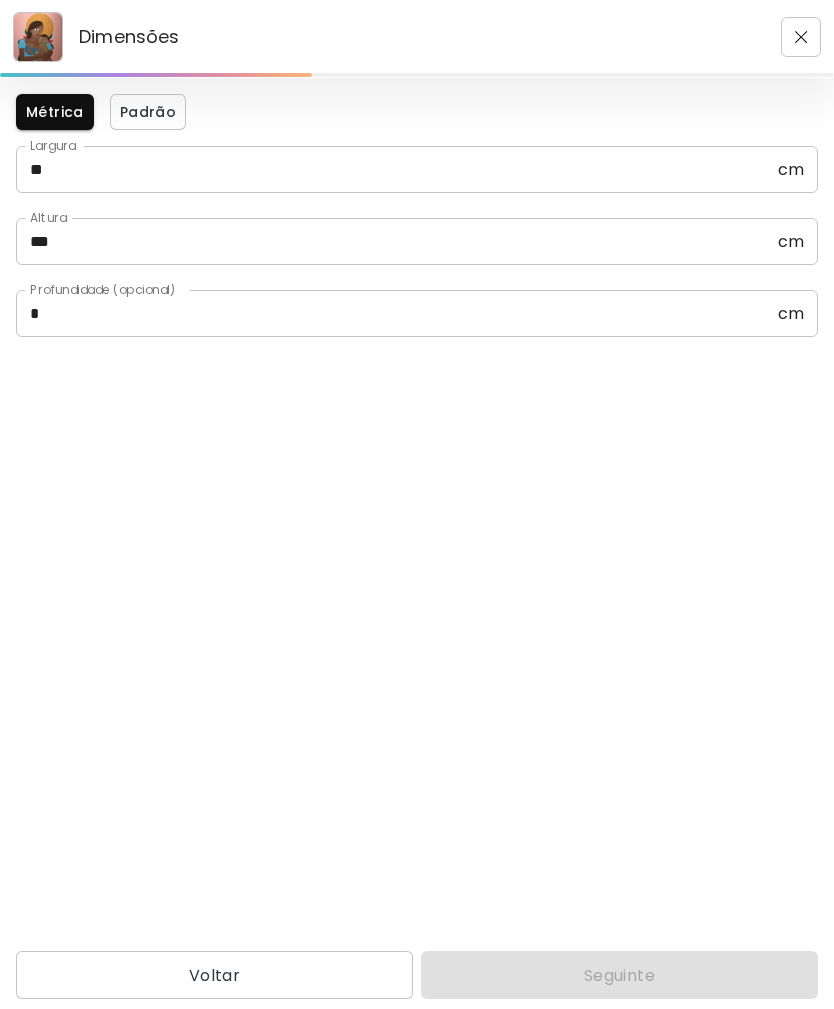 scroll, scrollTop: 0, scrollLeft: 0, axis: both 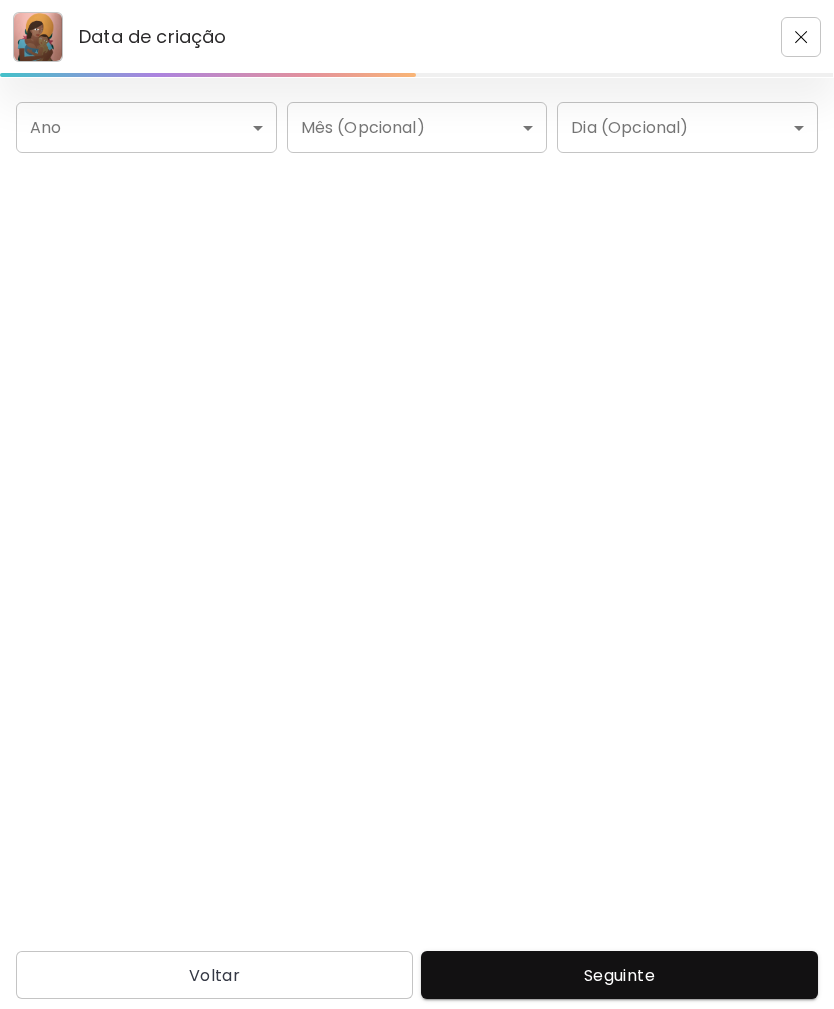 click on "Data de criação Ano ​ Ano Mês (Opcional) ​ Mês (Opcional) Dia (Opcional) ​ Dia (Opcional) Voltar Seguinte Pesquisa de artista Nome ou identificador Nome ou identificador País do artista País do artista Disciplina Todos Pintura Contemporânea Desenho e Ilustração Collage Esculturas e Instalações Fotografía Arte AR/VR Arte digital e NFT Arte urbana Géneros Todos Abstrato Arte Pop Surrealismo Impressionismo Retrato e Figurativo Minimalismo Hipercontemporâneo  Realismo Quadrinhos e Ilustração Arte da natureza Erótico Urbana Identidade Todos Jovens Artistas Artistas Femininas Artistas de Nova York América Latina Português e brasileiro Francês Africano e afrodescendente Oriente Médio e Norte da África LGBTQ+ Ásia e Pacífico Índia e Ásia do Sul Restabelecer Aplicar" at bounding box center (417, 504) 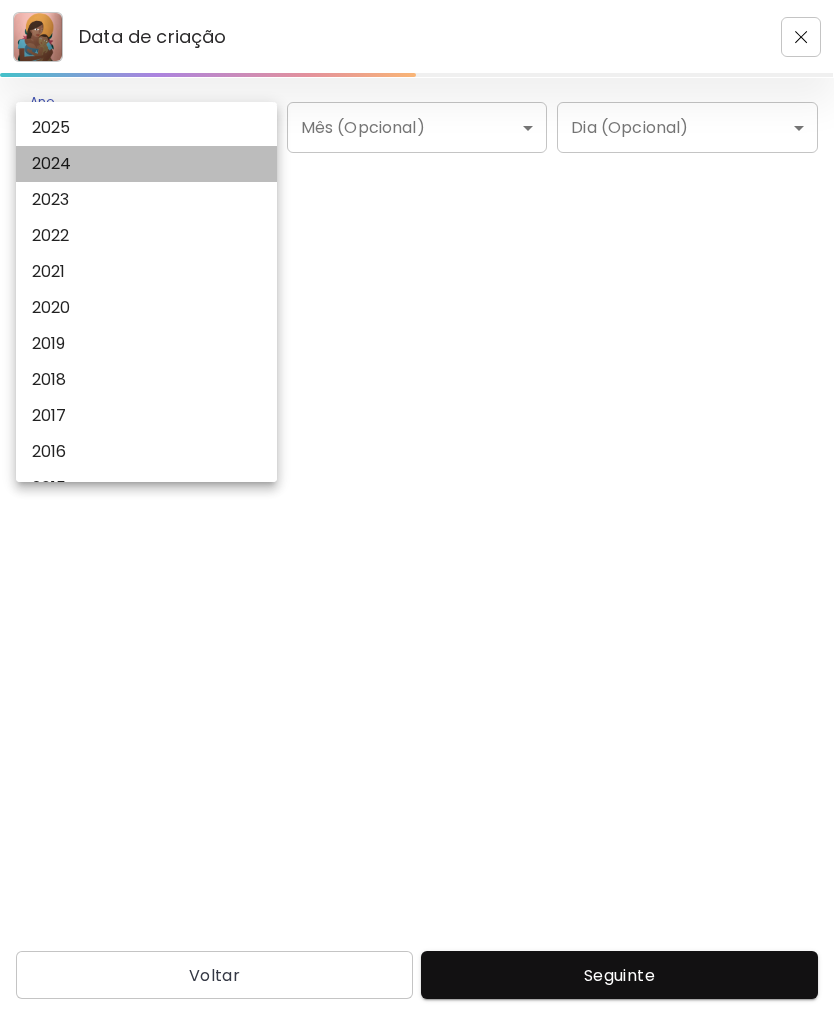 click on "2024" at bounding box center [52, 164] 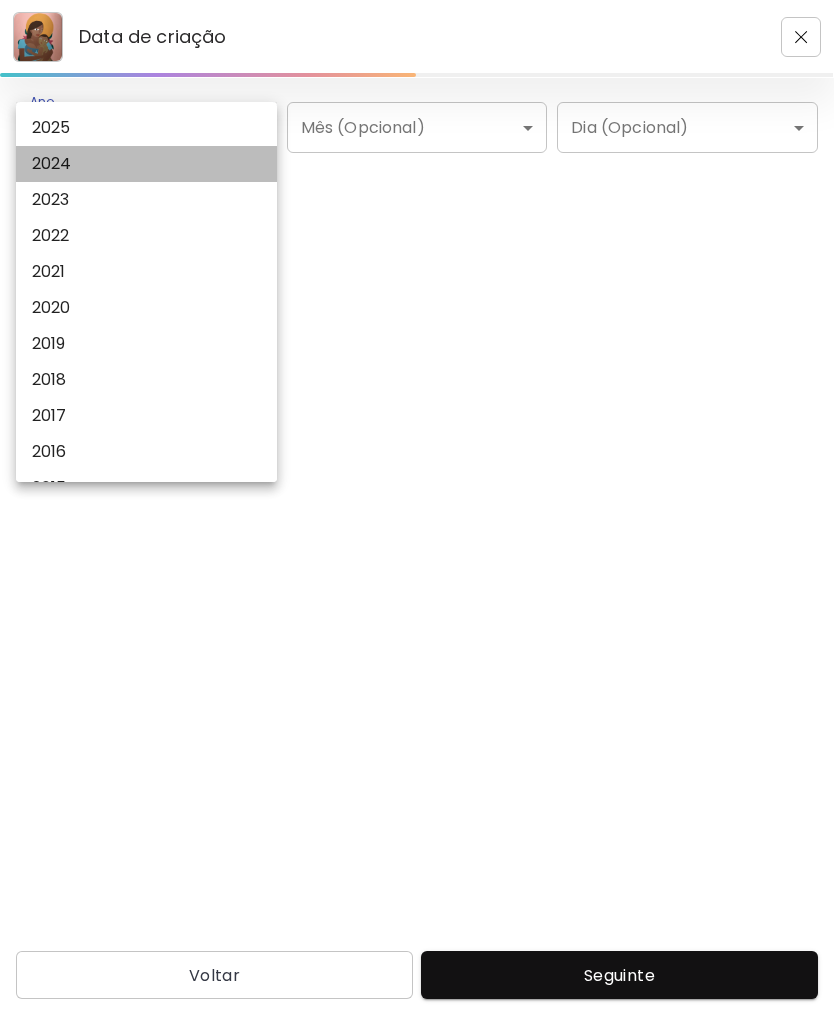 type on "****" 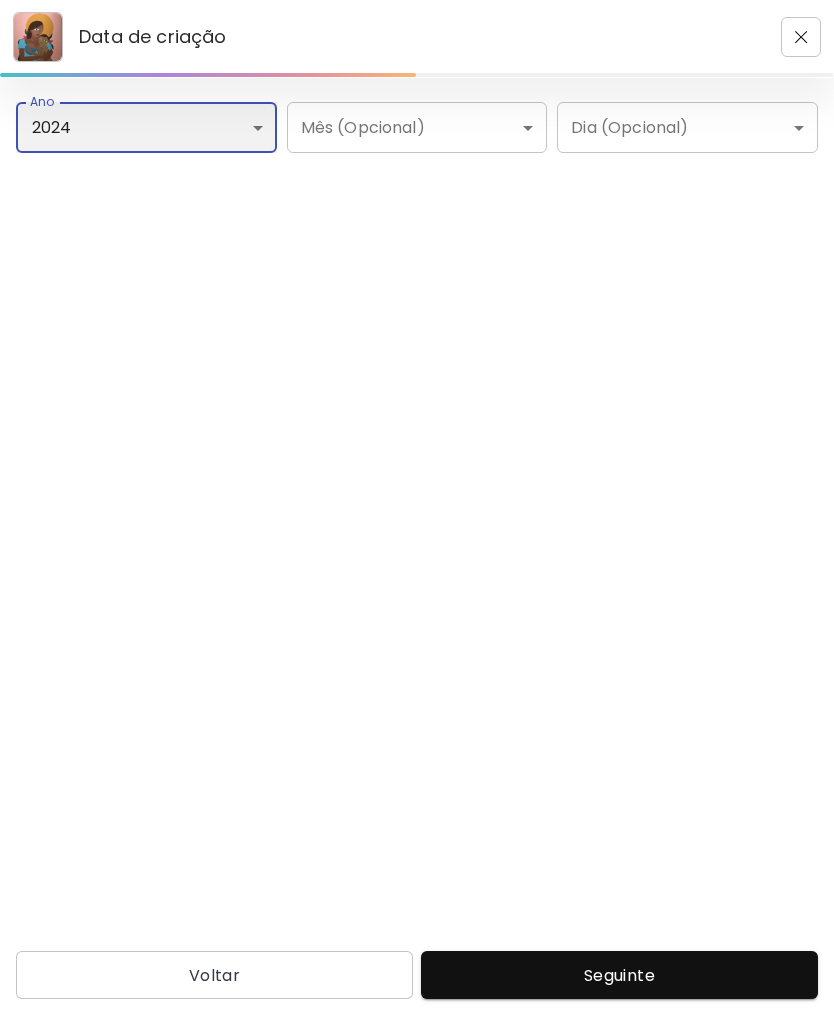 scroll, scrollTop: 64, scrollLeft: 0, axis: vertical 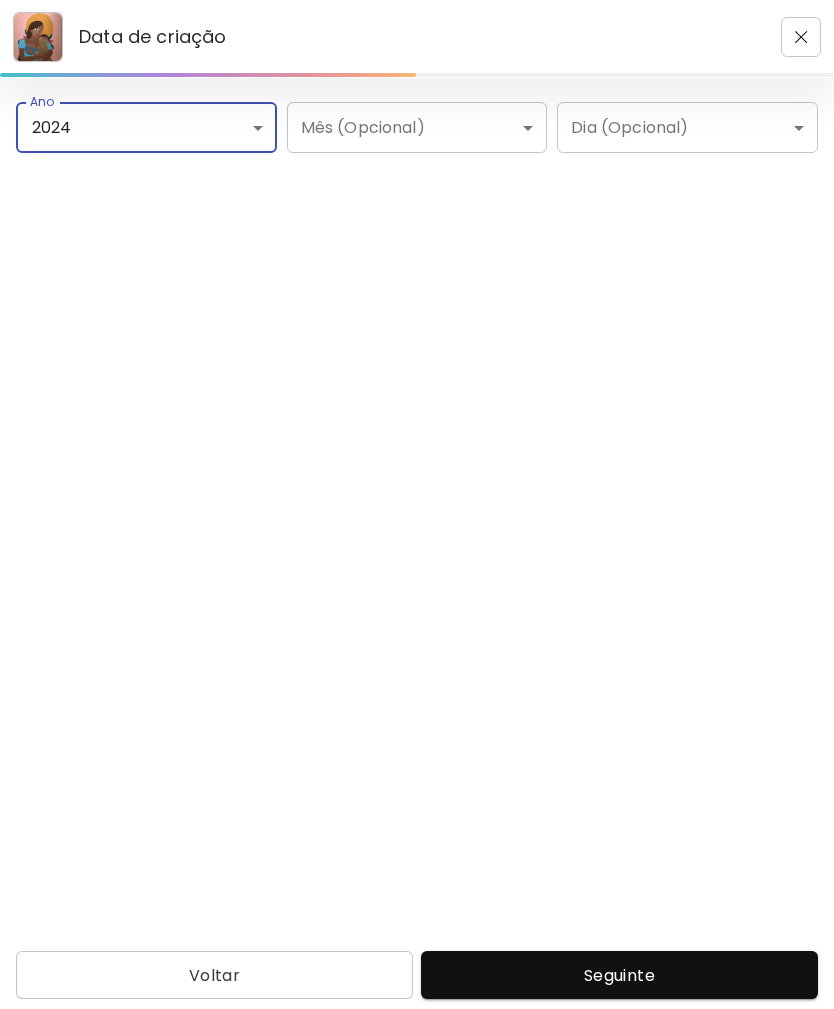 click on "Seguinte" at bounding box center [619, 975] 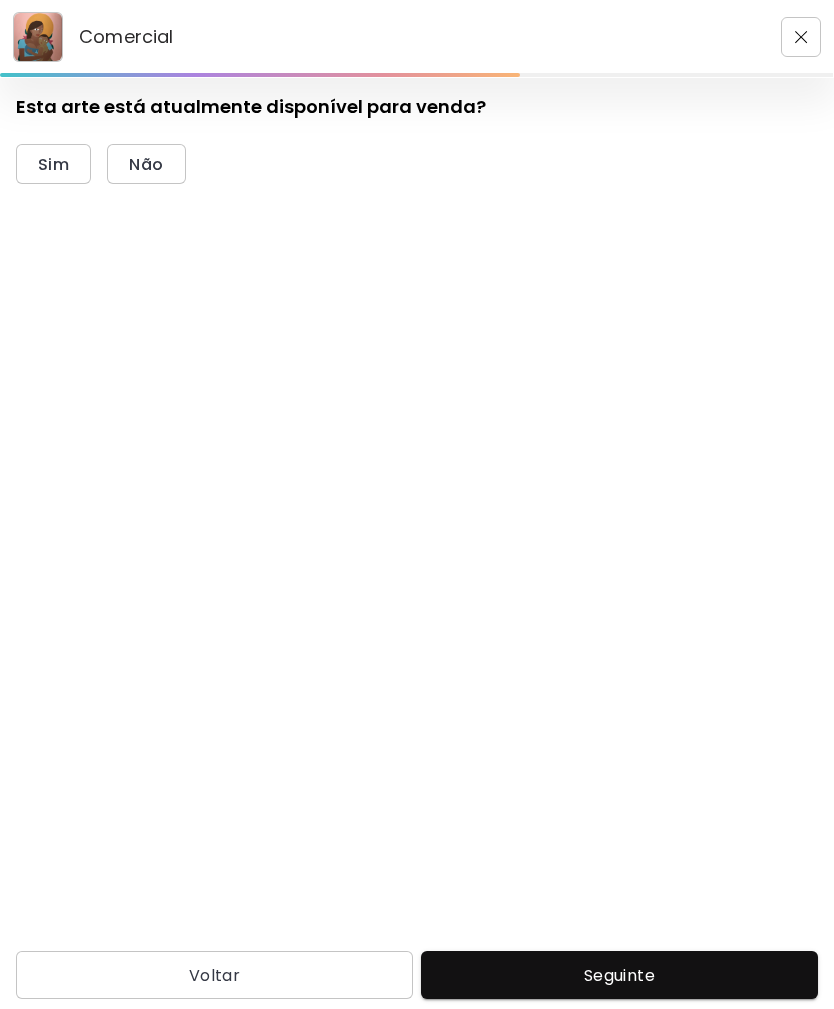 scroll, scrollTop: 0, scrollLeft: 0, axis: both 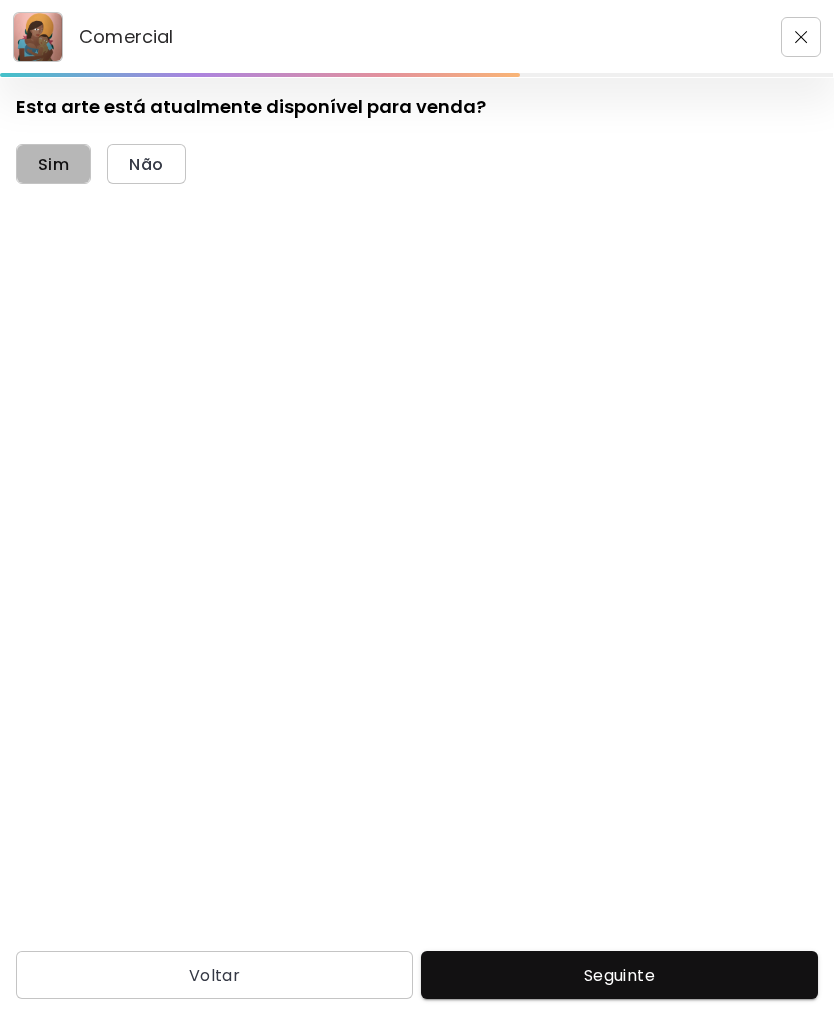 click on "Sim" at bounding box center (53, 164) 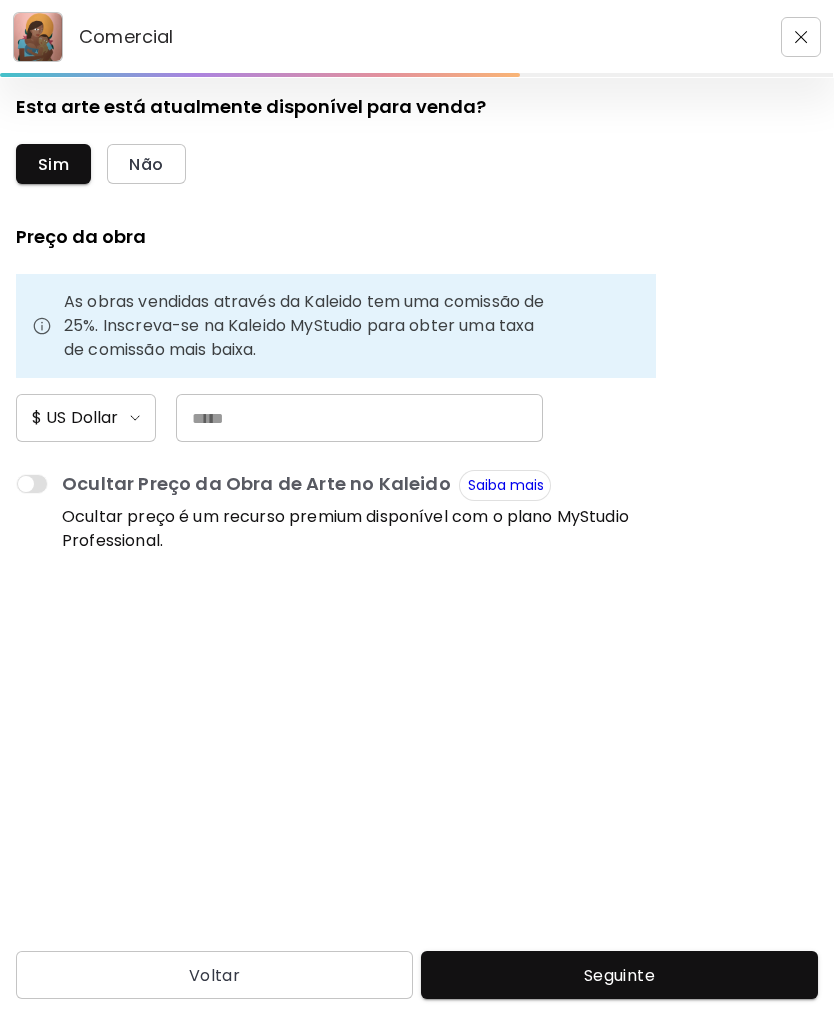 scroll, scrollTop: 7, scrollLeft: 0, axis: vertical 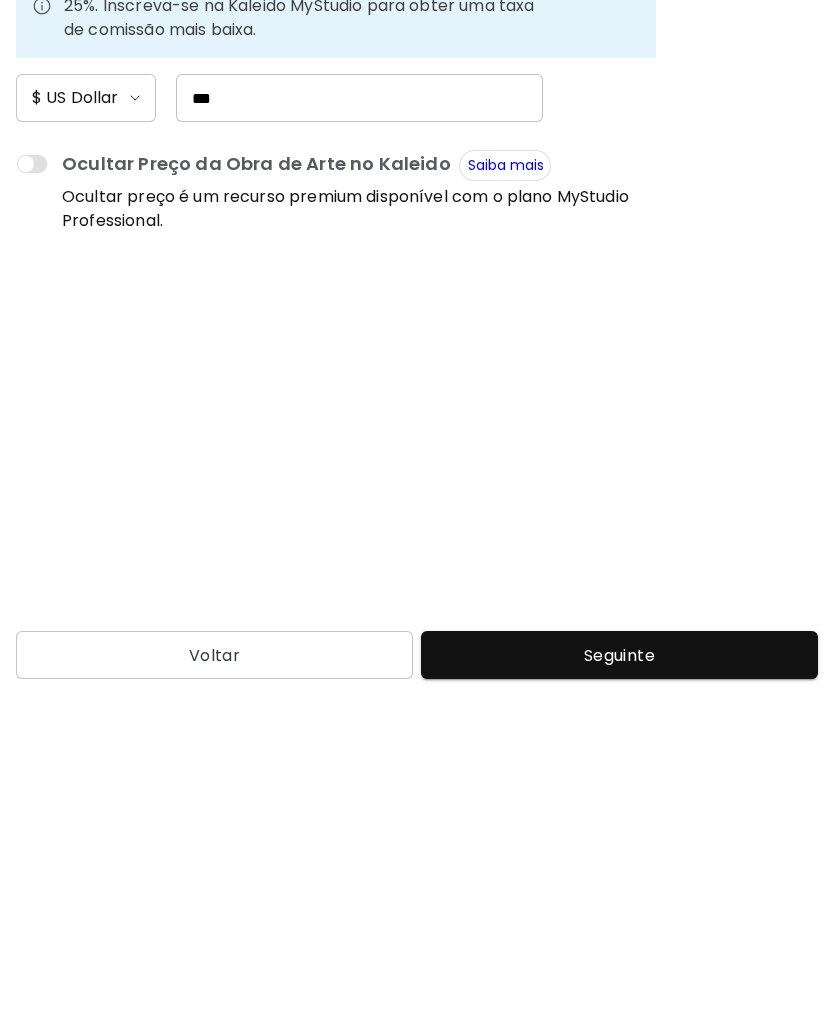 type on "***" 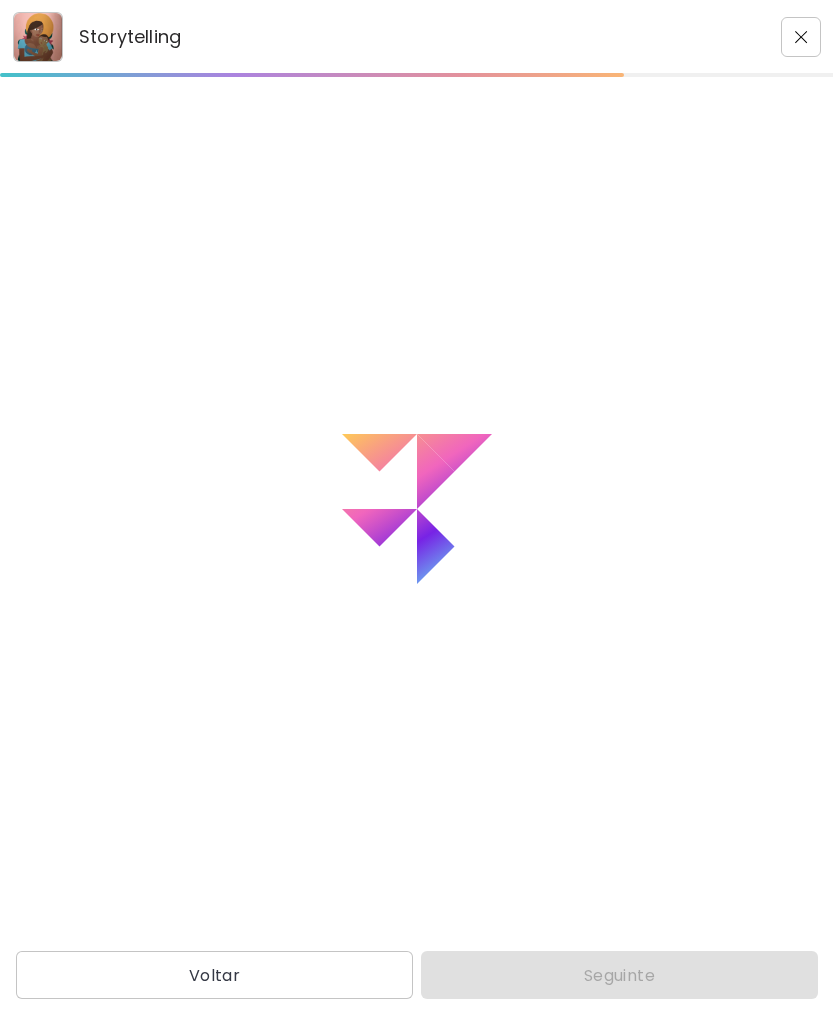 scroll, scrollTop: 0, scrollLeft: 0, axis: both 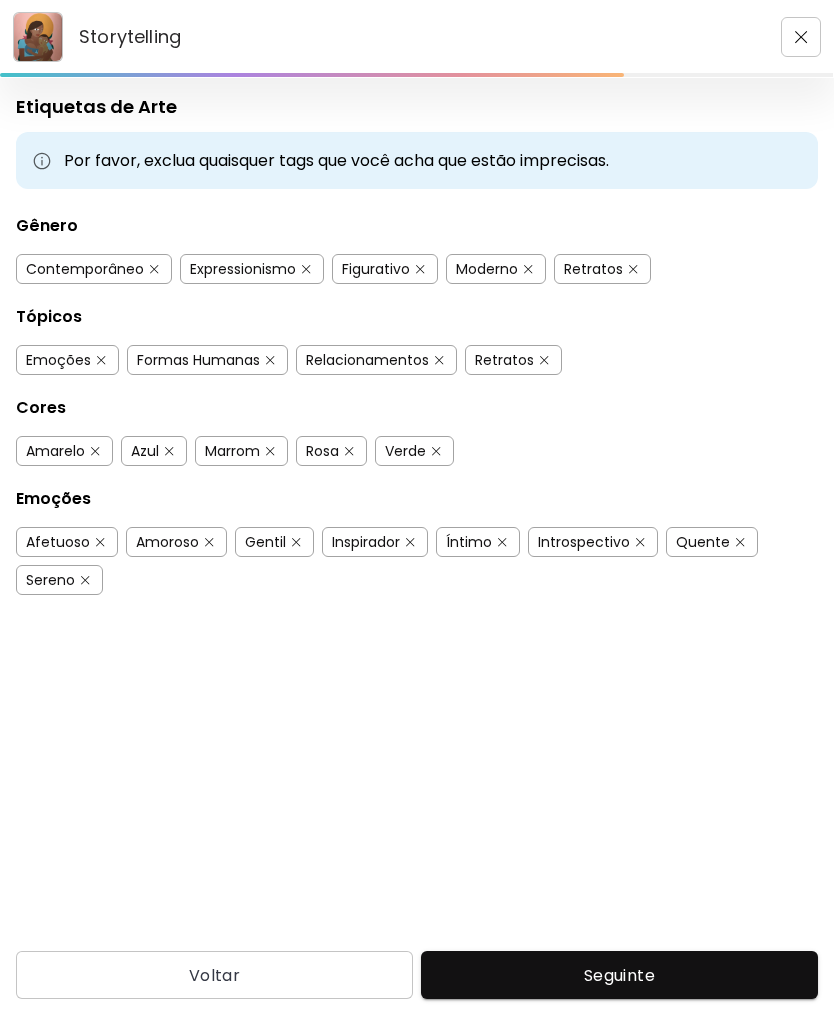 click on "Contemporâneo" at bounding box center [85, 269] 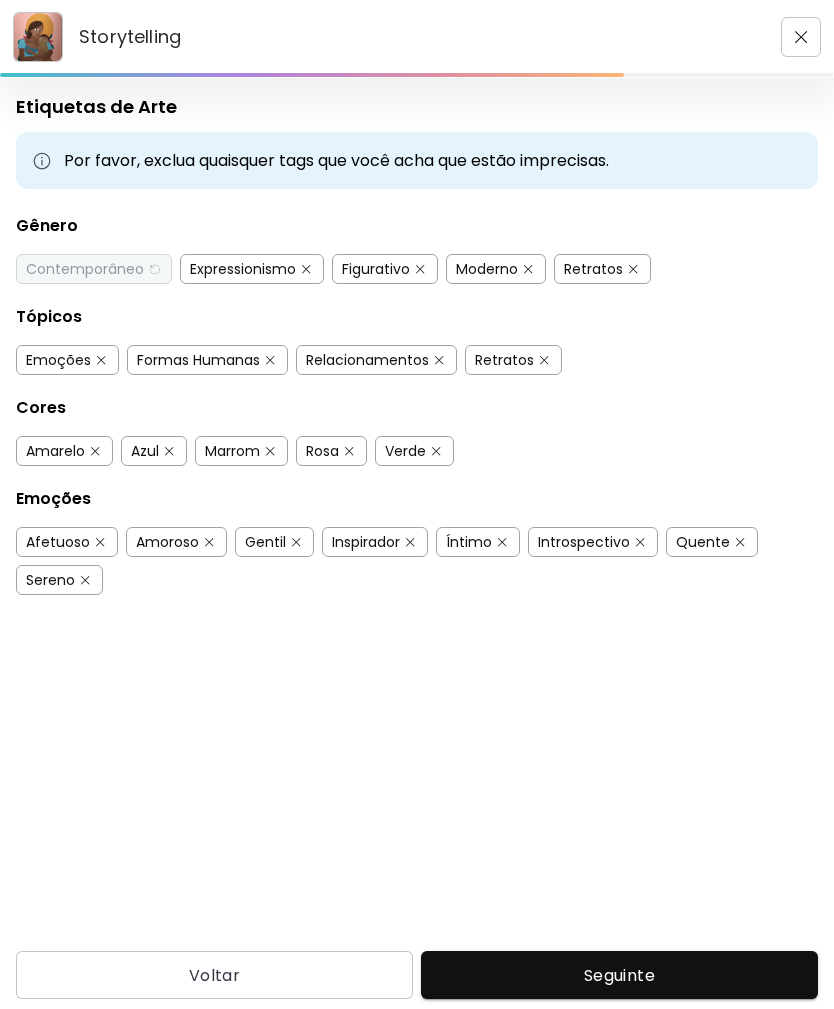 click on "Figurativo" at bounding box center (376, 269) 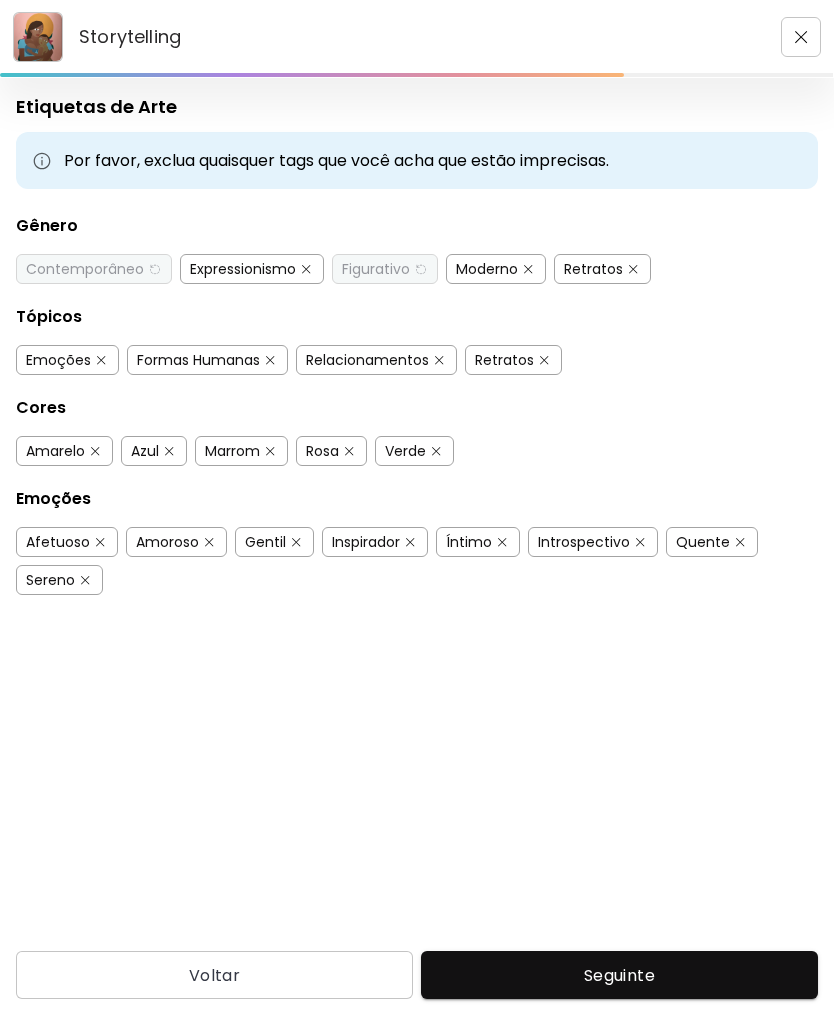 click on "Formas Humanas" at bounding box center [207, 360] 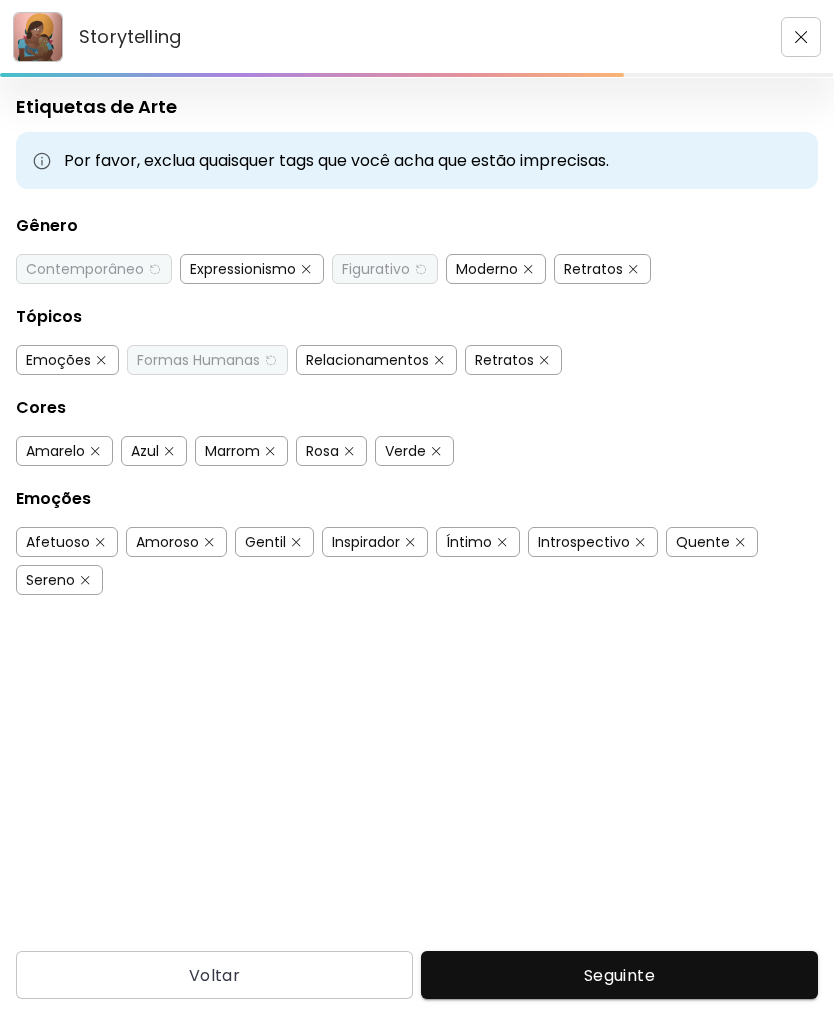 click on "Relacionamentos" at bounding box center [367, 360] 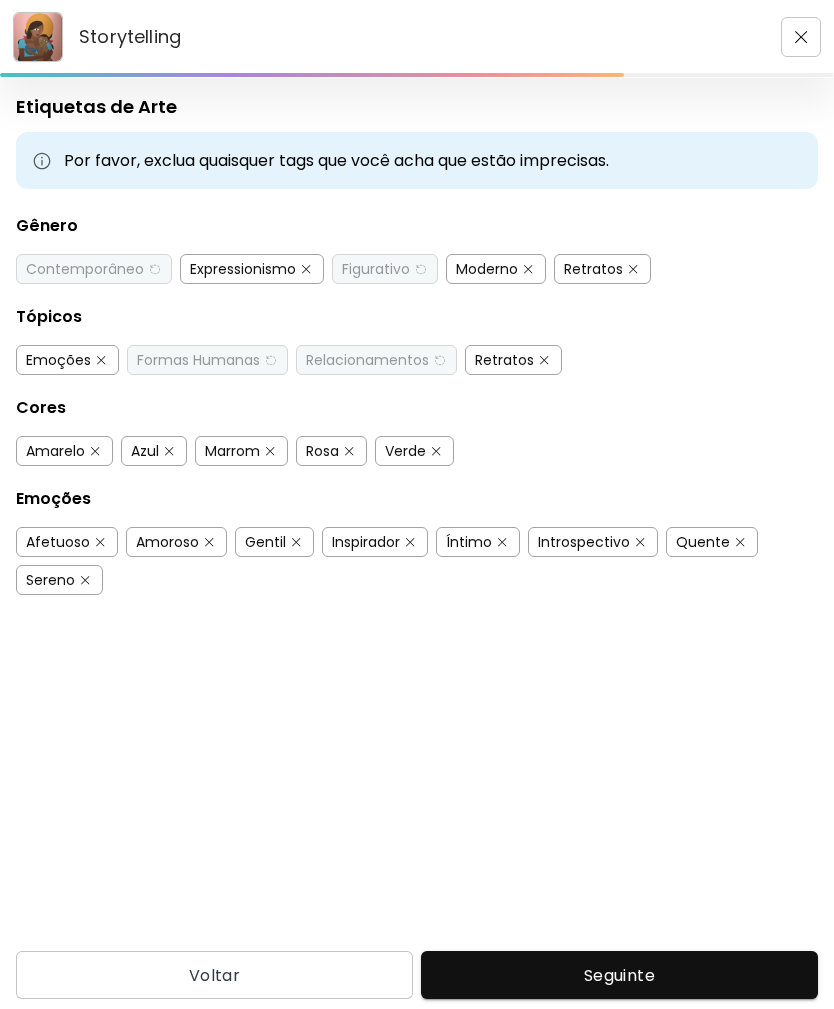 click on "Marrom" at bounding box center (232, 451) 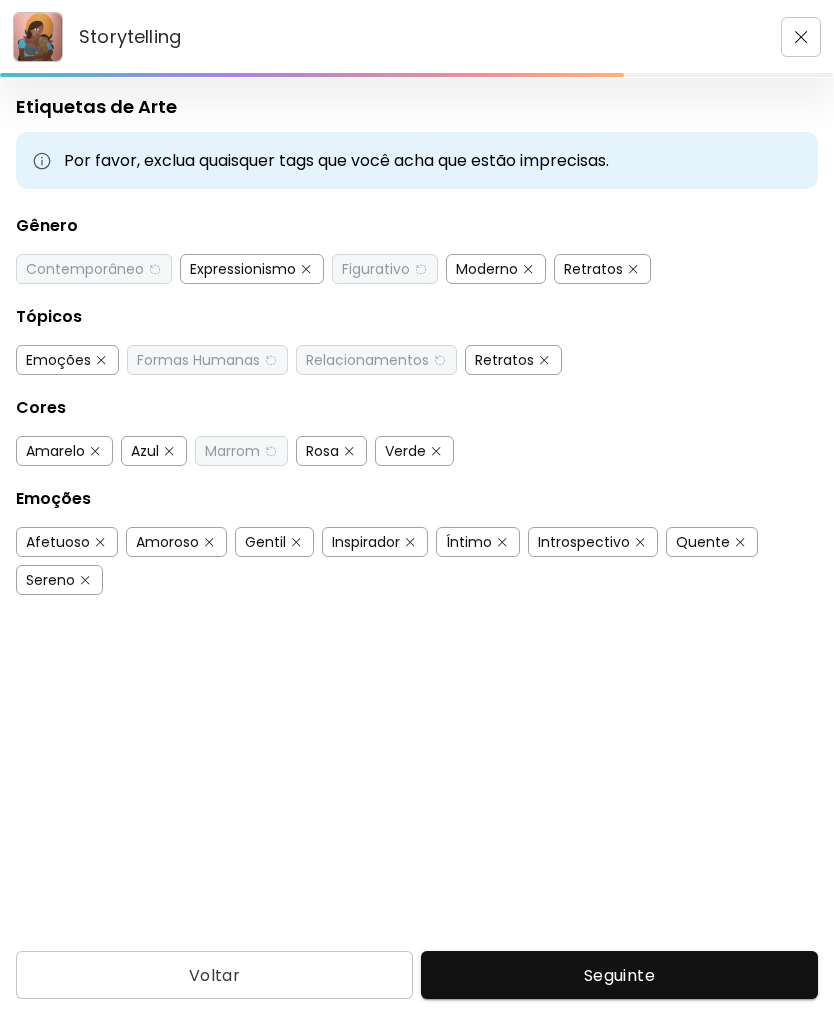 click on "Rosa" at bounding box center [322, 451] 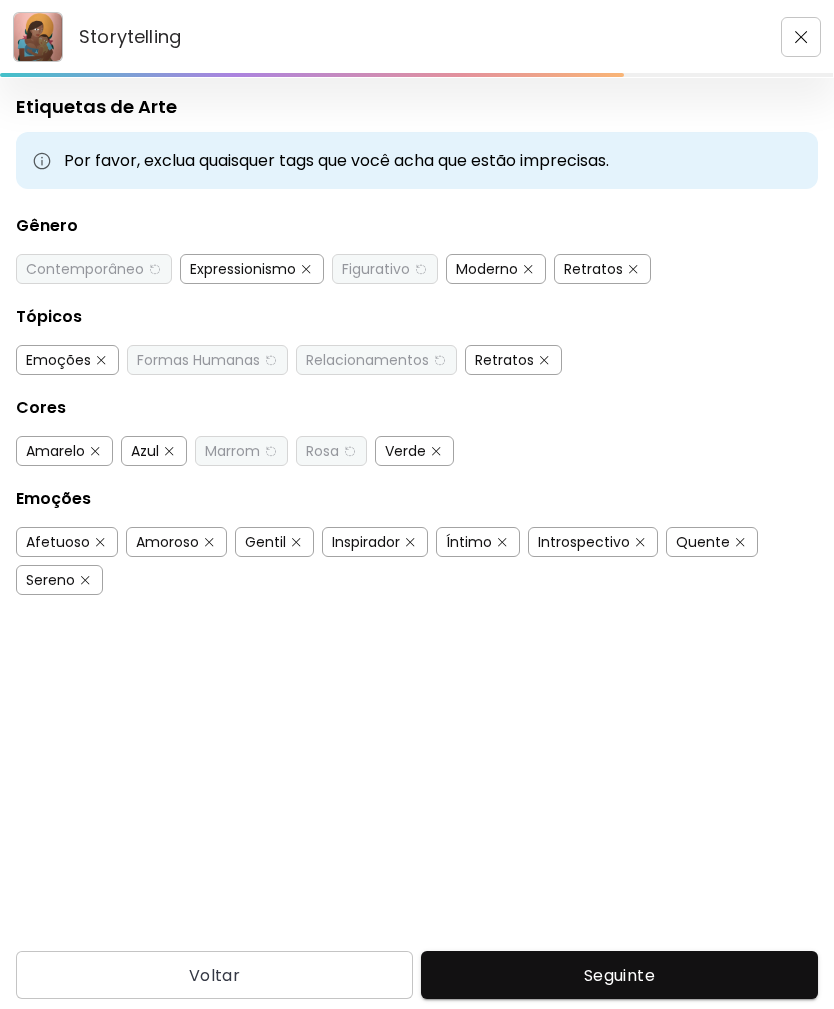 click on "Verde" at bounding box center [405, 451] 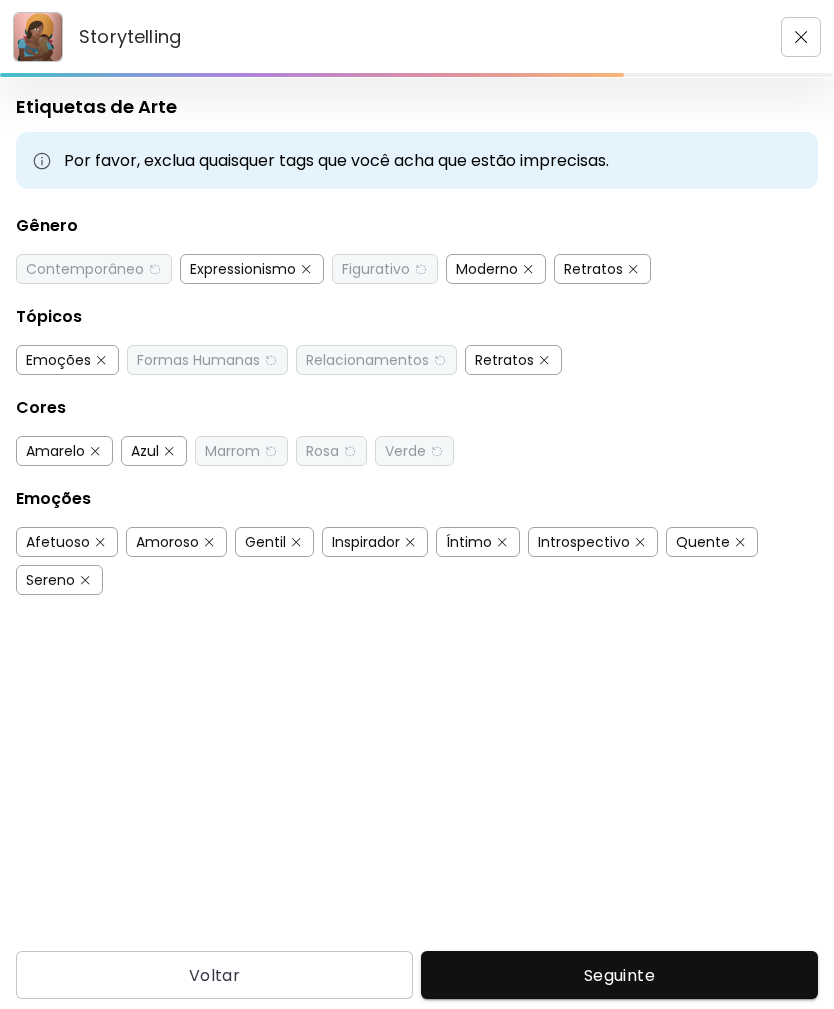 click on "Amarelo" at bounding box center (55, 451) 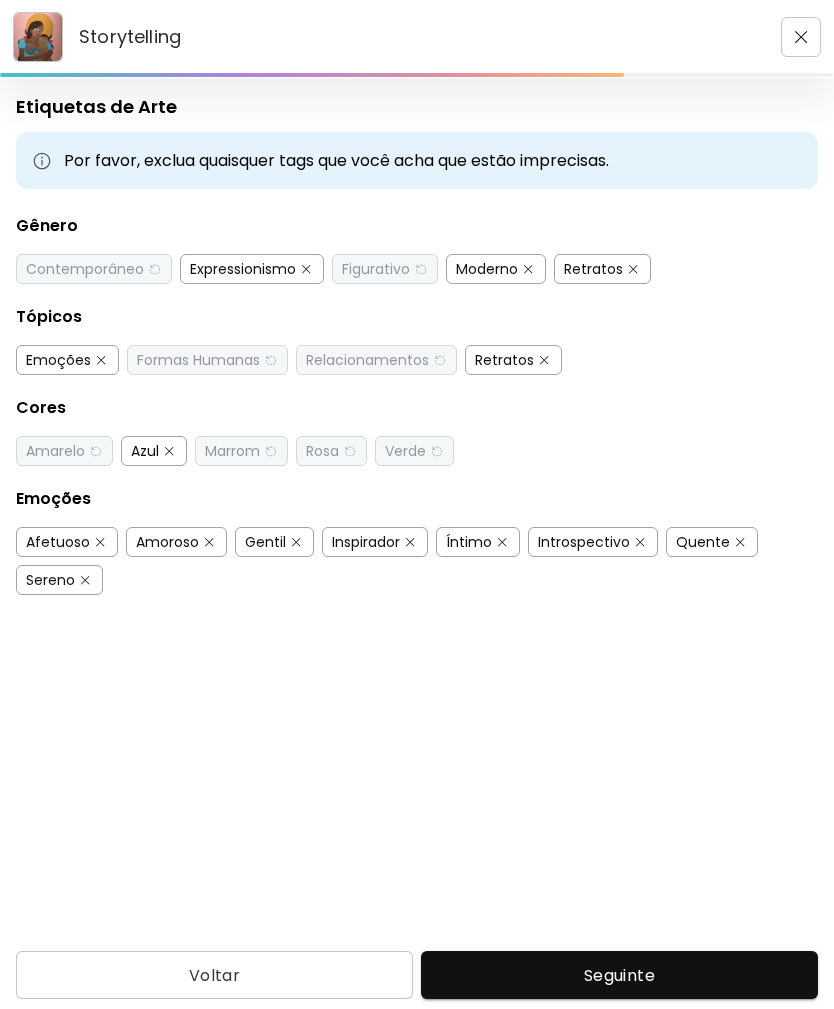 click on "Azul" at bounding box center [145, 451] 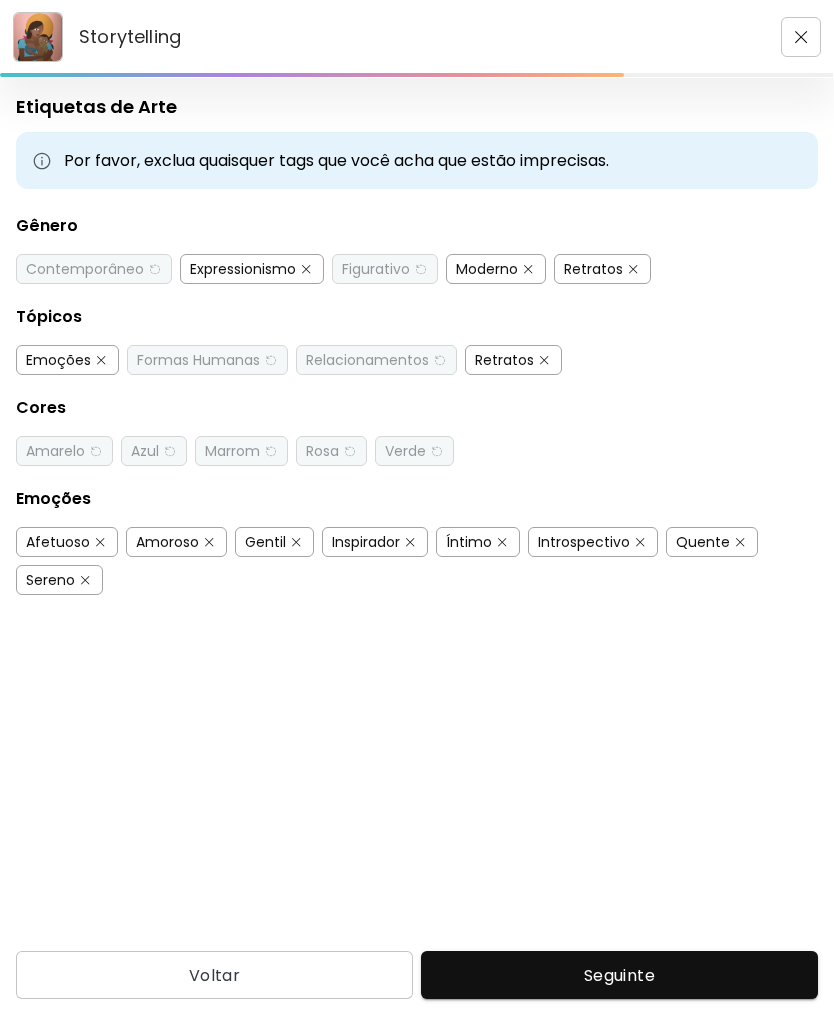 click on "Afetuoso" at bounding box center (58, 542) 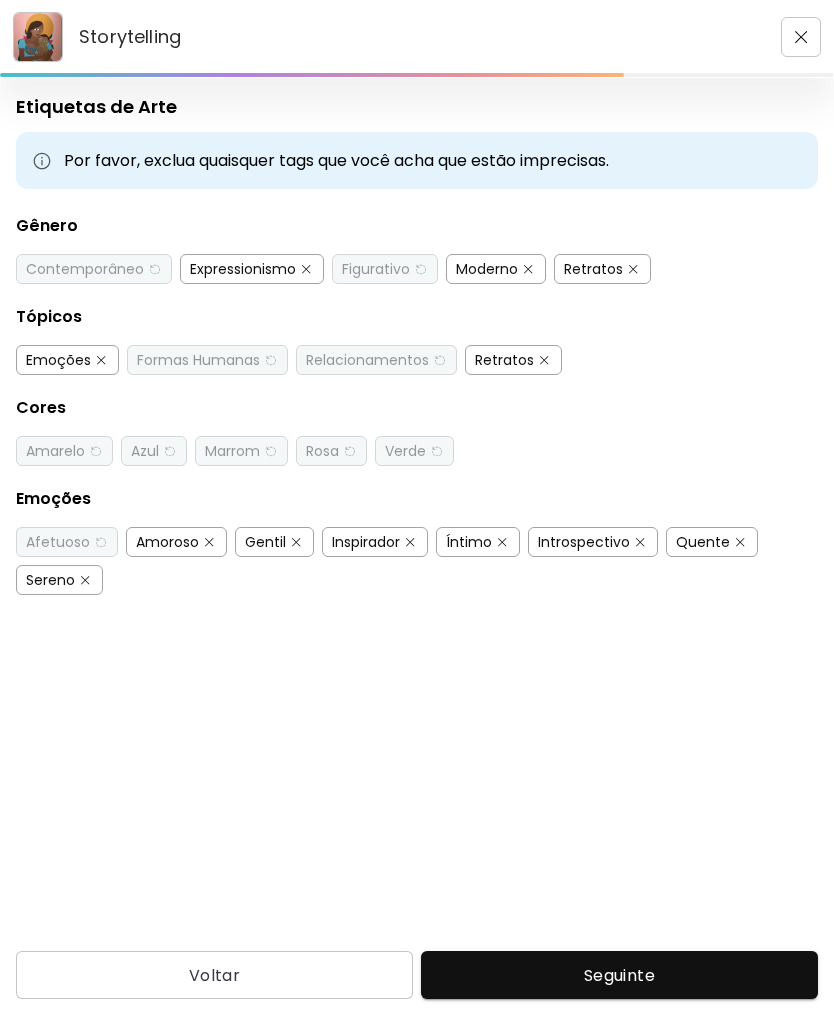 click on "Amoroso" at bounding box center [167, 542] 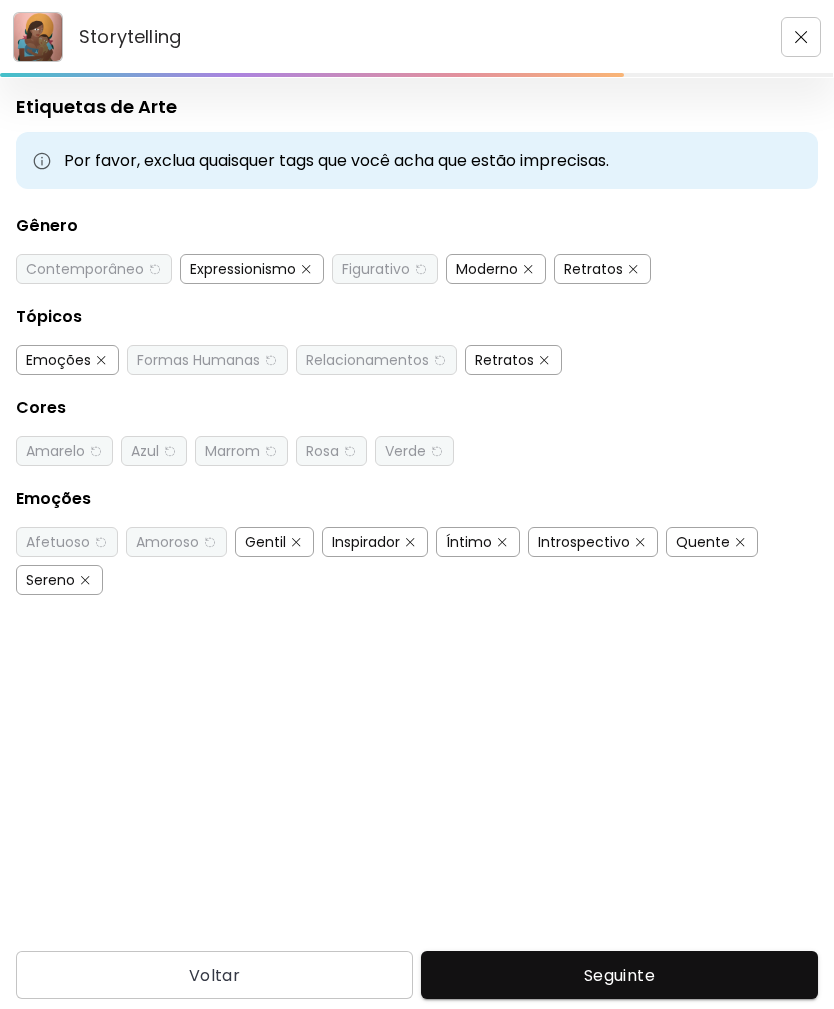 click on "Gentil" at bounding box center [265, 542] 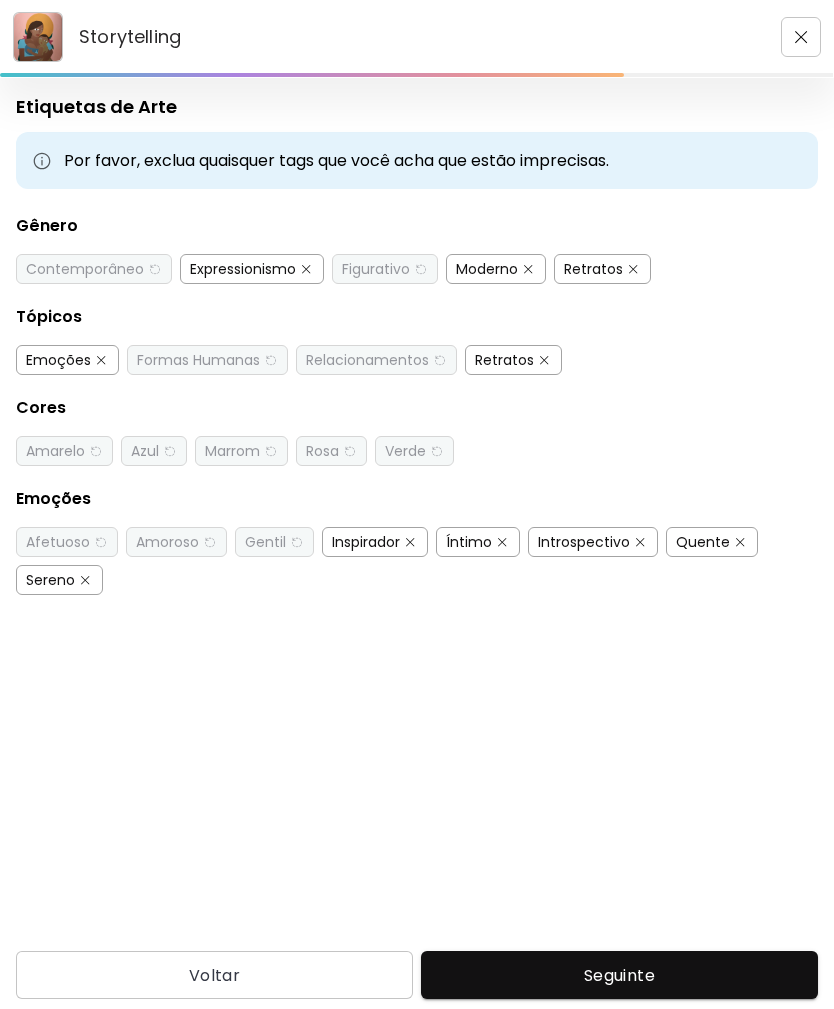 click on "Inspirador" at bounding box center (366, 542) 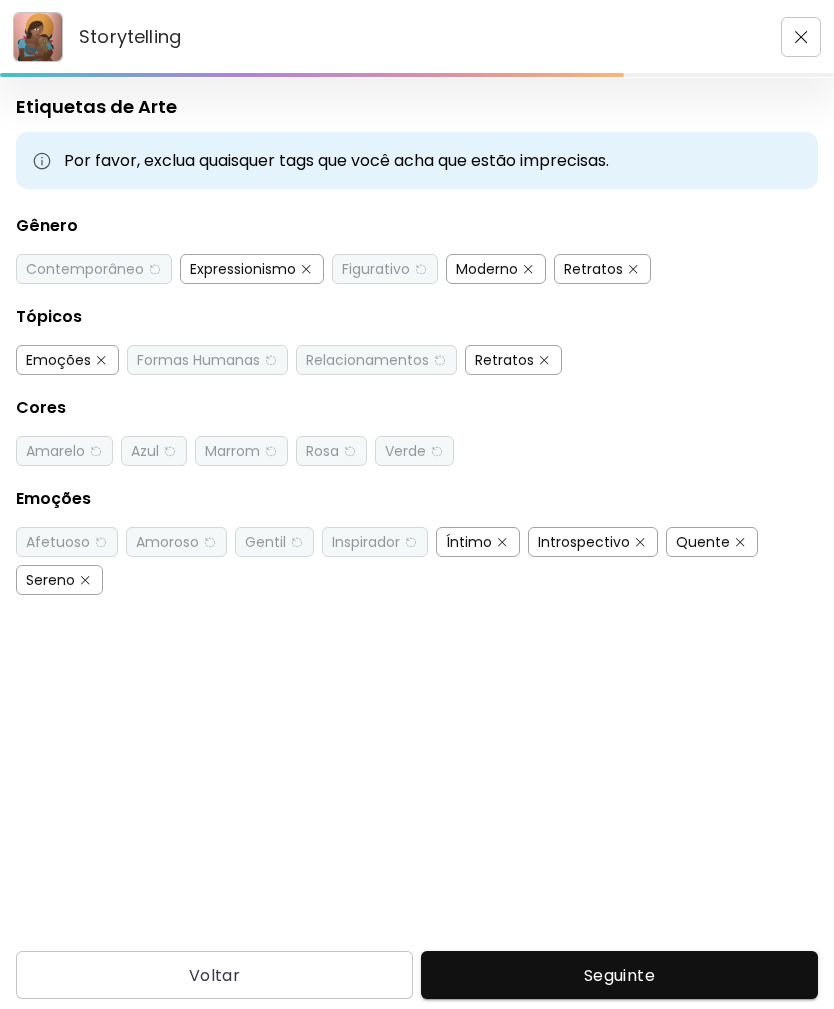 click on "Íntimo" at bounding box center [469, 542] 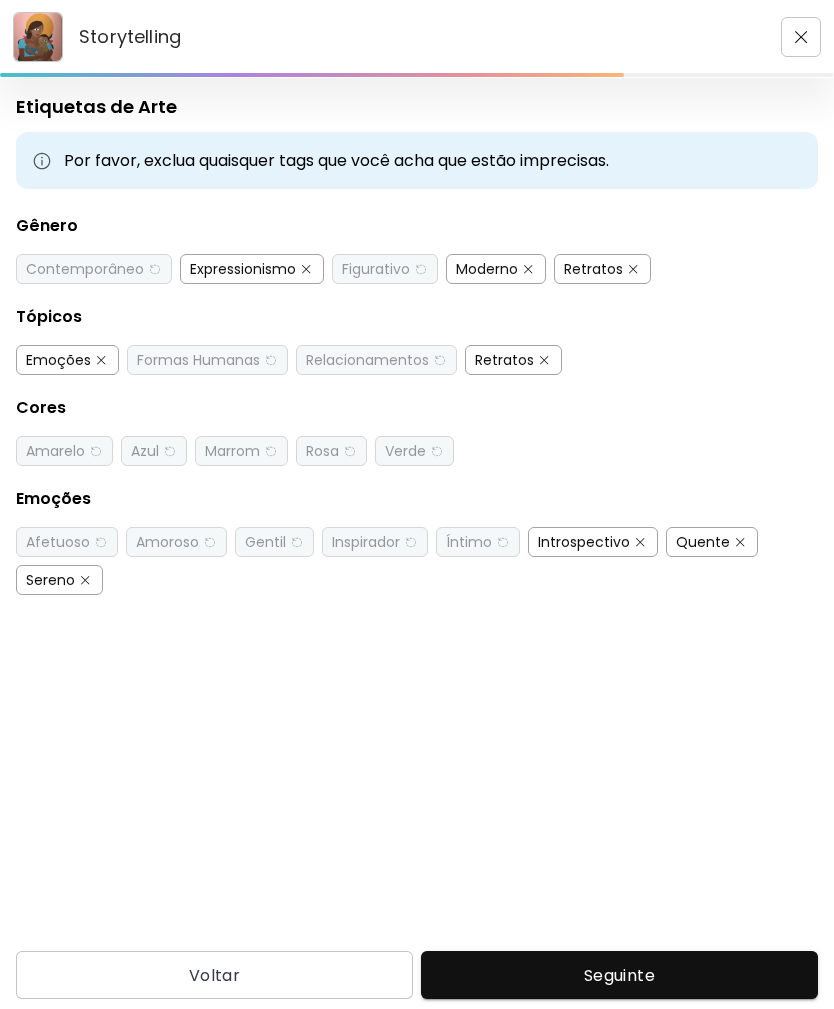click on "Sereno" at bounding box center [50, 580] 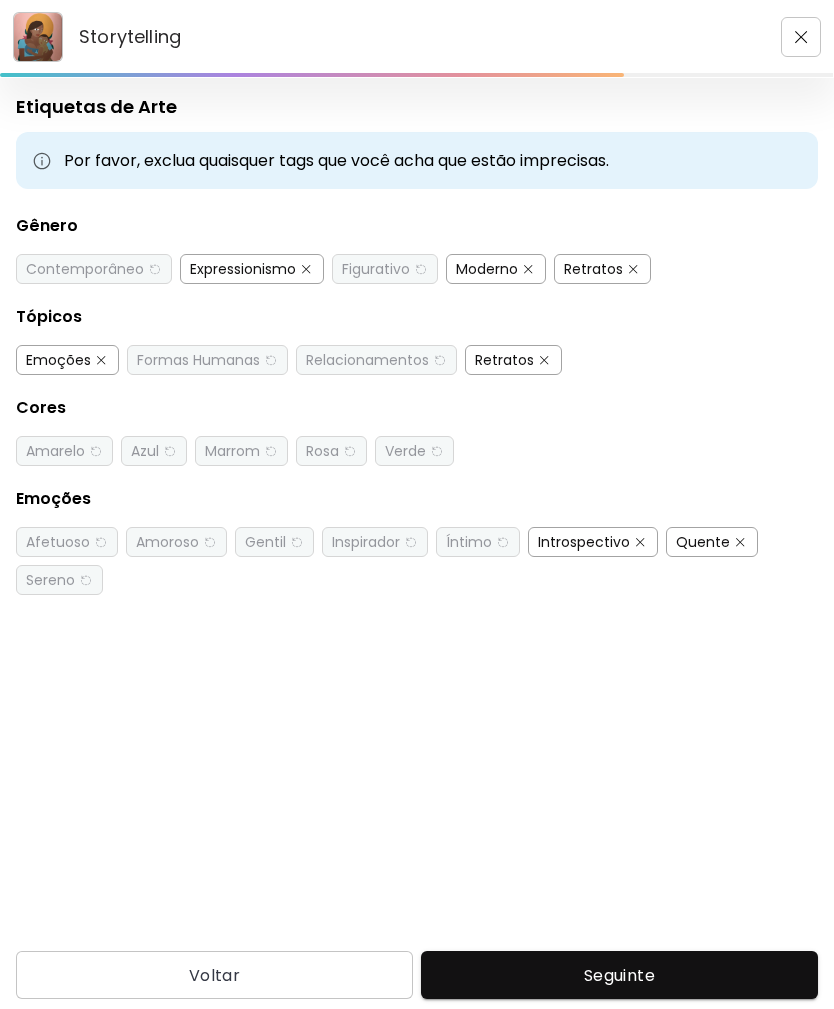 click on "Storytelling Etiquetas de Arte Por favor, exclua quaisquer tags que você acha que estão imprecisas. Gênero   Contemporâneo   Expressionismo   Figurativo   Moderno   Retratos Tópicos   Emoções   Formas Humanas   Relacionamentos   Retratos Cores   Amarelo   Azul   Marrom   Rosa   Verde Emoções   Afetuoso   Amoroso   Gentil   Inspirador   Íntimo   Introspectivo   Quente   Sereno Voltar Seguinte Pesquisa de artista Nome ou identificador Nome ou identificador País do artista País do artista Disciplina Todos Pintura Contemporânea Desenho e Ilustração Collage Esculturas e Instalações Fotografía Arte AR/VR Arte digital e NFT Arte urbana Géneros Todos Abstrato Arte Pop Surrealismo Impressionismo Retrato e Figurativo Minimalismo Hipercontemporâneo  Realismo Quadrinhos e Ilustração Arte da natureza Erótico Urbana Identidade Todos Jovens Artistas Artistas Femininas Artistas de Nova York América Latina Português e brasileiro Francês Africano e afrodescendente Oriente Médio e Norte da África" at bounding box center (417, 504) 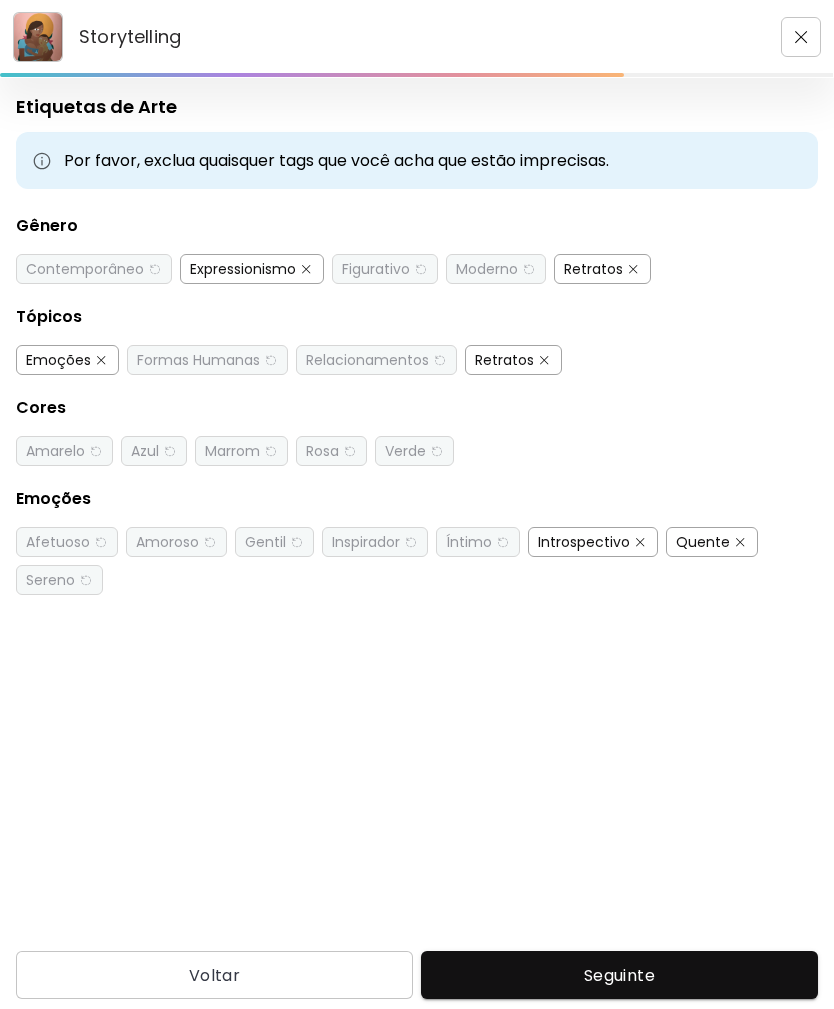 click at bounding box center (633, 269) 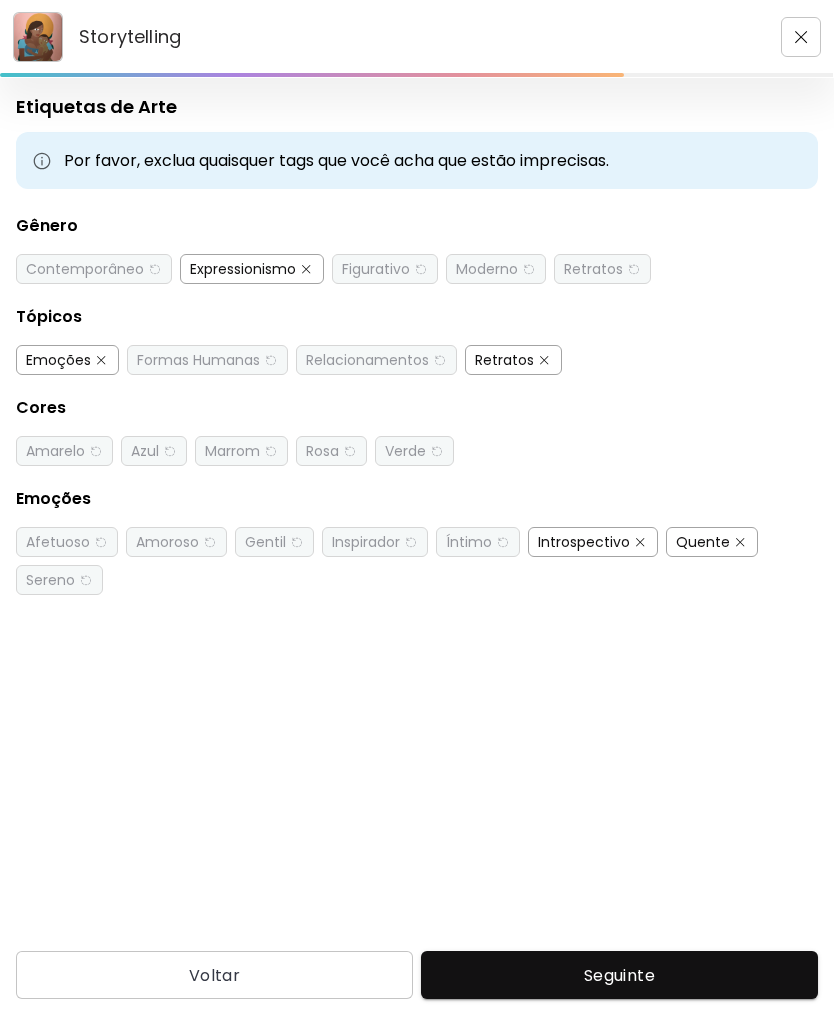 click at bounding box center [306, 269] 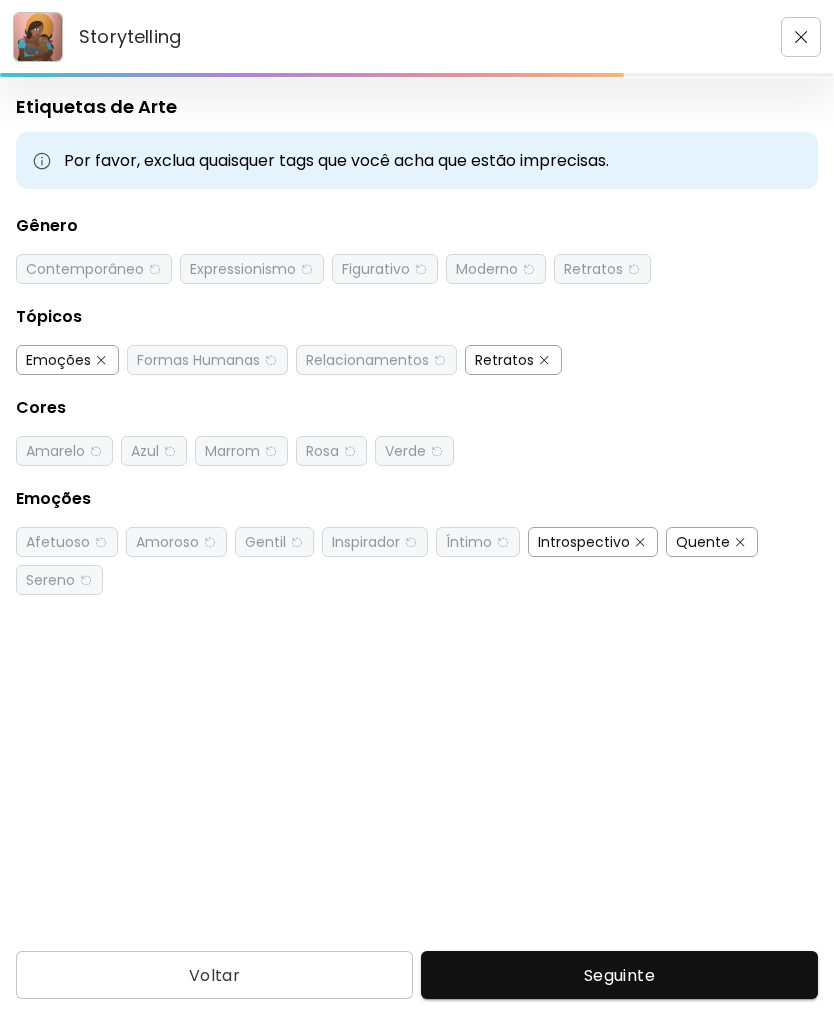 click at bounding box center [544, 360] 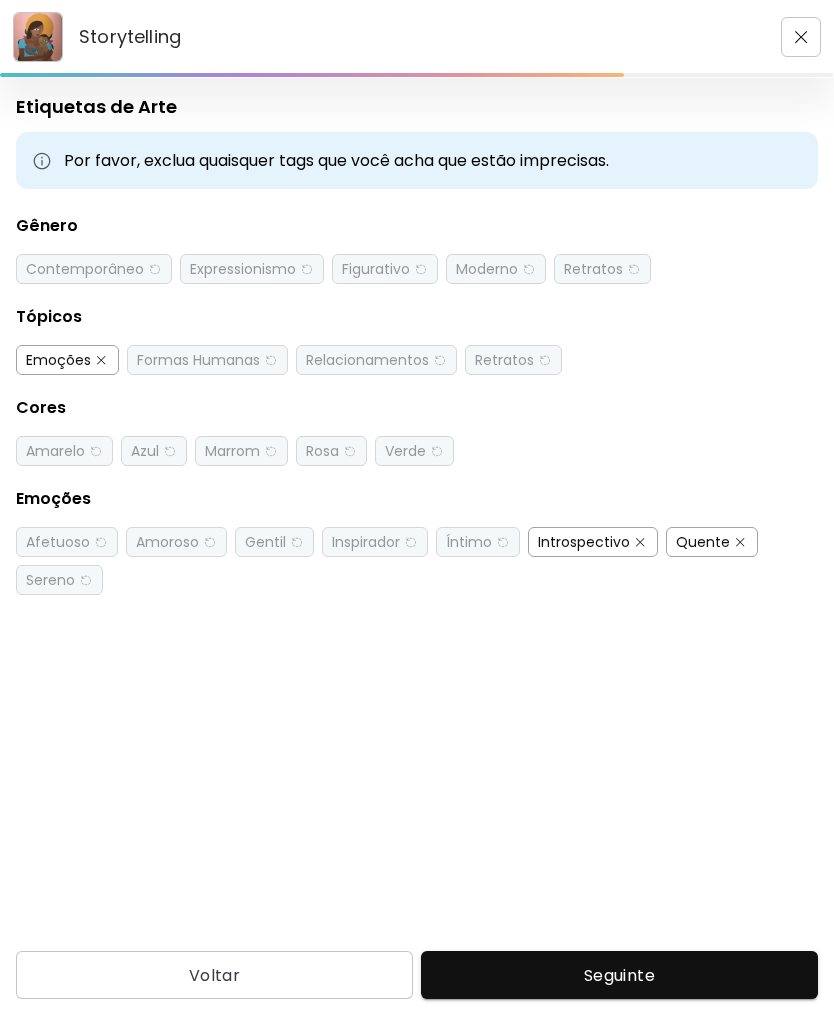 click at bounding box center [101, 360] 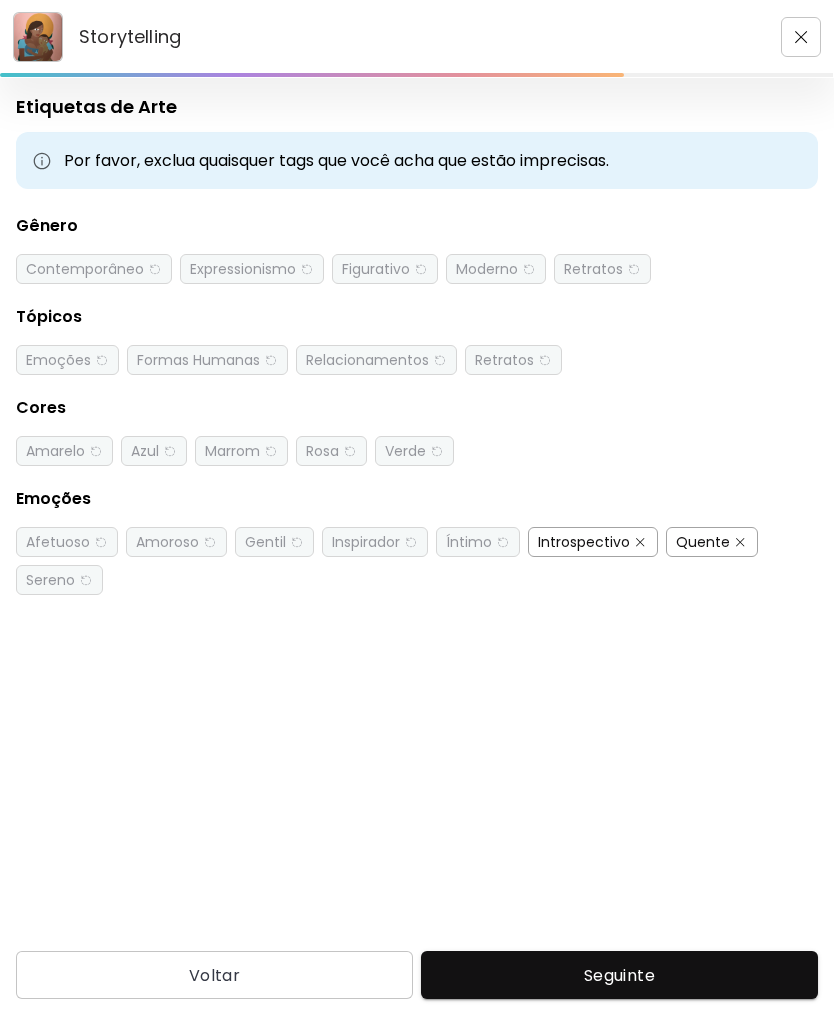 click at bounding box center [640, 542] 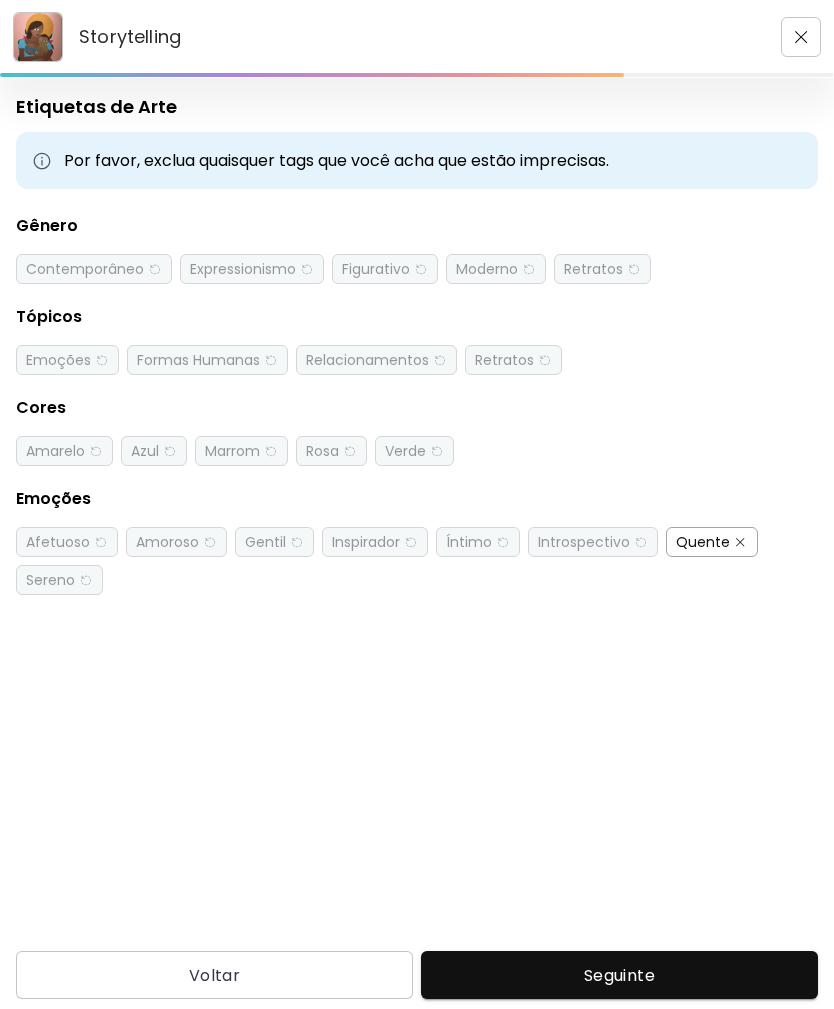 click at bounding box center [740, 542] 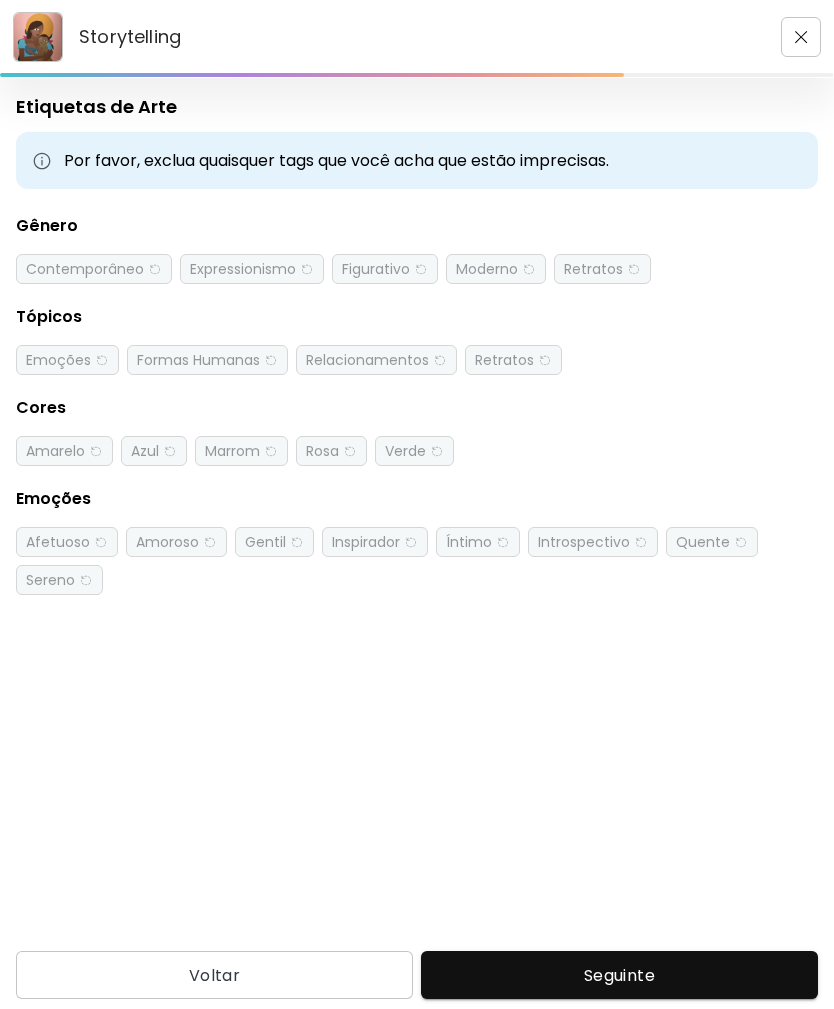 click on "Seguinte" at bounding box center [619, 975] 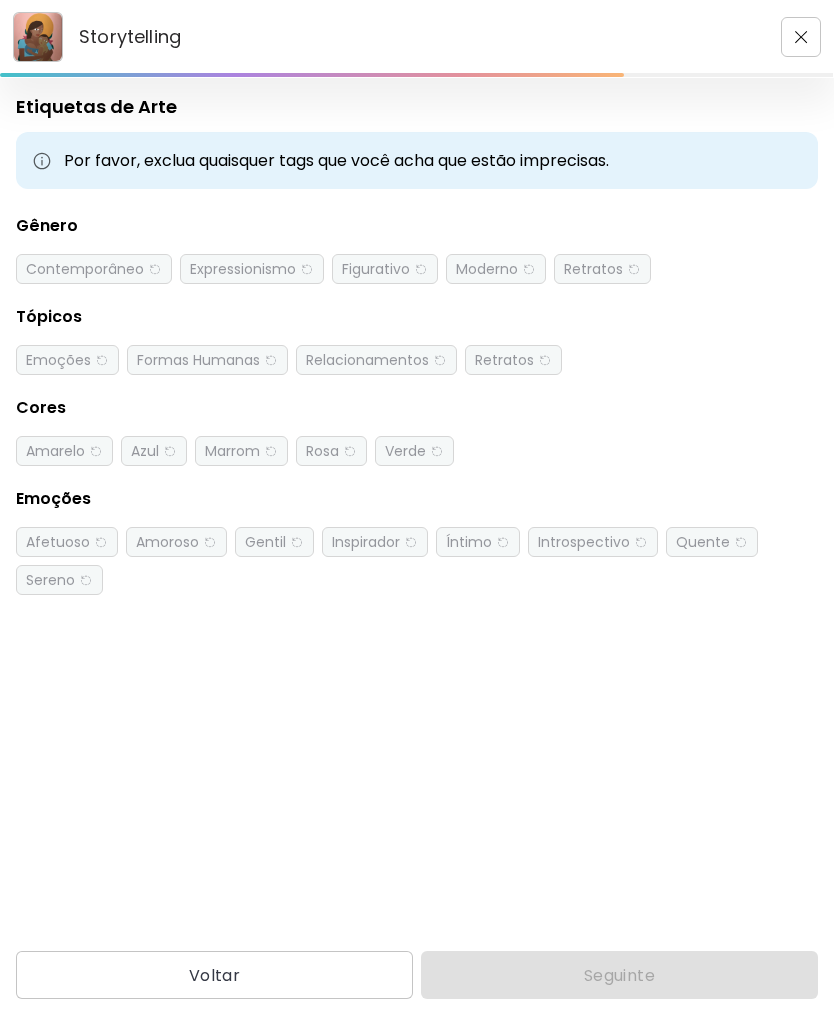 click on "Voltar Seguinte" at bounding box center (417, 975) 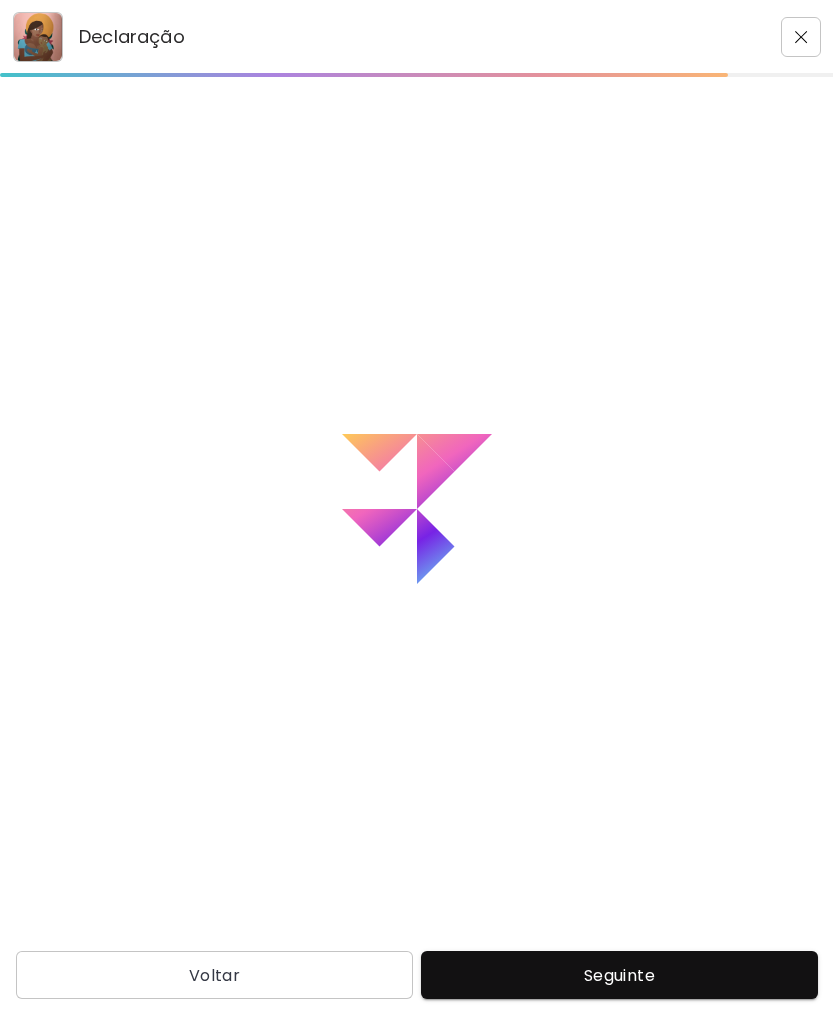 type on "**********" 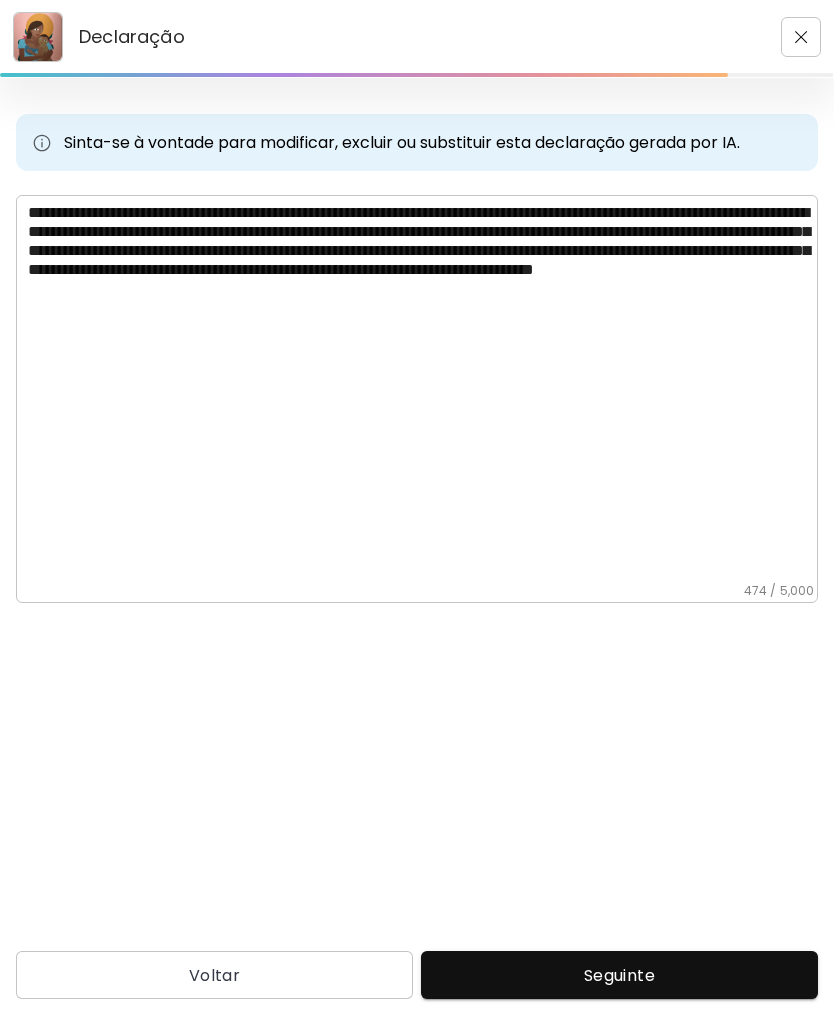 click on "Seguinte" at bounding box center (619, 975) 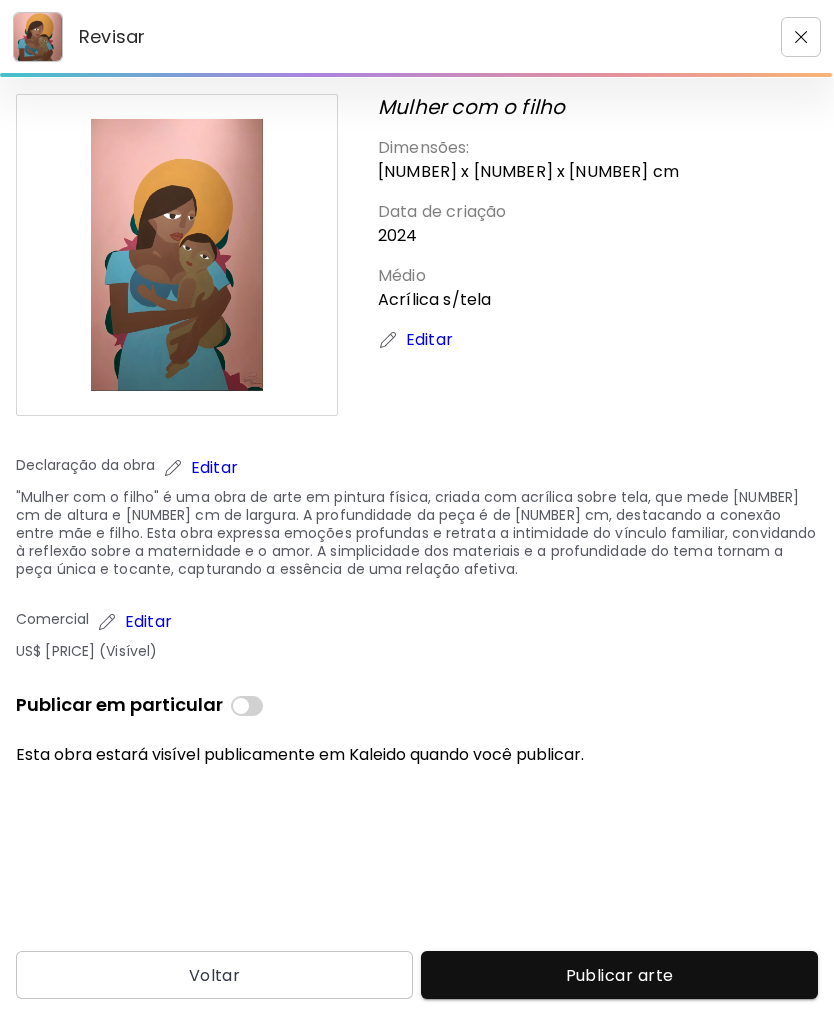 scroll, scrollTop: 0, scrollLeft: 0, axis: both 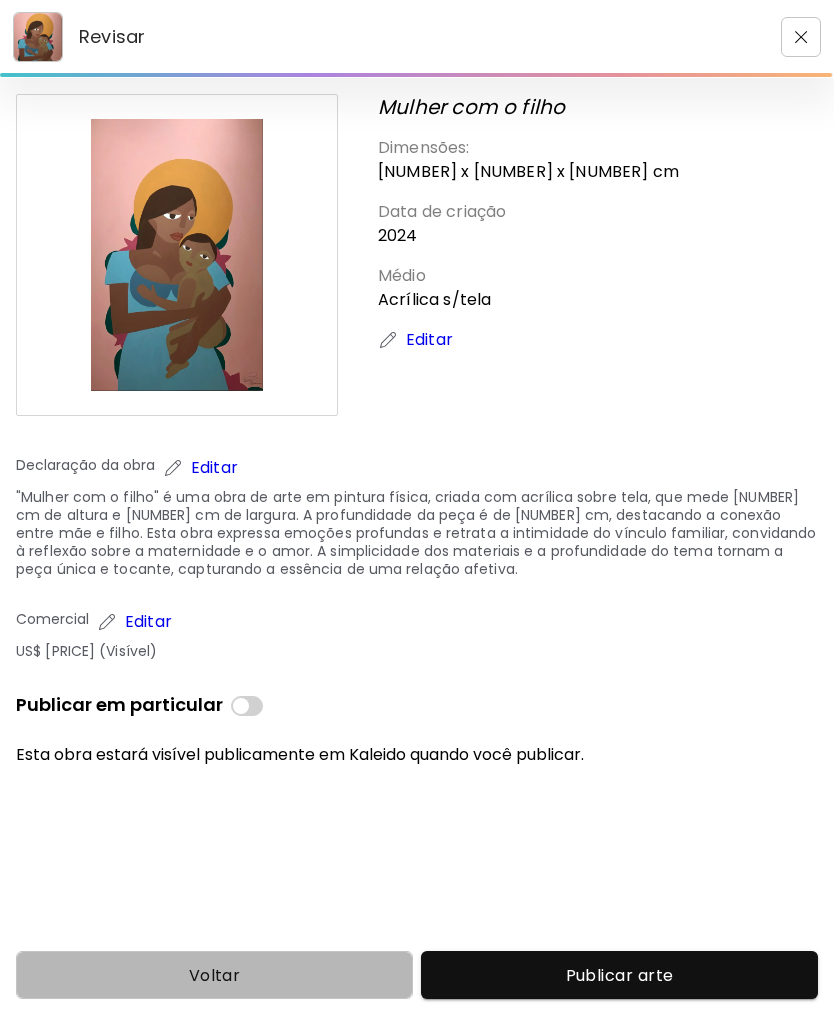 click on "Voltar" at bounding box center (214, 975) 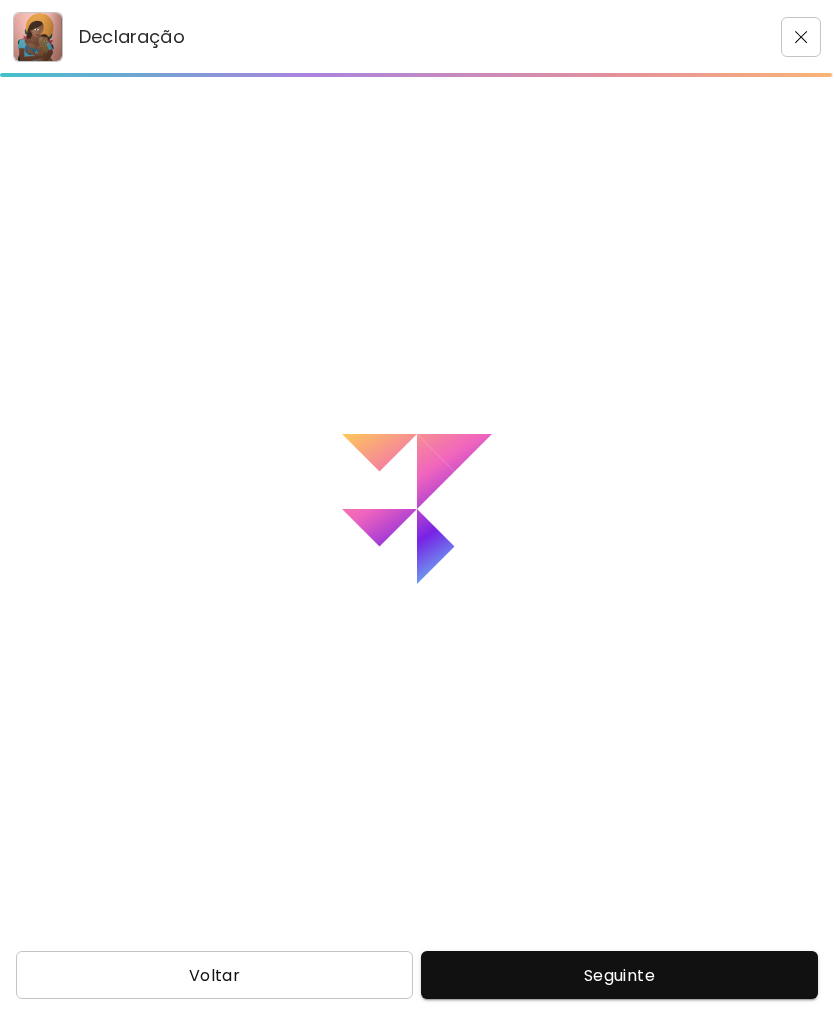 type on "**********" 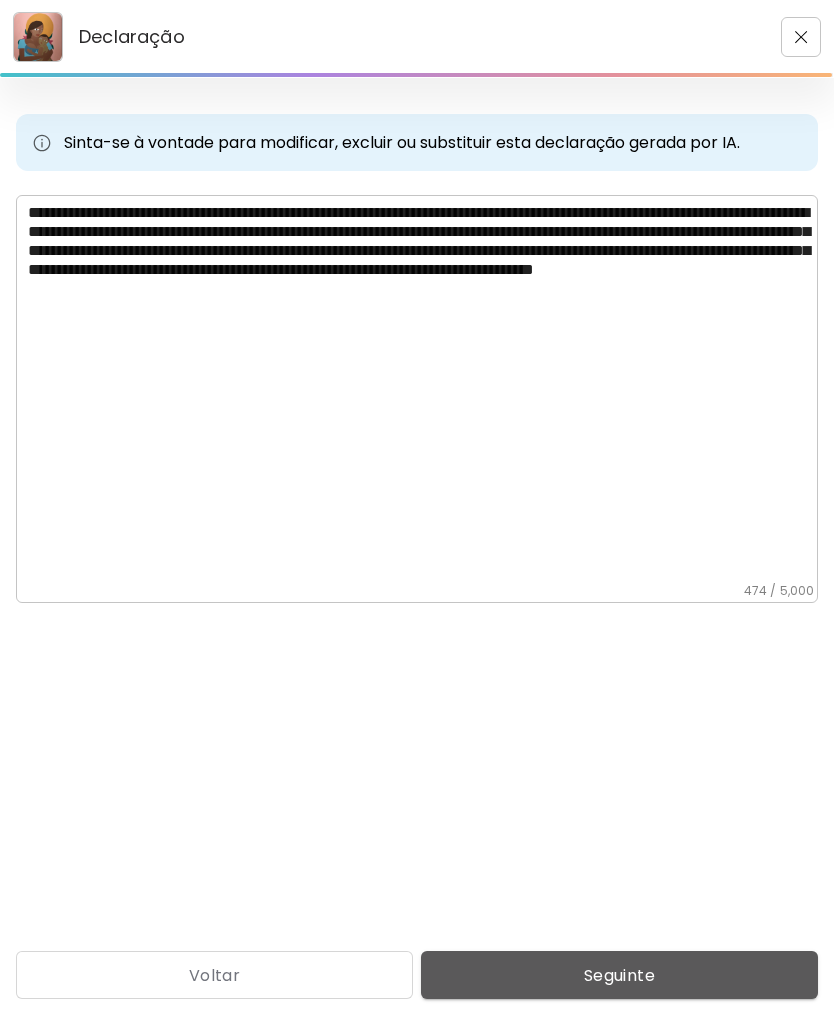 click on "Seguinte" at bounding box center (619, 975) 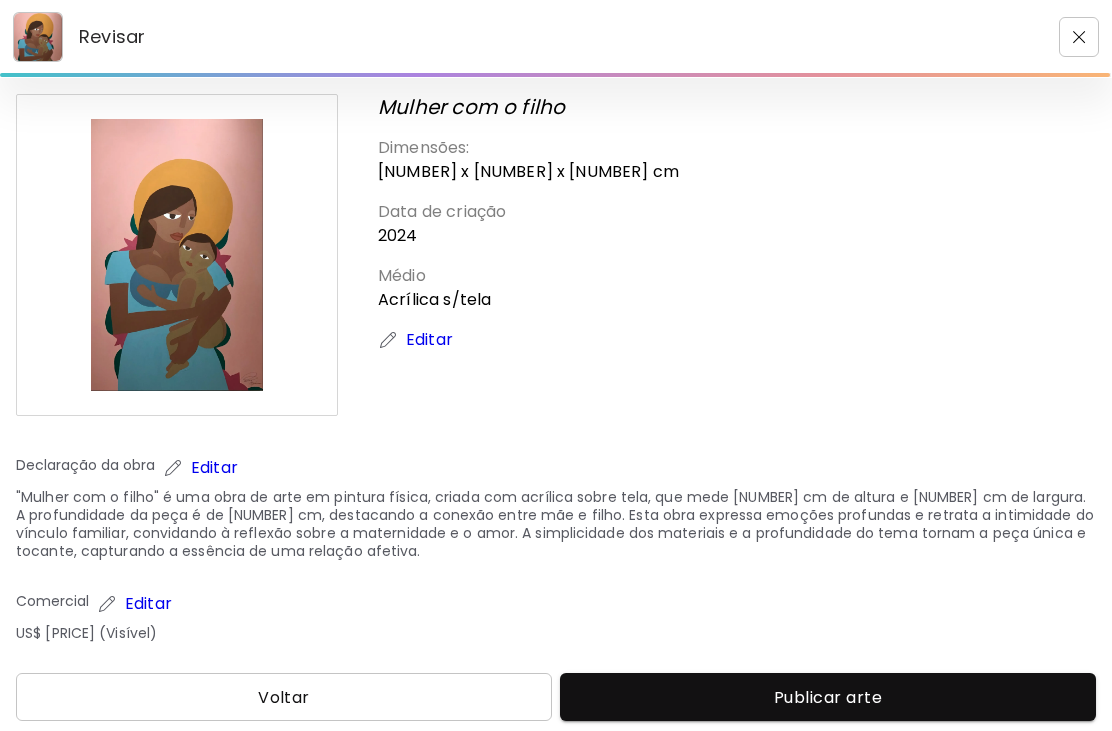 click on "Voltar" at bounding box center [284, 697] 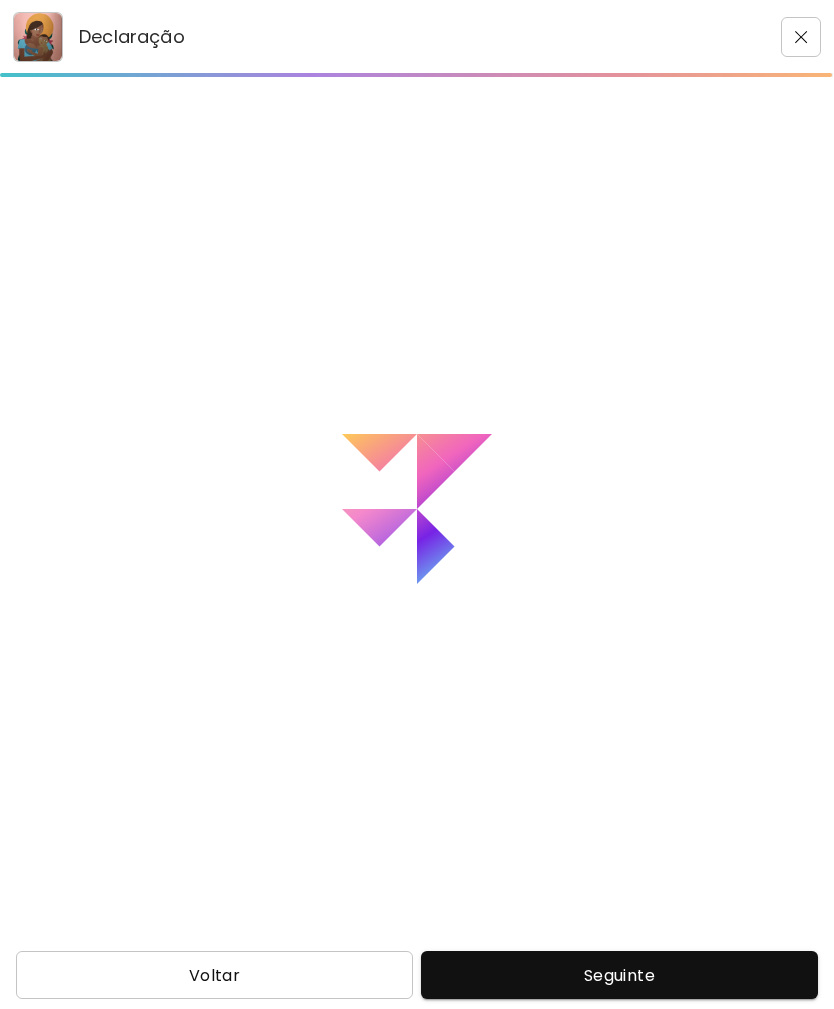 type on "**********" 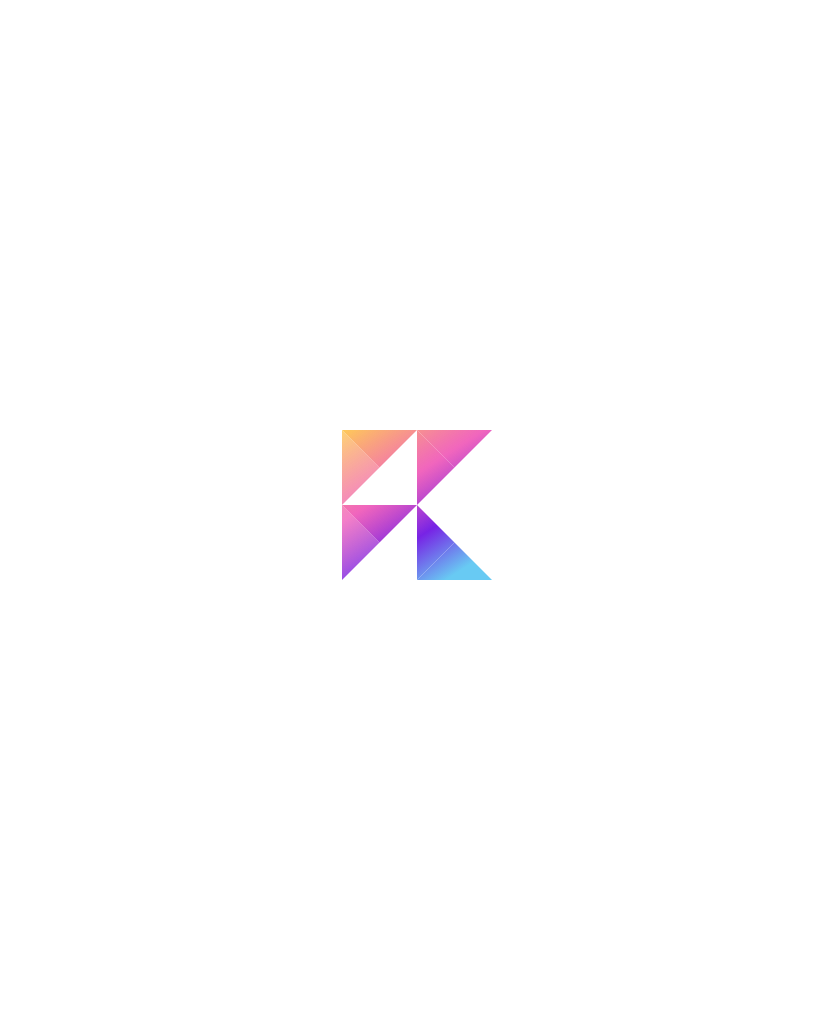 scroll, scrollTop: 0, scrollLeft: 0, axis: both 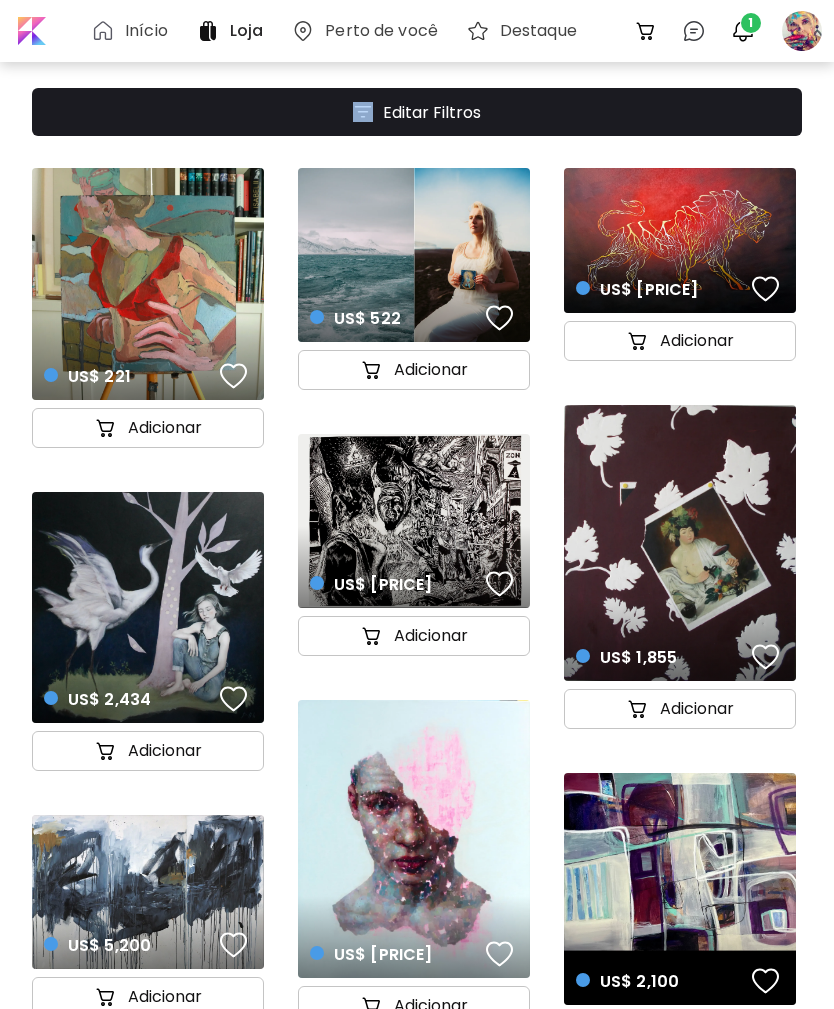 click at bounding box center [802, 31] 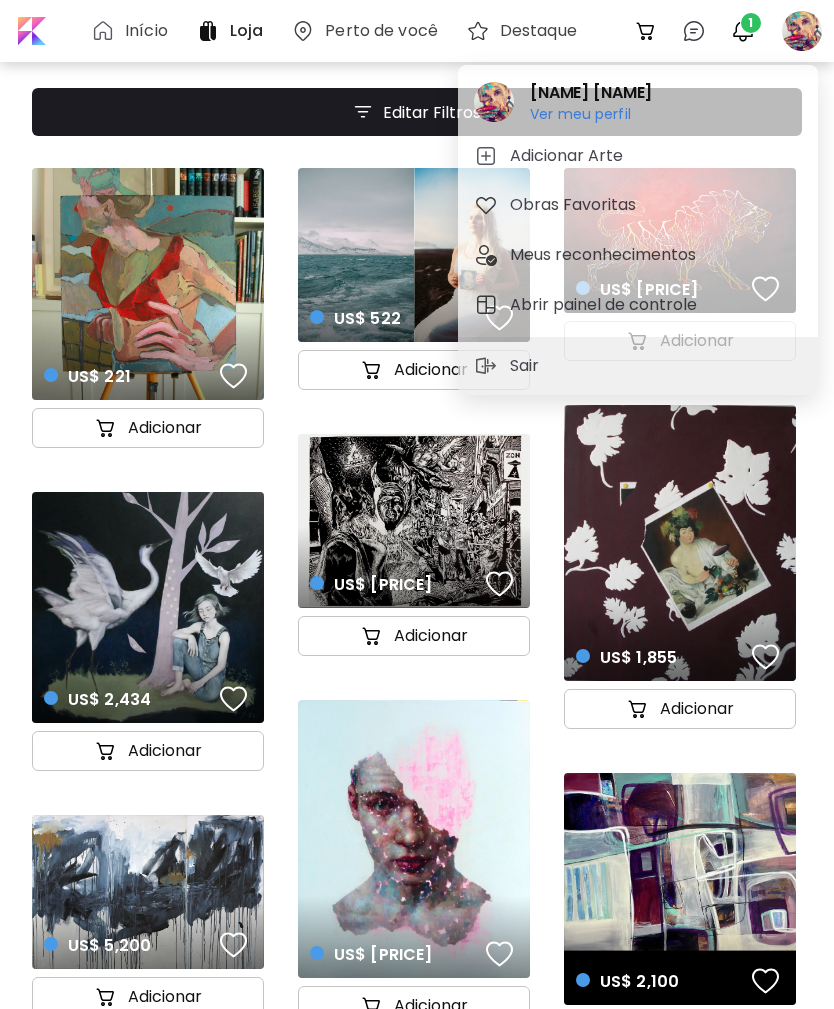 click at bounding box center (417, 504) 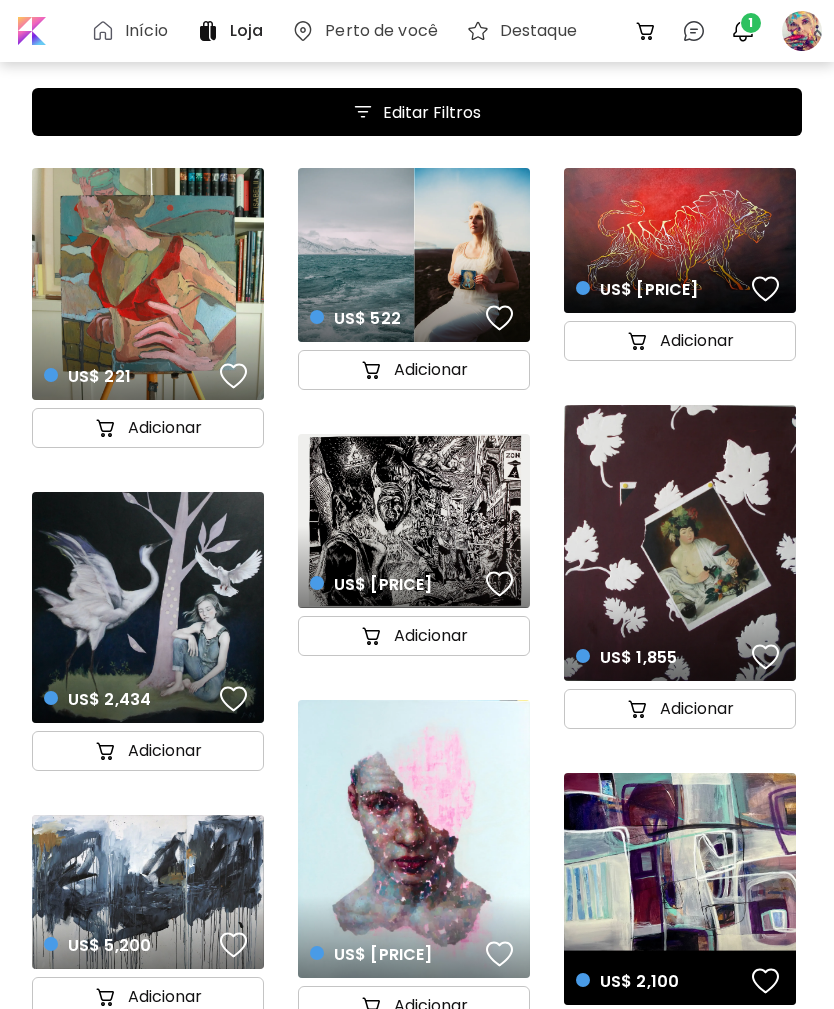 click on "Editar Filtros" at bounding box center (417, 112) 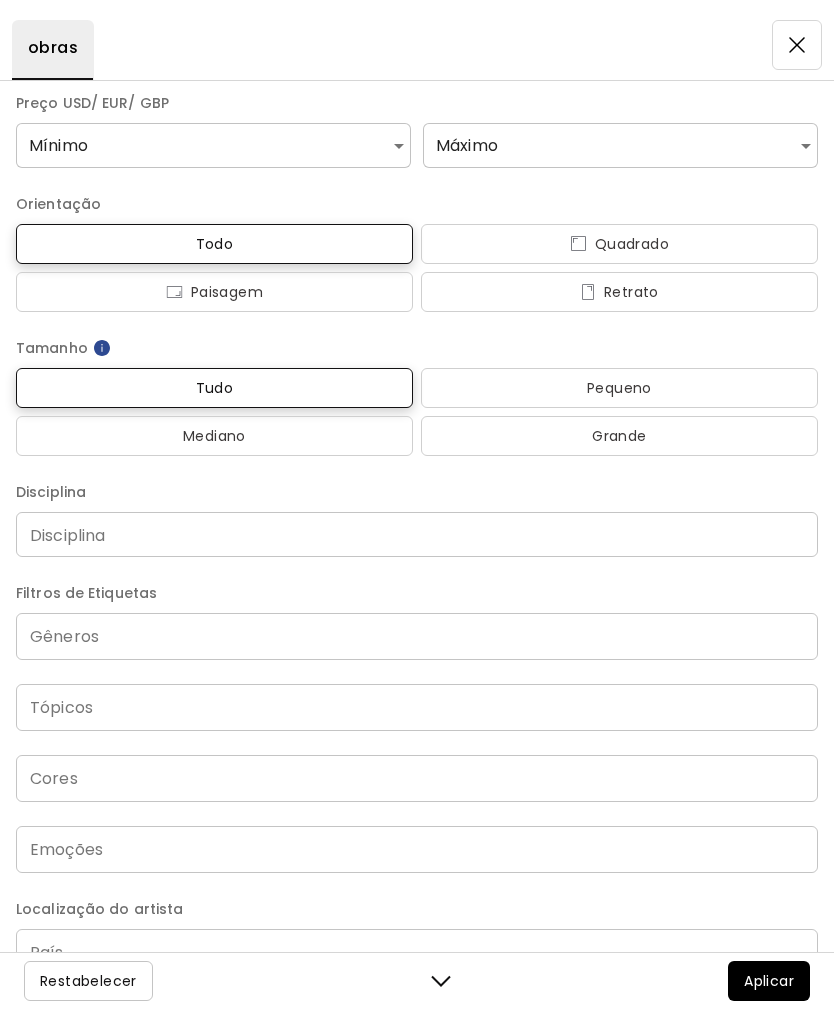 scroll, scrollTop: 0, scrollLeft: 0, axis: both 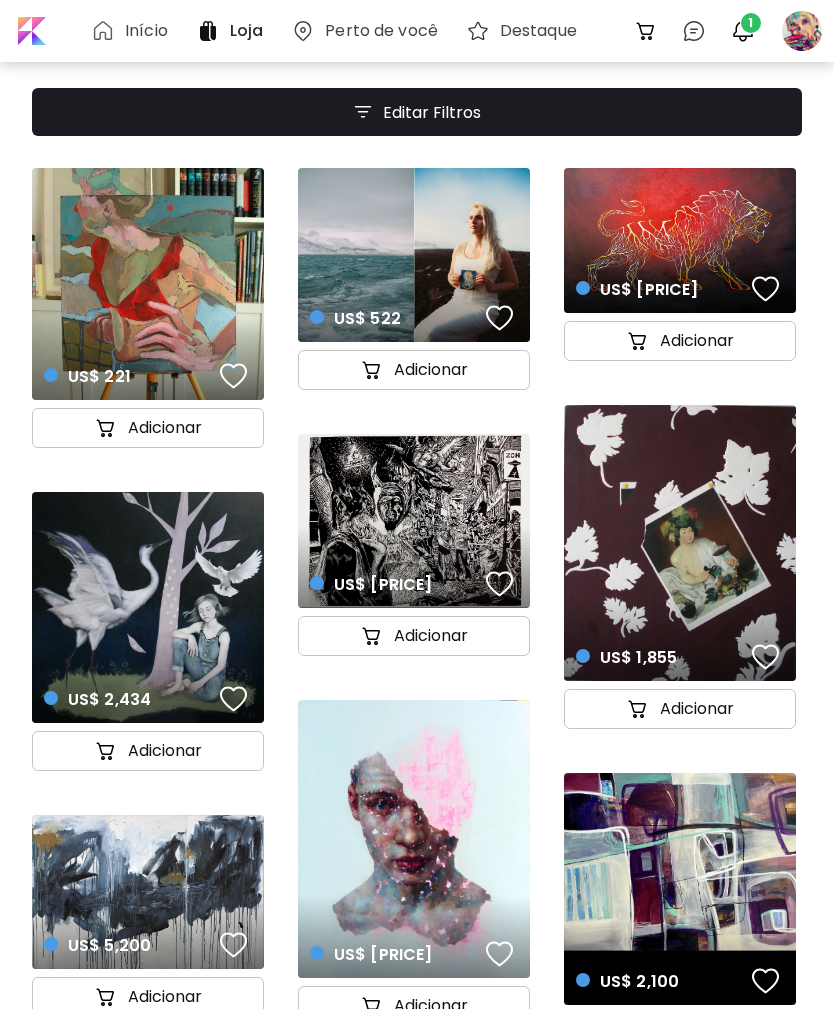 click at bounding box center (802, 31) 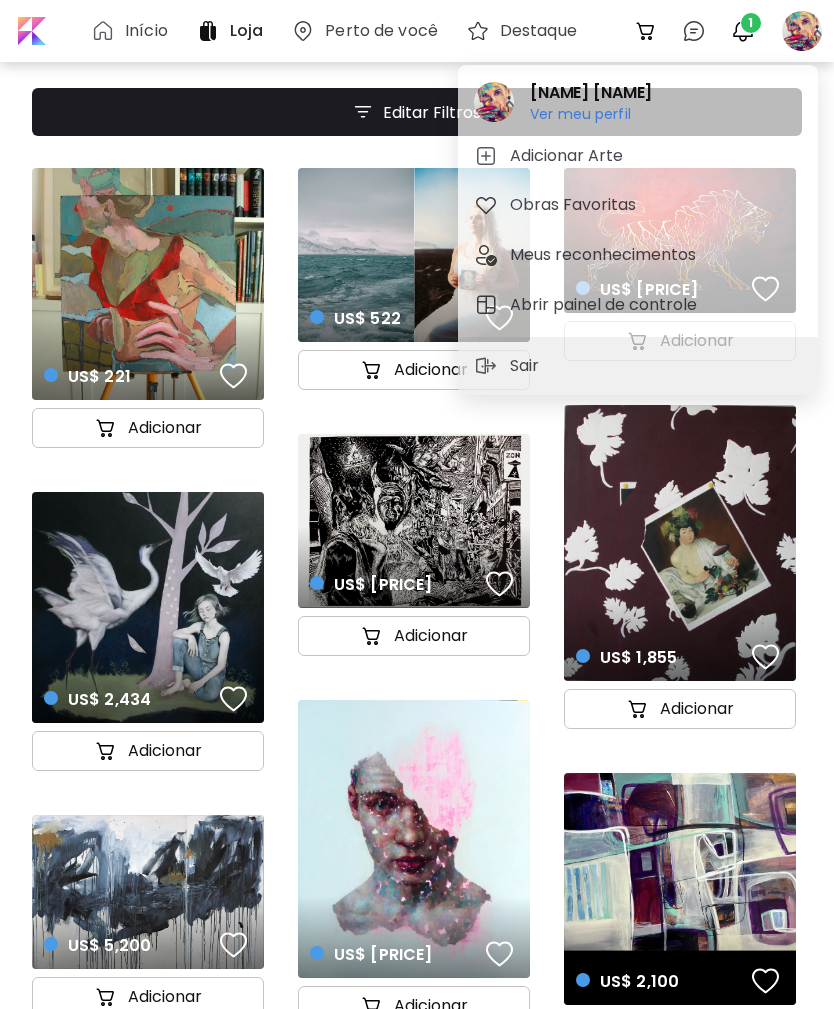 click on "Adicionar Arte" at bounding box center (569, 156) 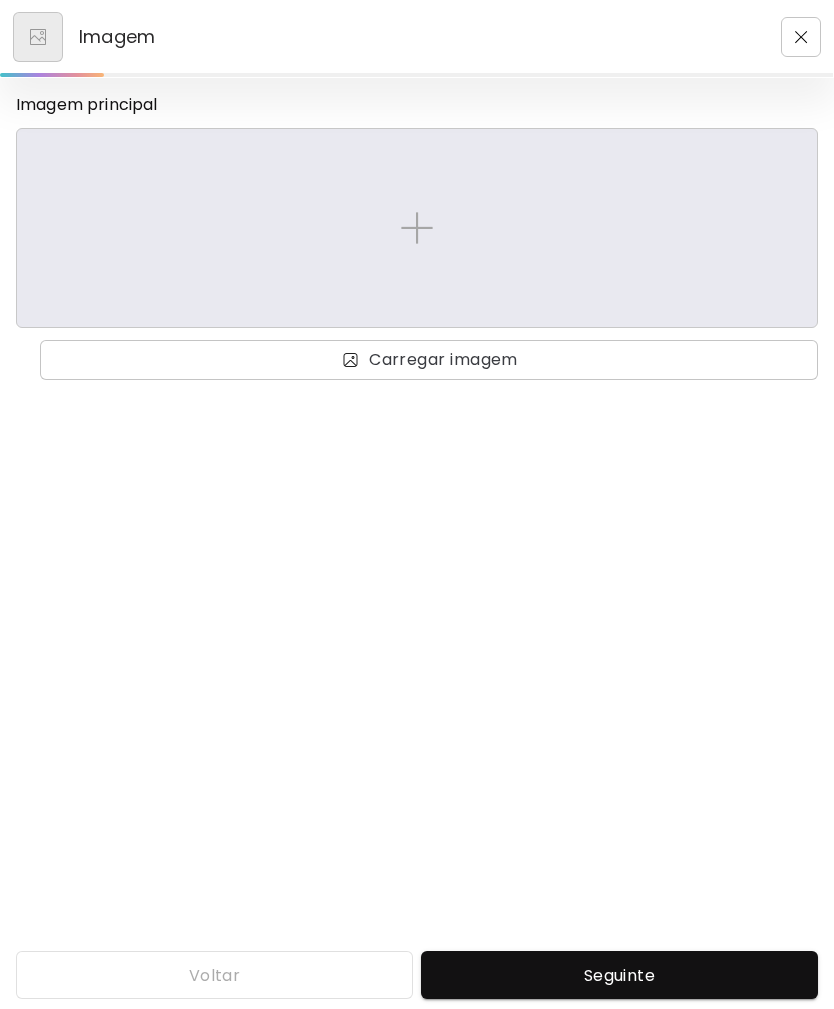 click at bounding box center [417, 228] 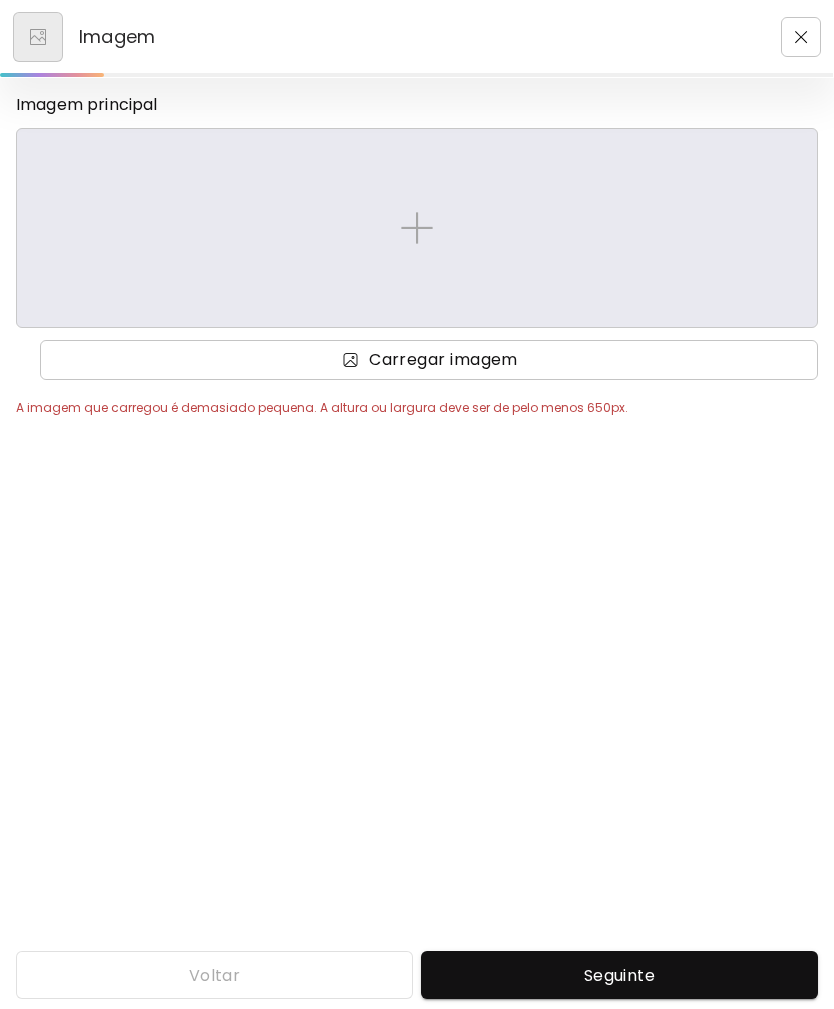 click at bounding box center (350, 360) 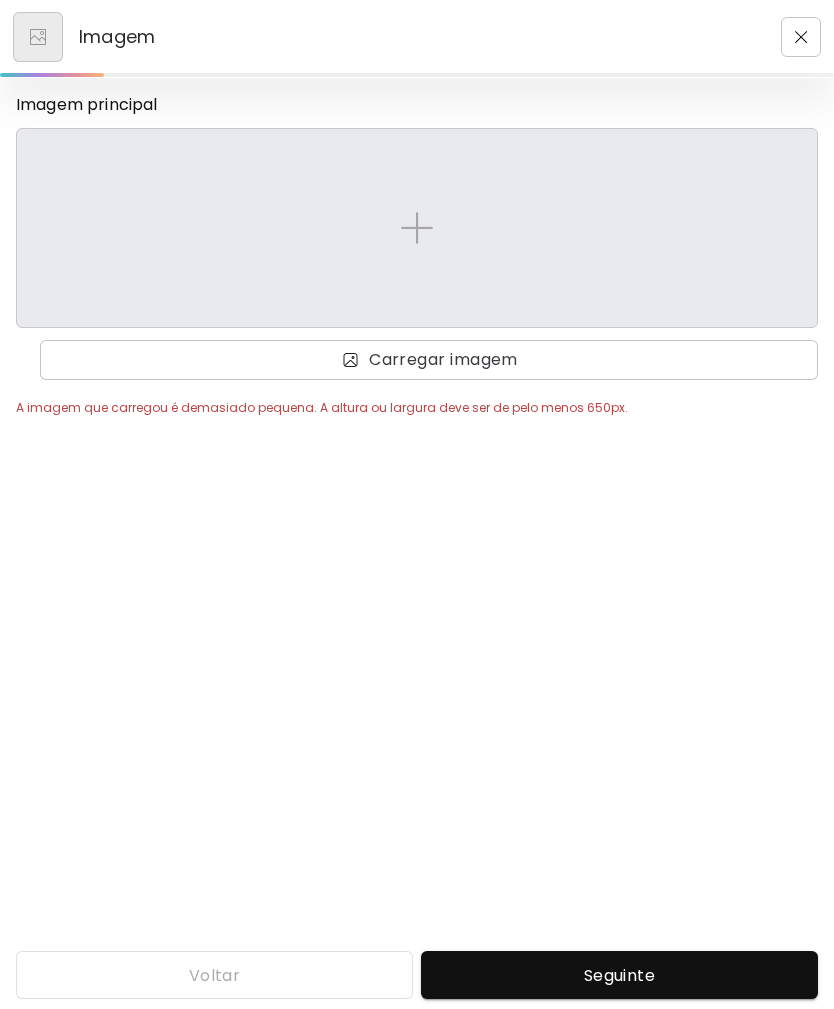 click at bounding box center [417, 228] 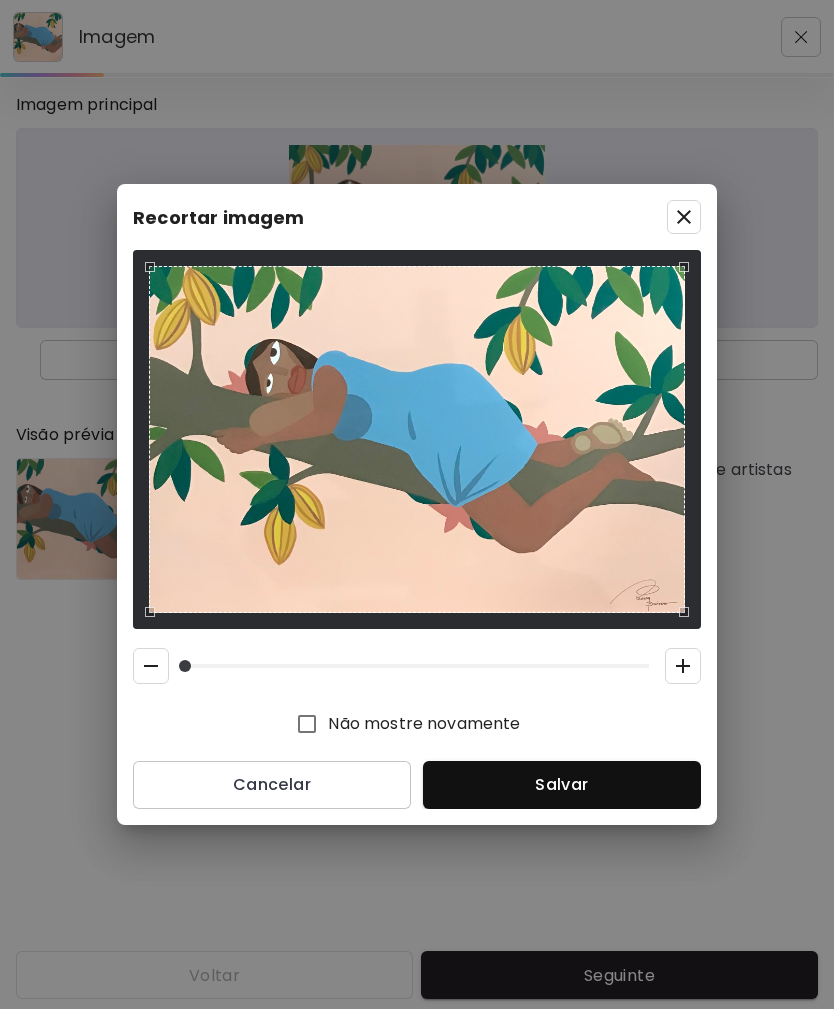 click on "Salvar" at bounding box center [562, 784] 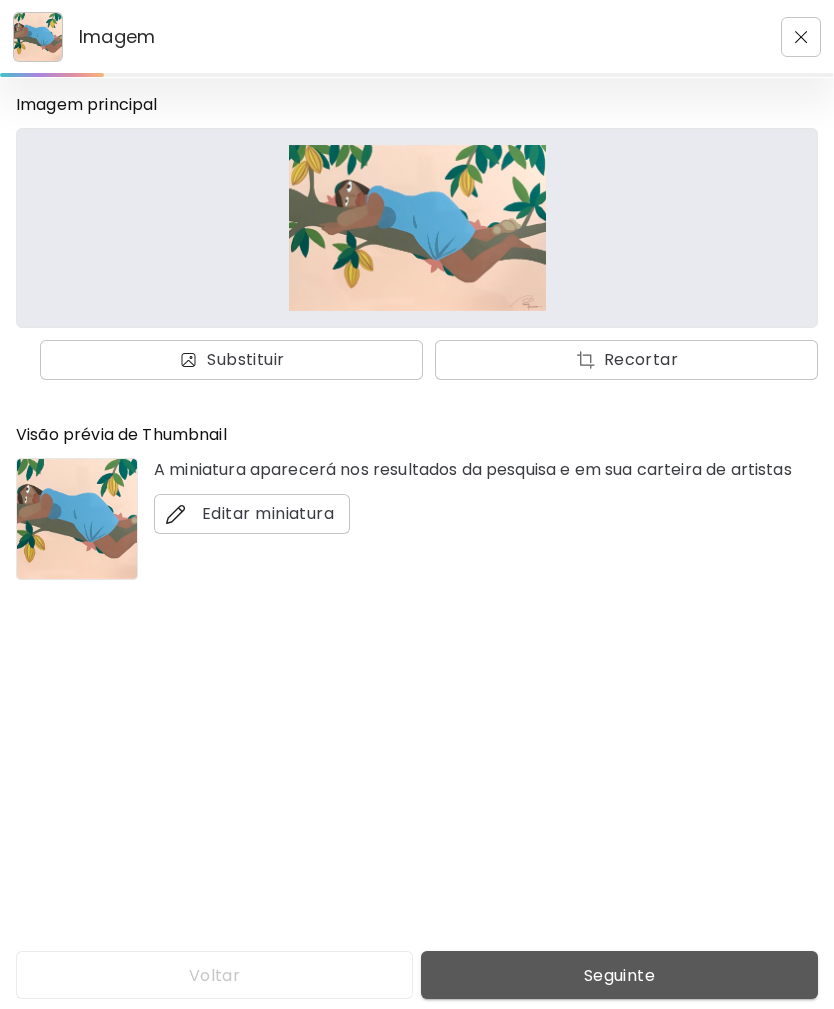 click on "Seguinte" at bounding box center (619, 975) 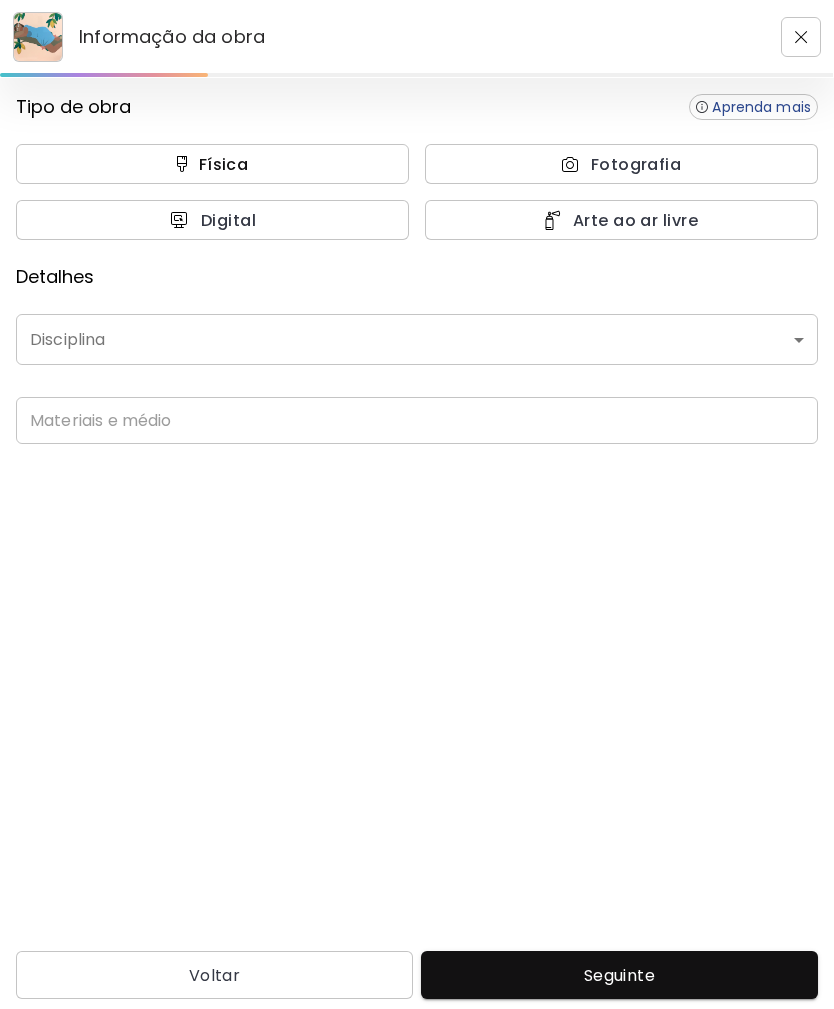 click on "Física" at bounding box center [212, 164] 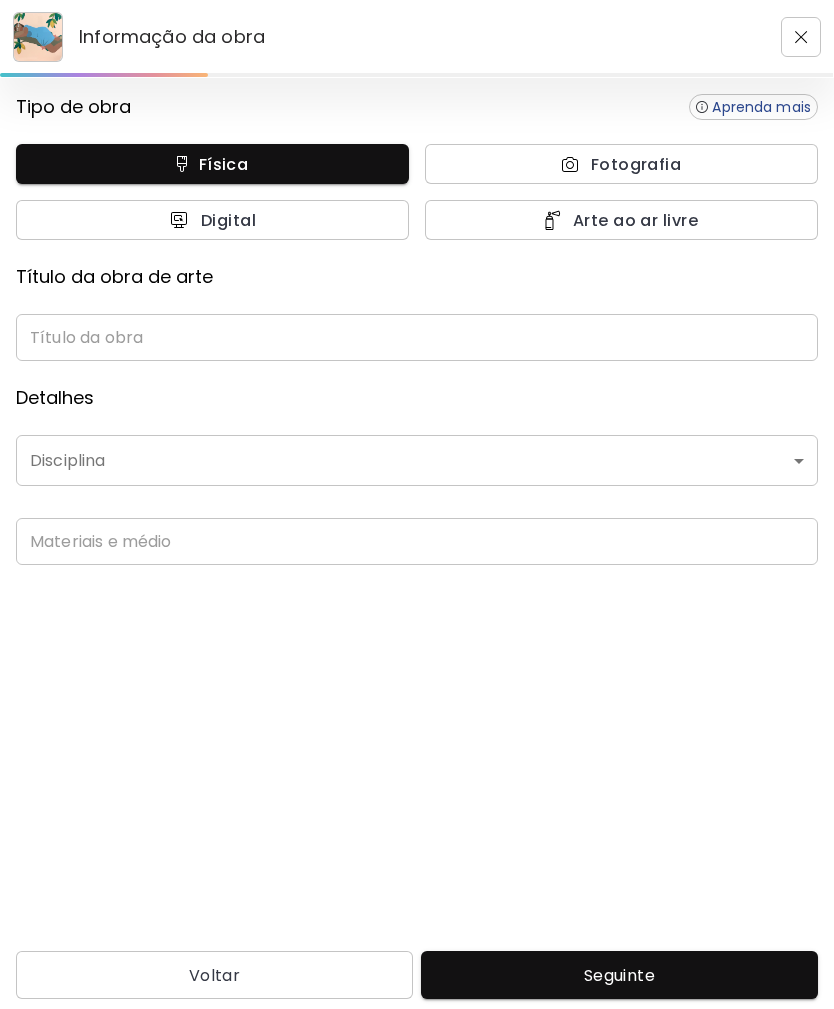 click at bounding box center (417, 337) 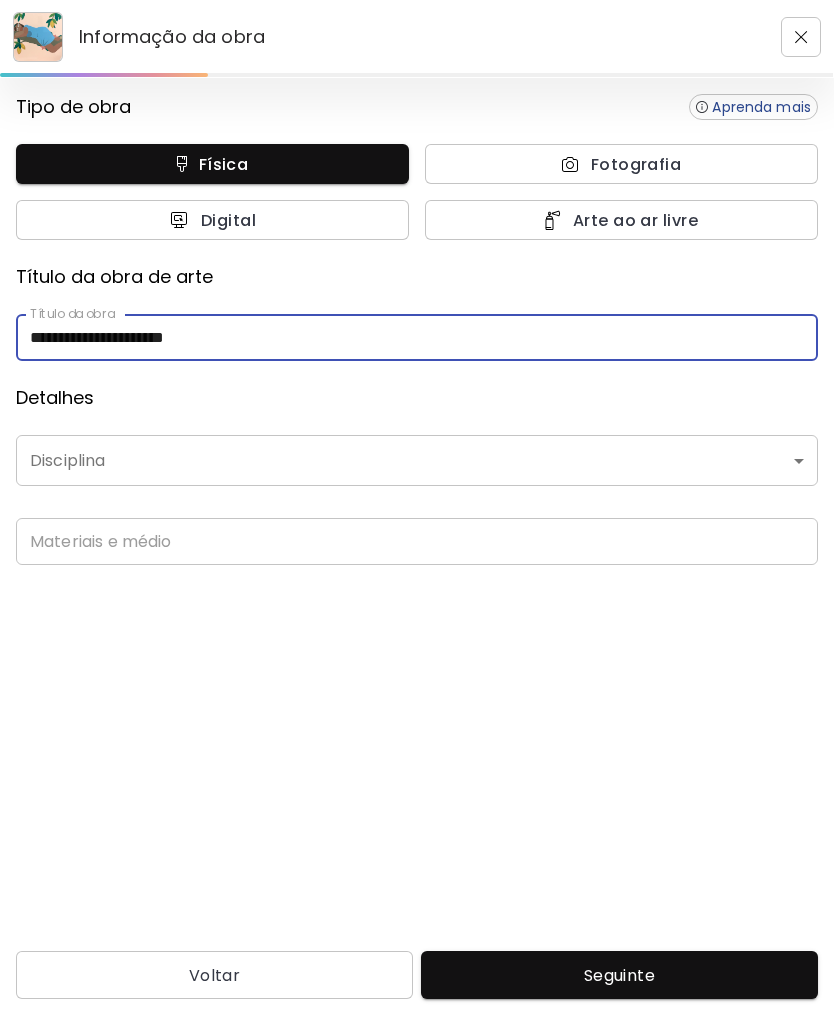 type on "**********" 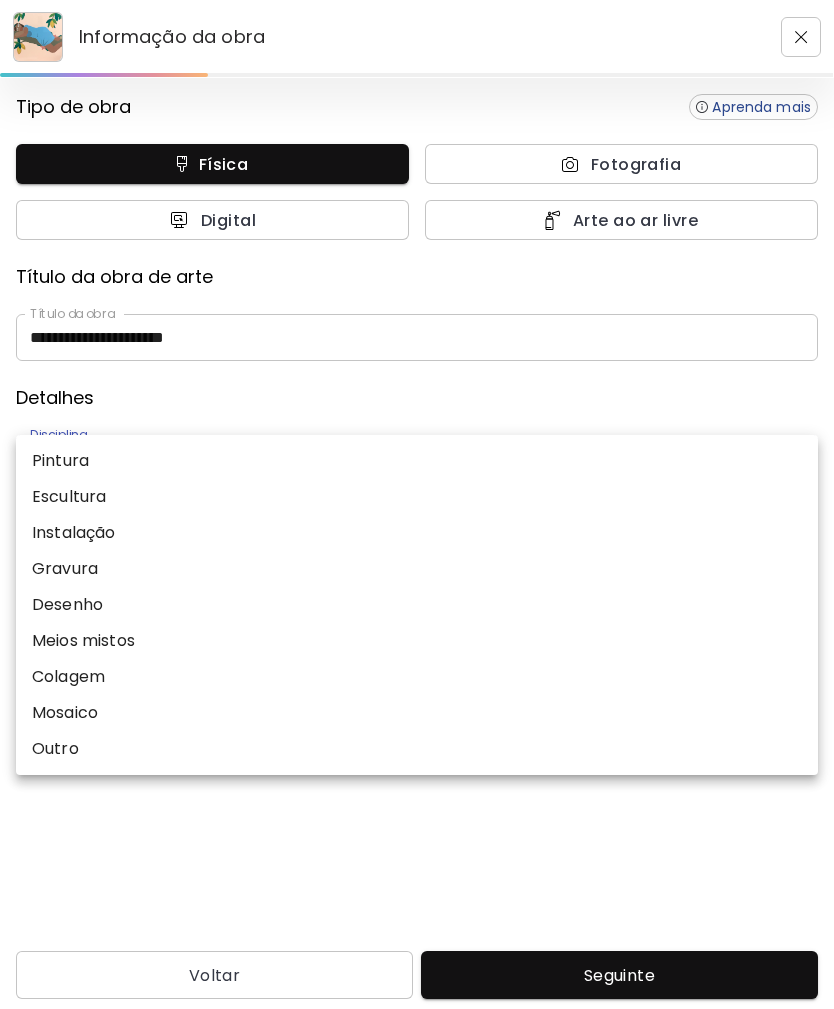 scroll, scrollTop: 4, scrollLeft: 0, axis: vertical 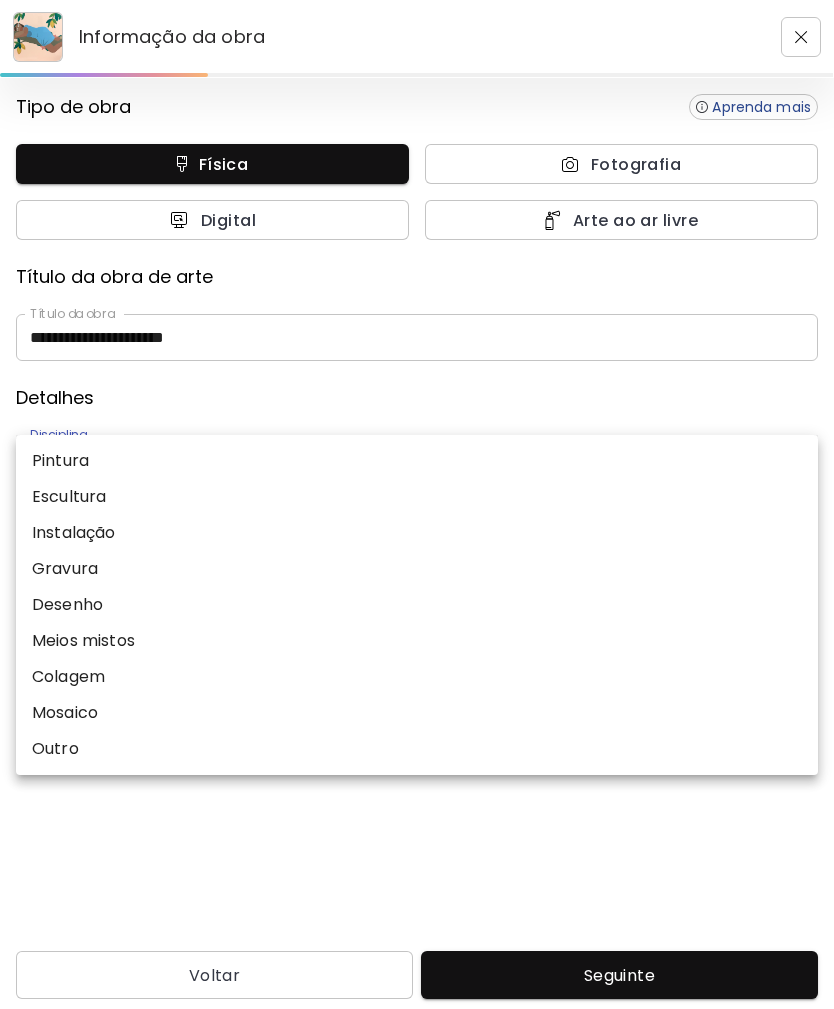 type on "********" 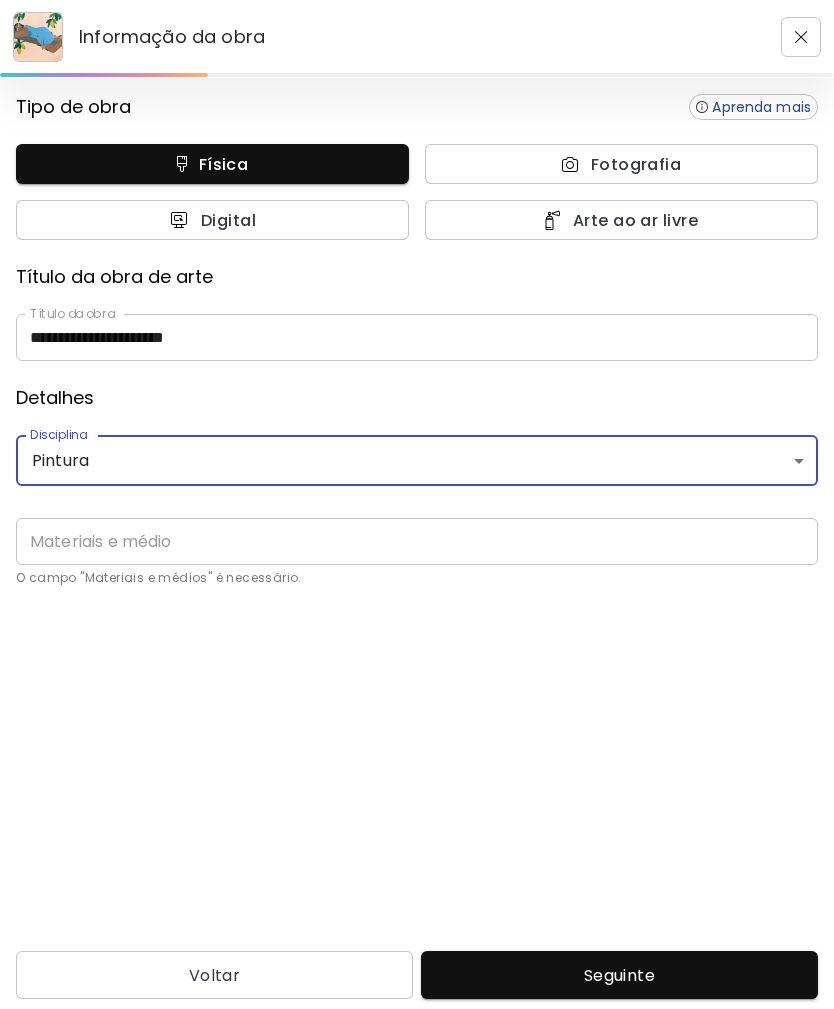 click at bounding box center [417, 541] 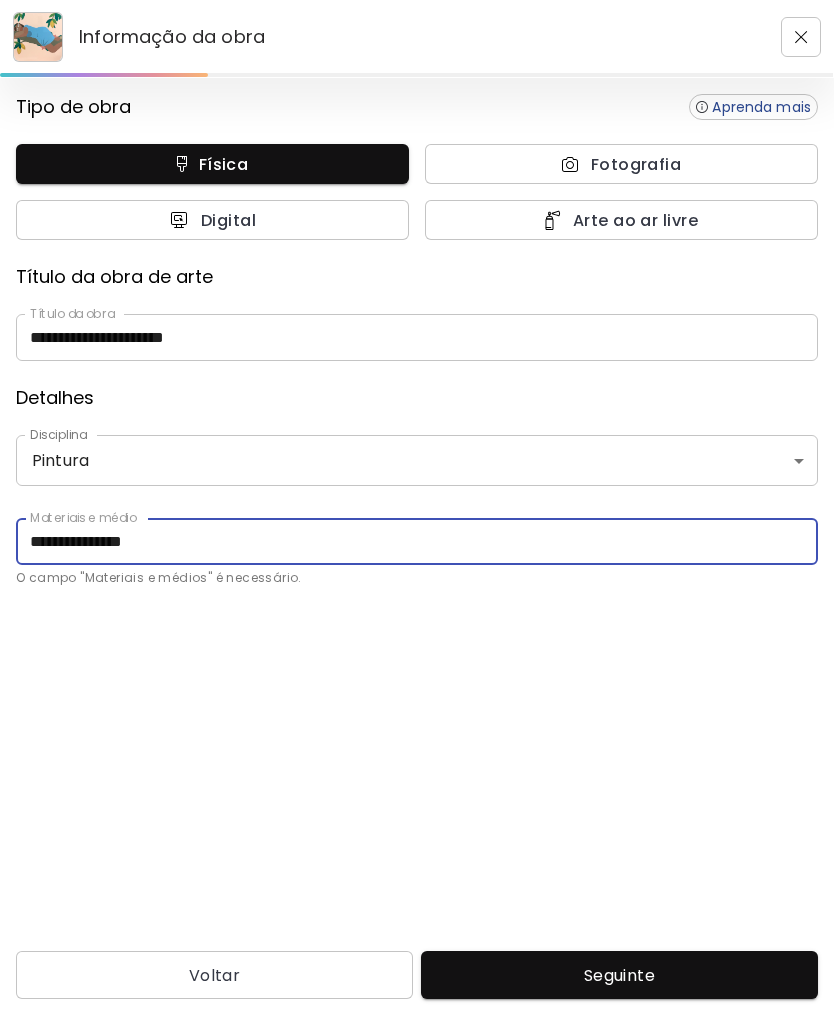 scroll, scrollTop: 64, scrollLeft: 0, axis: vertical 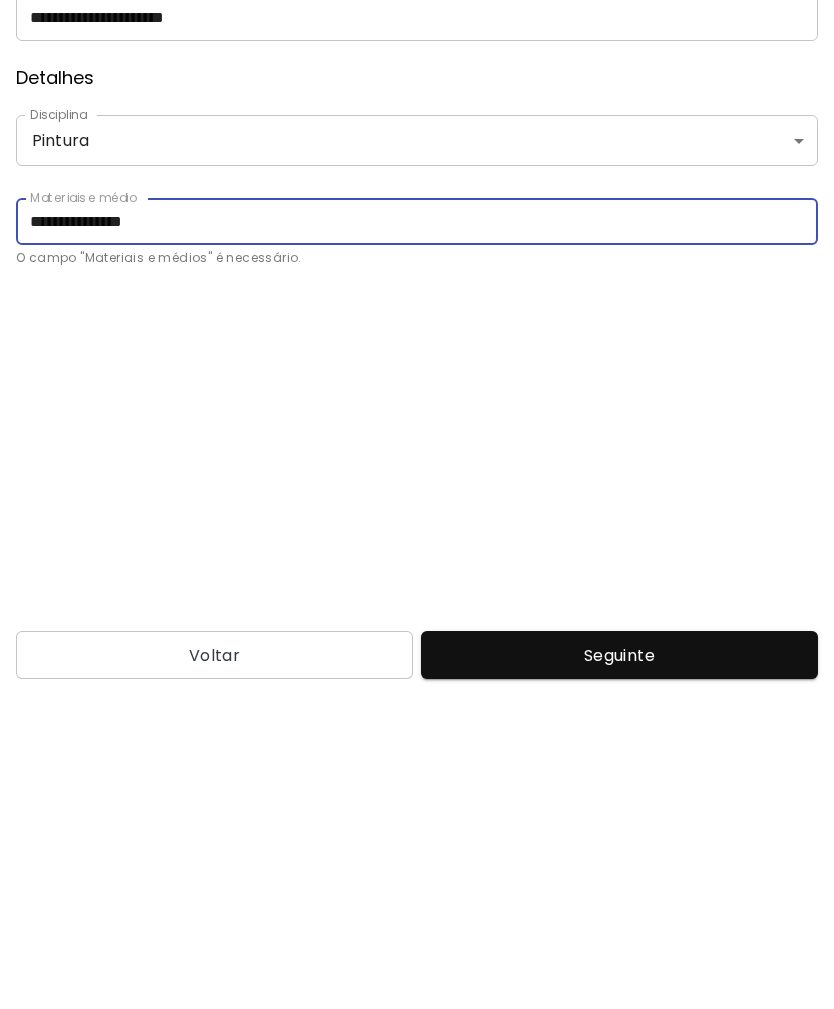 type on "**********" 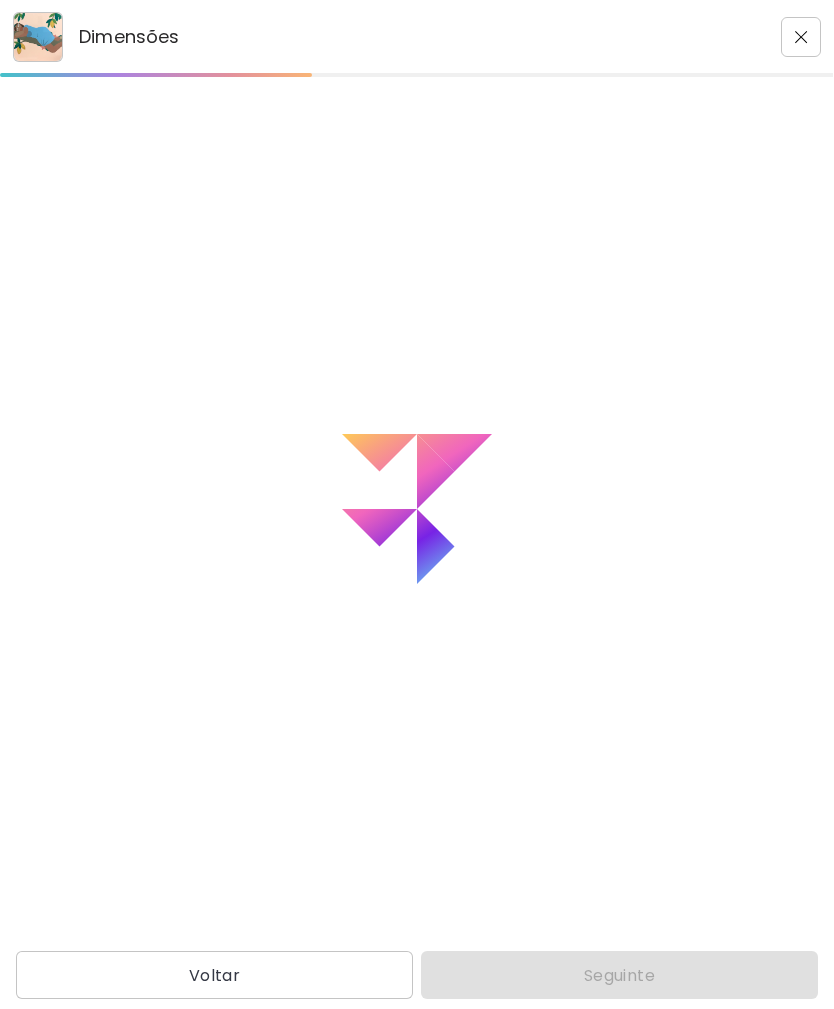 scroll, scrollTop: 0, scrollLeft: 0, axis: both 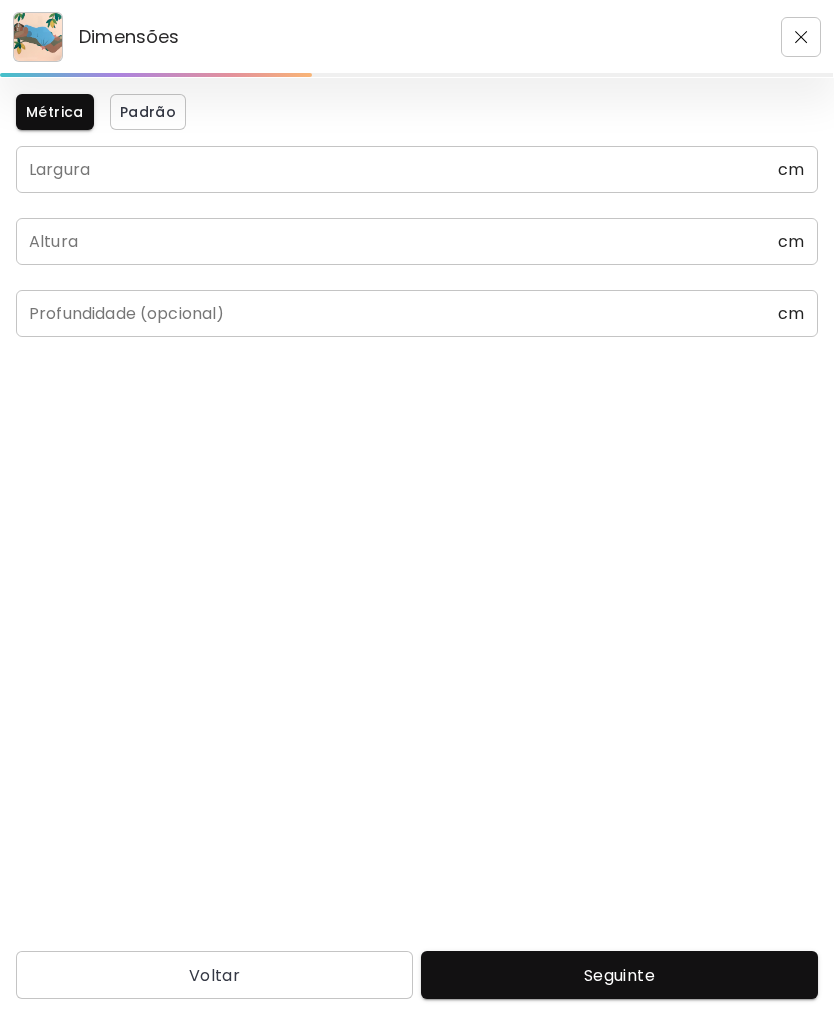 click at bounding box center [397, 169] 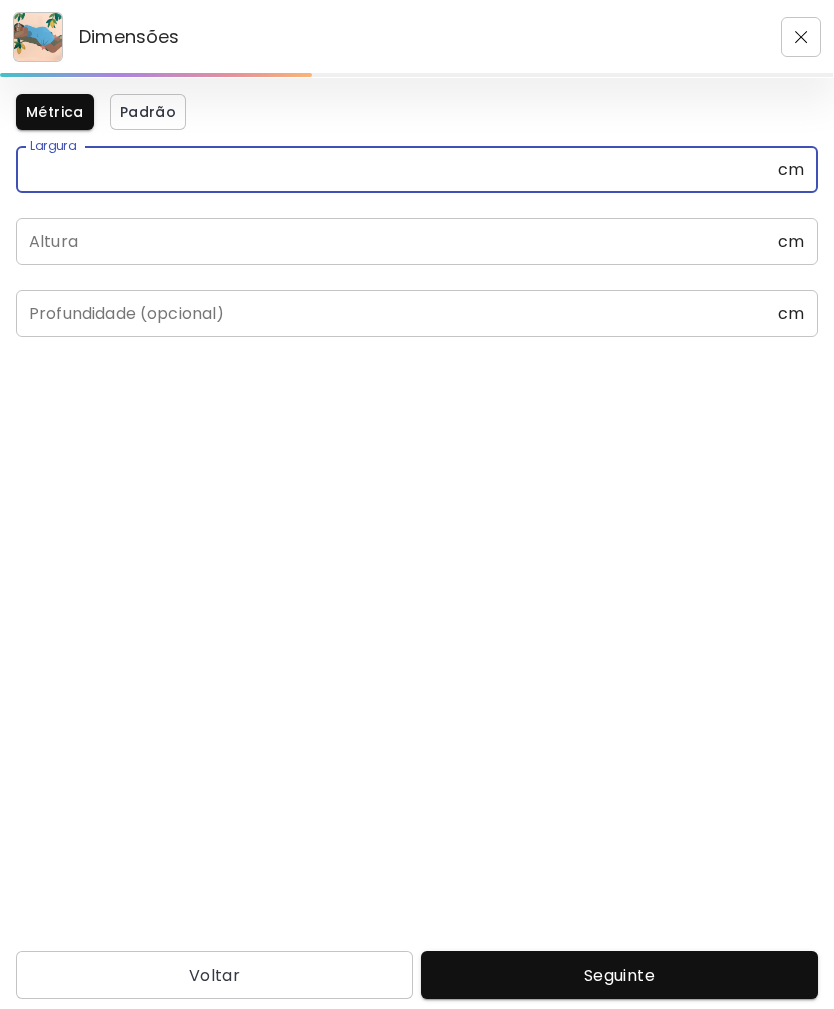 scroll, scrollTop: 64, scrollLeft: 0, axis: vertical 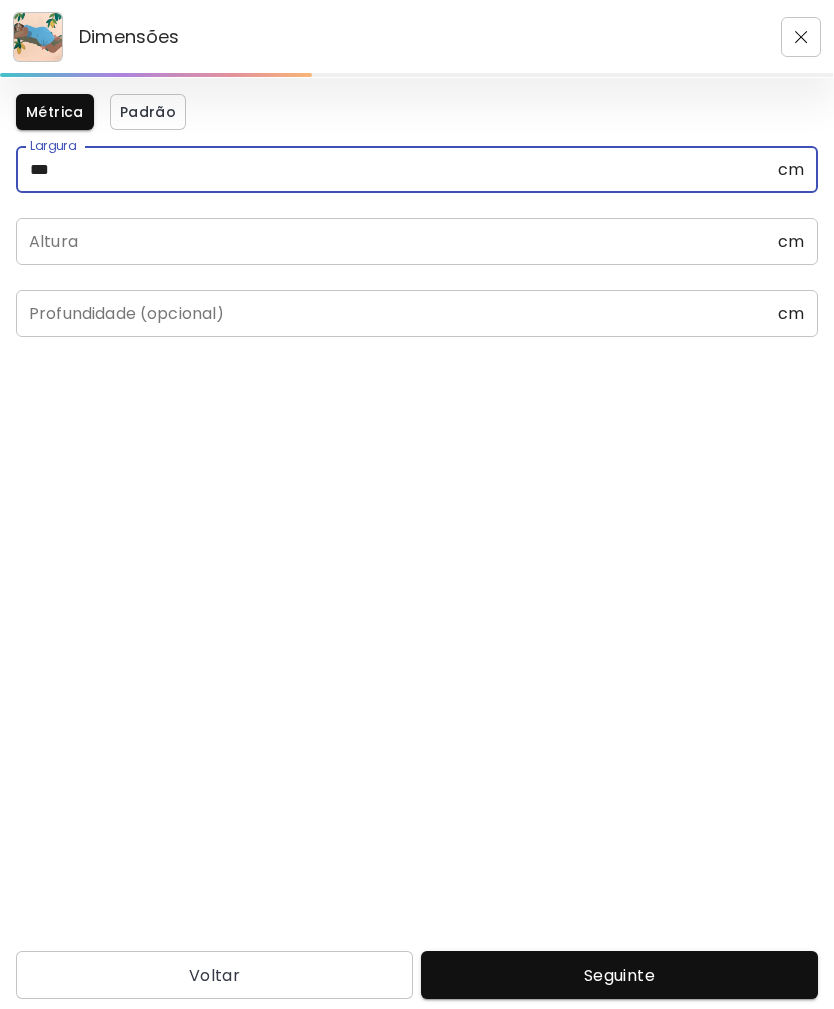 type on "***" 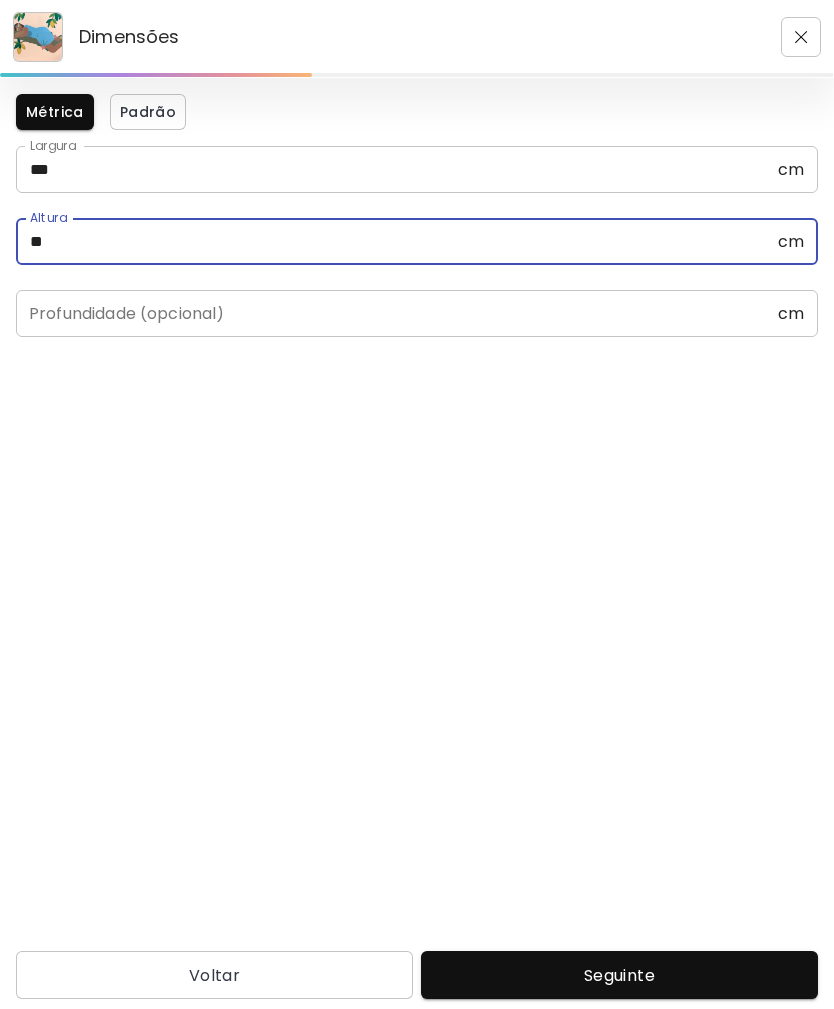 type on "**" 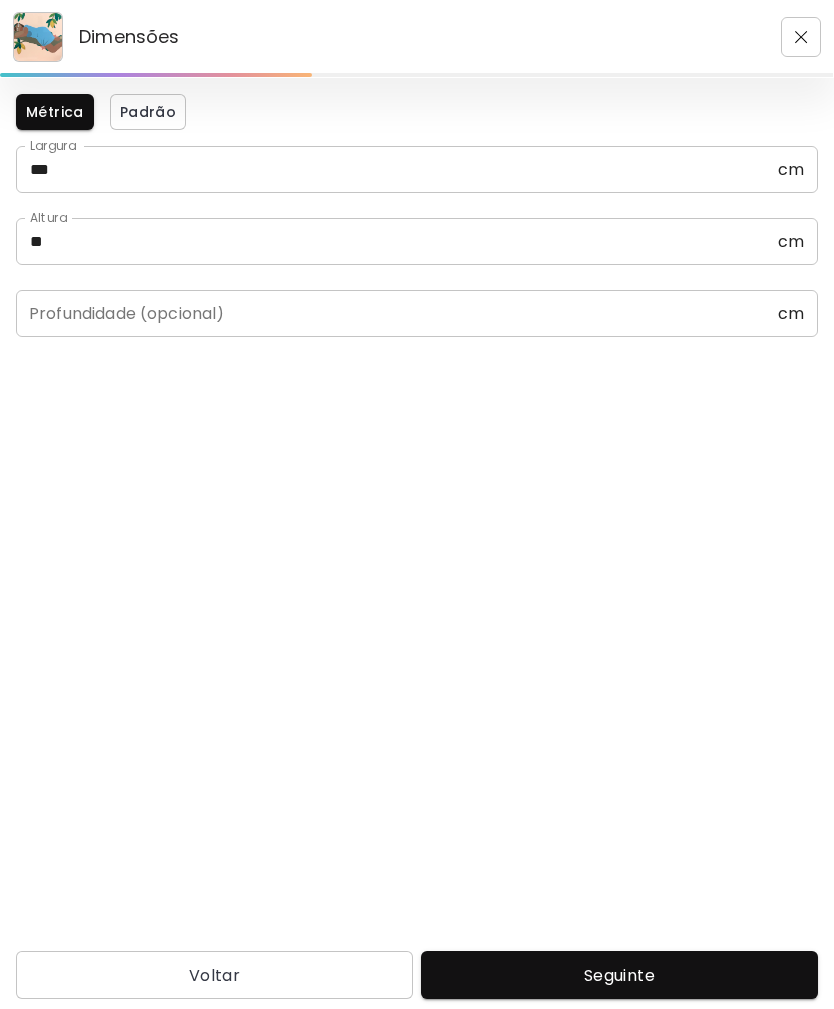 click at bounding box center [397, 313] 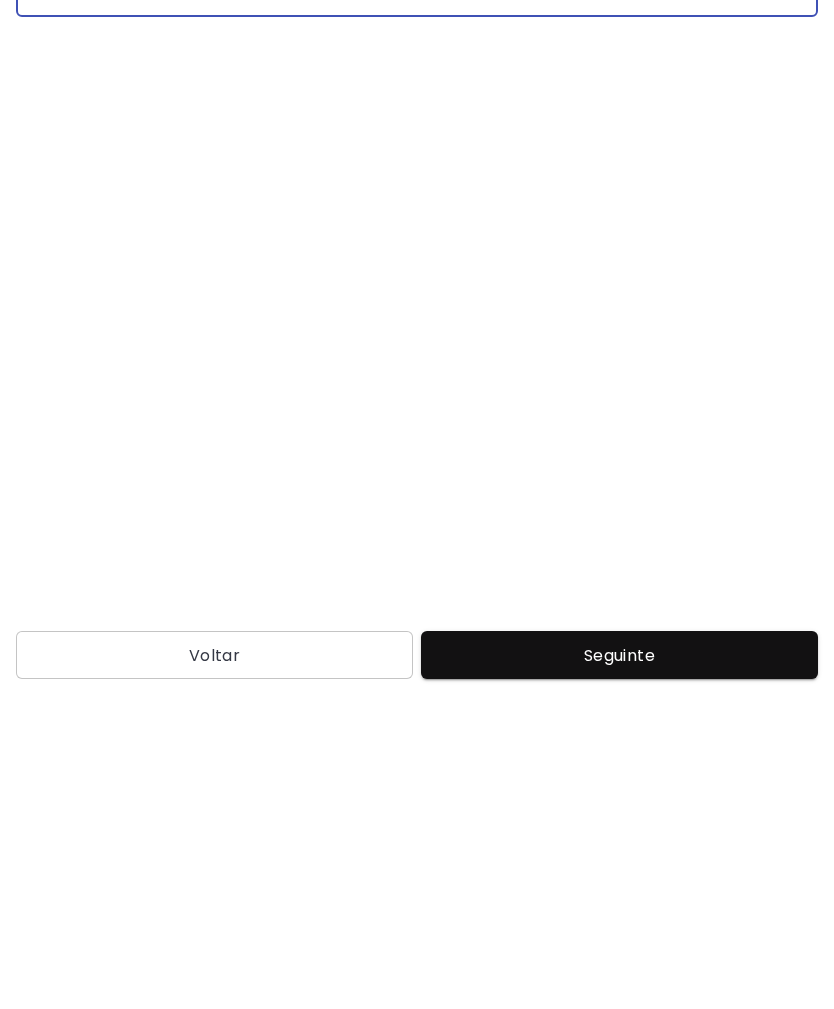 type on "*" 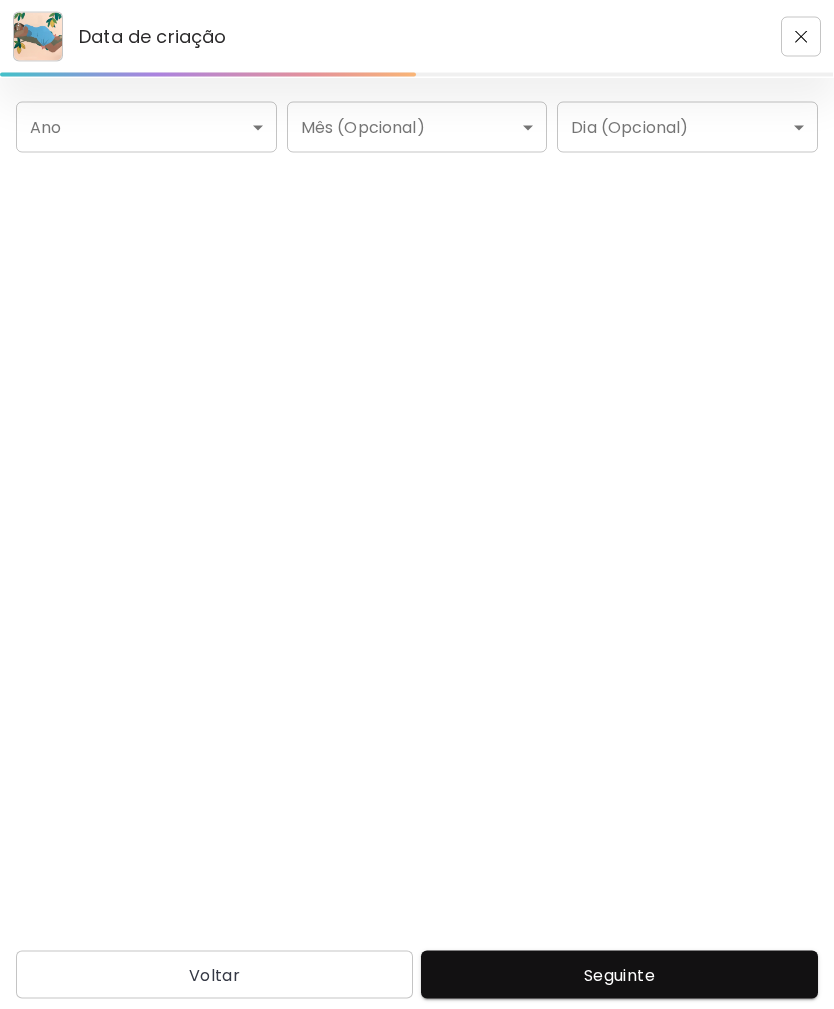 scroll, scrollTop: 0, scrollLeft: 0, axis: both 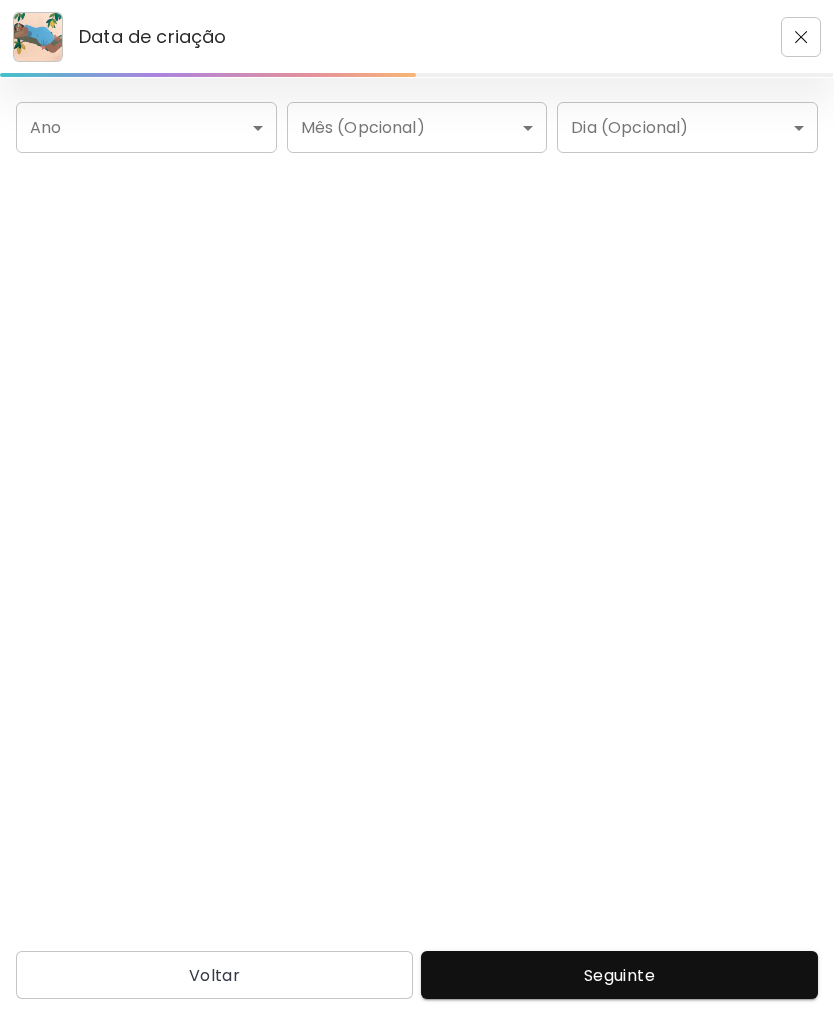 click on "Data de criação Ano ​ Ano Mês (Opcional) ​ Mês (Opcional) Dia (Opcional) ​ Dia (Opcional) Voltar Seguinte Pesquisa de artista Nome ou identificador Nome ou identificador País do artista País do artista Disciplina Todos Pintura Contemporânea Desenho e Ilustração Collage Esculturas e Instalações Fotografía Arte AR/VR Arte digital e NFT Arte urbana Géneros Todos Abstrato Arte Pop Surrealismo Impressionismo Retrato e Figurativo Minimalismo Hipercontemporâneo  Realismo Quadrinhos e Ilustração Arte da natureza Erótico Urbana Identidade Todos Jovens Artistas Artistas Femininas Artistas de Nova York América Latina Português e brasileiro Francês Africano e afrodescendente Oriente Médio e Norte da África LGBTQ+ Ásia e Pacífico Índia e Ásia do Sul Restabelecer Aplicar" at bounding box center [417, 504] 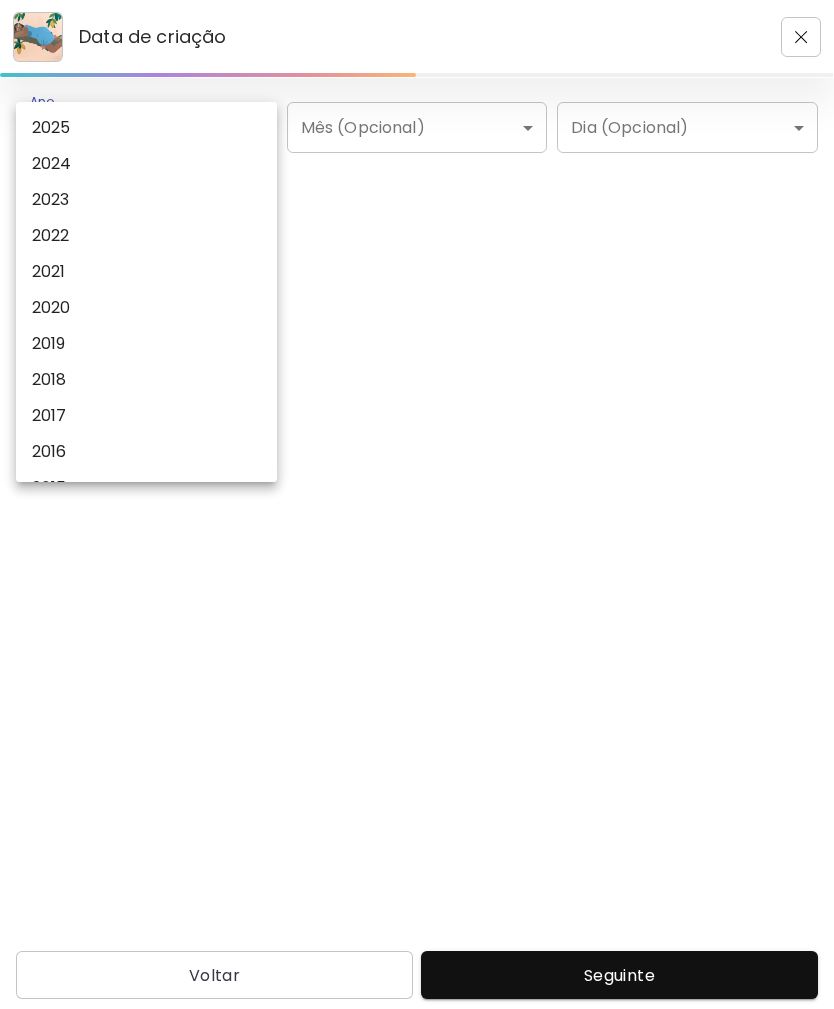click on "2024" at bounding box center (52, 164) 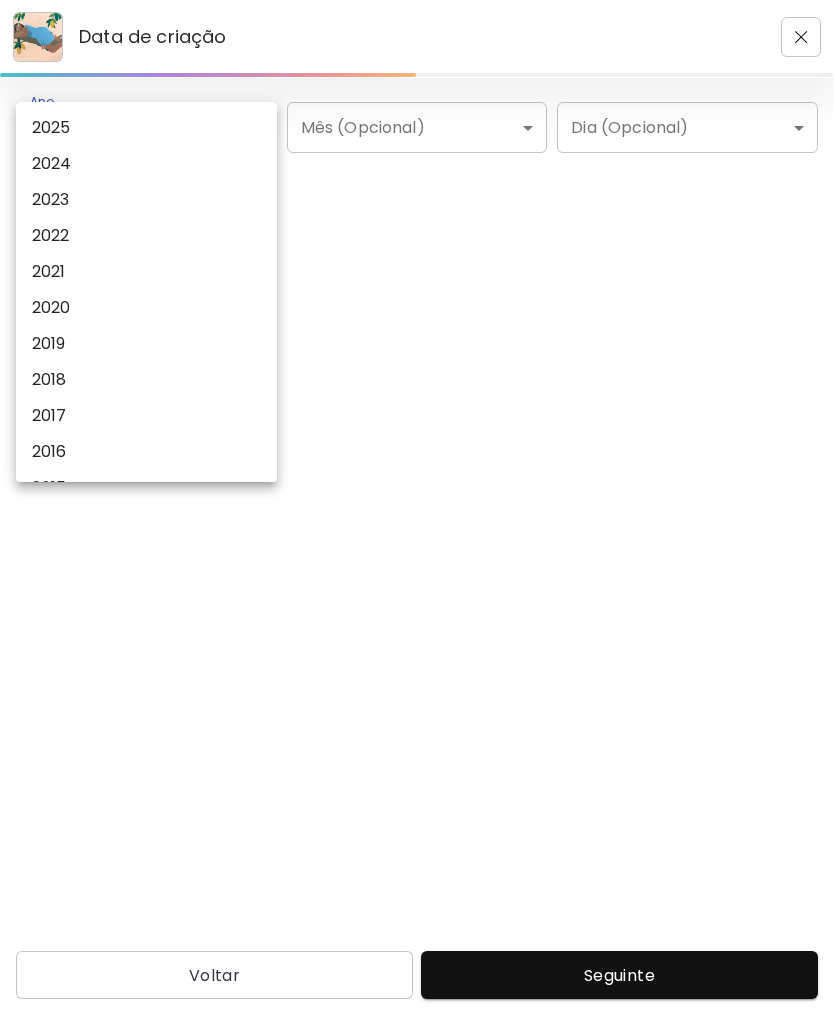 type on "****" 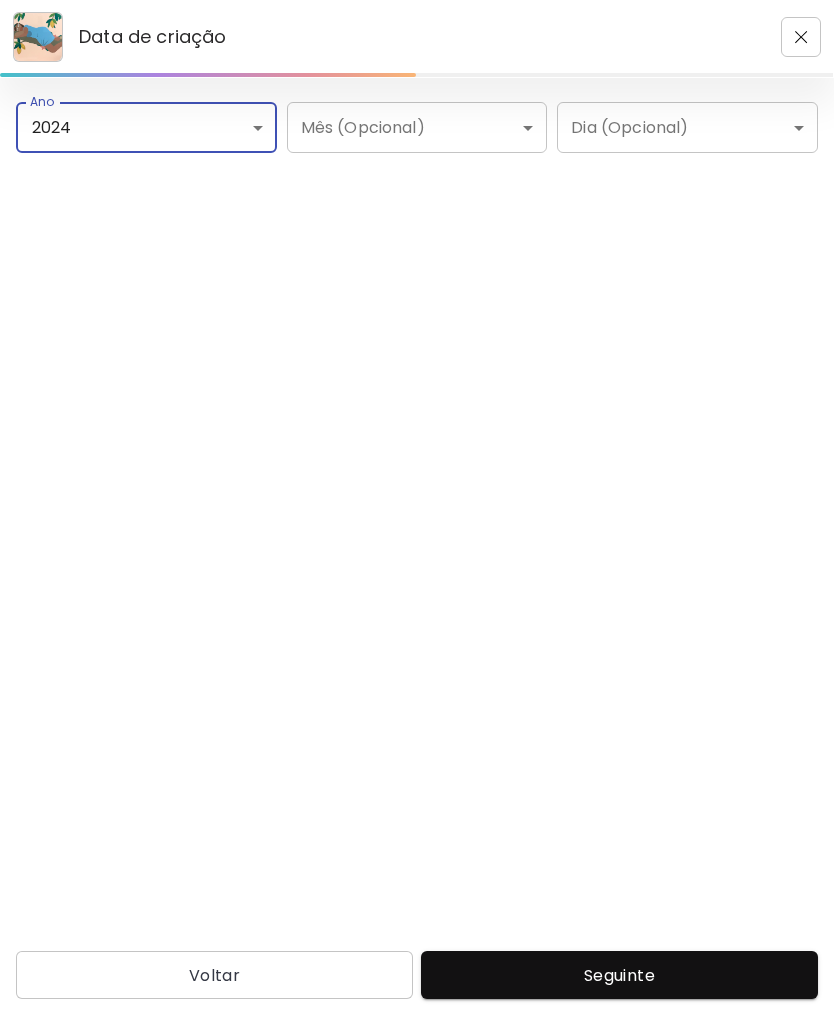 click on "Seguinte" at bounding box center [619, 975] 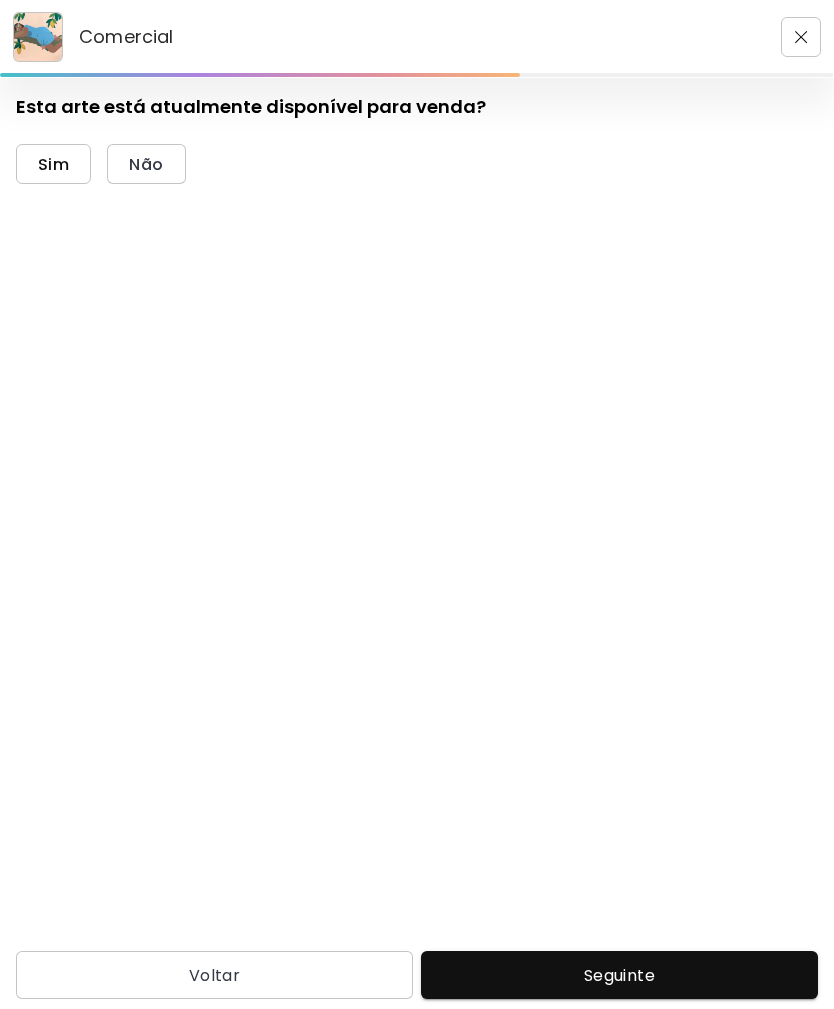 click on "Sim" at bounding box center [53, 164] 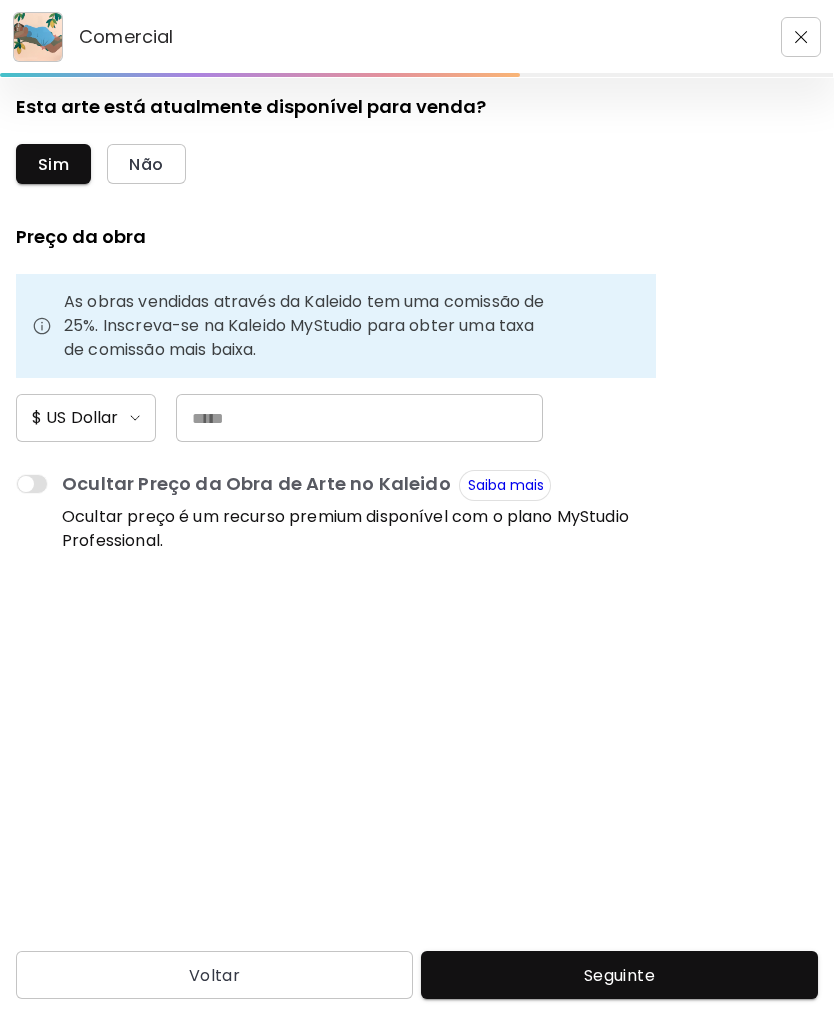 click at bounding box center [359, 418] 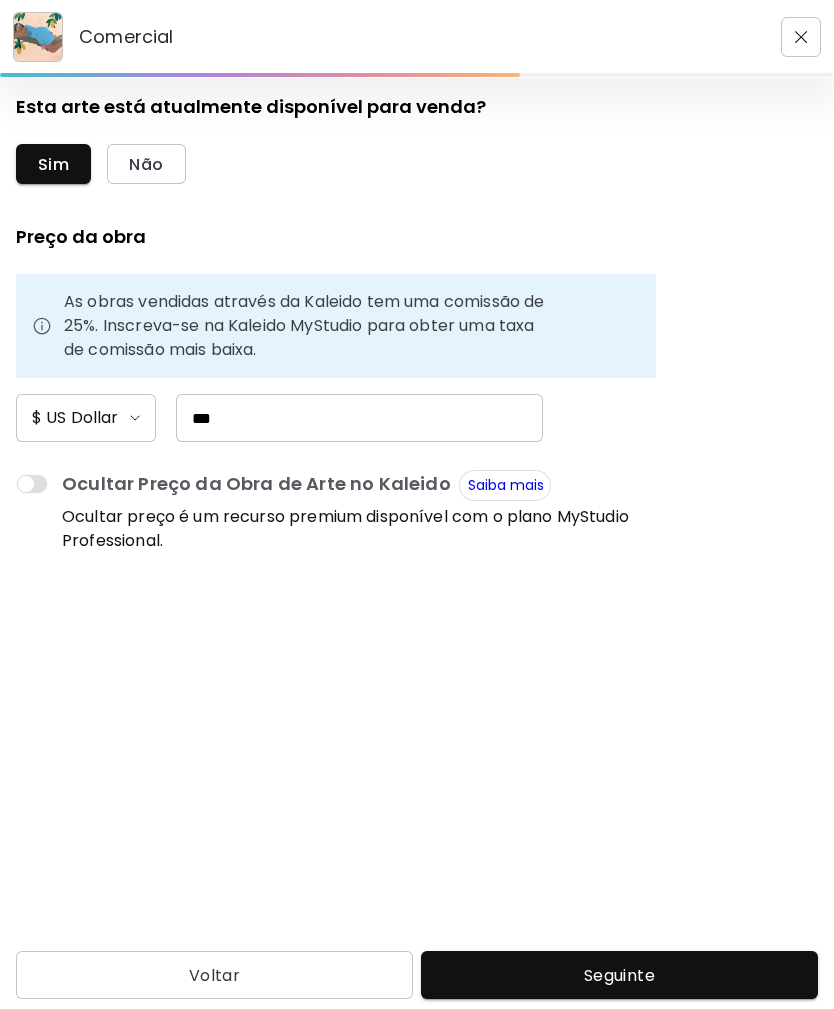 scroll, scrollTop: 64, scrollLeft: 0, axis: vertical 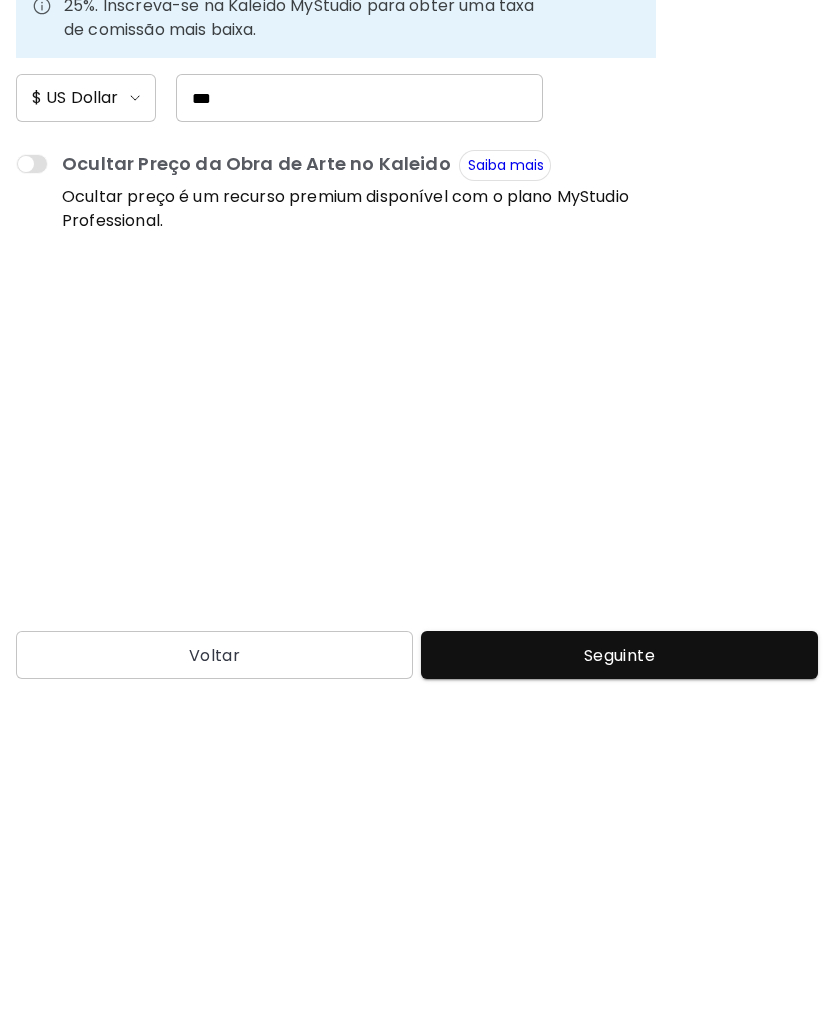 type on "***" 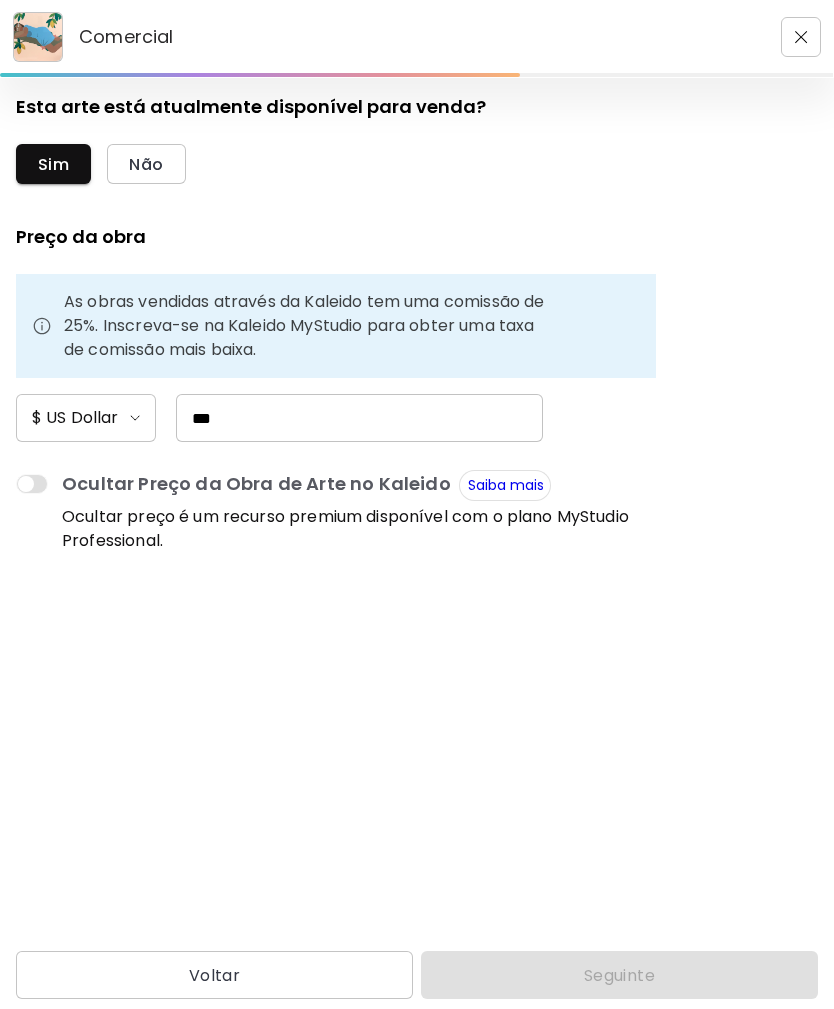 scroll, scrollTop: 0, scrollLeft: 0, axis: both 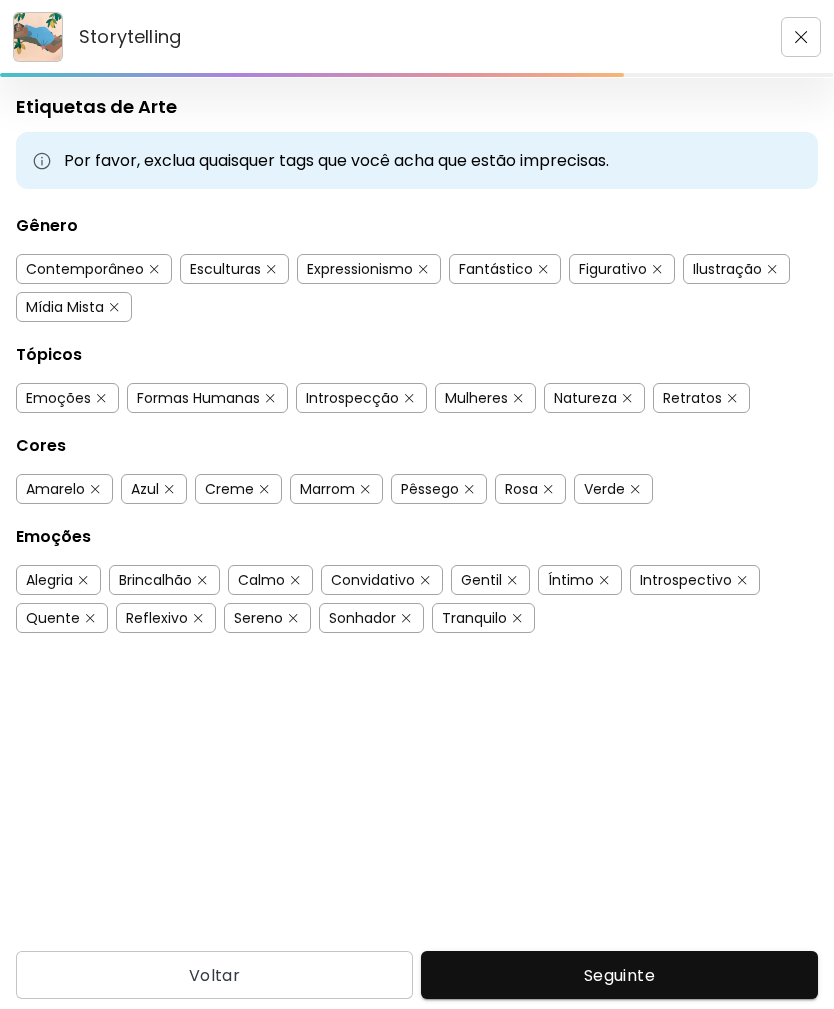 click on "Contemporâneo" at bounding box center (94, 269) 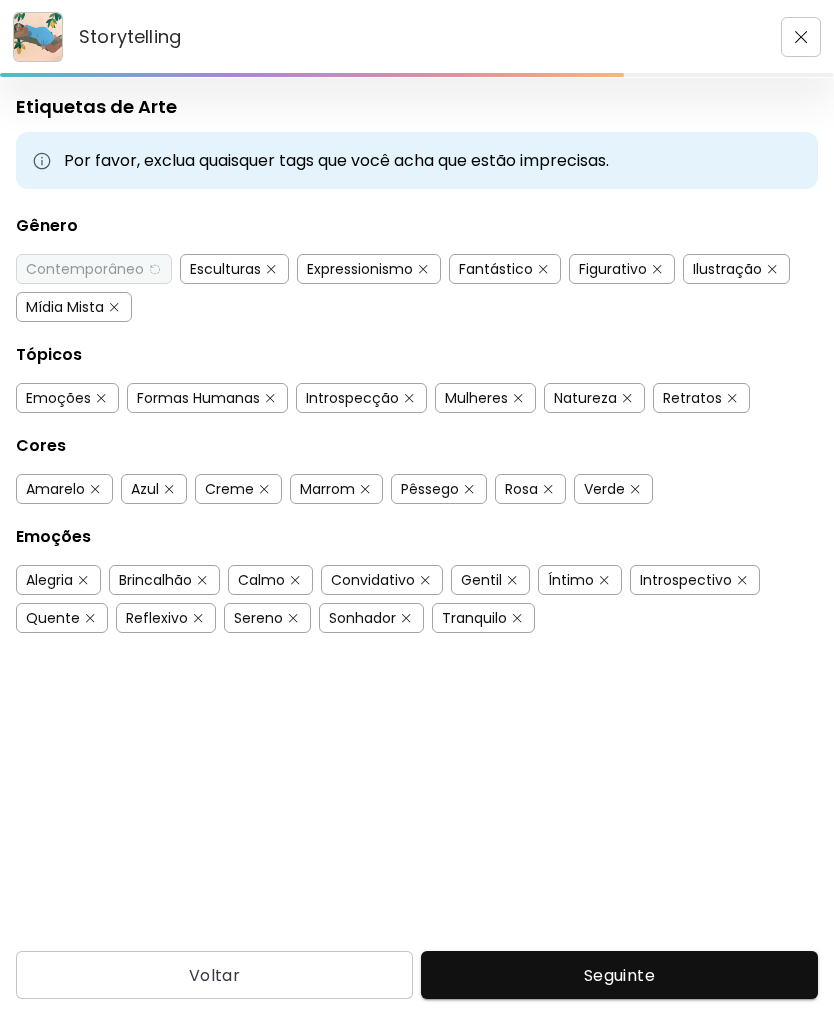 click on "Figurativo" at bounding box center (613, 269) 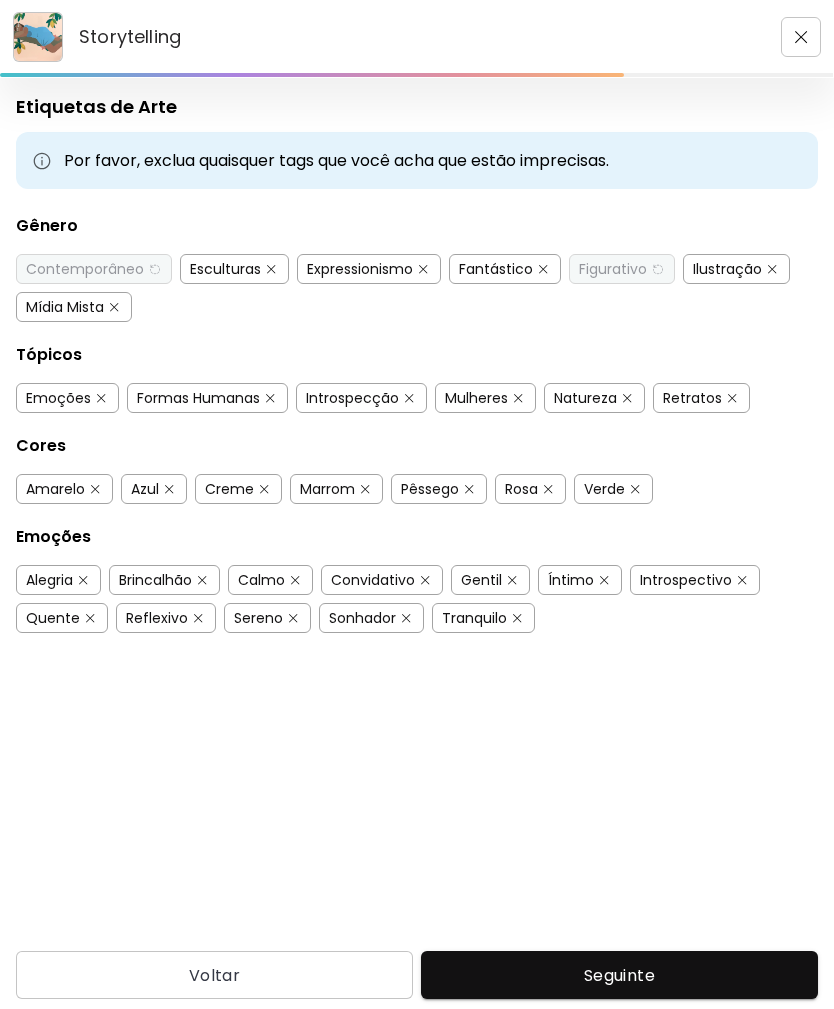 click at bounding box center [271, 269] 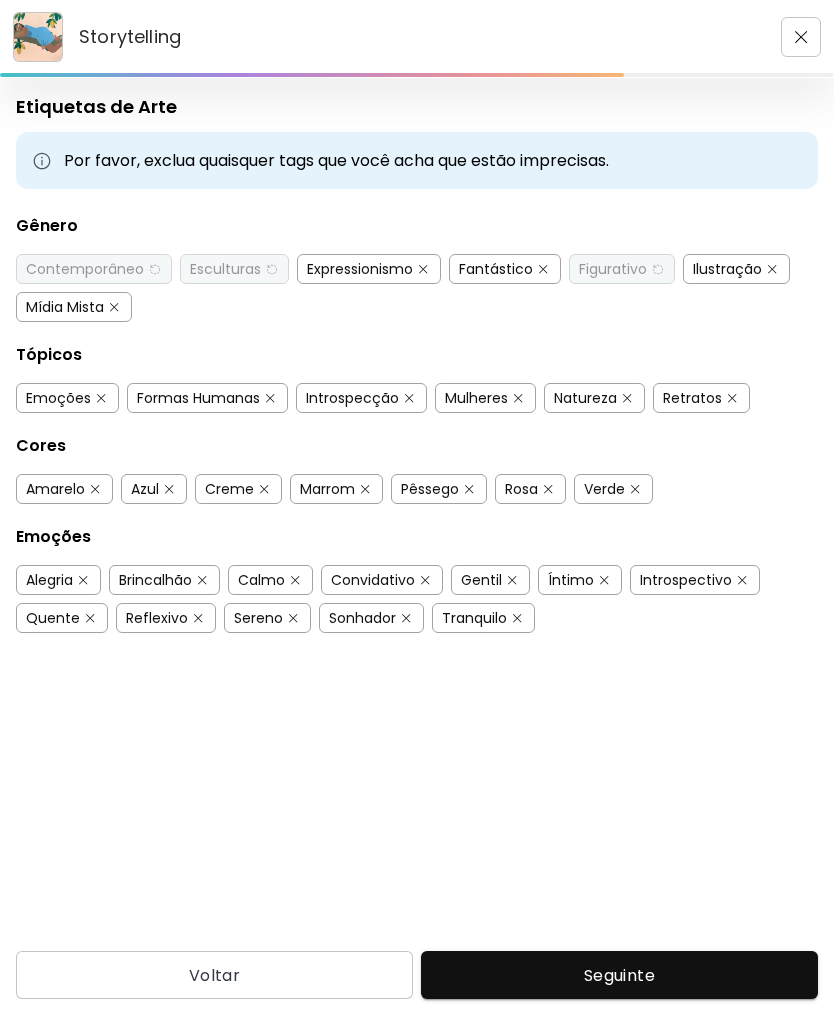 click at bounding box center [423, 269] 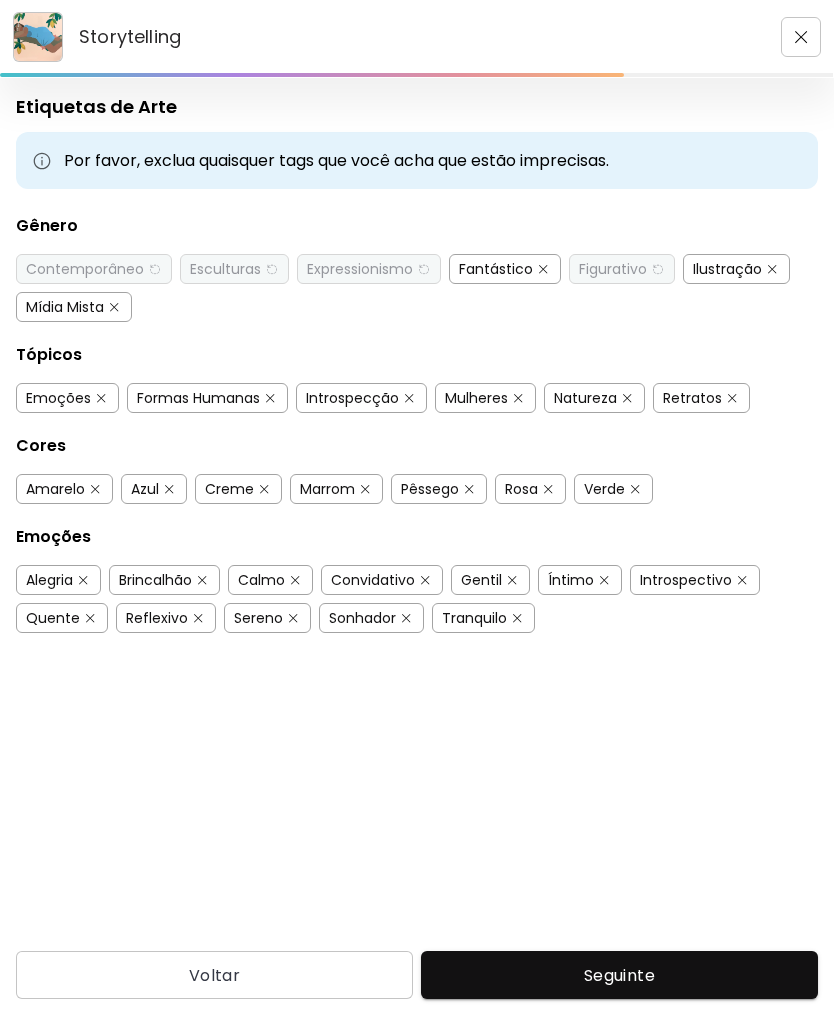 click at bounding box center [543, 269] 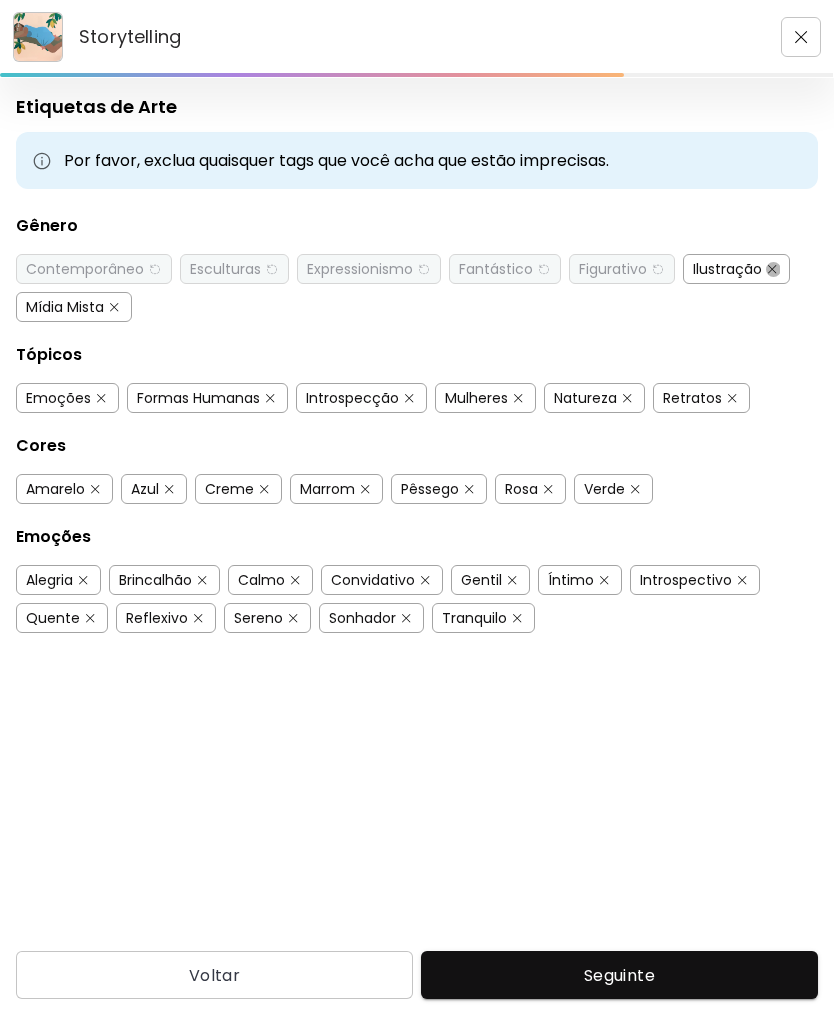 click at bounding box center [772, 269] 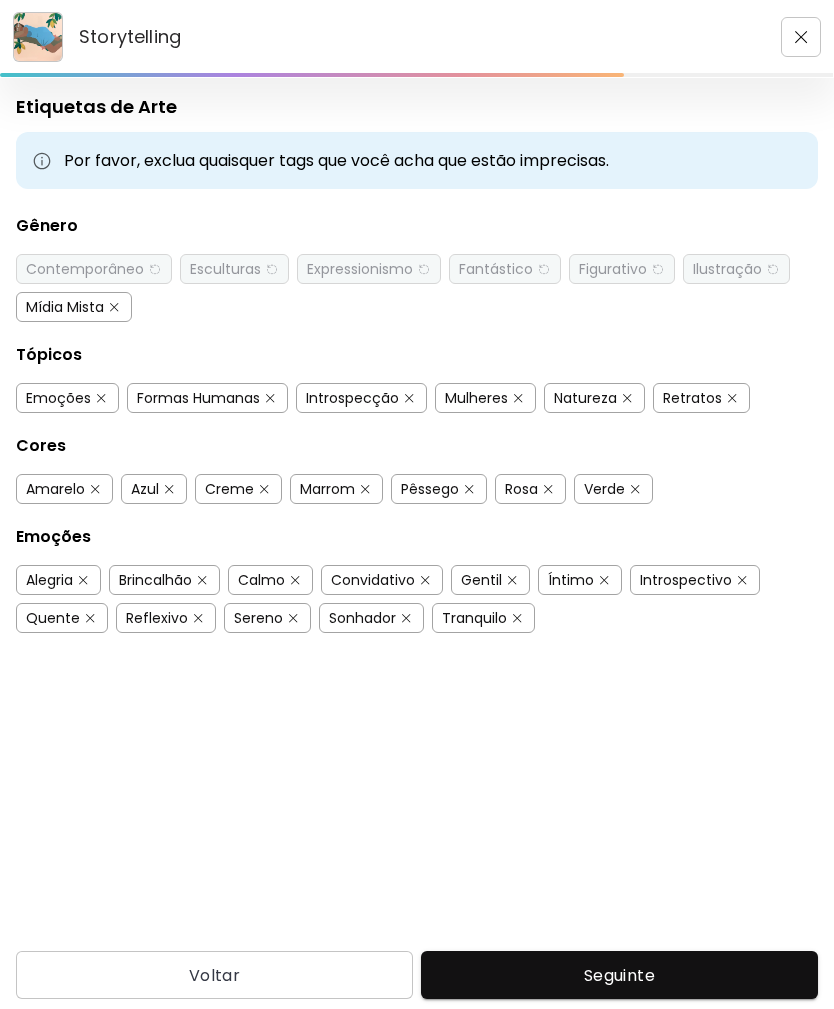 scroll, scrollTop: 64, scrollLeft: 0, axis: vertical 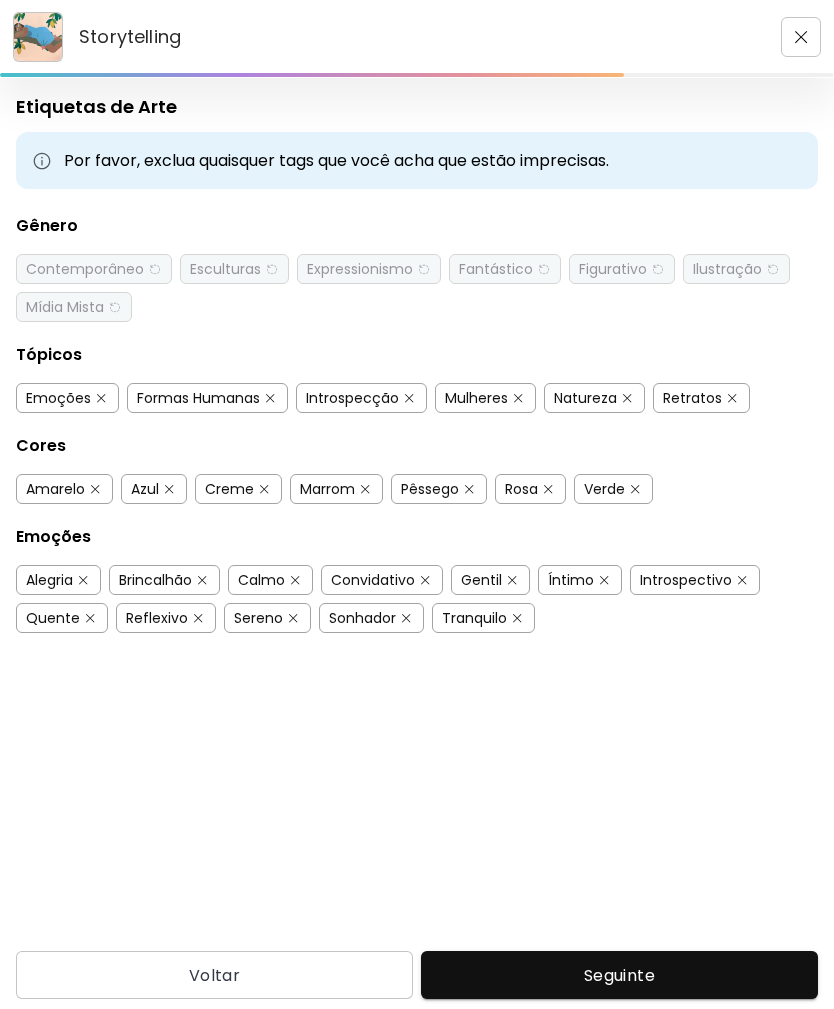 click on "Formas Humanas" at bounding box center (198, 398) 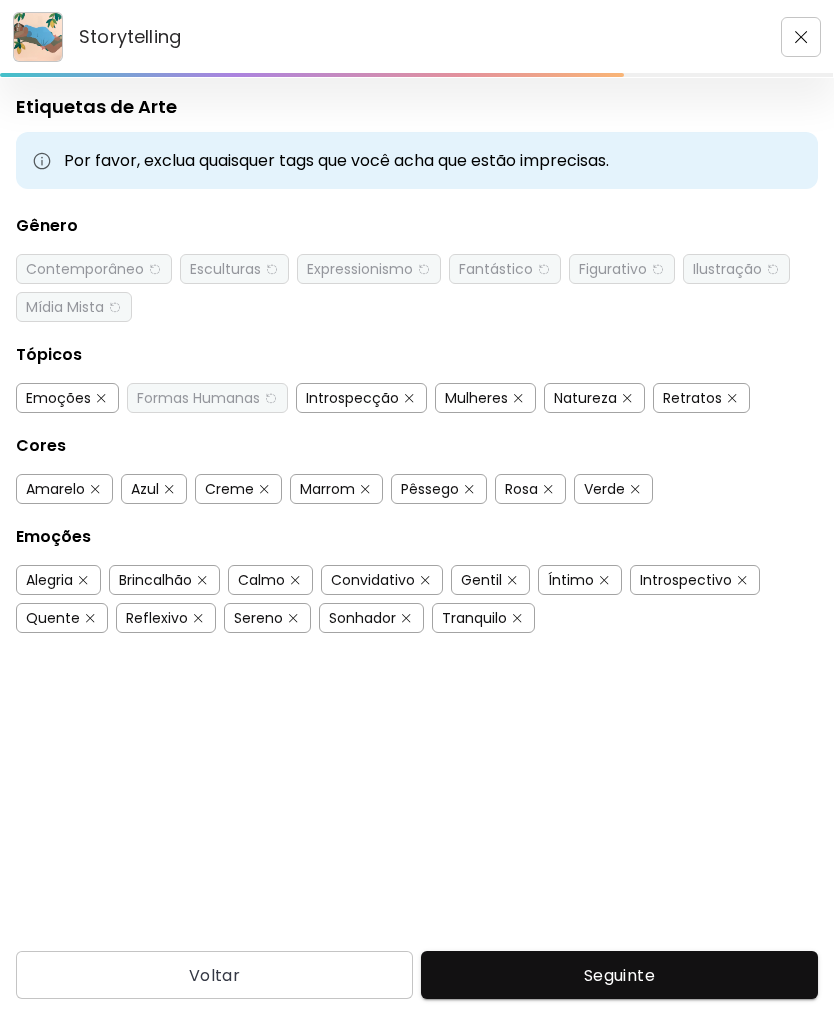 click on "Mulheres" at bounding box center (476, 398) 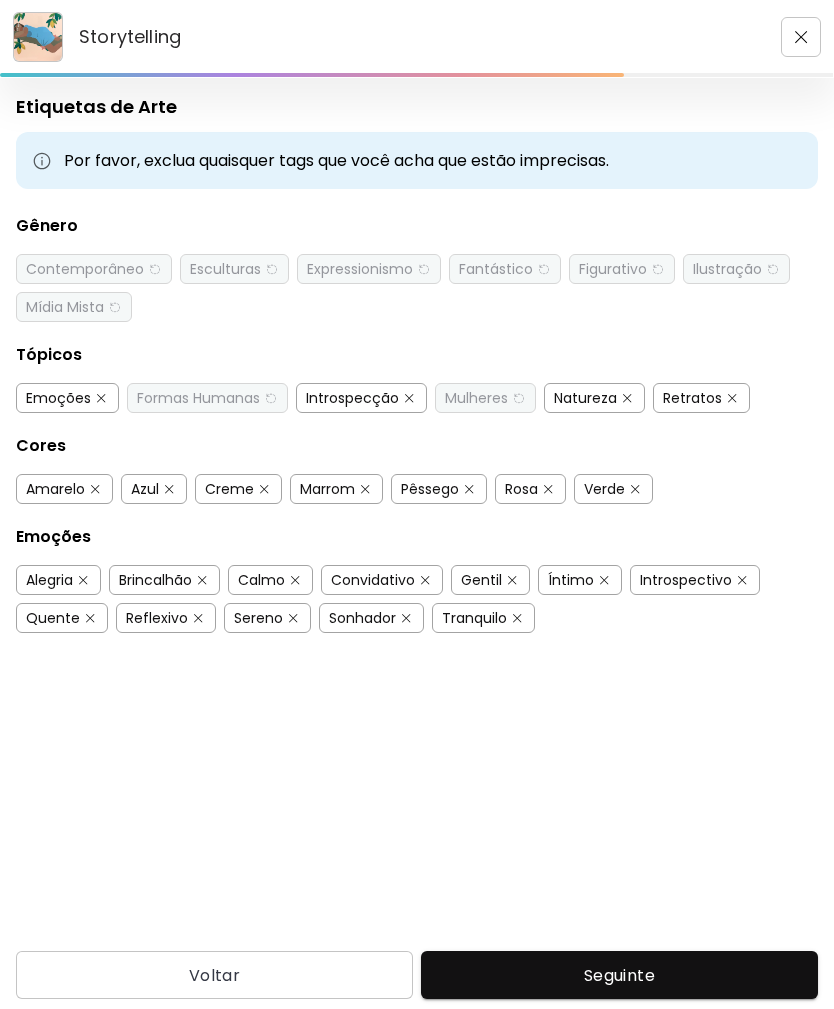 click on "Natureza" at bounding box center (585, 398) 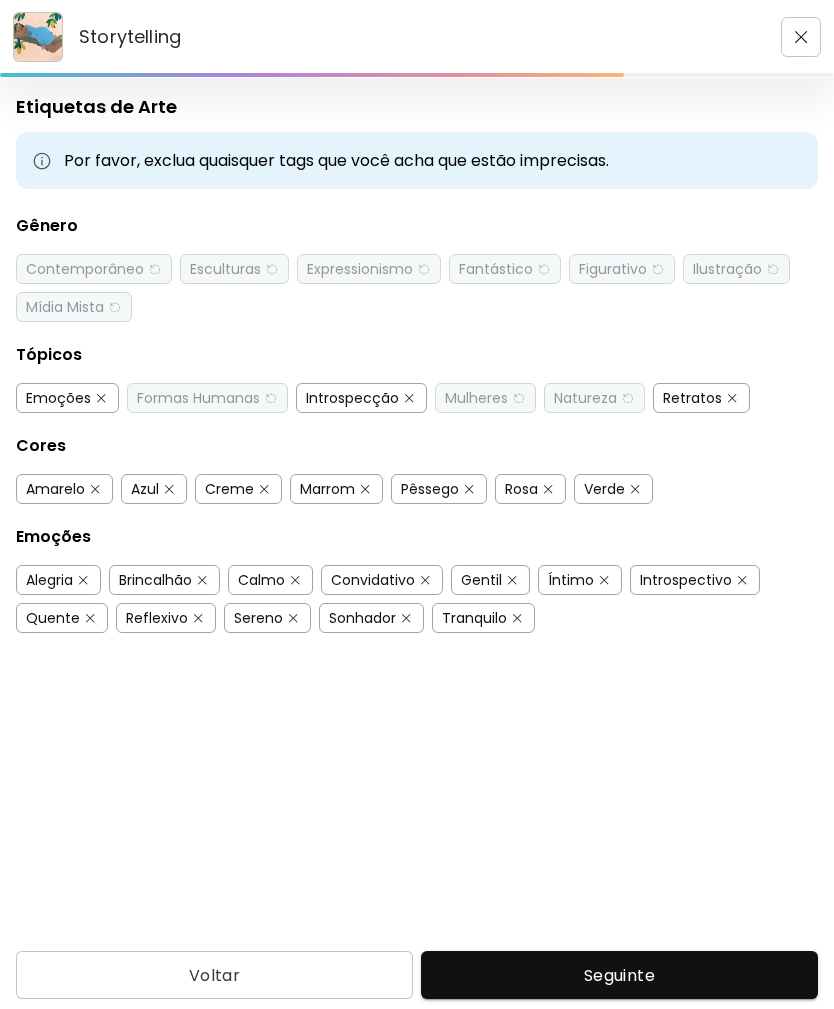 click on "Emoções" at bounding box center (58, 398) 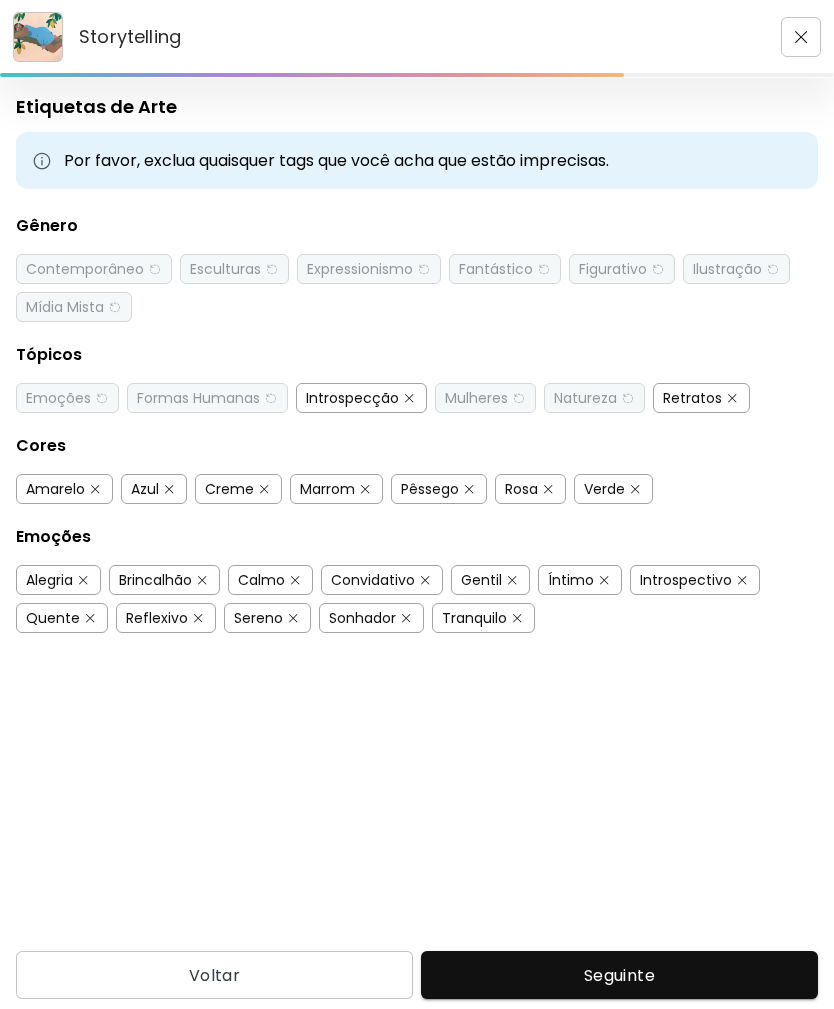 click at bounding box center [409, 398] 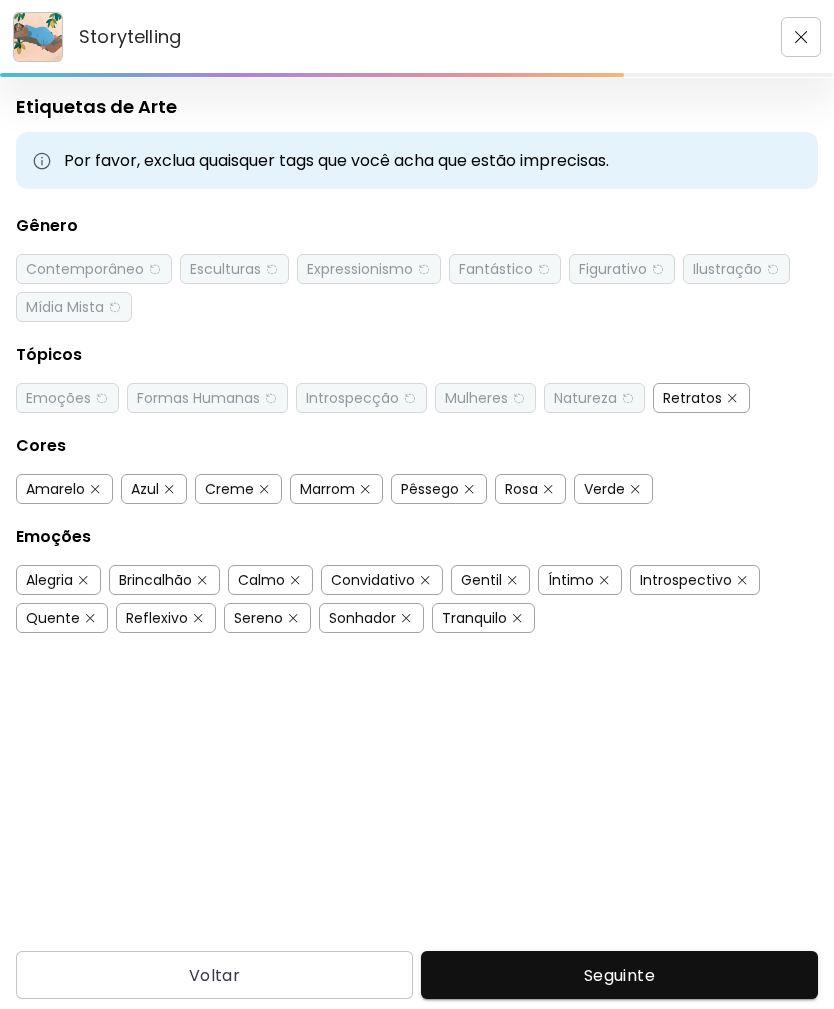 click on "Retratos" at bounding box center [701, 398] 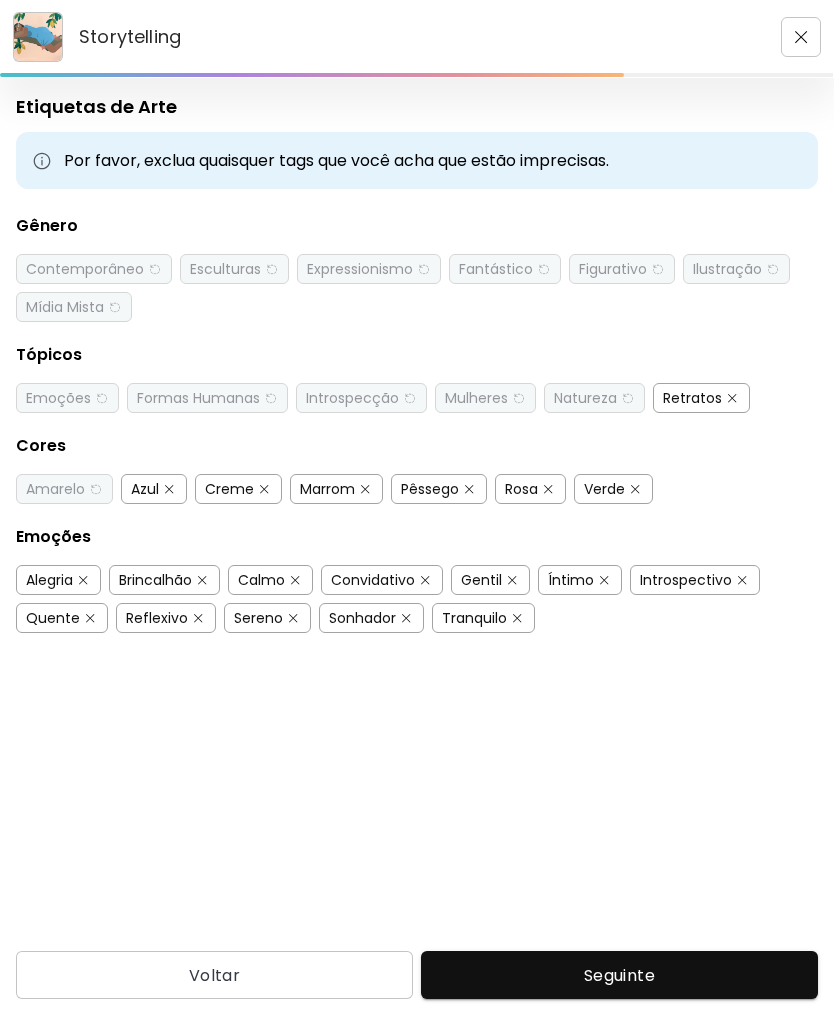 click on "Azul" at bounding box center (145, 489) 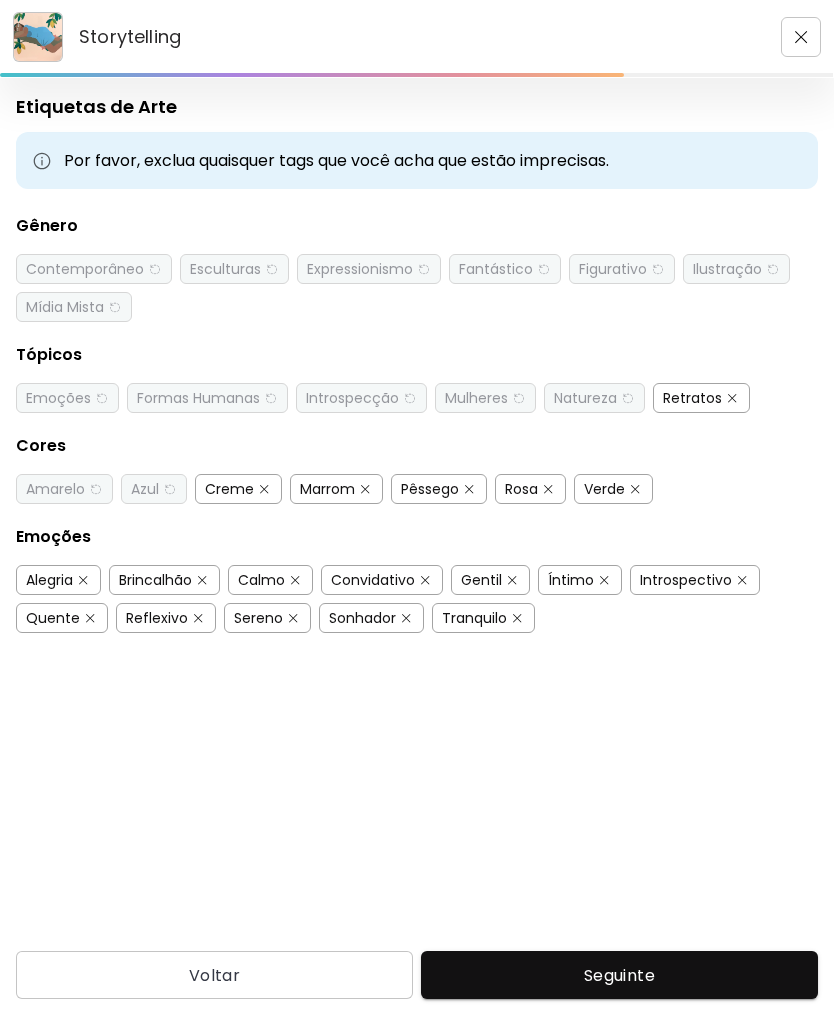 click on "Creme" at bounding box center [229, 489] 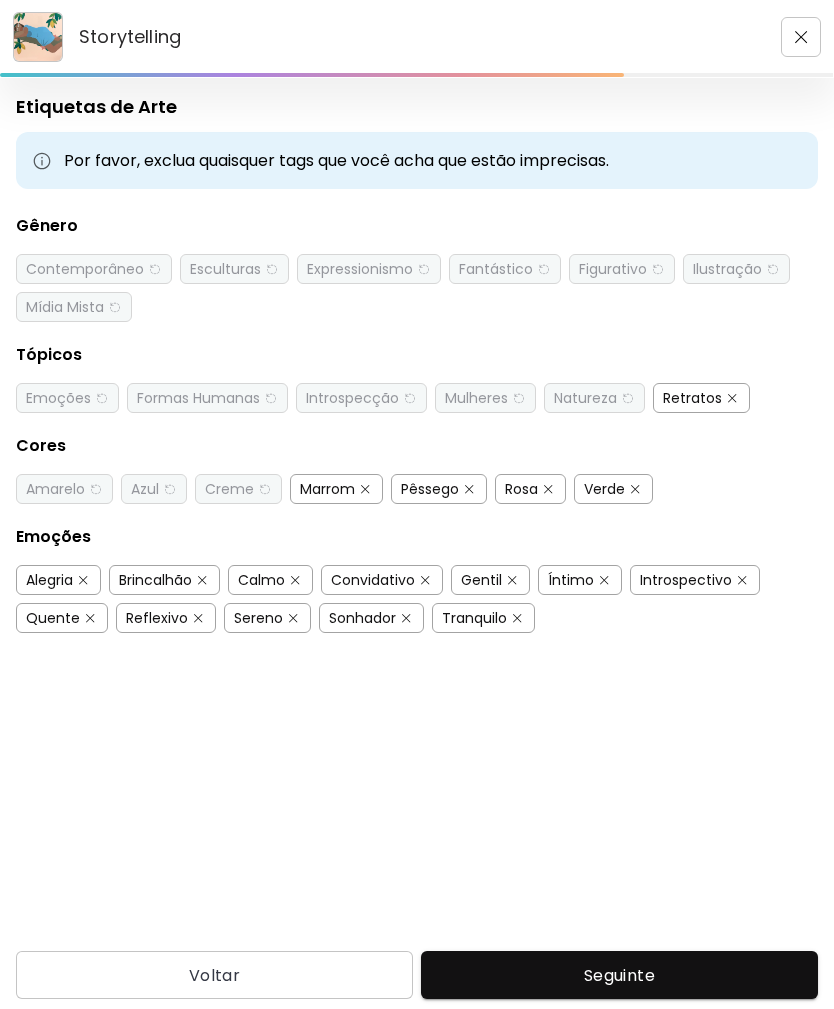 click on "Marrom" at bounding box center (327, 489) 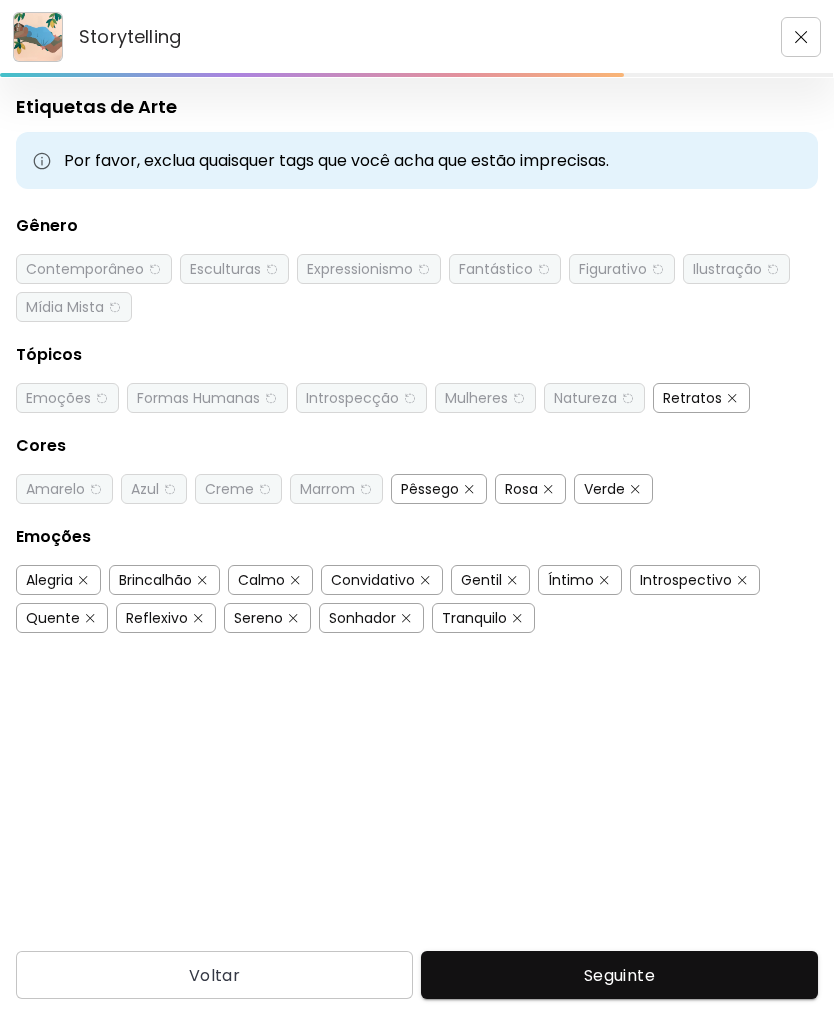 click on "Pêssego" at bounding box center (430, 489) 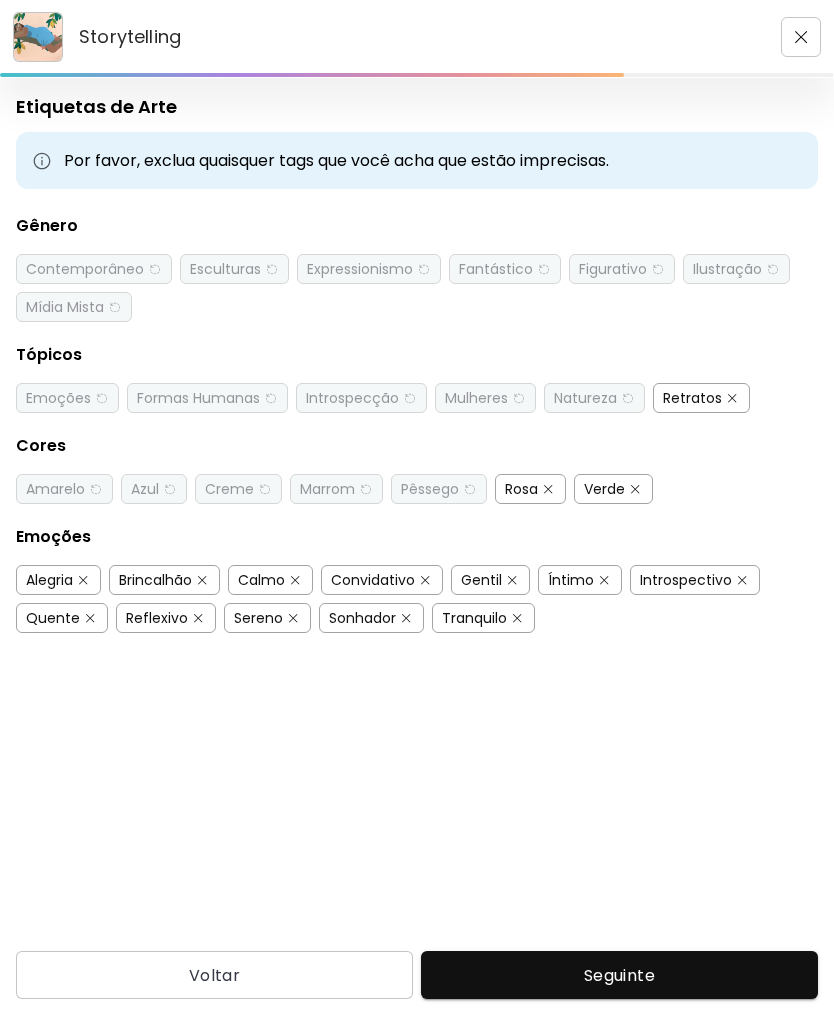 click on "Rosa" at bounding box center (521, 489) 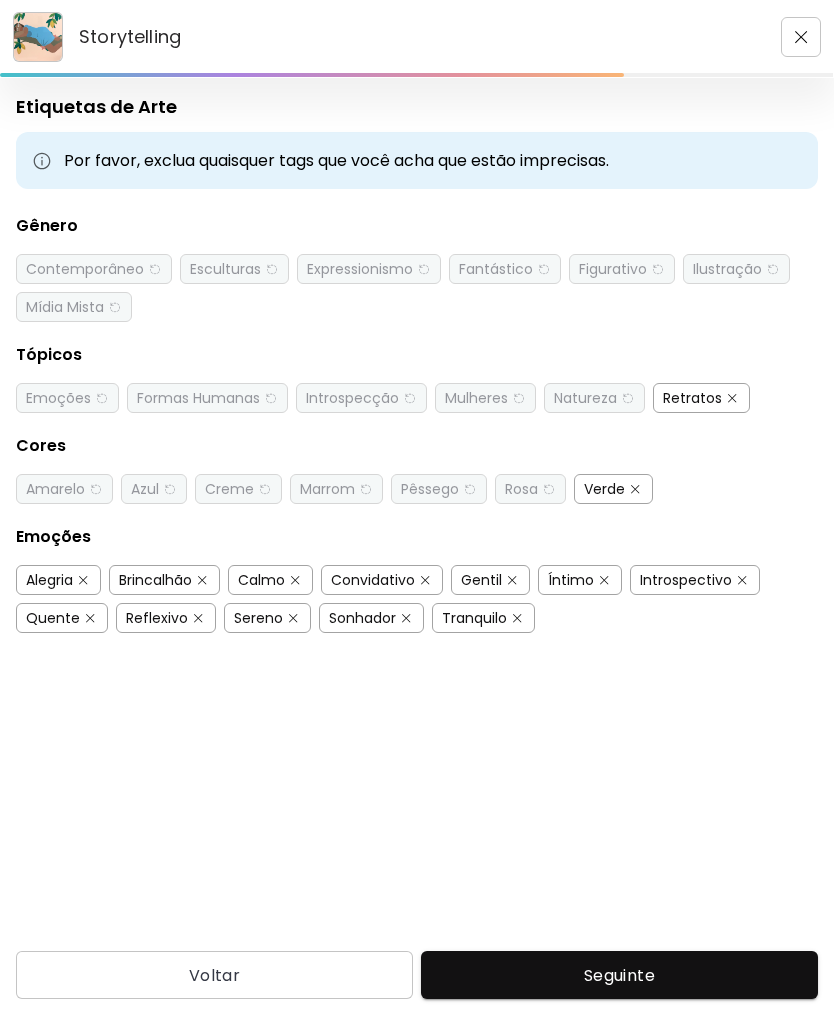 click on "Verde" at bounding box center [604, 489] 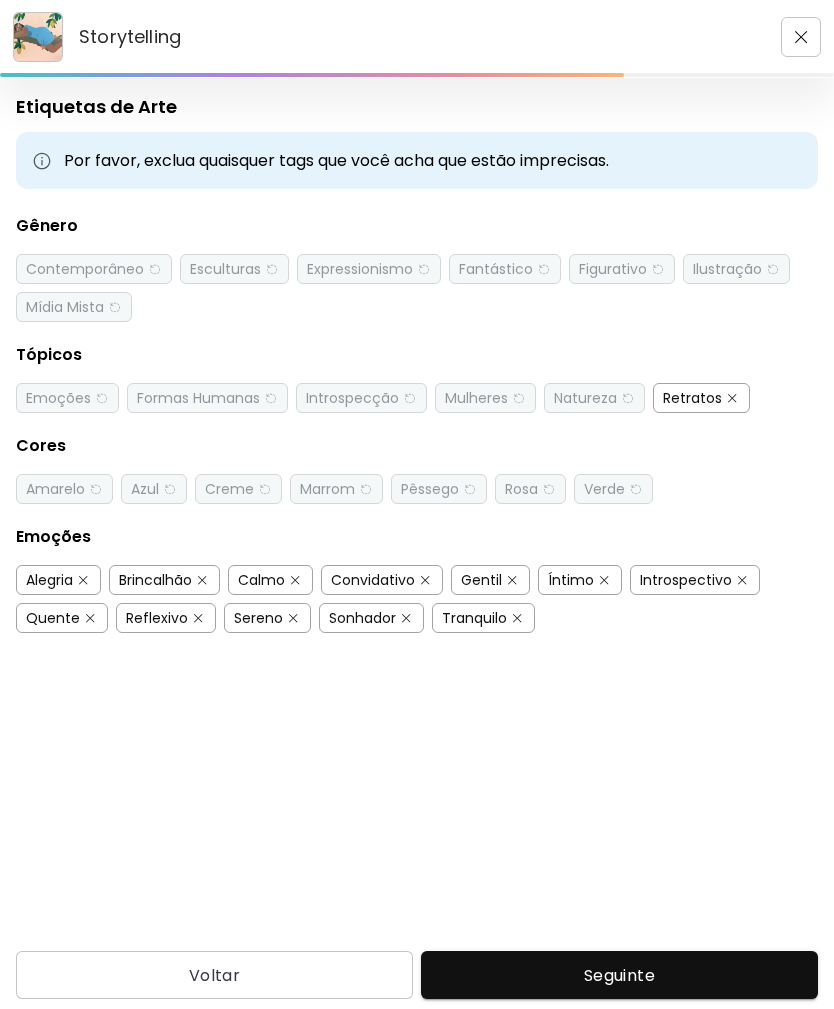 click on "Calmo" at bounding box center [261, 580] 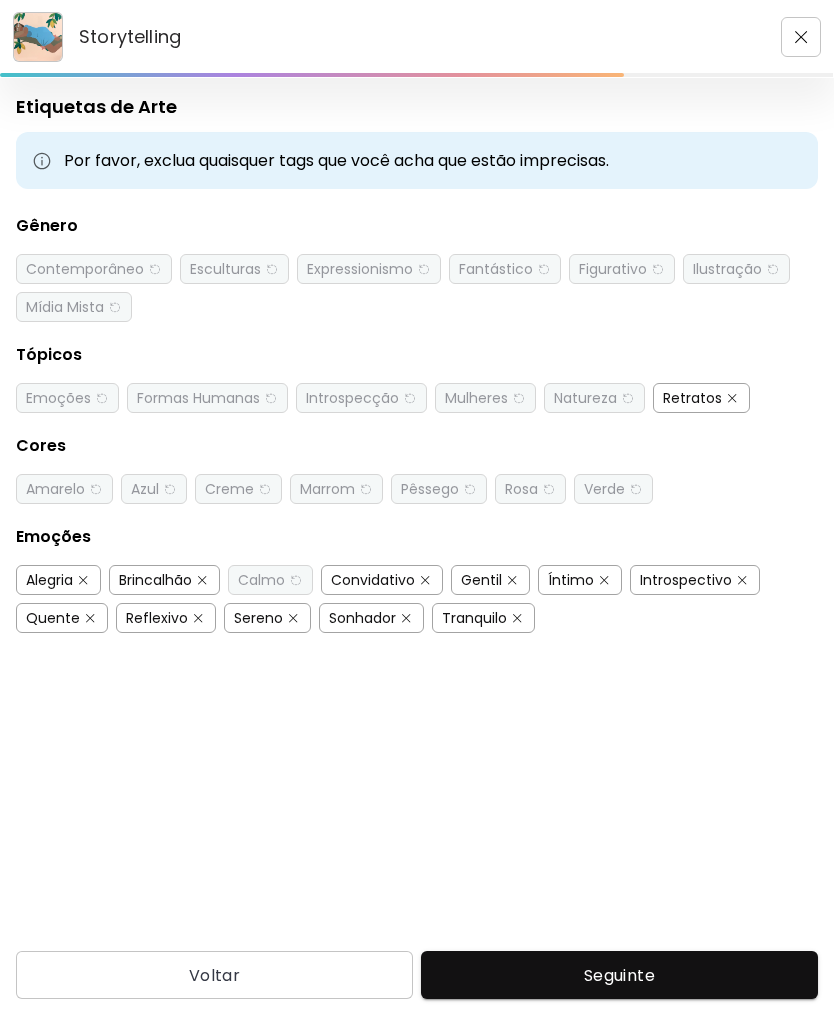 click on "Íntimo" at bounding box center (571, 580) 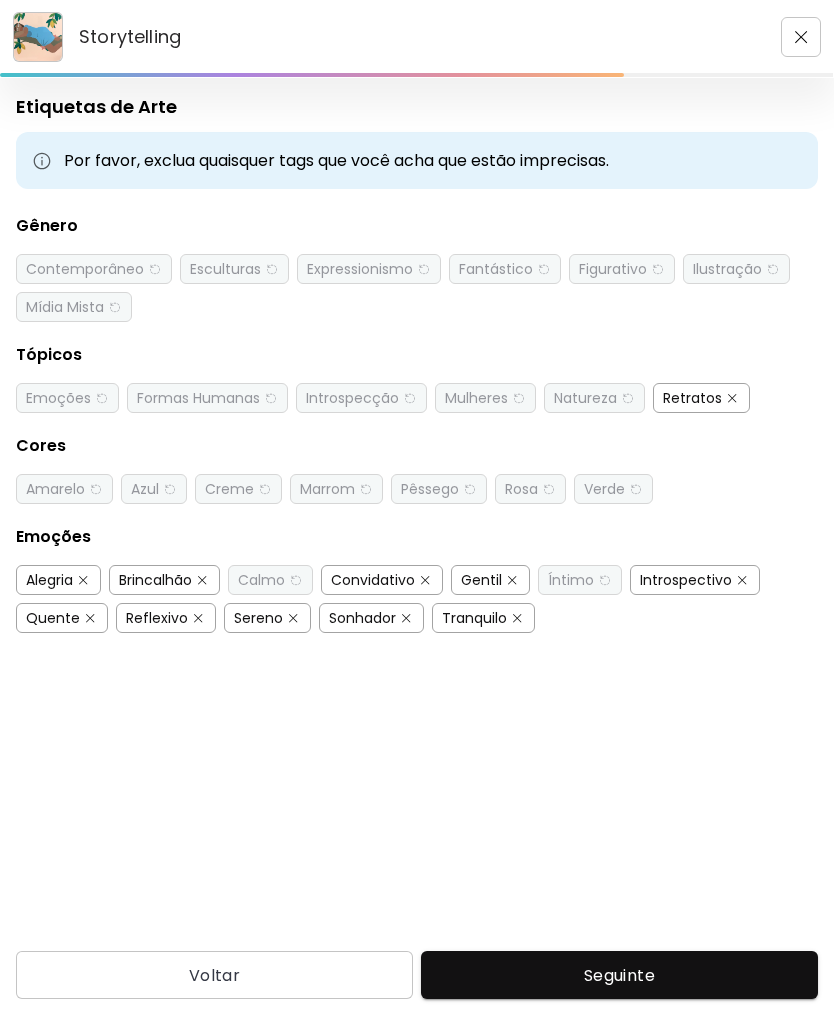 click on "Convidativo" at bounding box center (382, 580) 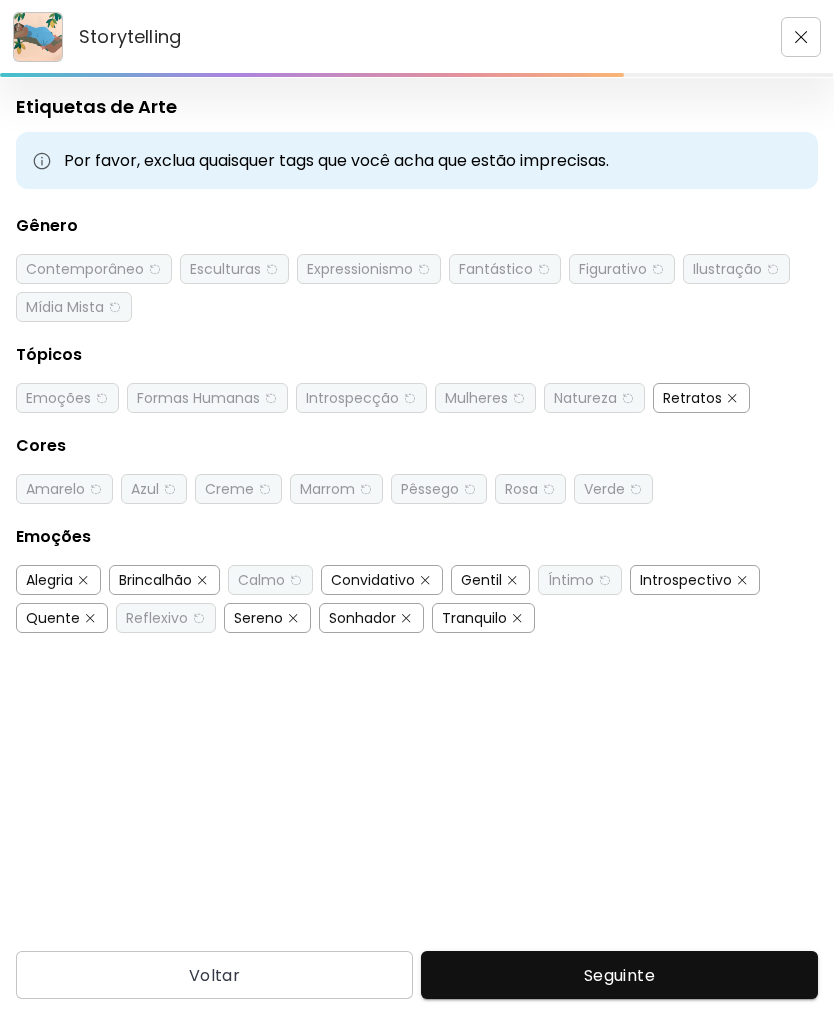 click on "Sereno" at bounding box center (258, 618) 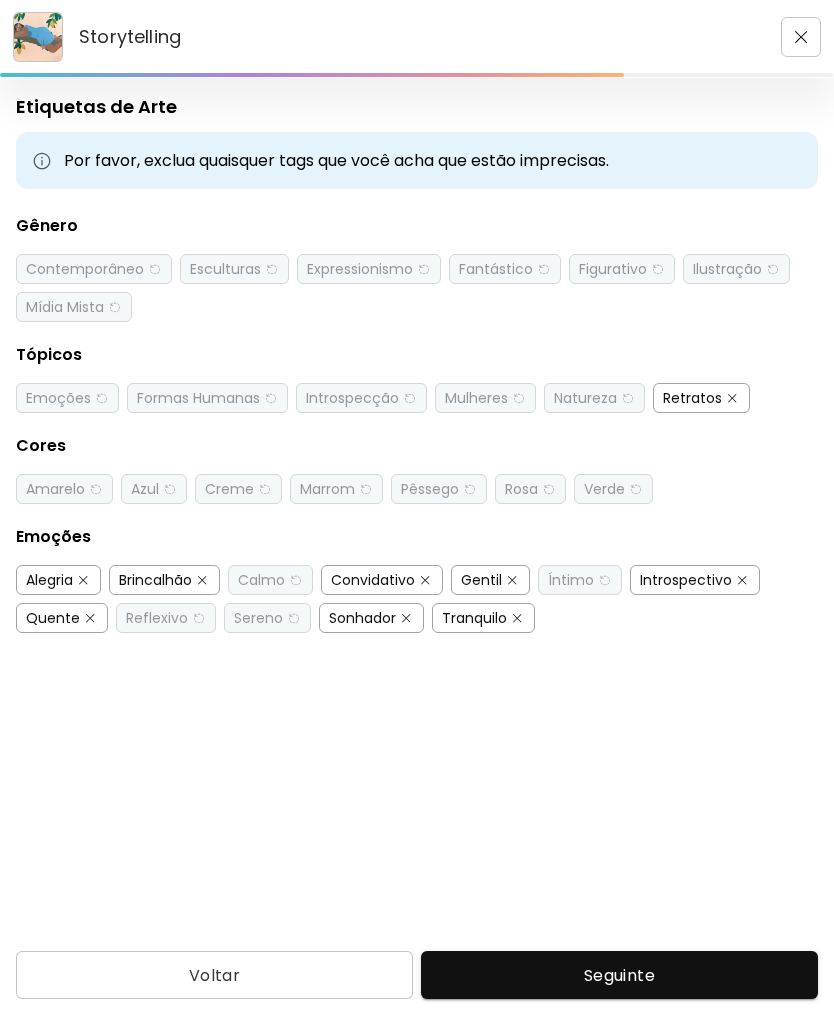 click on "Sonhador" at bounding box center [362, 618] 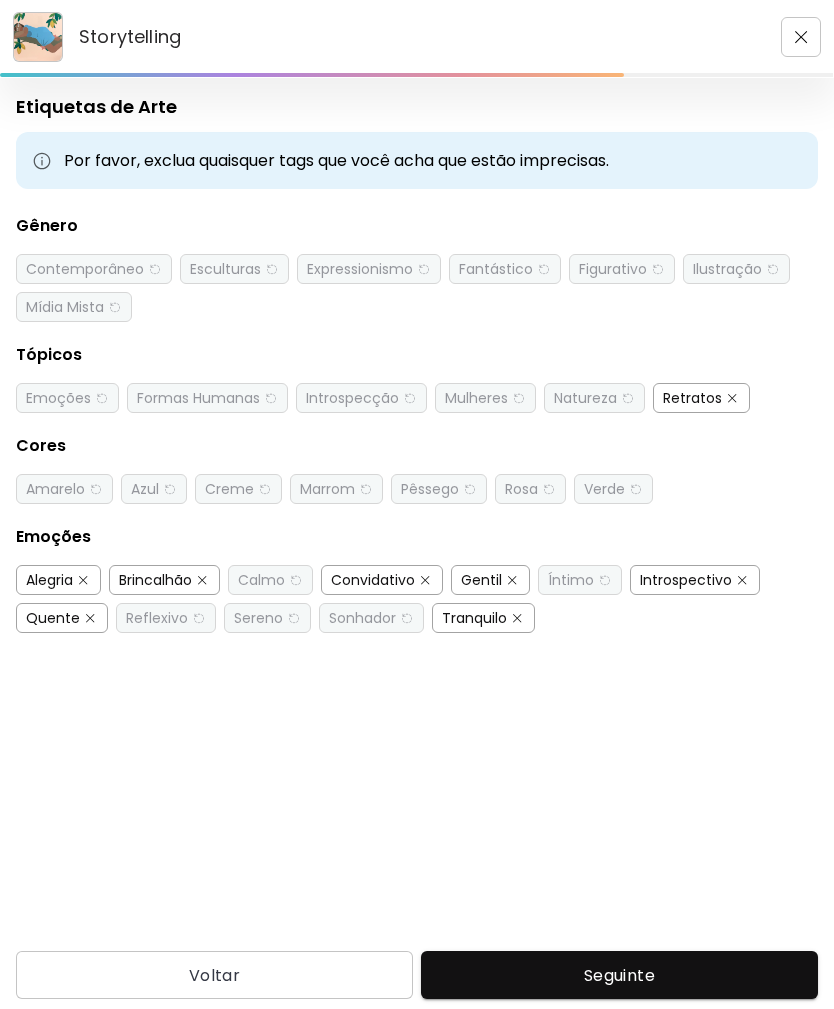 click on "Tranquilo" at bounding box center [474, 618] 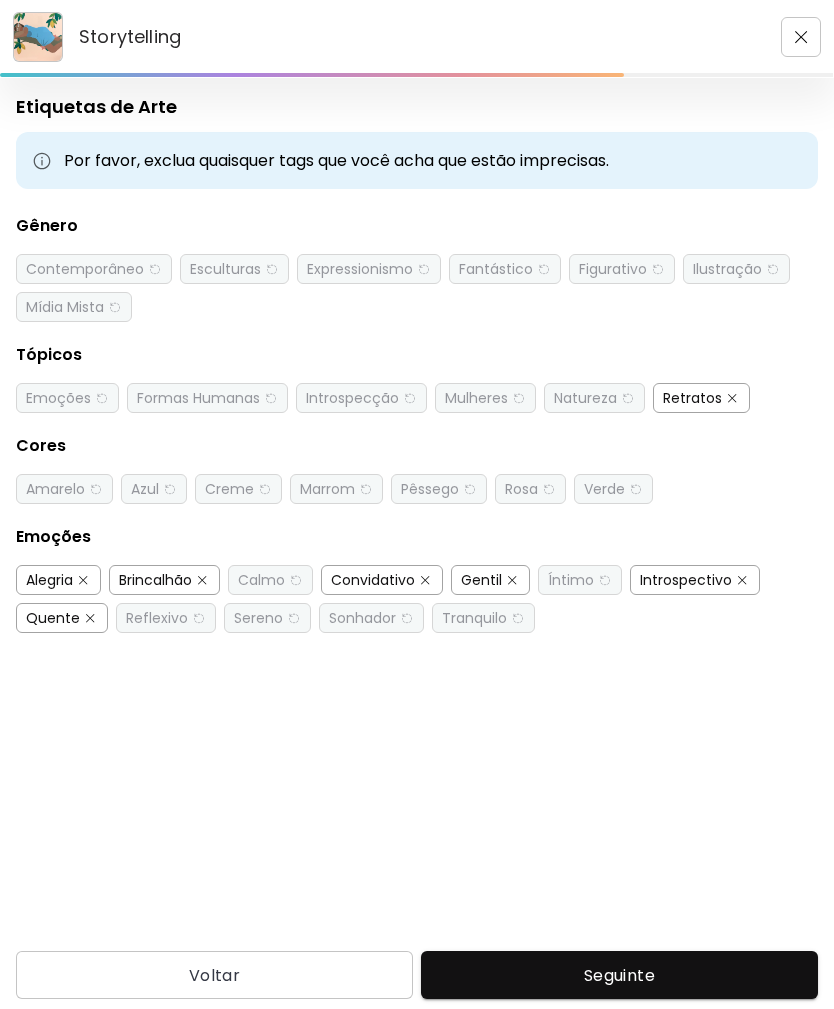 click on "Introspectivo" at bounding box center (686, 580) 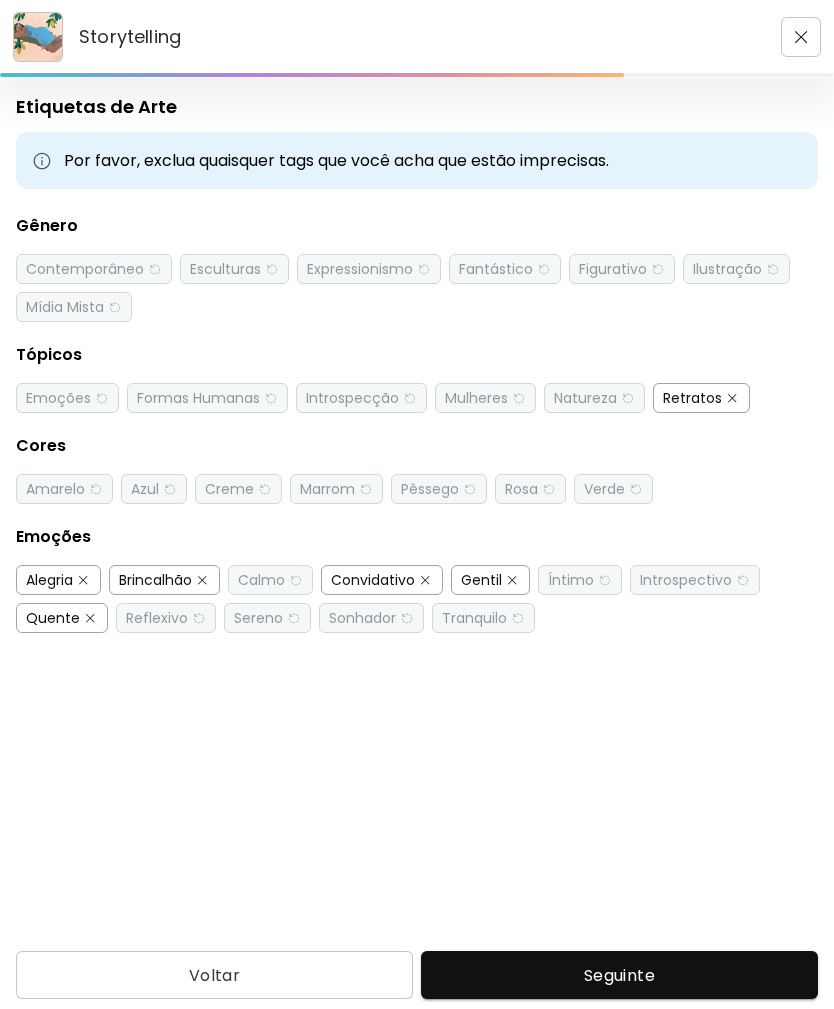 click on "Gentil" at bounding box center (481, 580) 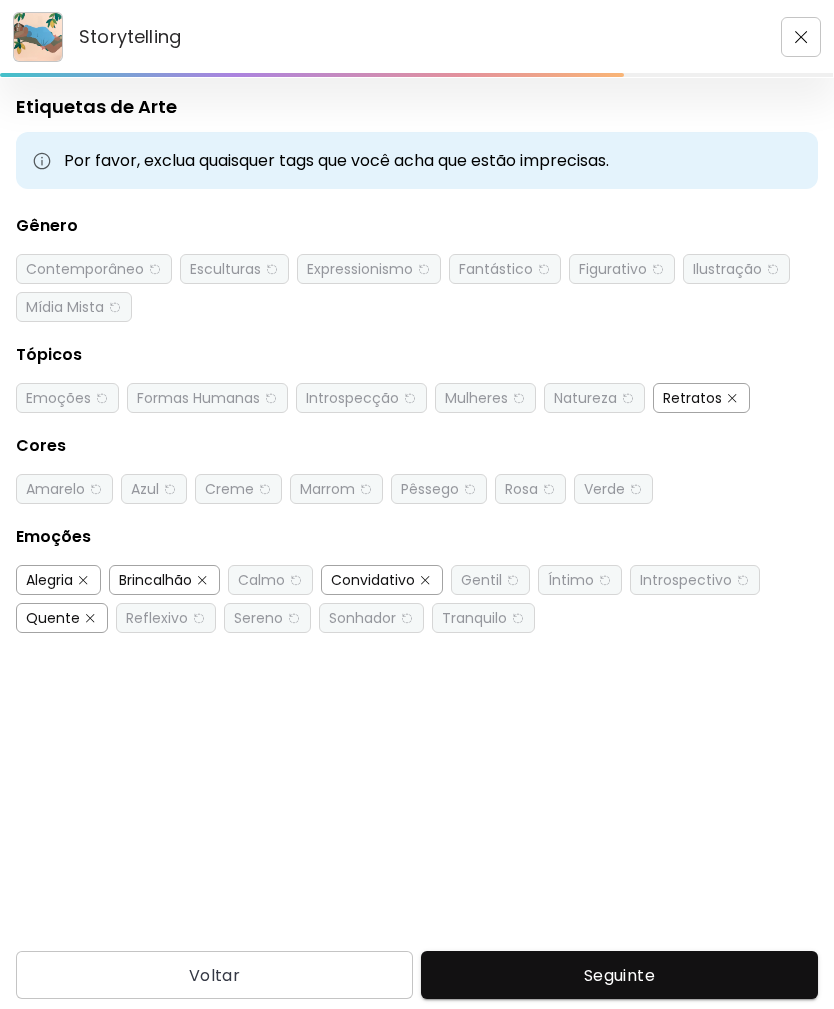 click on "Convidativo" at bounding box center [373, 580] 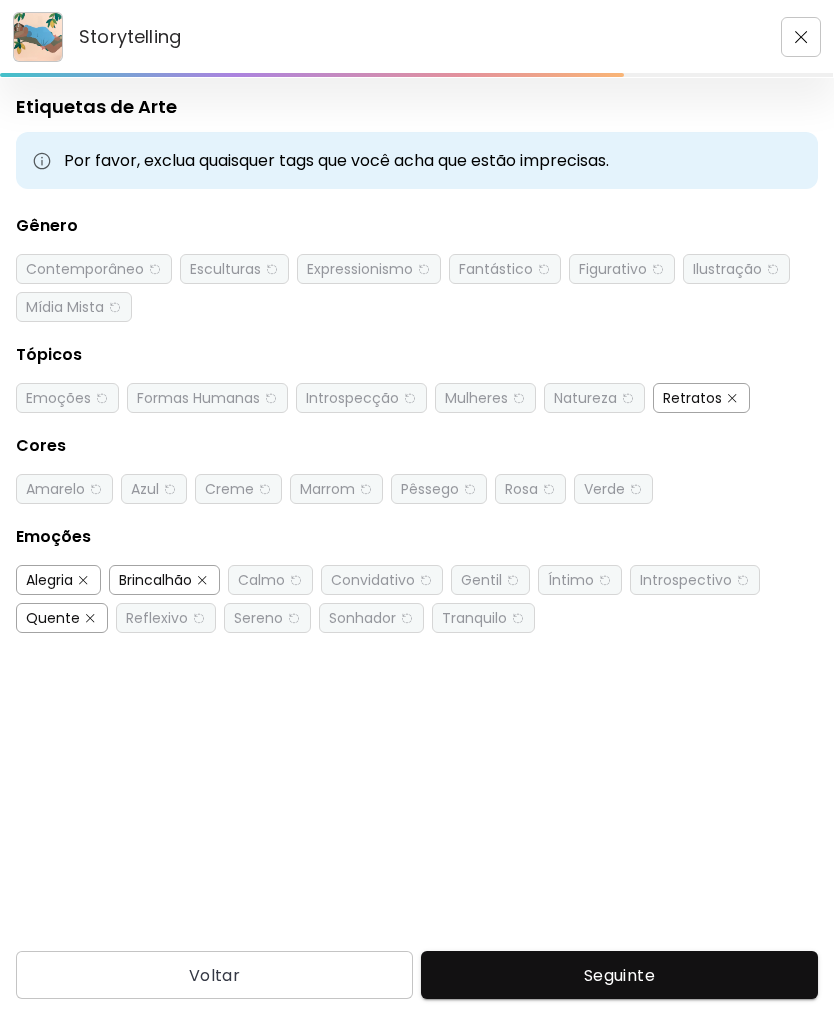 click at bounding box center (90, 618) 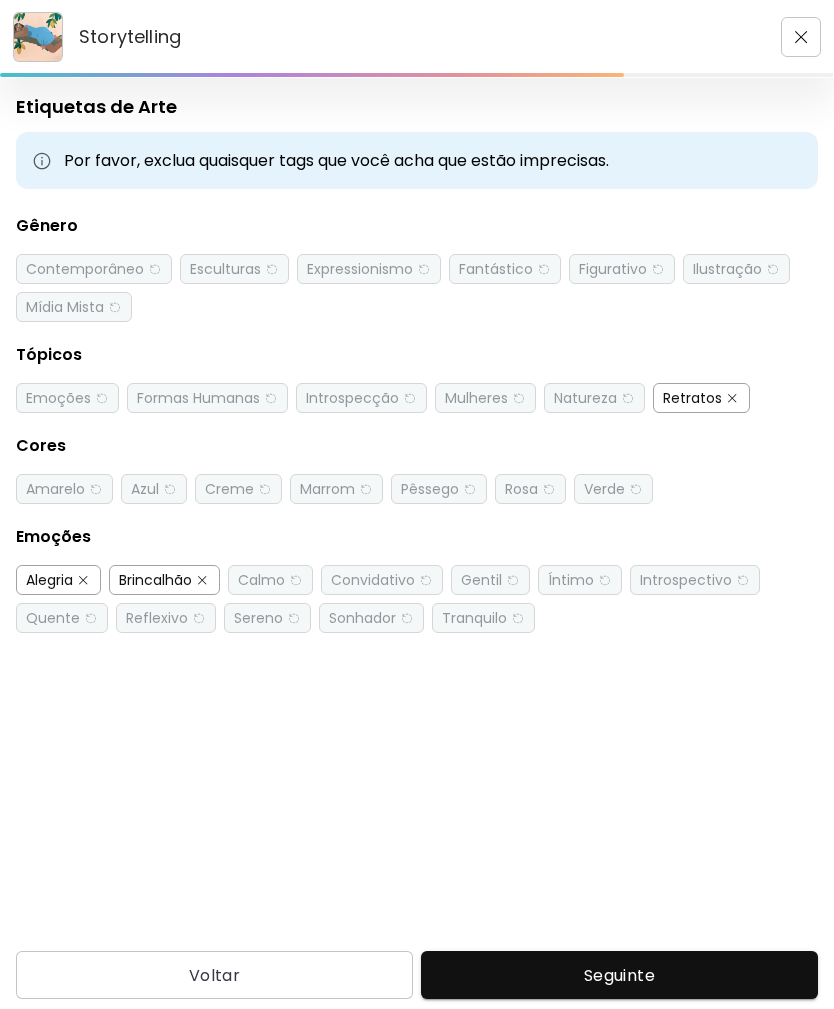 click at bounding box center (83, 580) 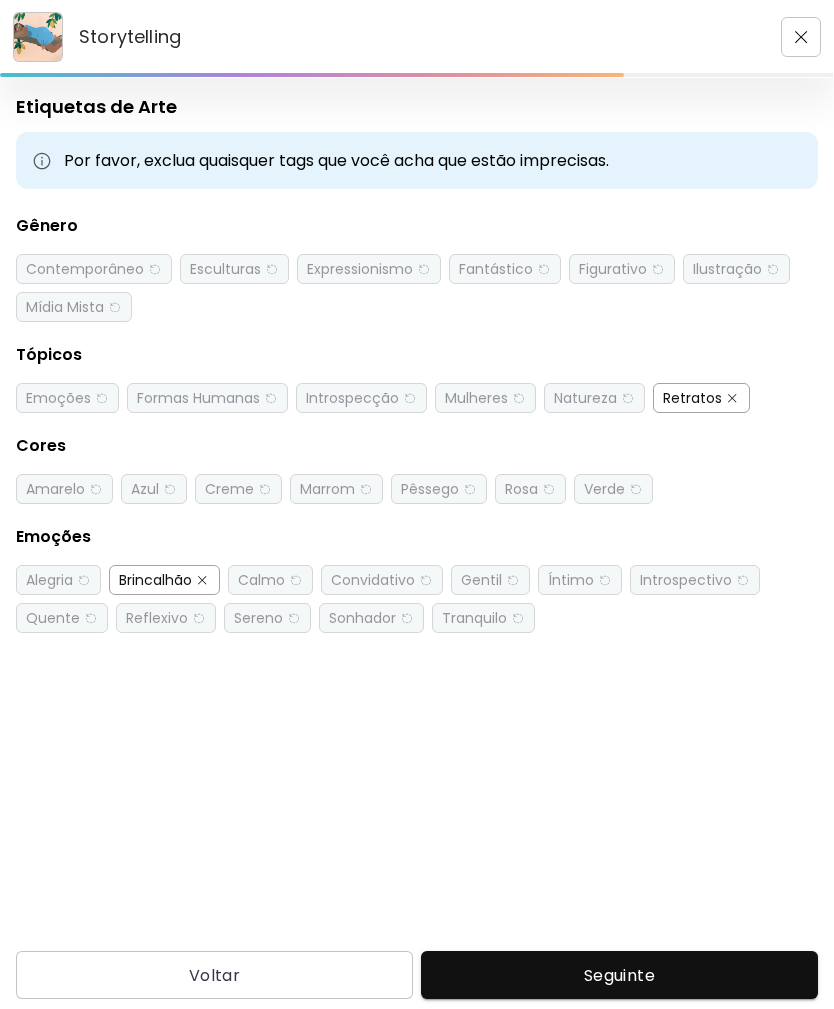 click at bounding box center [202, 580] 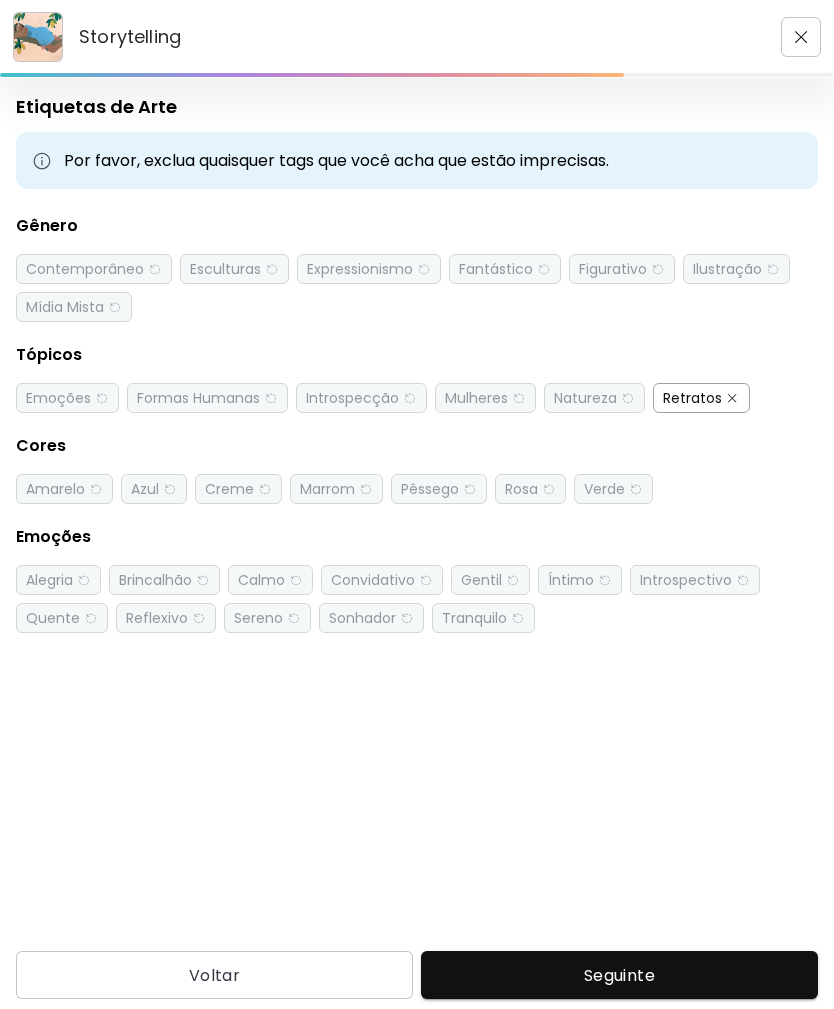 click on "Seguinte" at bounding box center (619, 975) 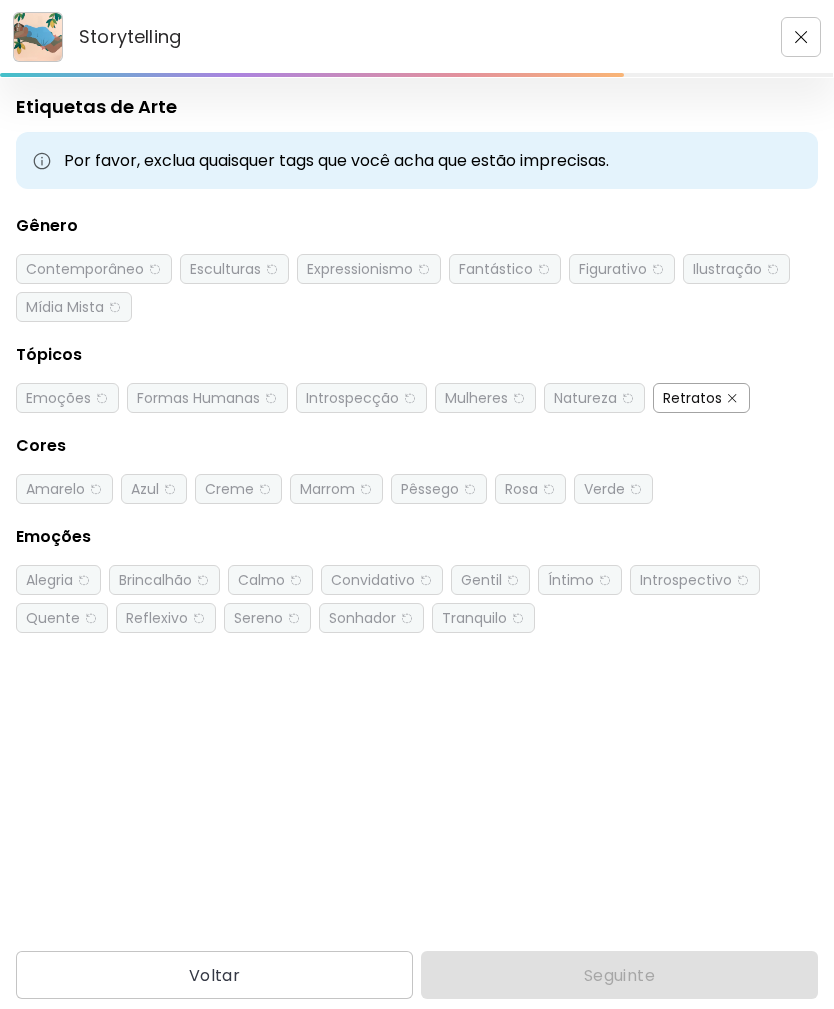 click on "Retratos" at bounding box center [692, 398] 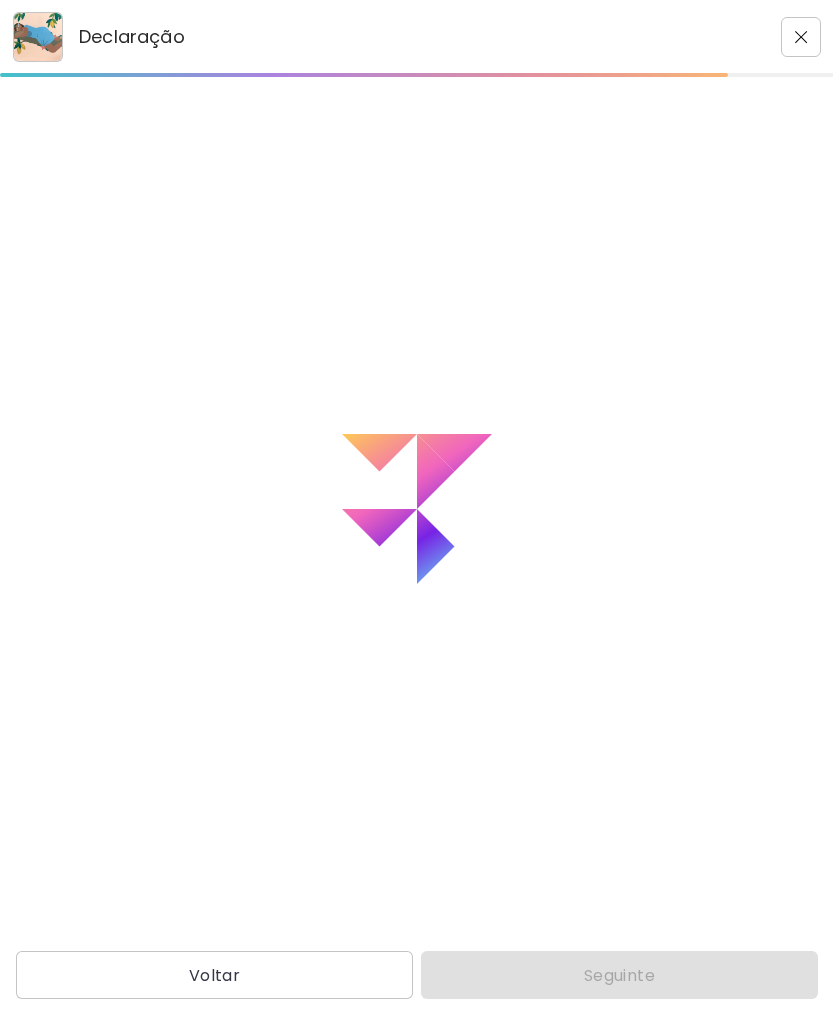 scroll, scrollTop: 0, scrollLeft: 0, axis: both 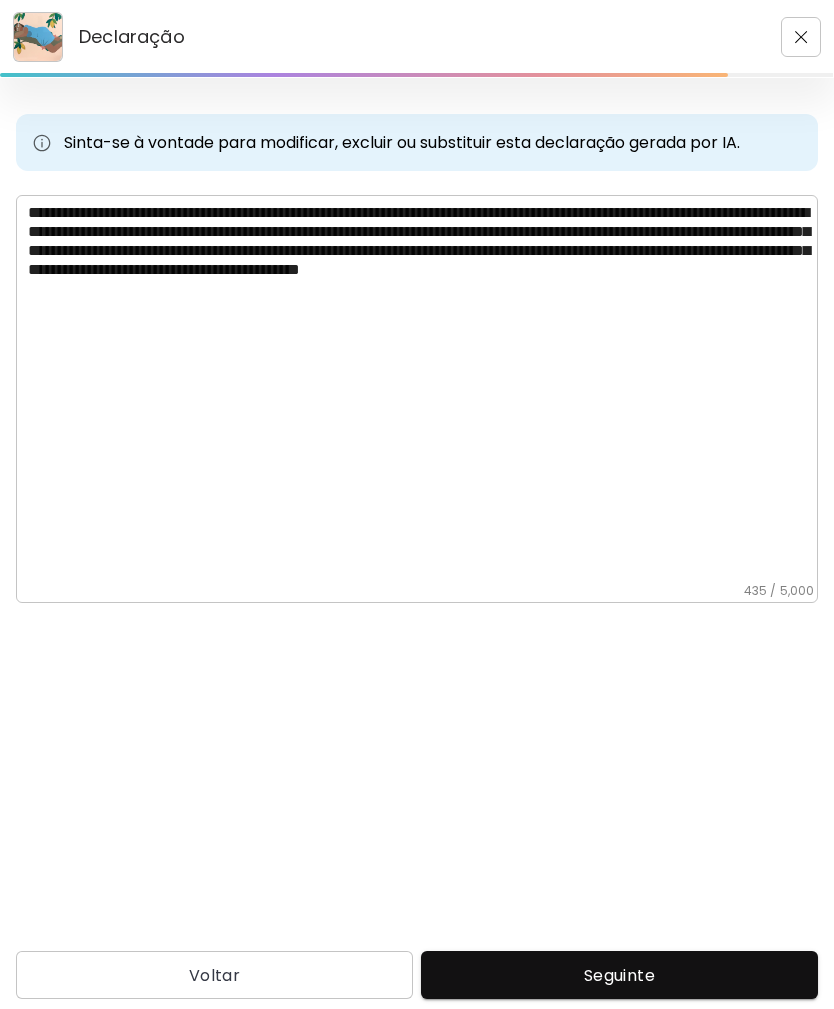 click on "**********" at bounding box center (423, 393) 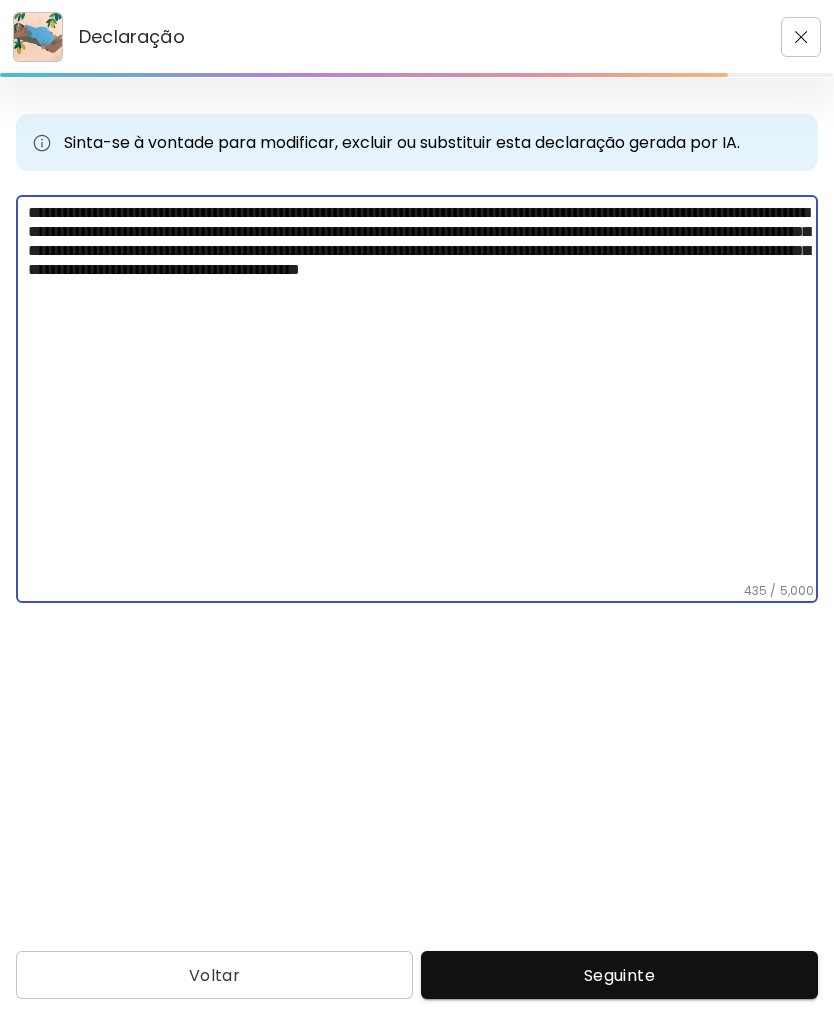 scroll, scrollTop: 64, scrollLeft: 0, axis: vertical 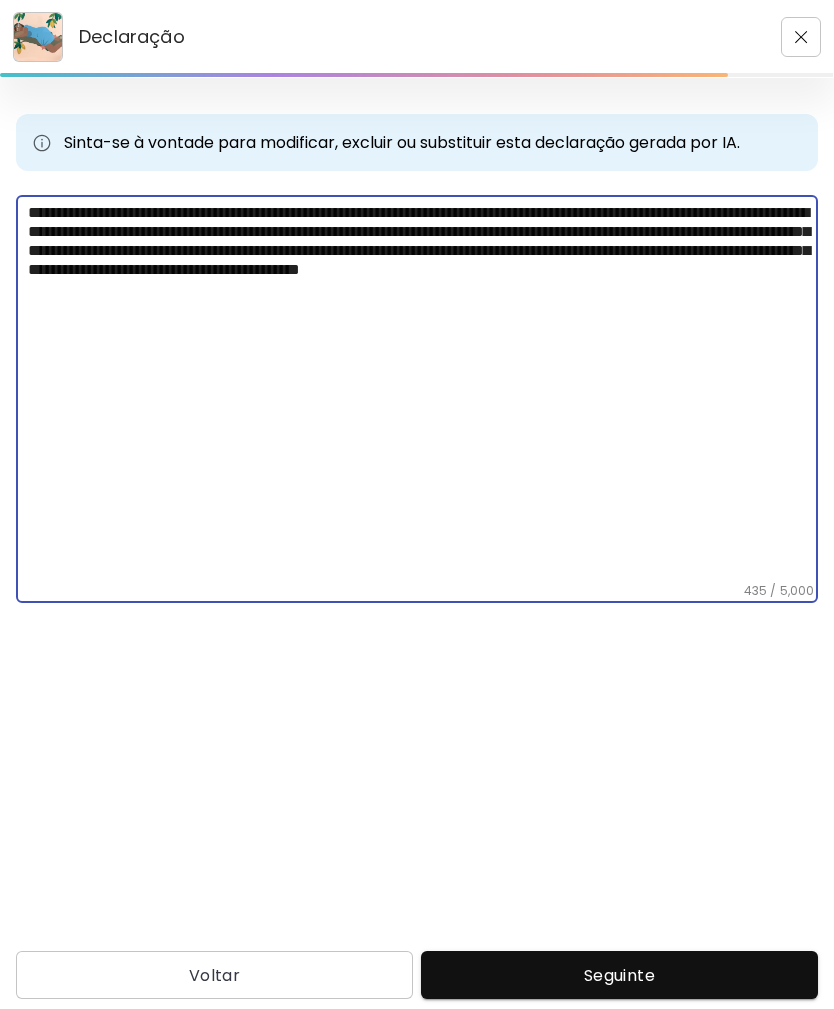 click on "**********" at bounding box center [423, 393] 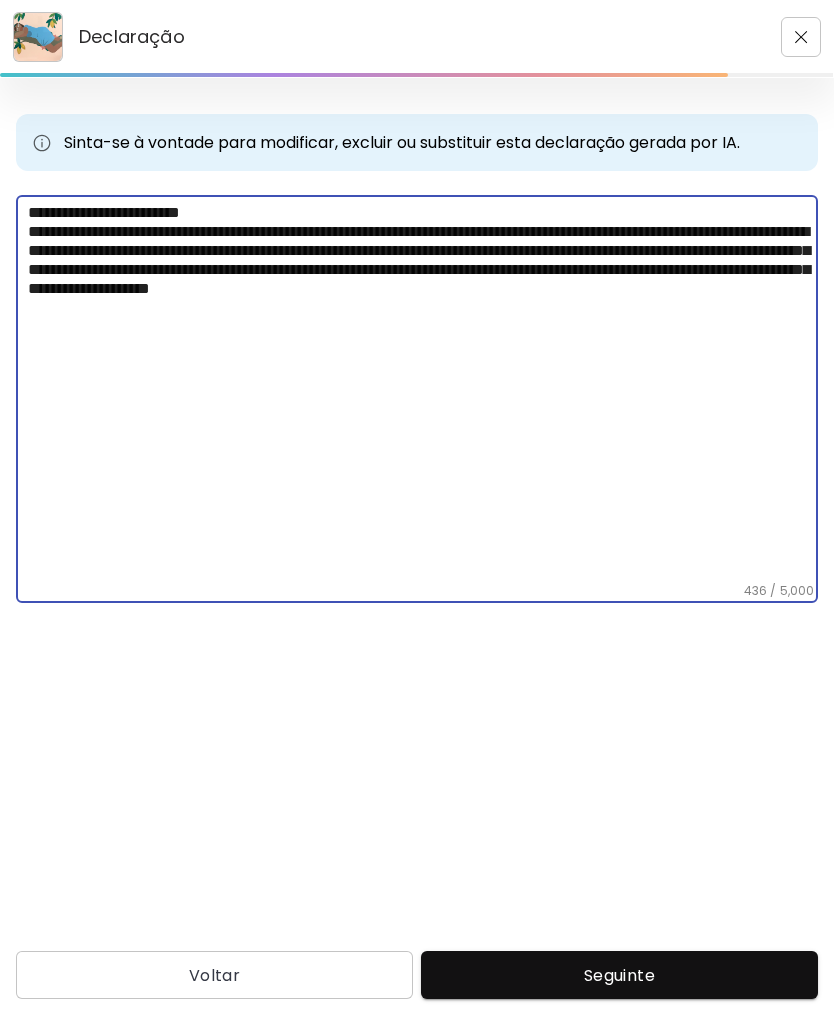 click on "**********" at bounding box center [423, 393] 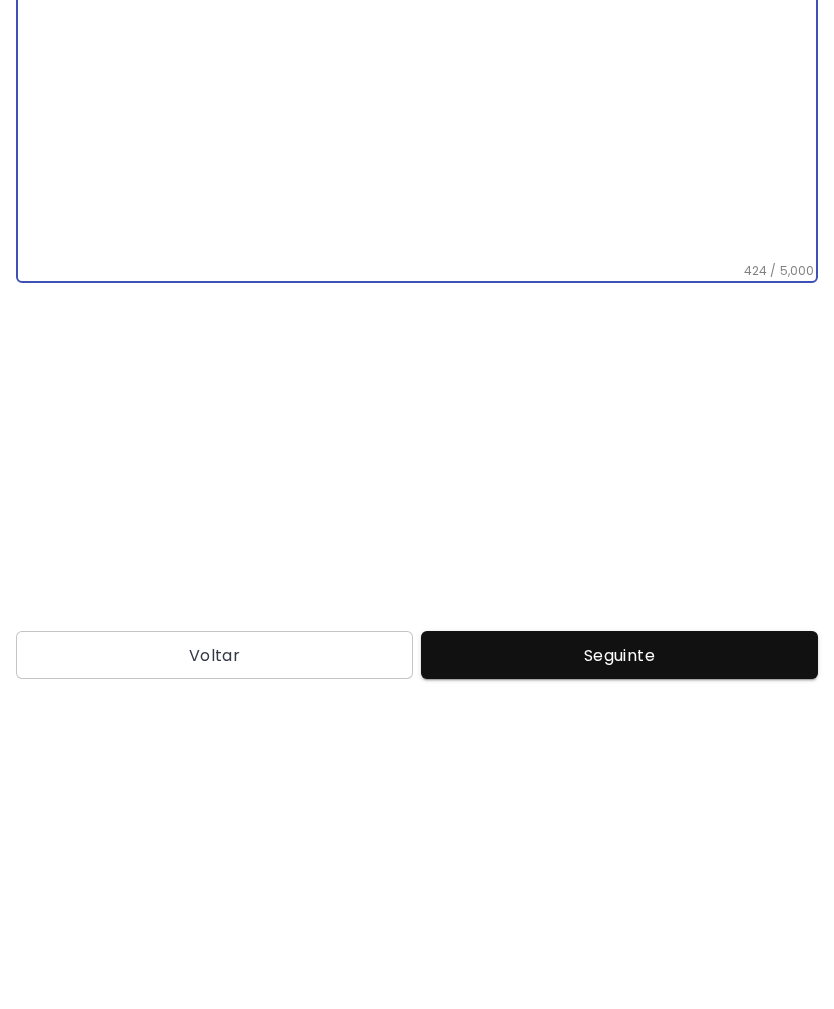 type on "**********" 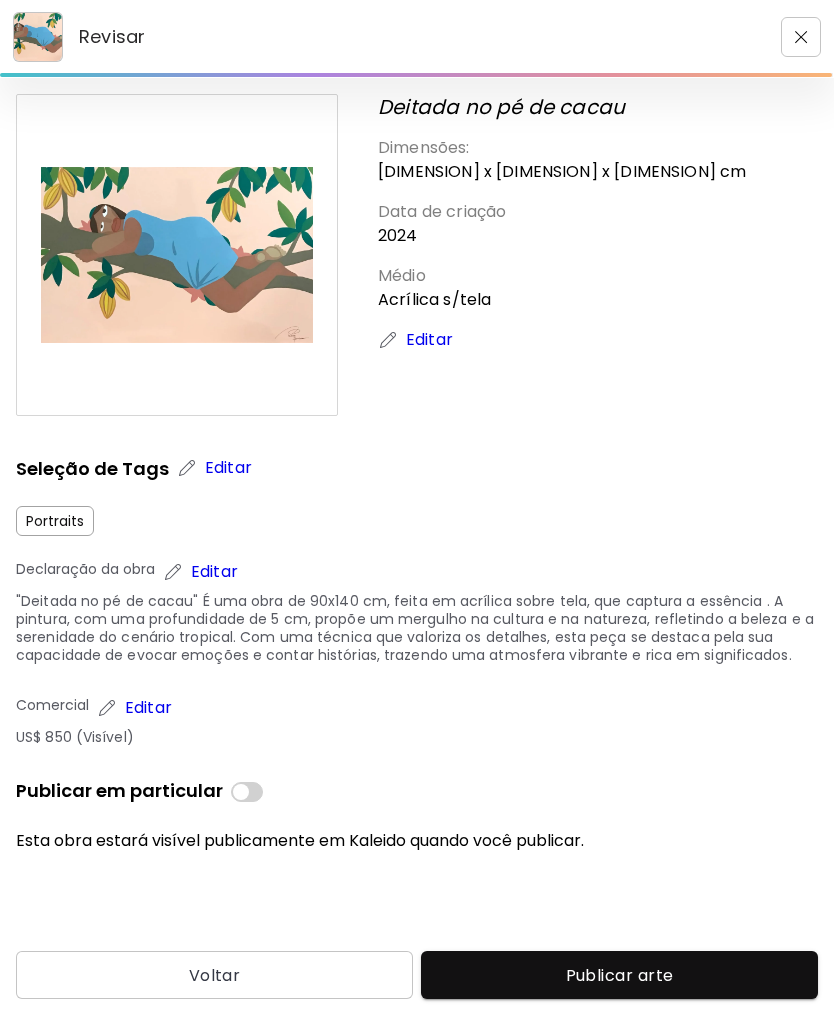 scroll, scrollTop: 64, scrollLeft: 0, axis: vertical 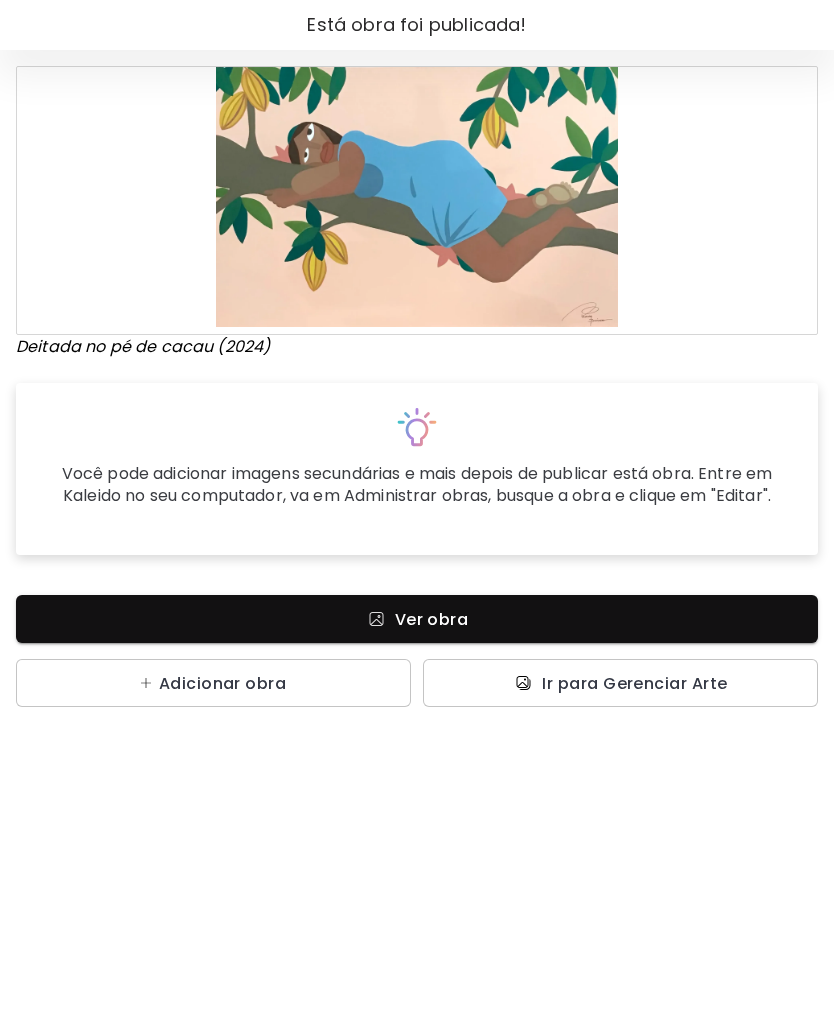 click on "Ver obra" at bounding box center (417, 619) 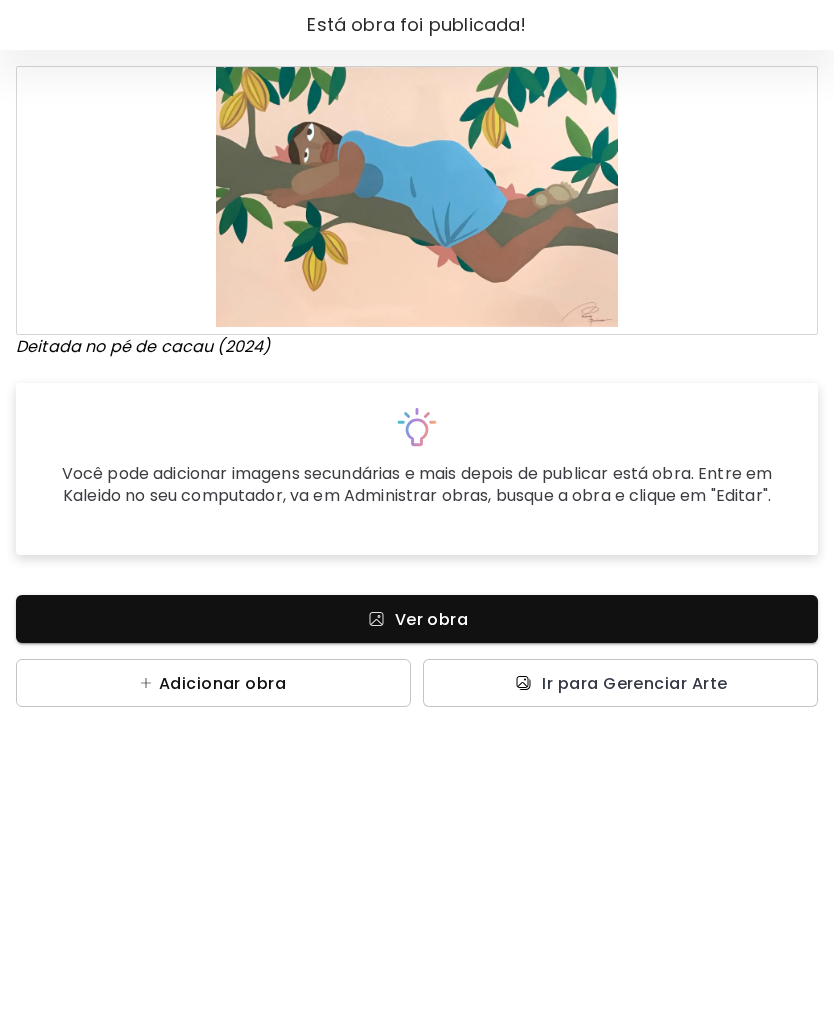 click on "Adicionar obra" at bounding box center [222, 683] 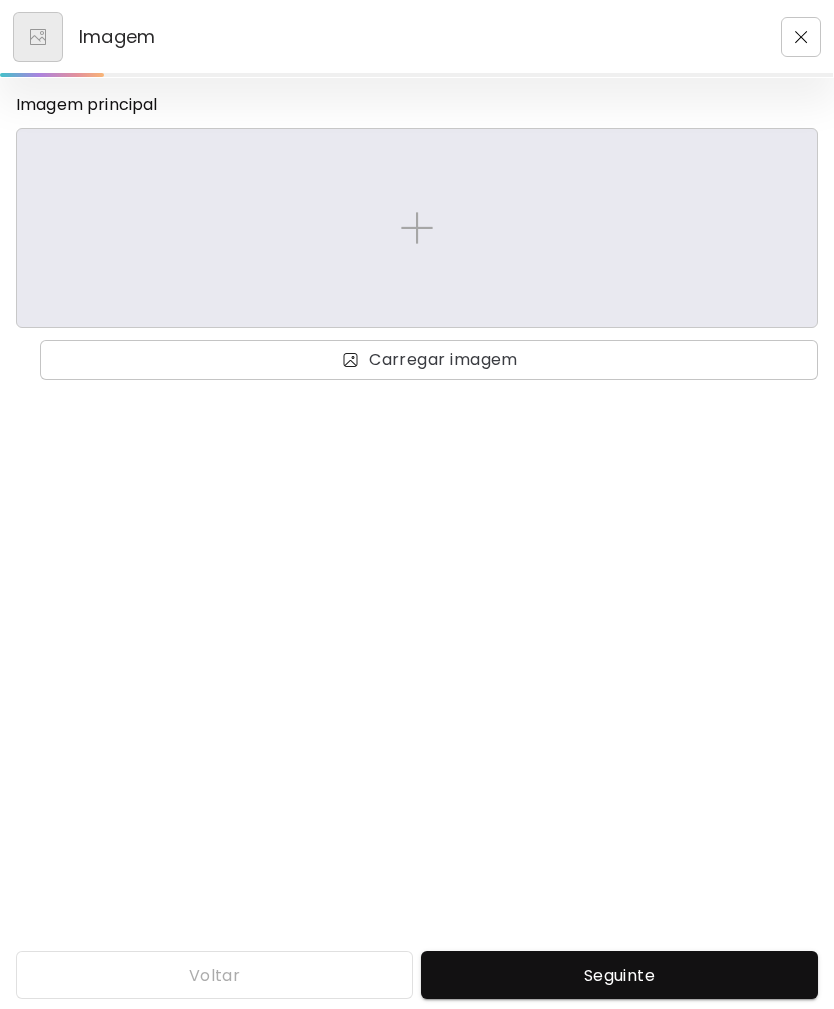 click on "Voltar Seguinte" at bounding box center [417, 975] 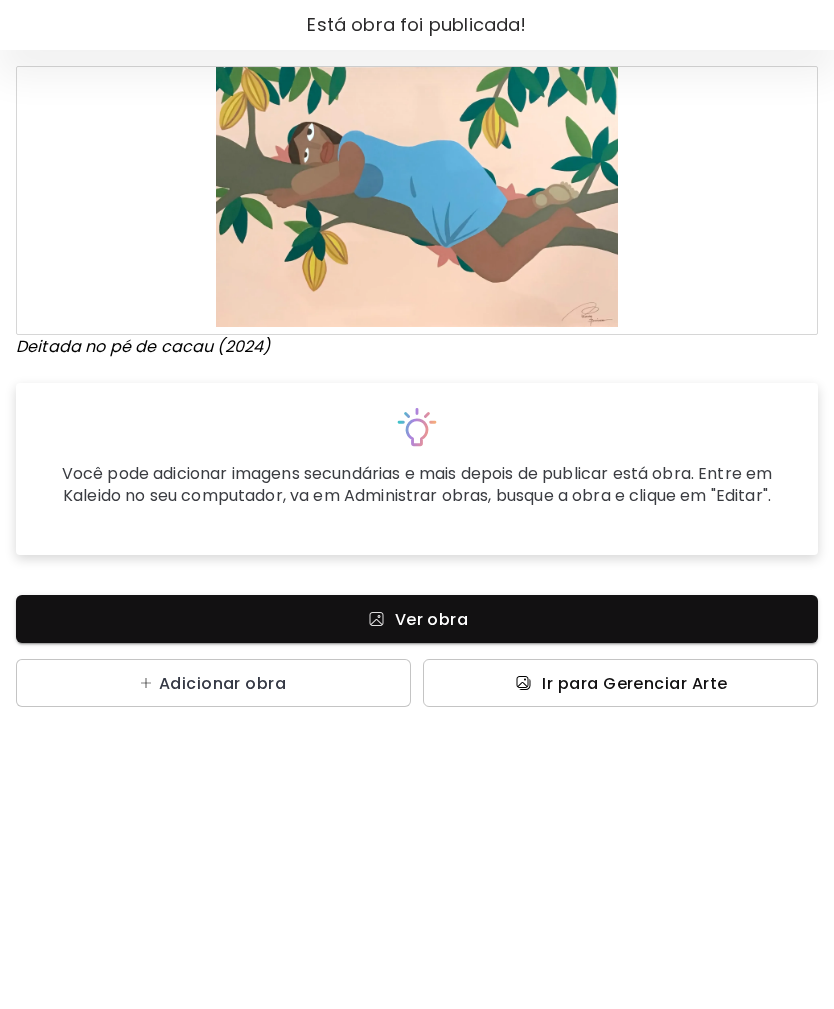 click on "Ir para Gerenciar Arte" at bounding box center [620, 683] 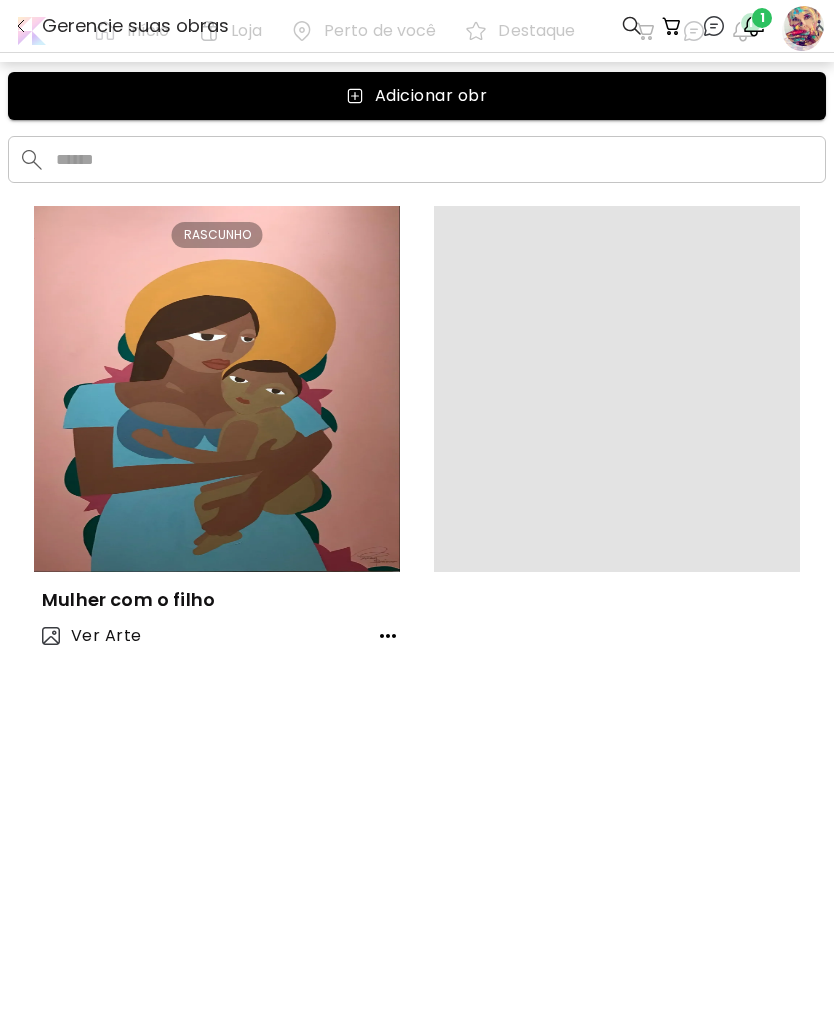 scroll, scrollTop: 0, scrollLeft: 0, axis: both 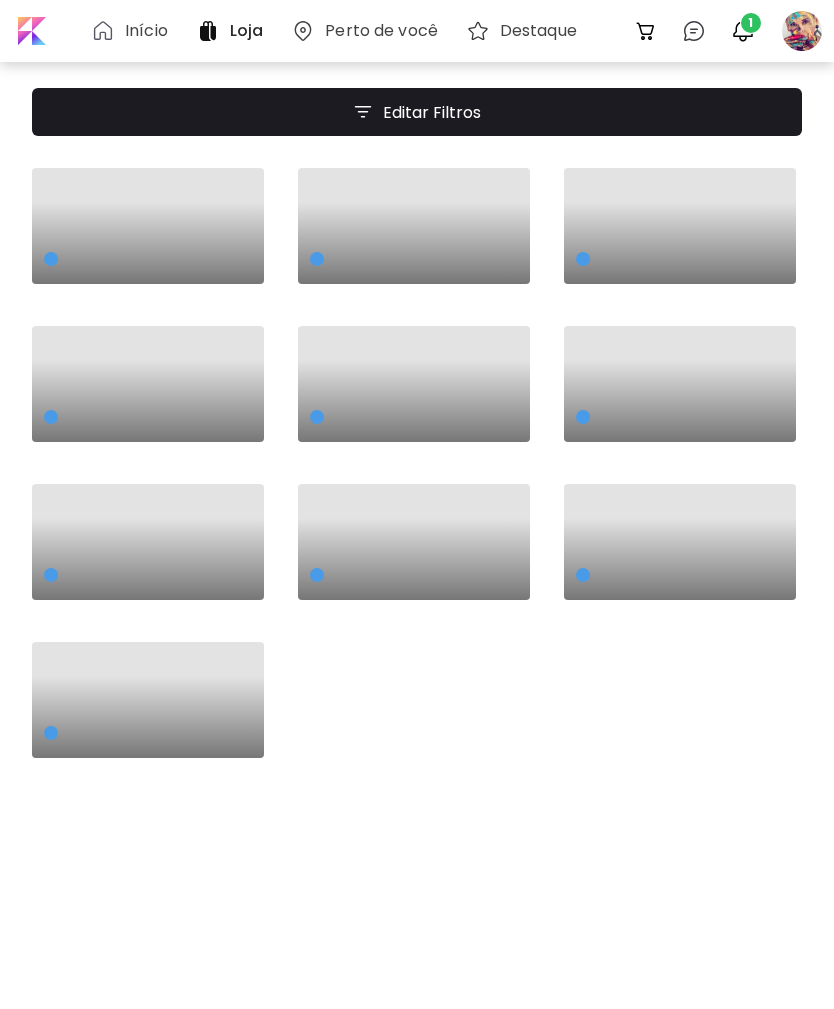 click at bounding box center [802, 31] 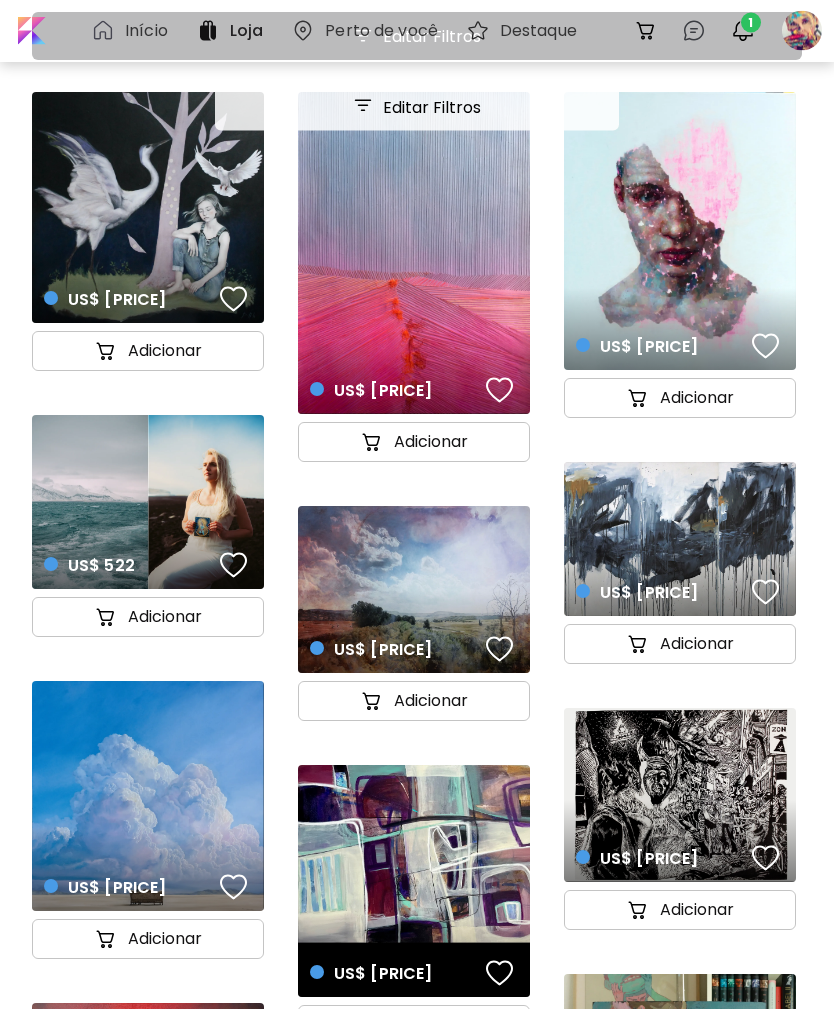 scroll, scrollTop: 0, scrollLeft: 0, axis: both 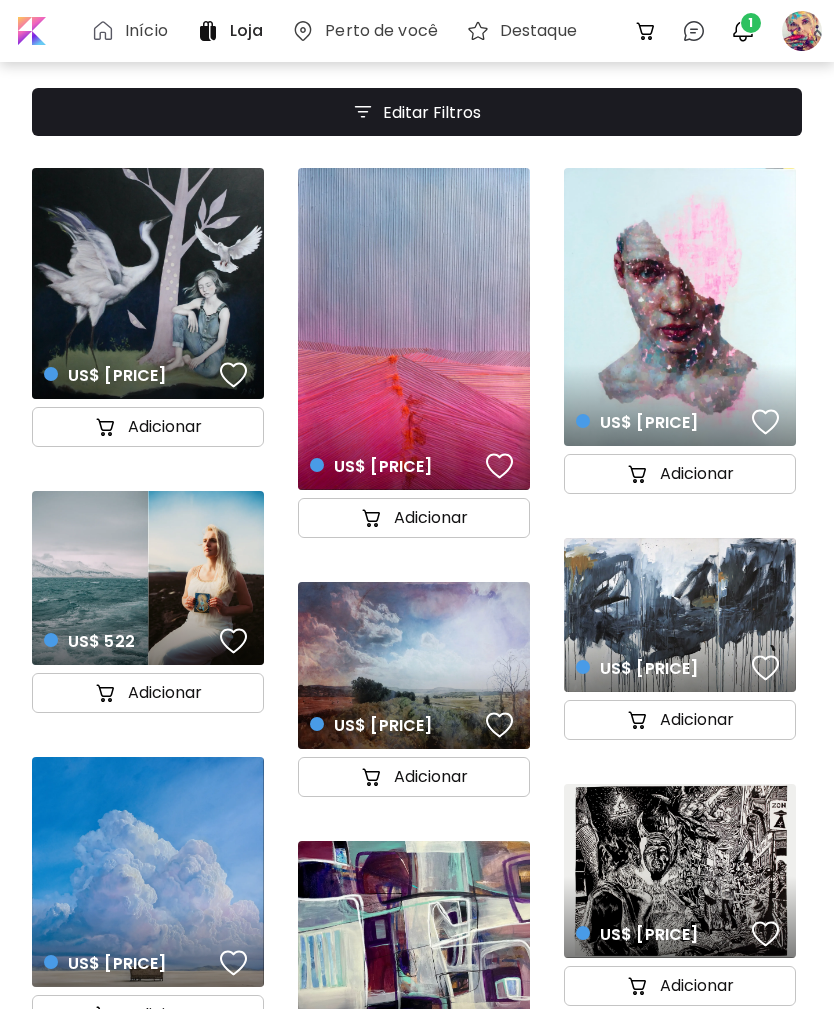 click at bounding box center (802, 31) 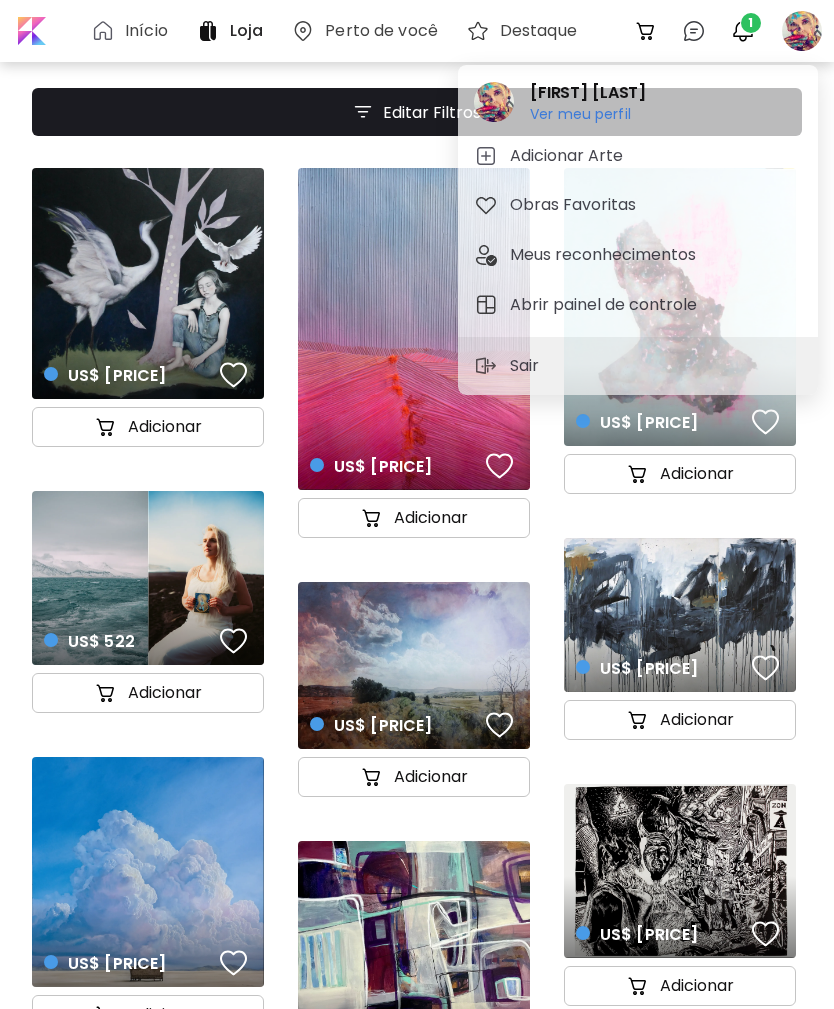 click on "Meus reconhecimentos" at bounding box center [606, 255] 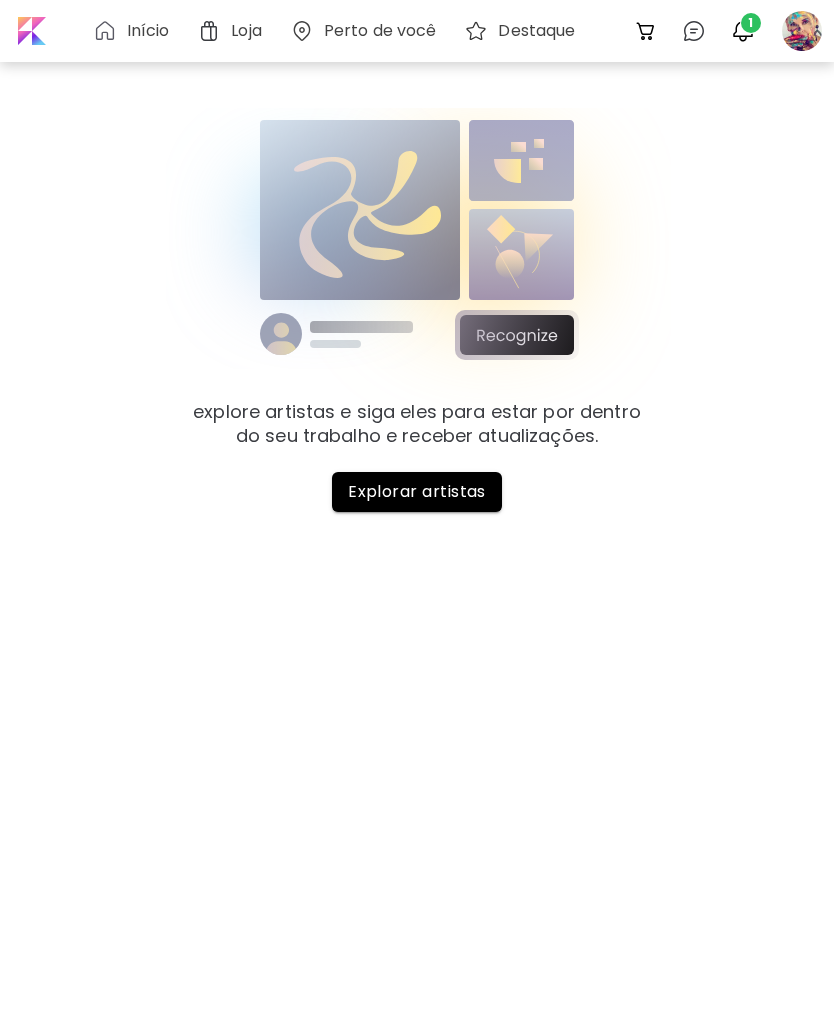 click at bounding box center (802, 31) 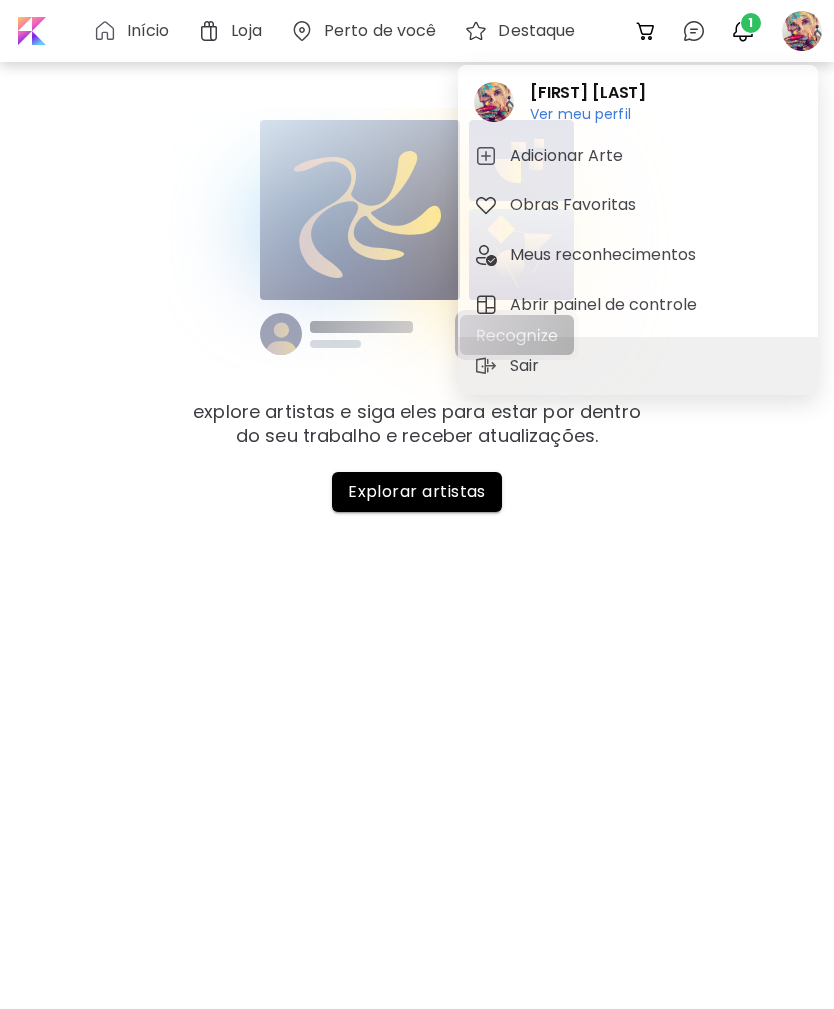 click on "Abrir painel de controle" at bounding box center [606, 305] 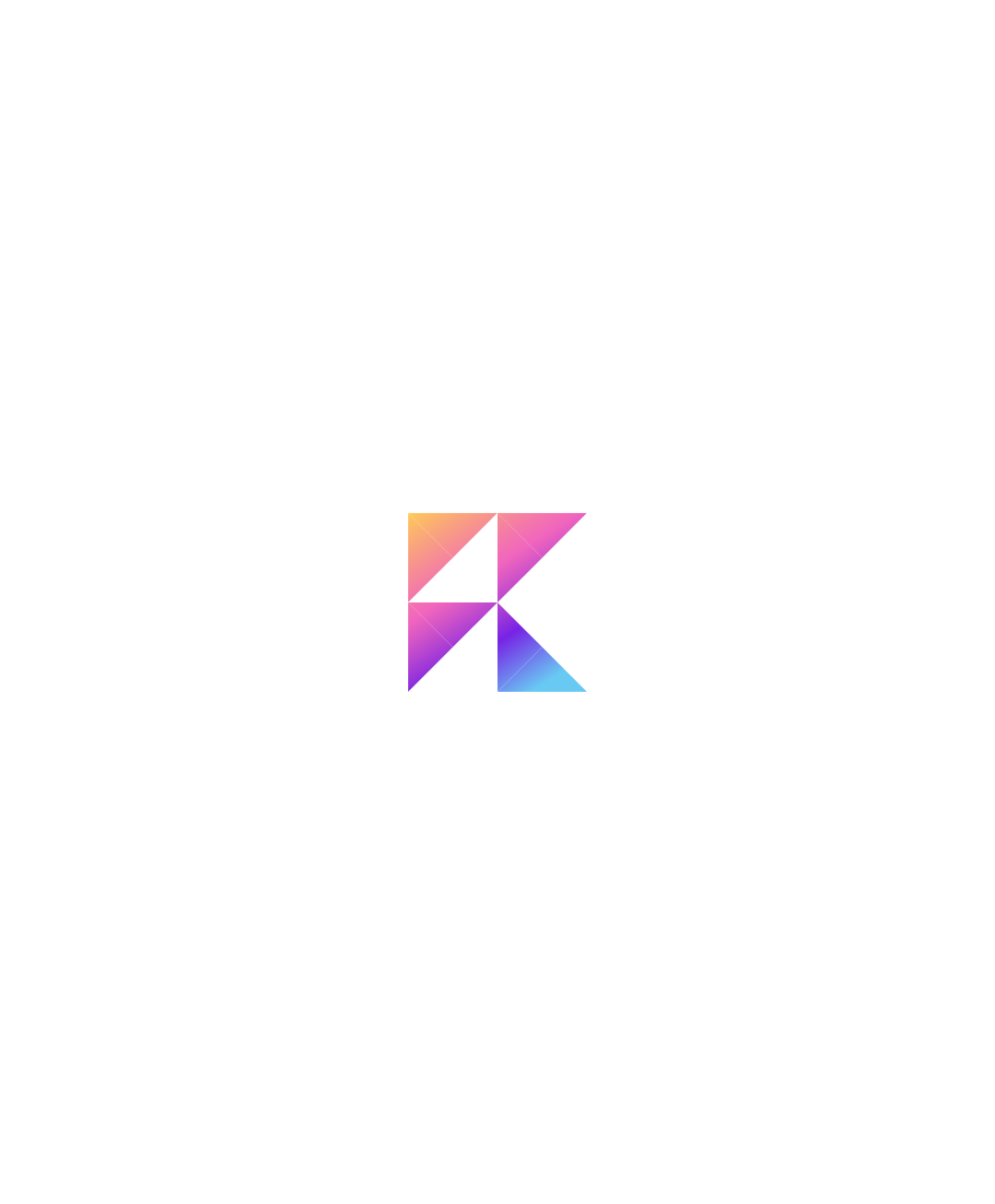 scroll, scrollTop: 0, scrollLeft: 0, axis: both 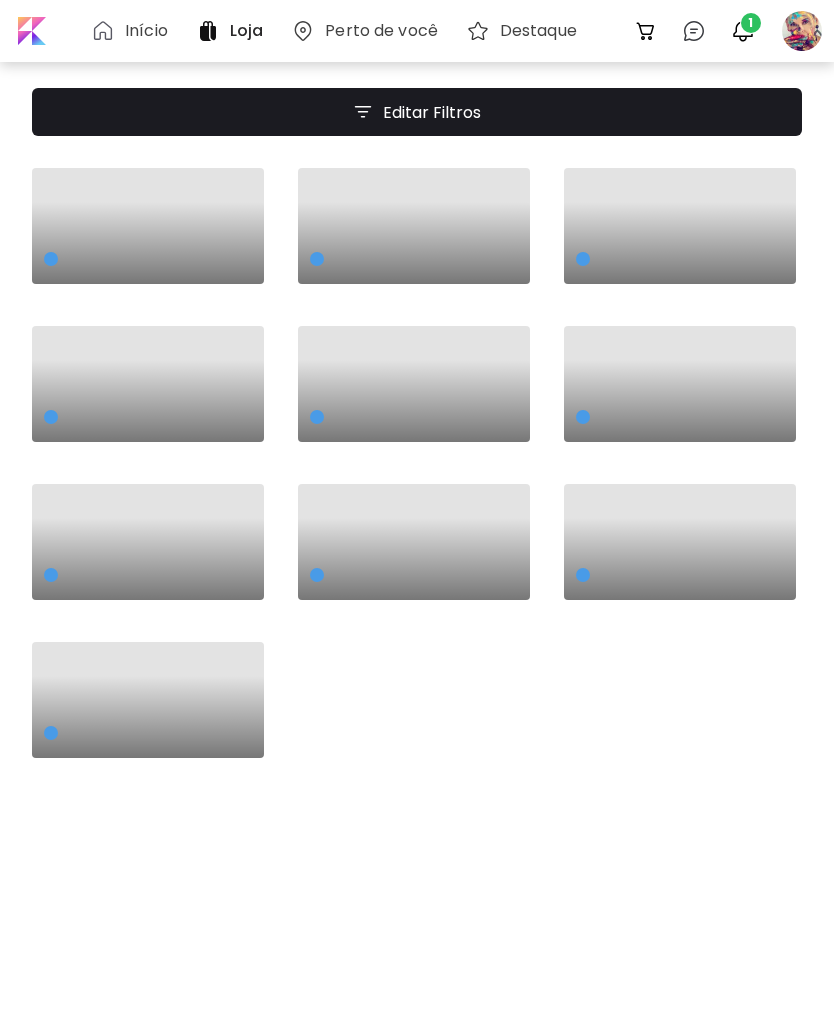 click at bounding box center (802, 31) 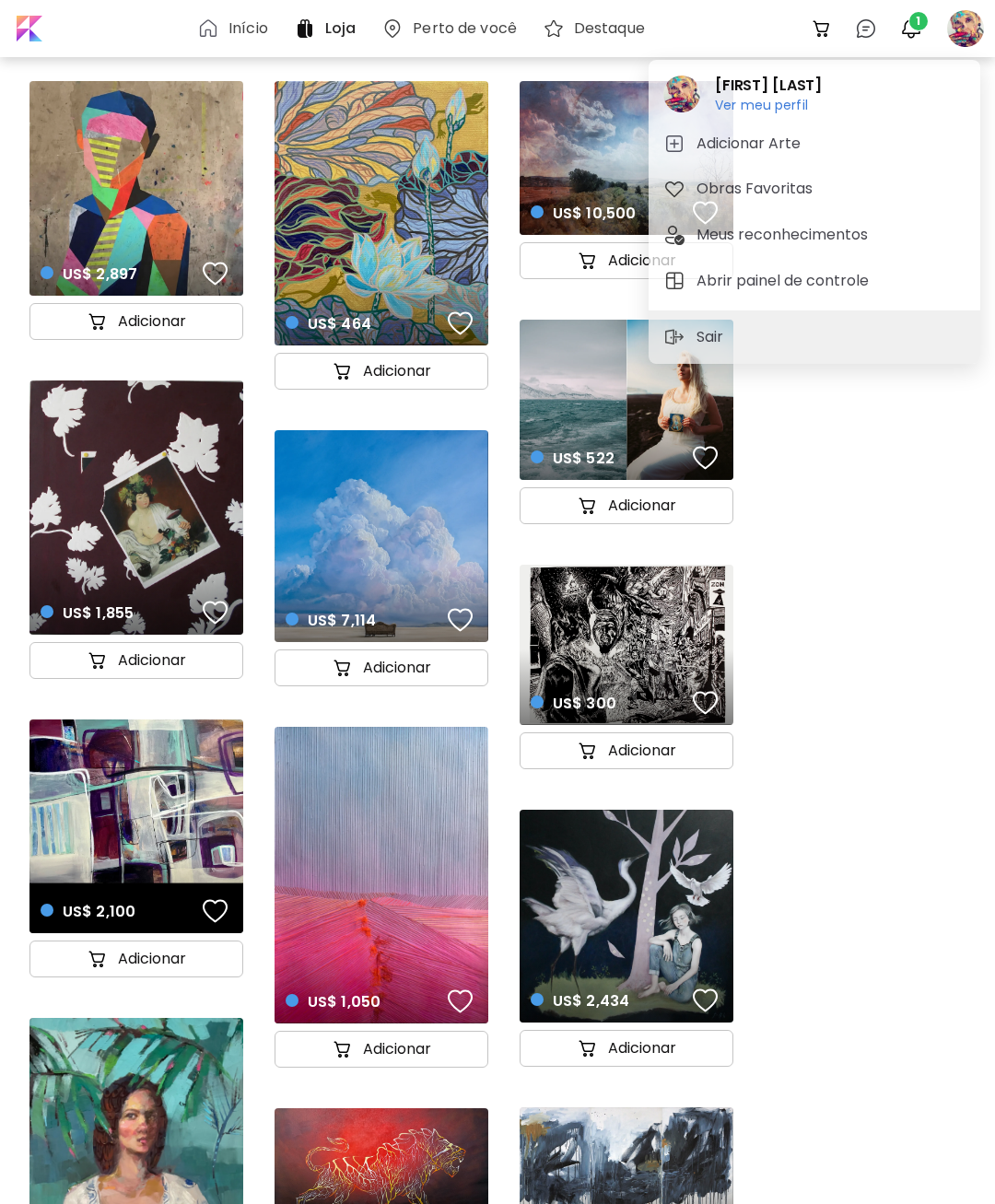 click on "Ver meu perfil" at bounding box center [768, 105] 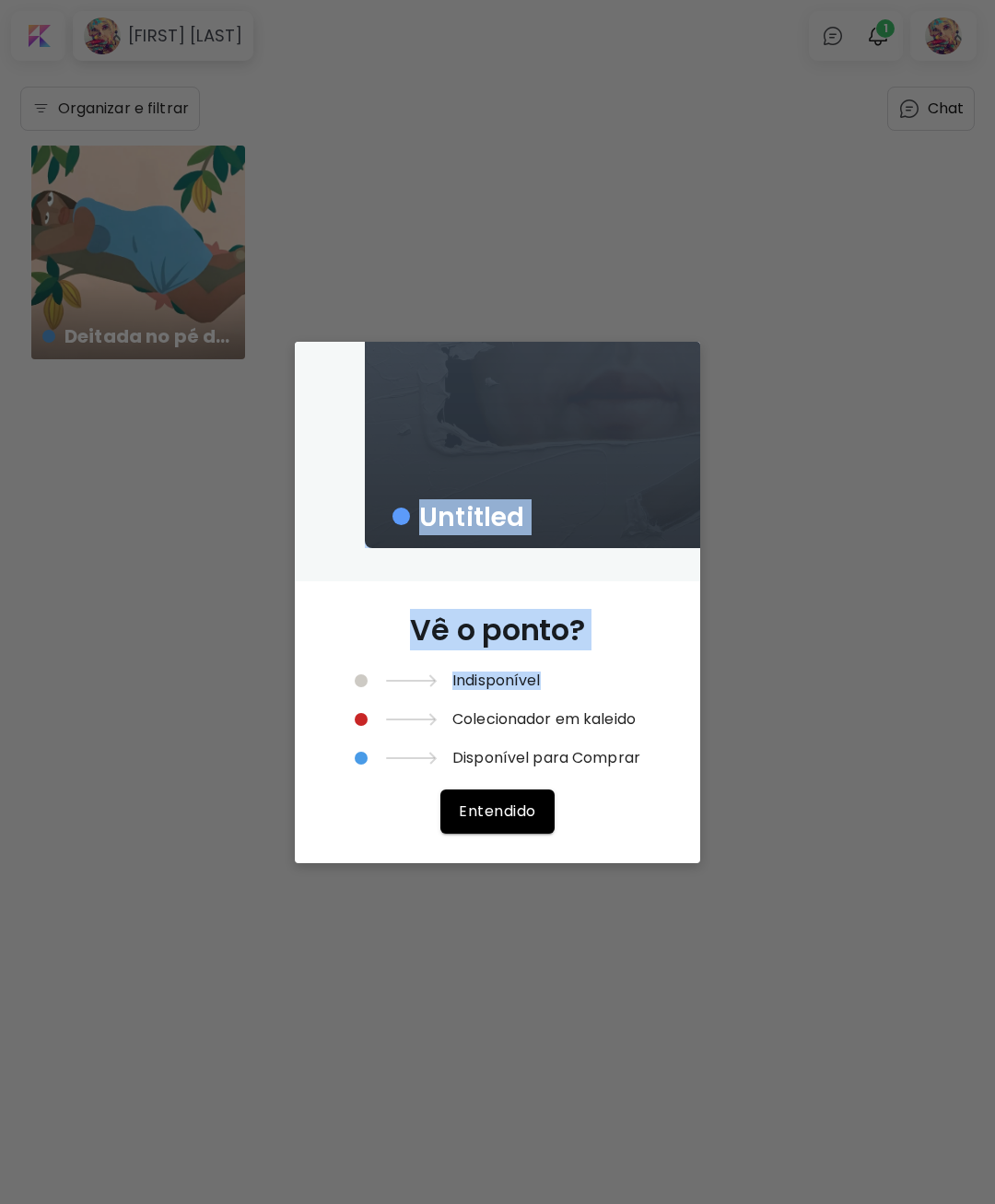 click on "Untitled Vê o ponto? Indisponível Colecionador em kaleido Disponível para Comprar Entendido" at bounding box center [498, 602] 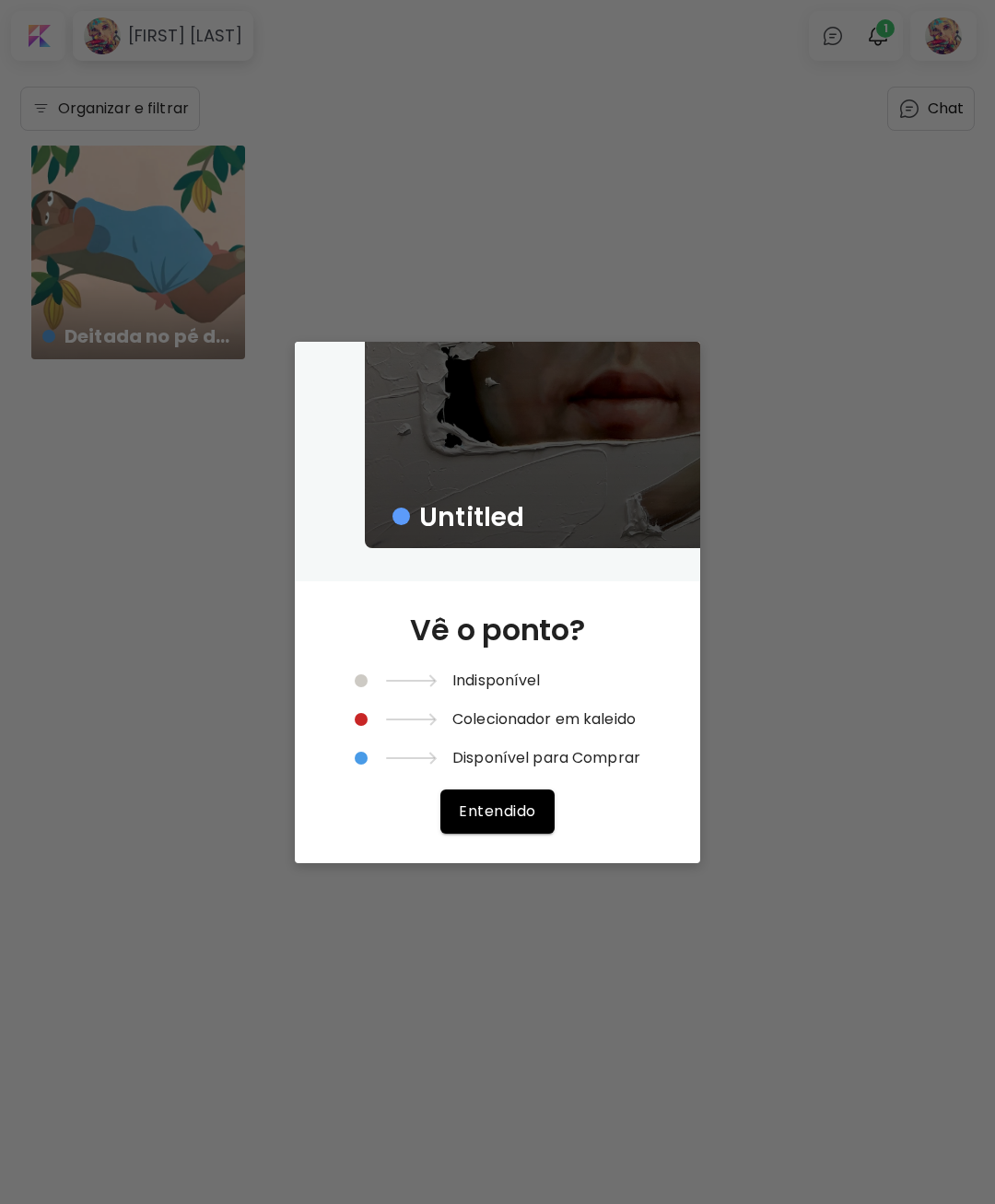 click on "Untitled Vê o ponto? Indisponível Colecionador em kaleido Disponível para Comprar Entendido" at bounding box center [498, 602] 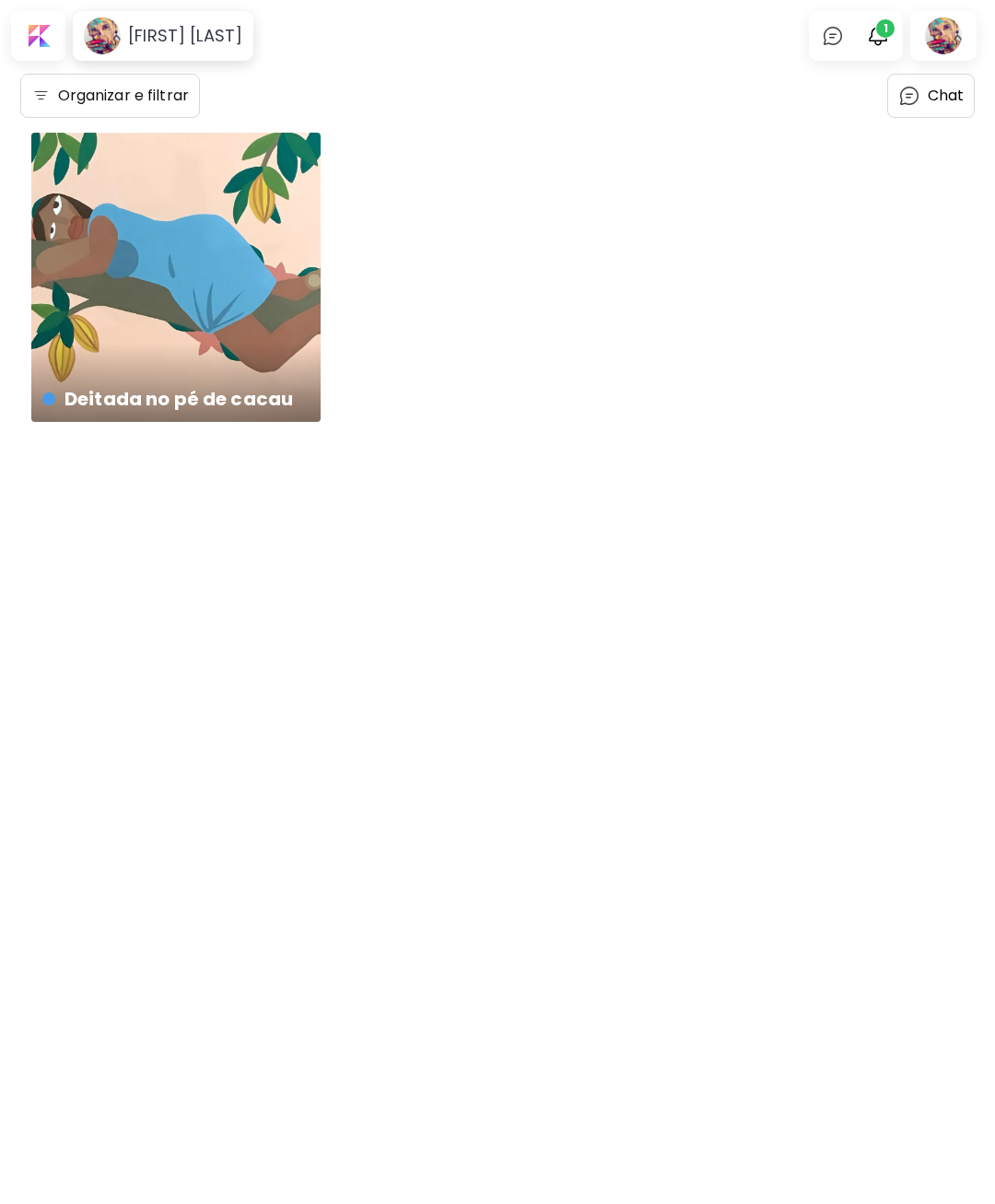 scroll, scrollTop: 0, scrollLeft: 0, axis: both 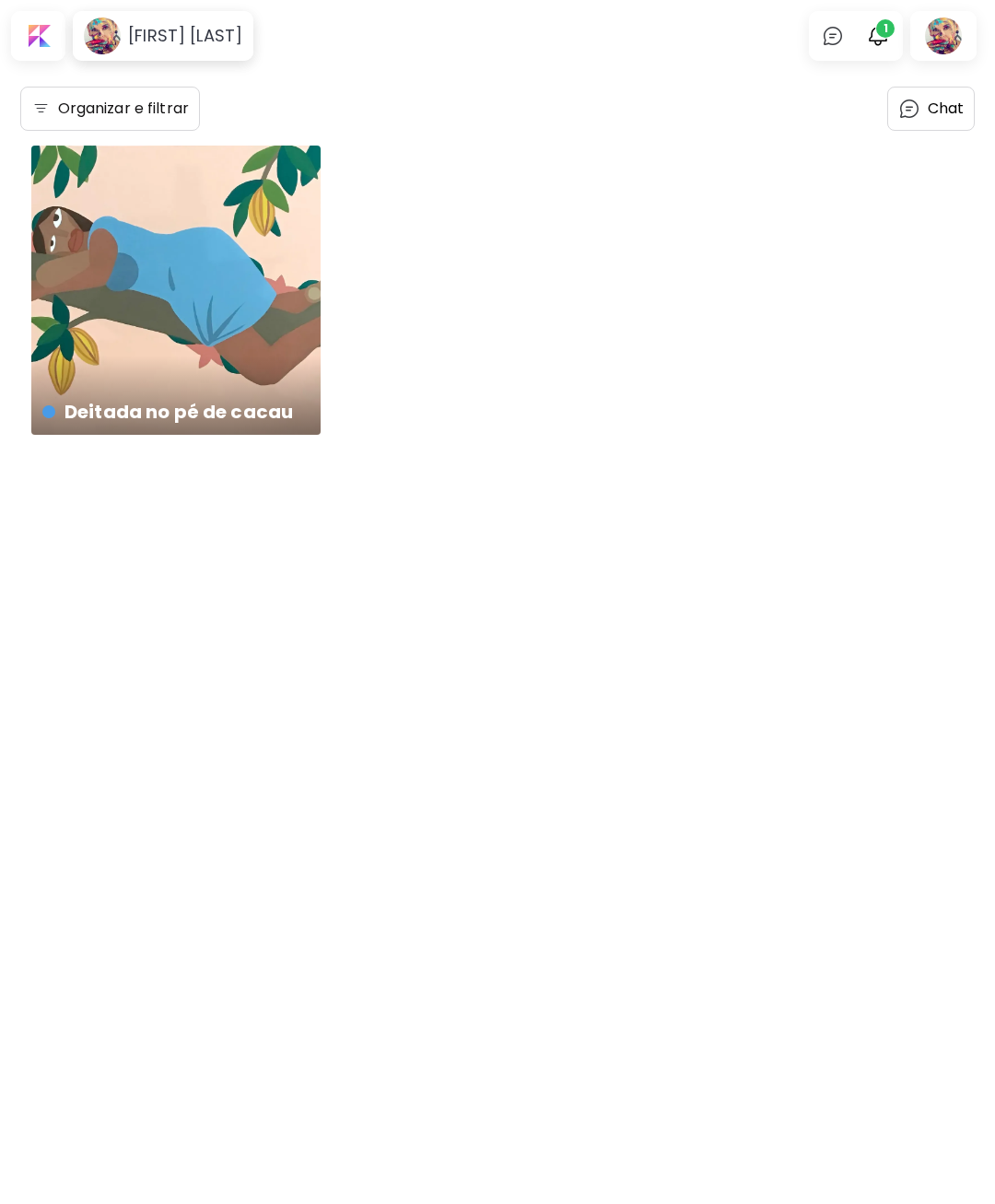 click on "1" at bounding box center (878, 36) 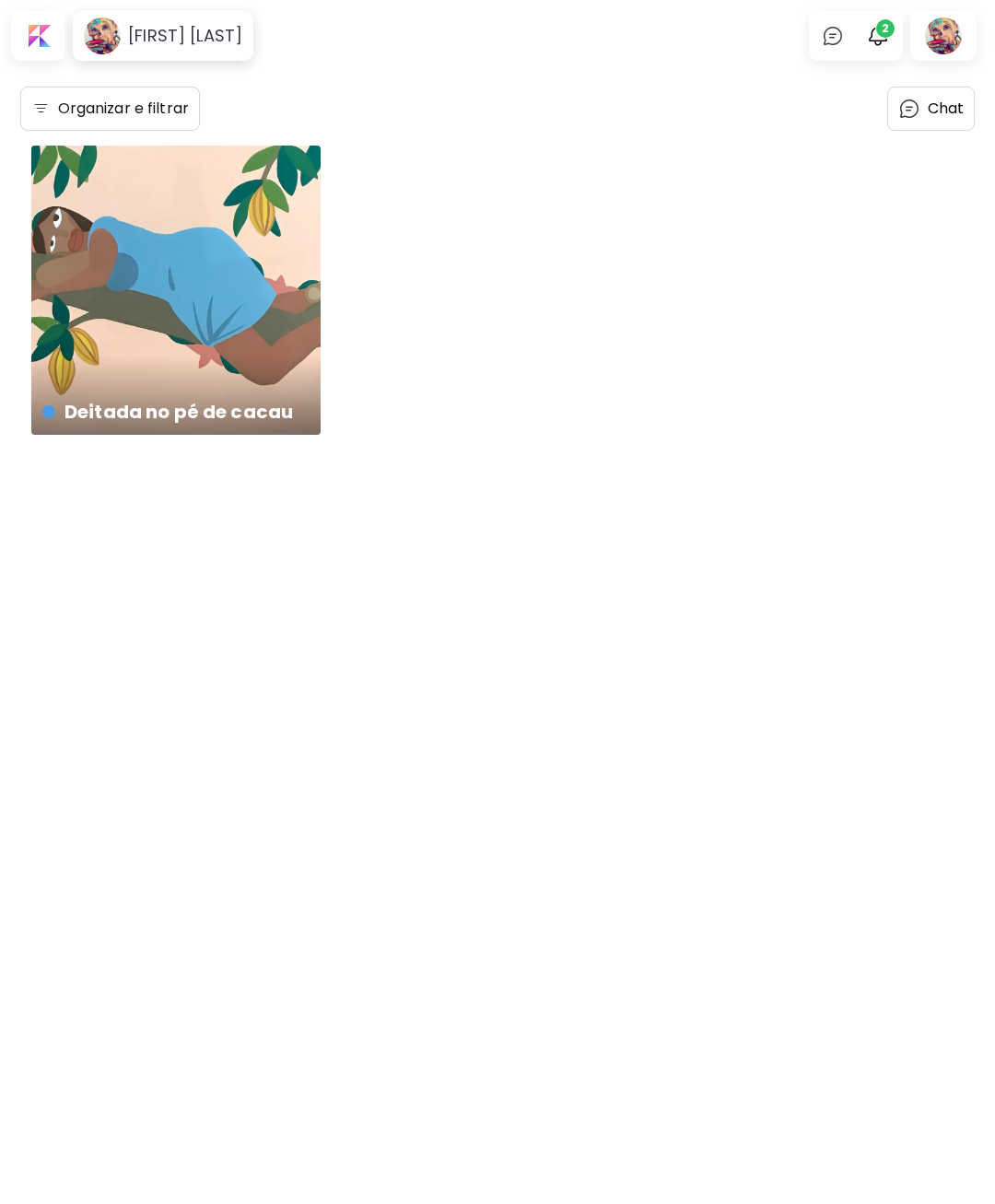 click at bounding box center (878, 36) 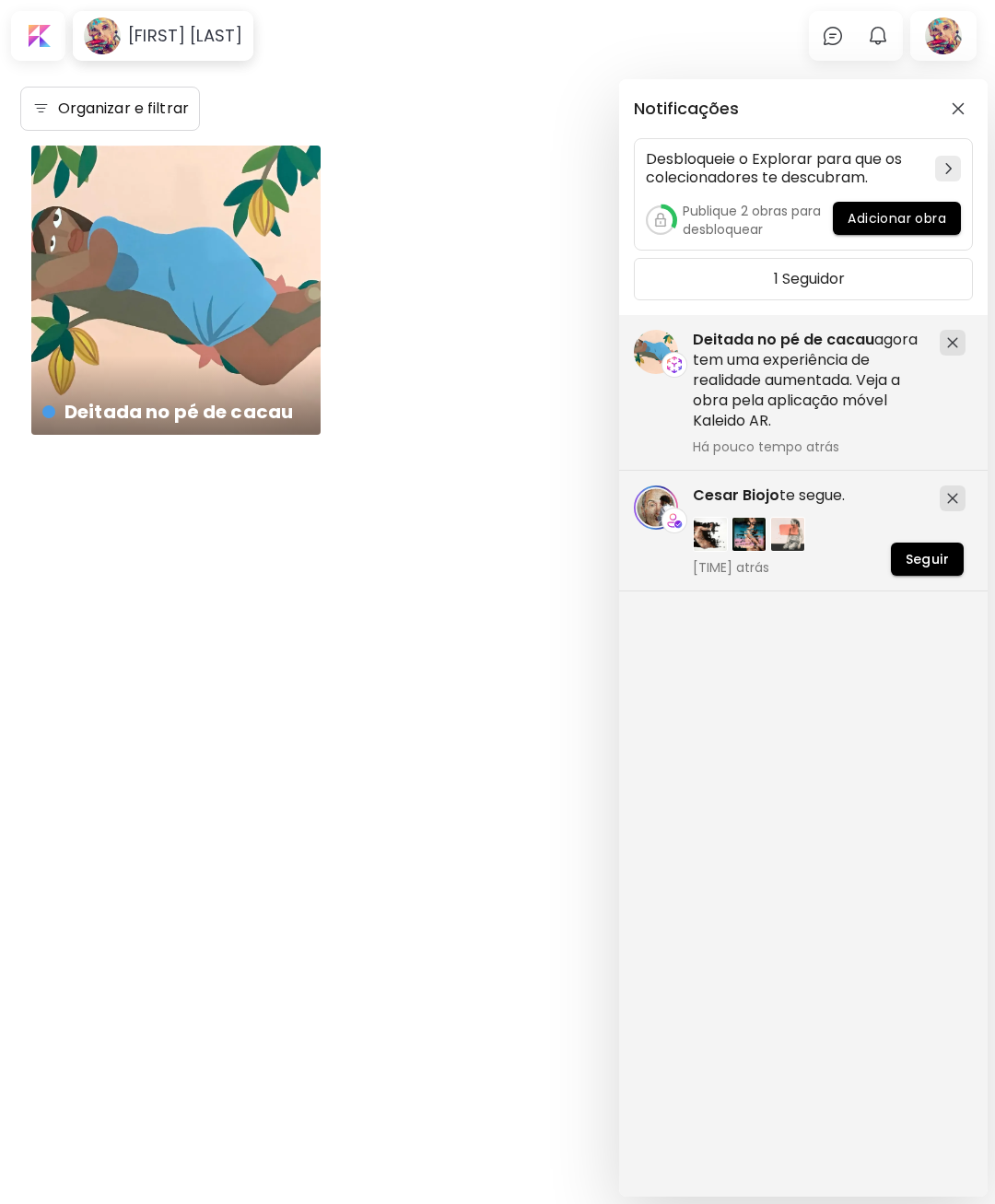 click on "Seguir" at bounding box center [927, 559] 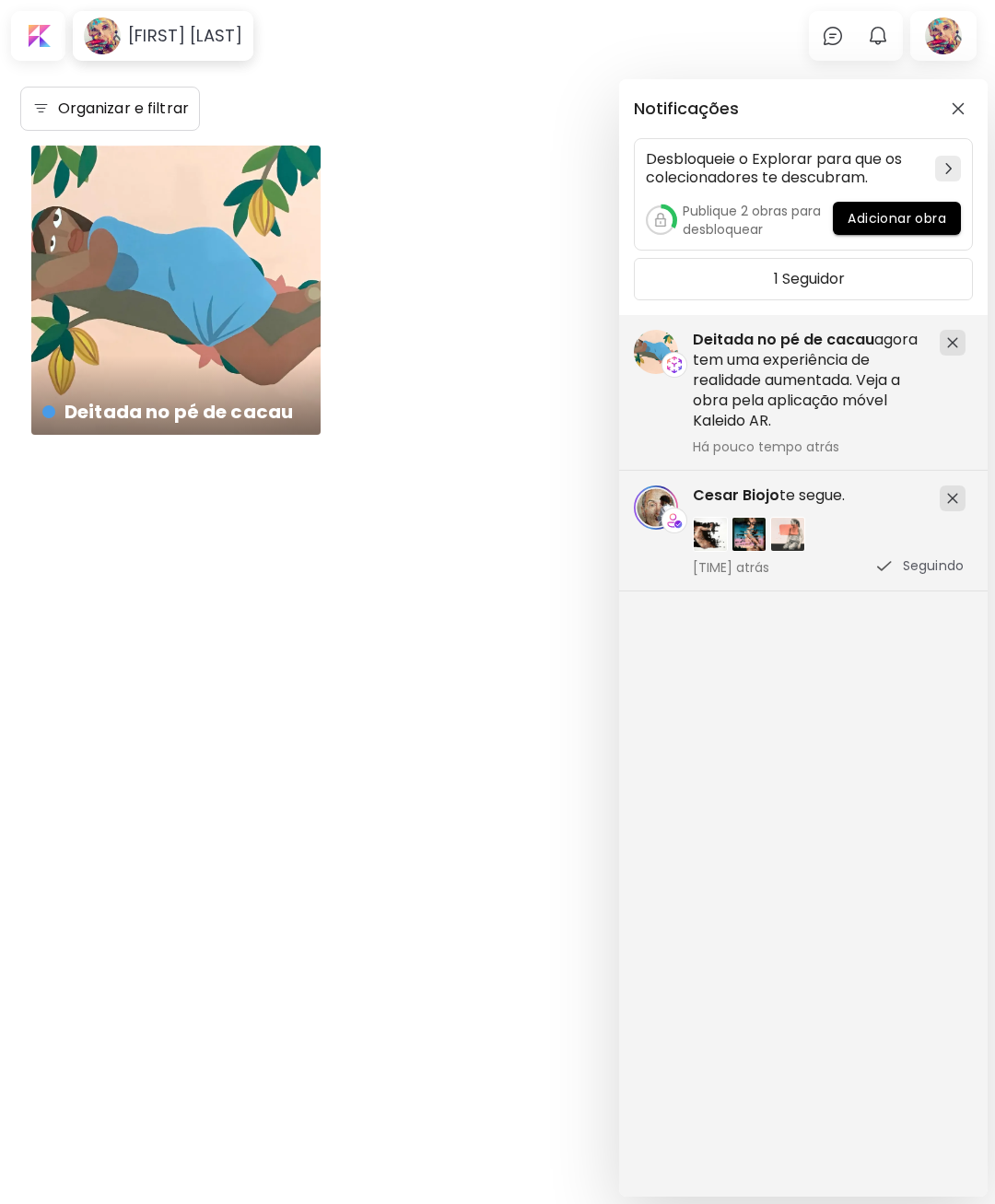 click on "Publique 2 obras para desbloquear" at bounding box center [757, 220] 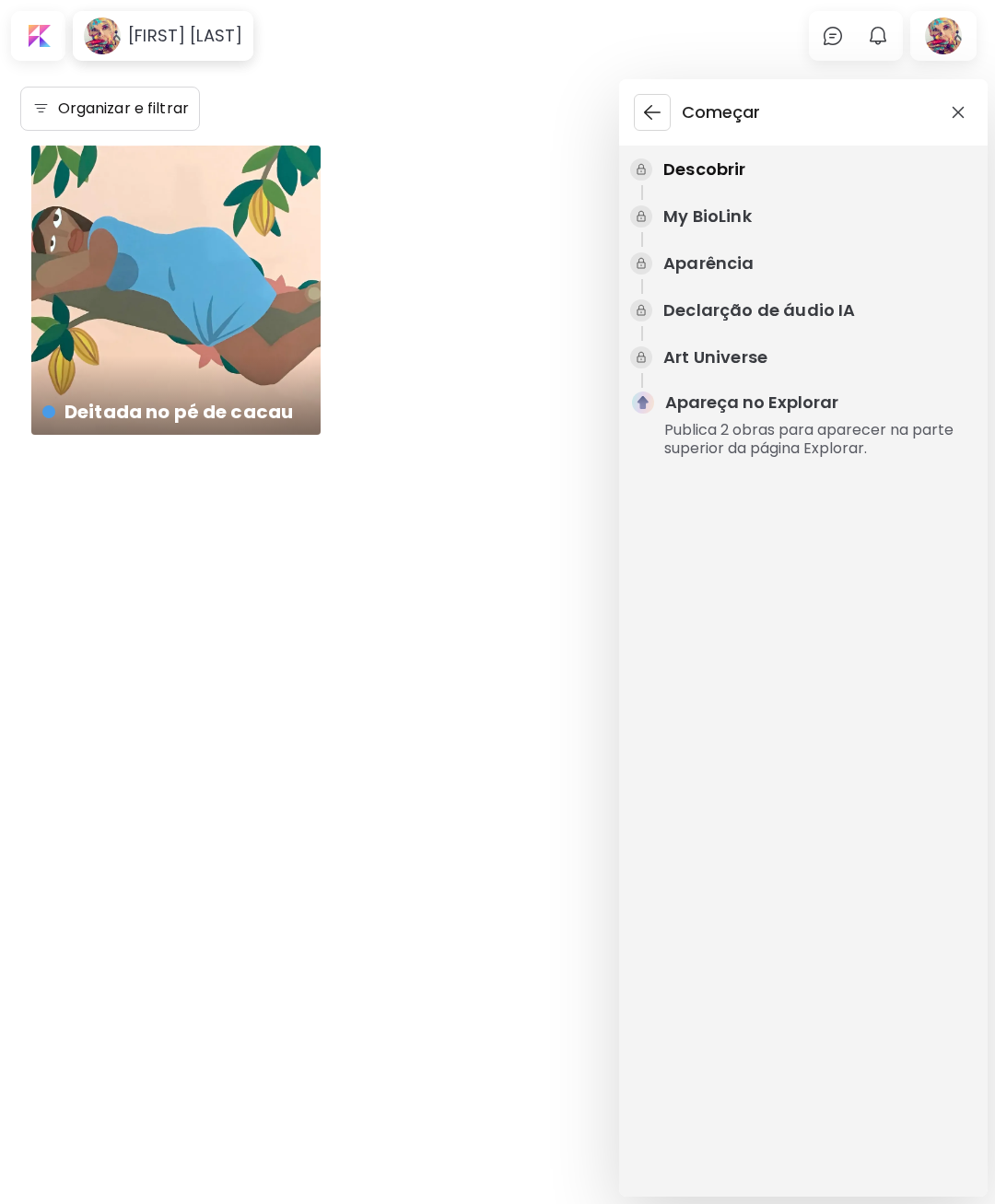 click on "Começar Descobrir My BioLink Aparência Declarção de áudio IA Art Universe Apareça no Explorar Publica 2 obras para aparecer na parte superior da página Explorar." at bounding box center (498, 602) 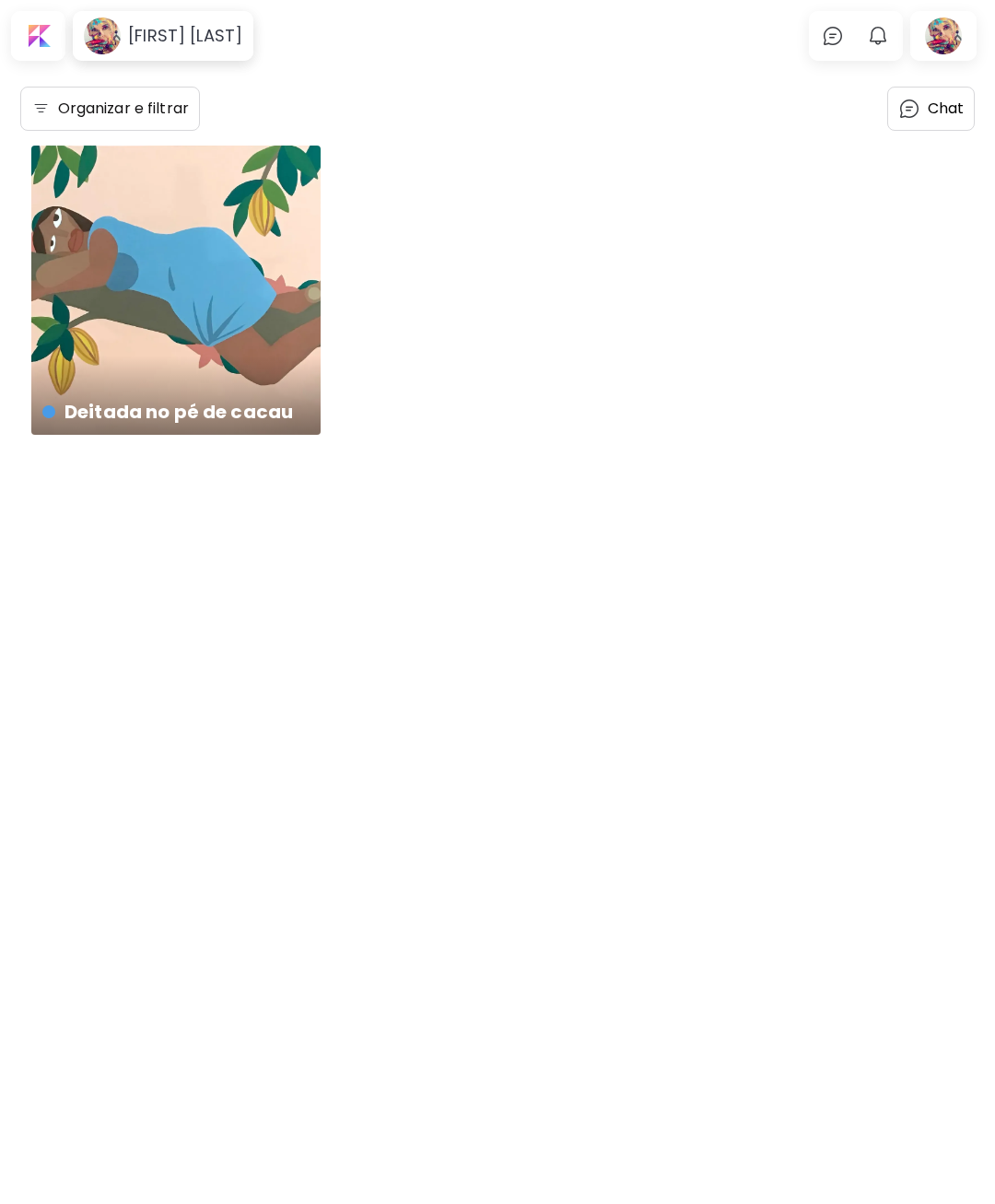click at bounding box center (41, 109) 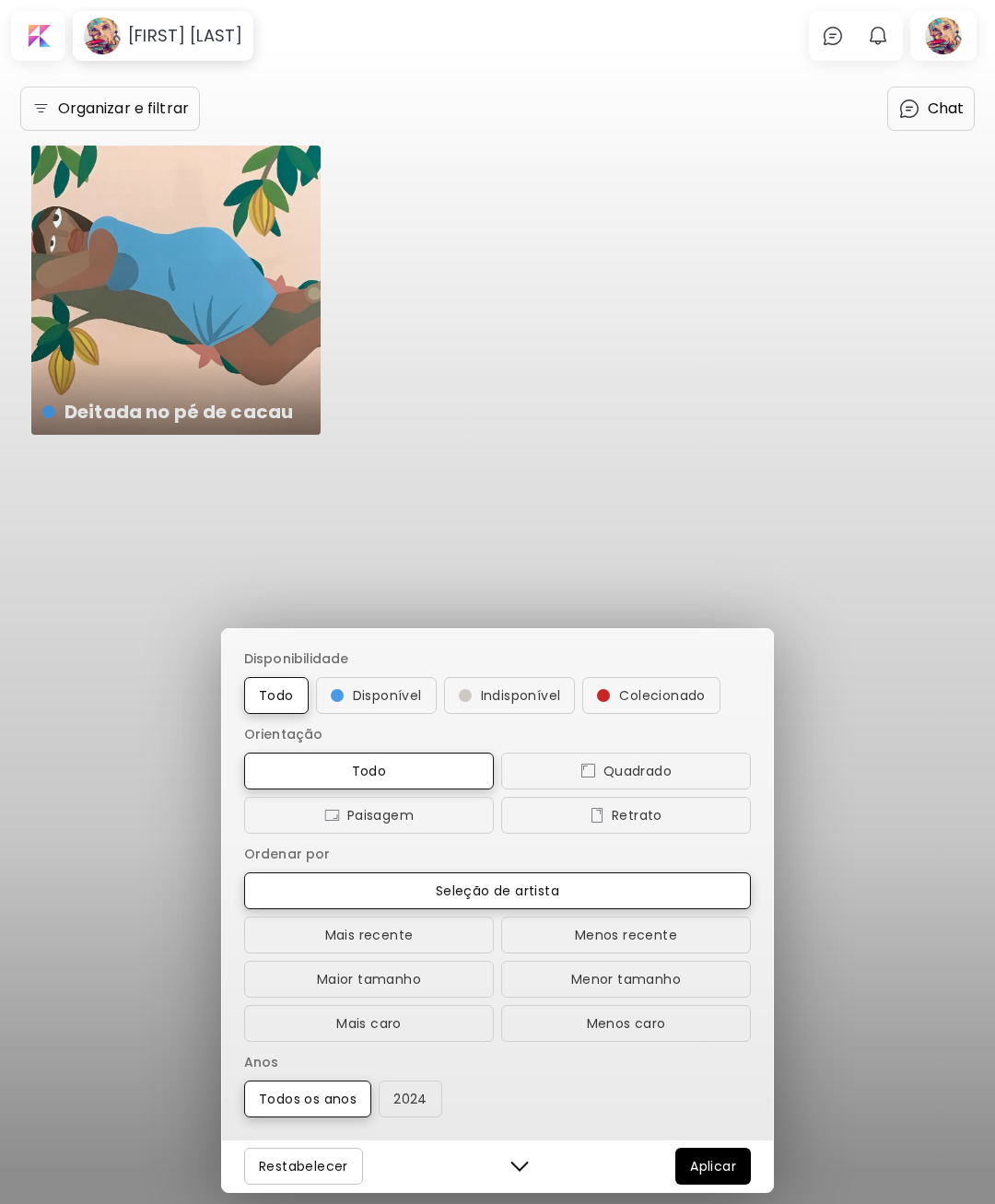 scroll, scrollTop: 13, scrollLeft: 0, axis: vertical 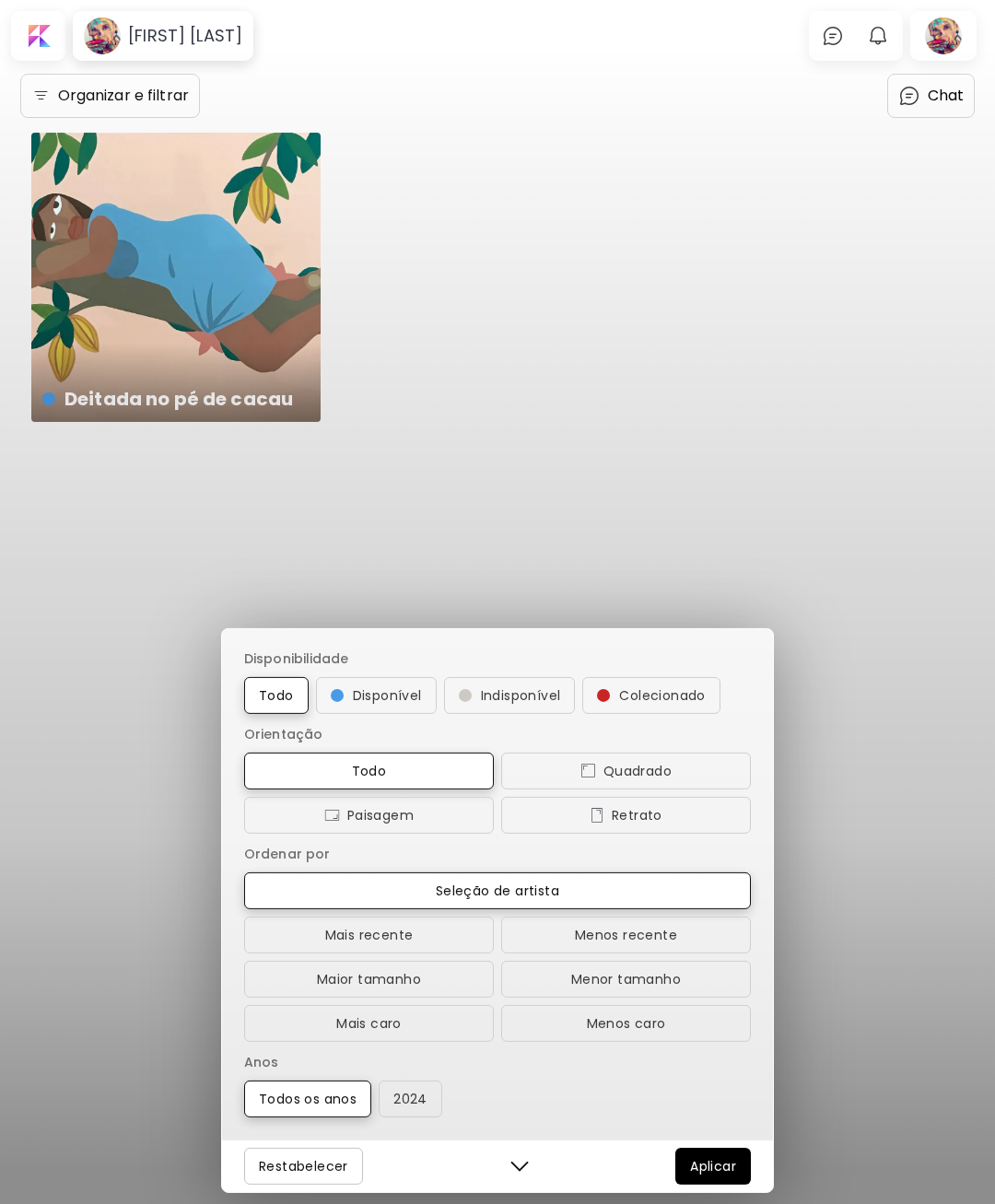 click on "Aplicar" at bounding box center [713, 1166] 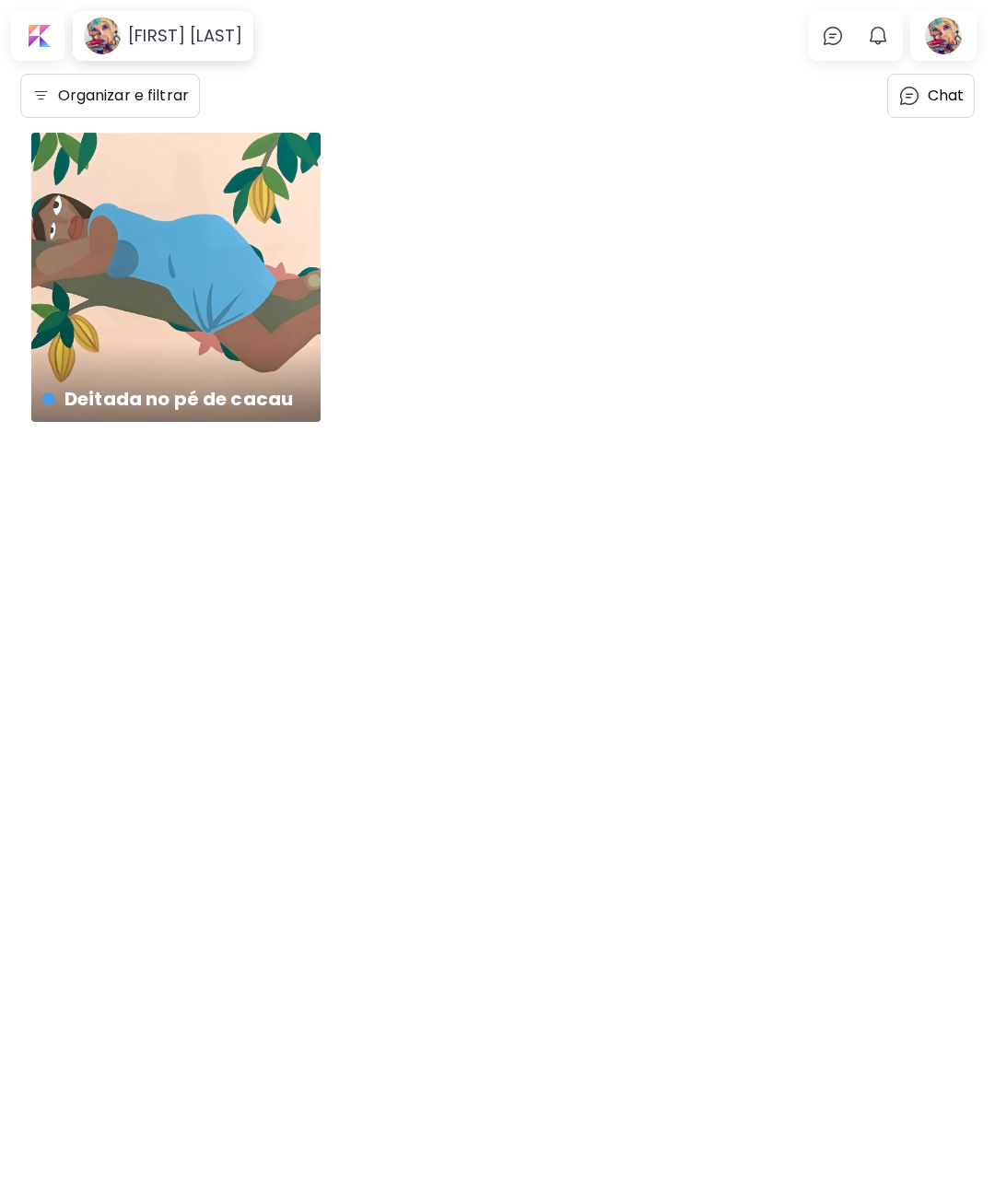 click at bounding box center (943, 36) 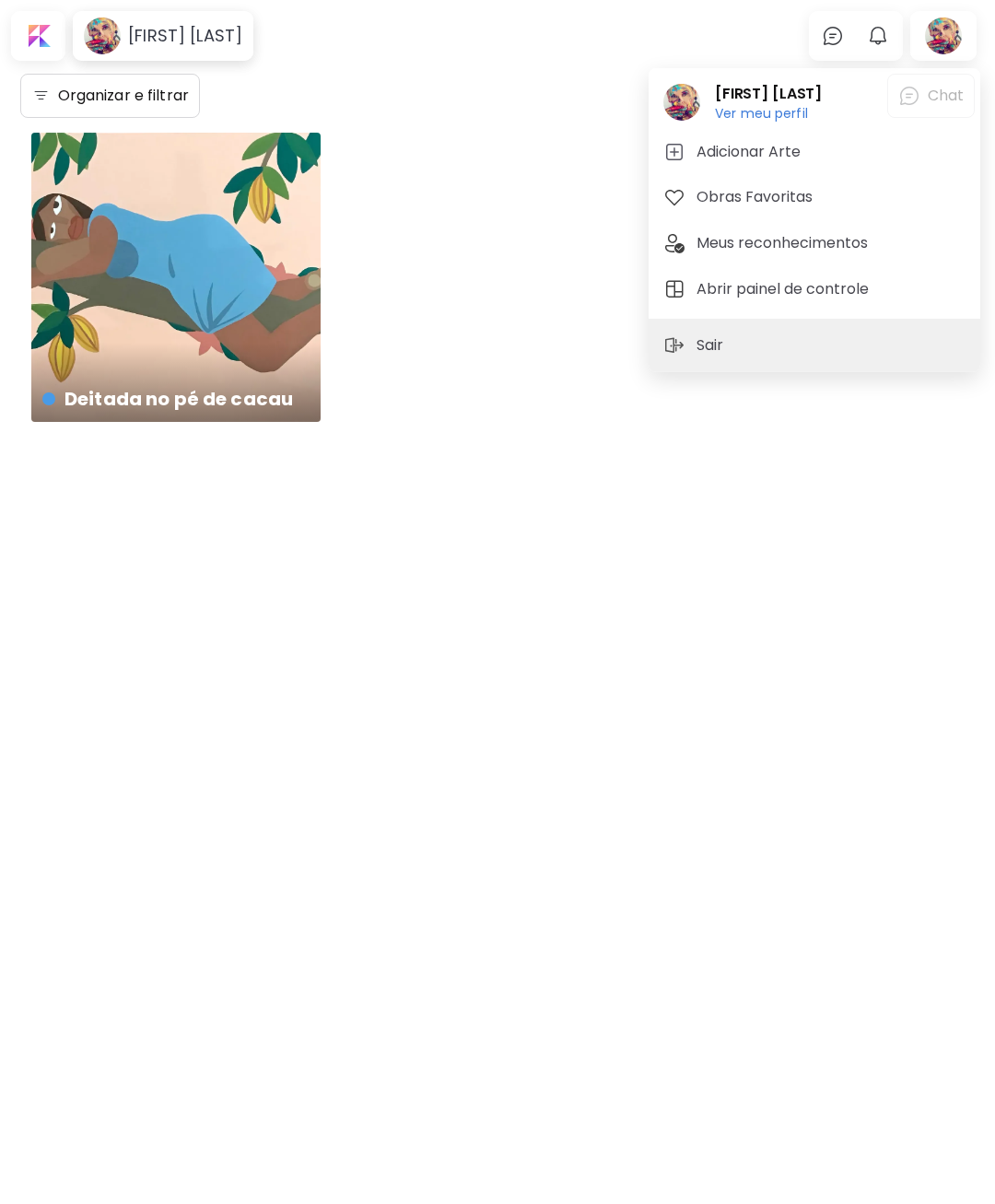 click at bounding box center (498, 602) 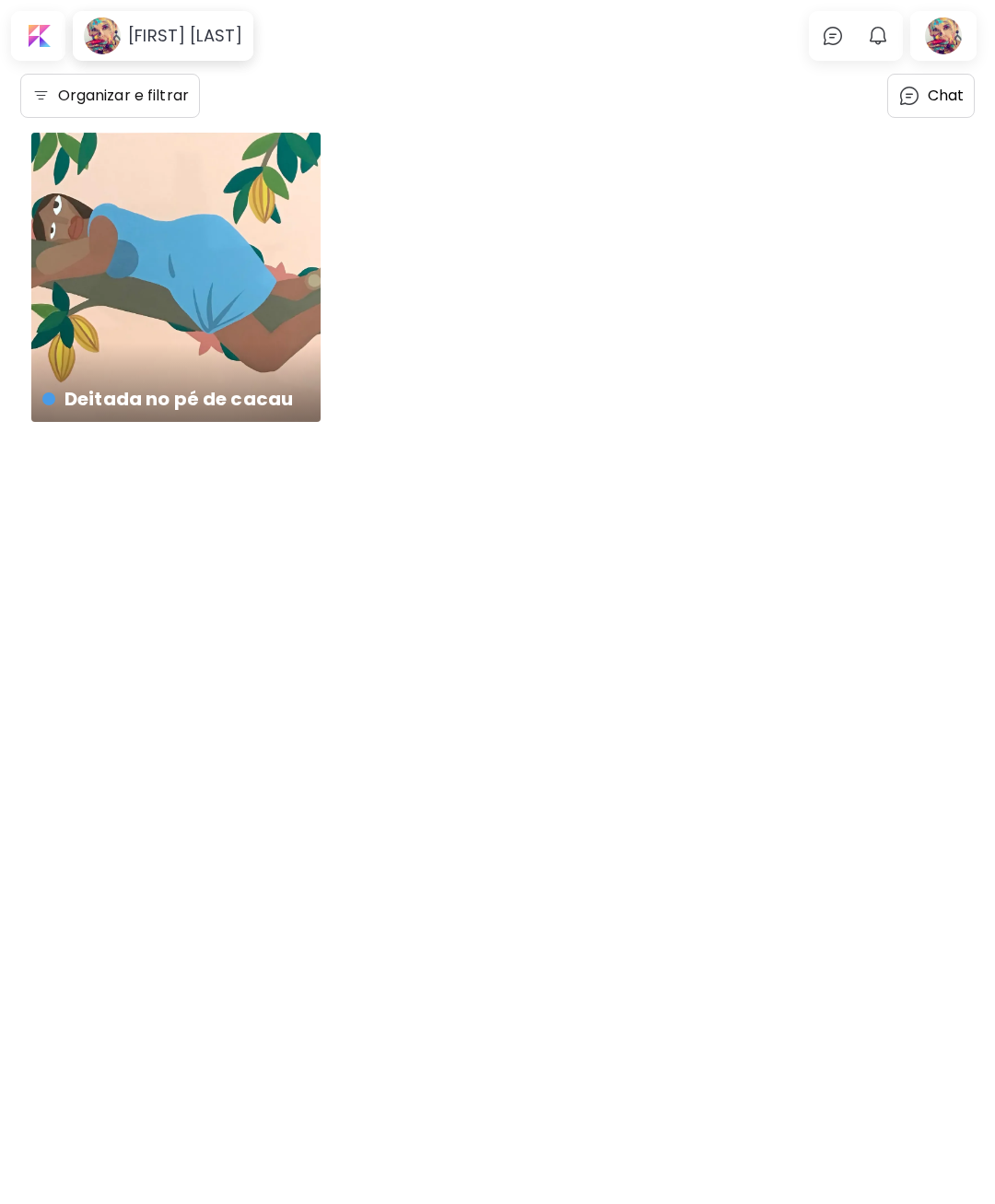 click at bounding box center (878, 36) 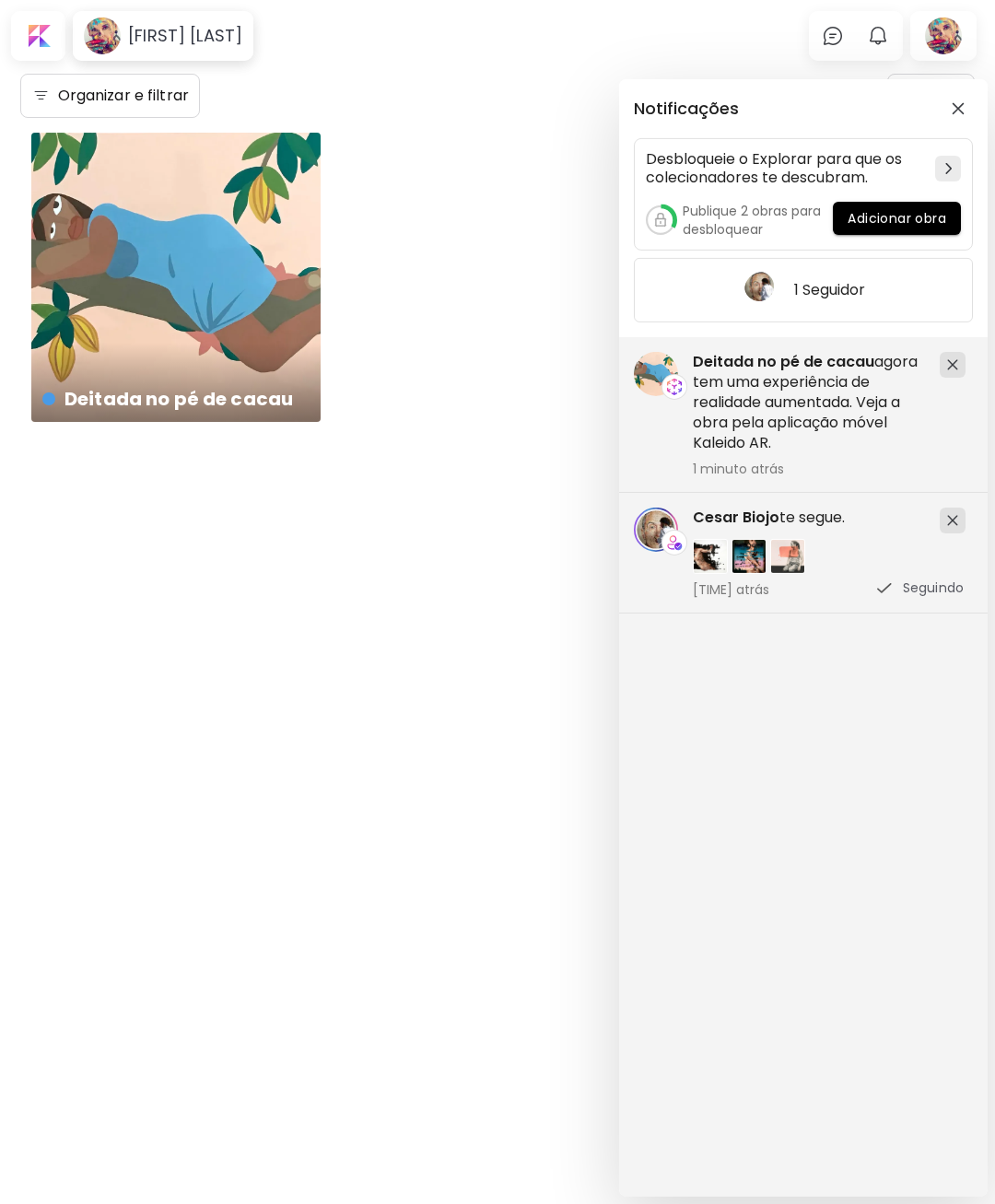 click on "Adicionar obra" at bounding box center [896, 218] 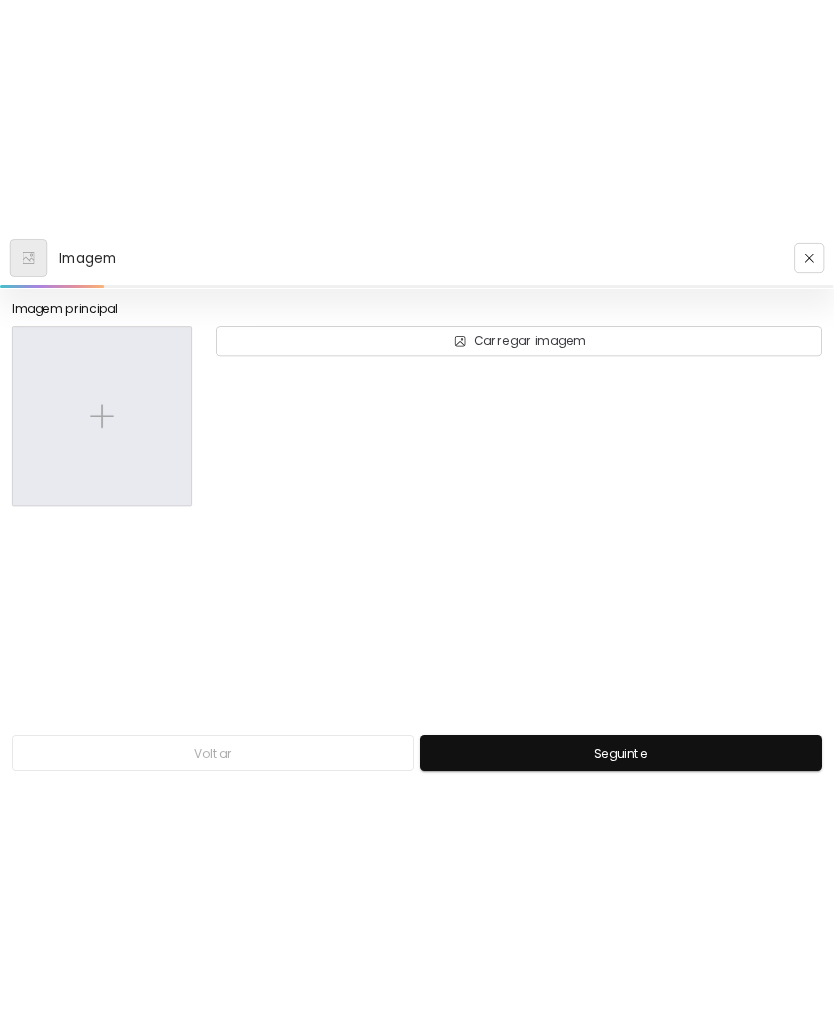 scroll, scrollTop: 0, scrollLeft: 0, axis: both 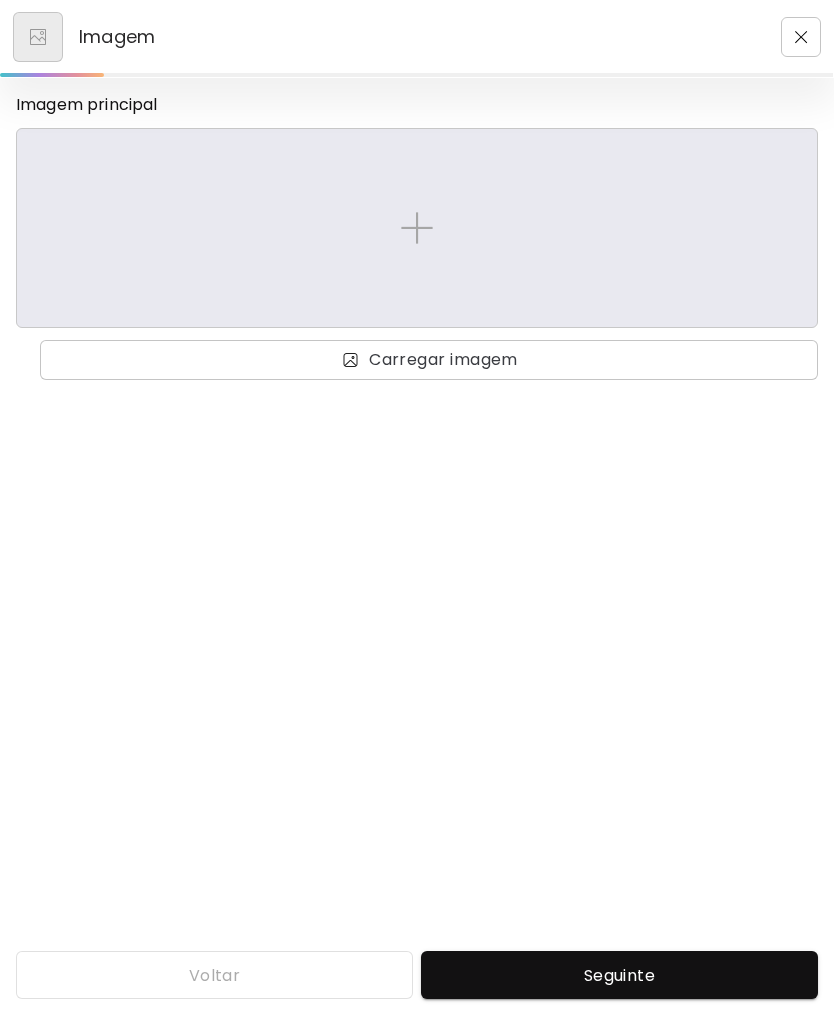 click at bounding box center [417, 228] 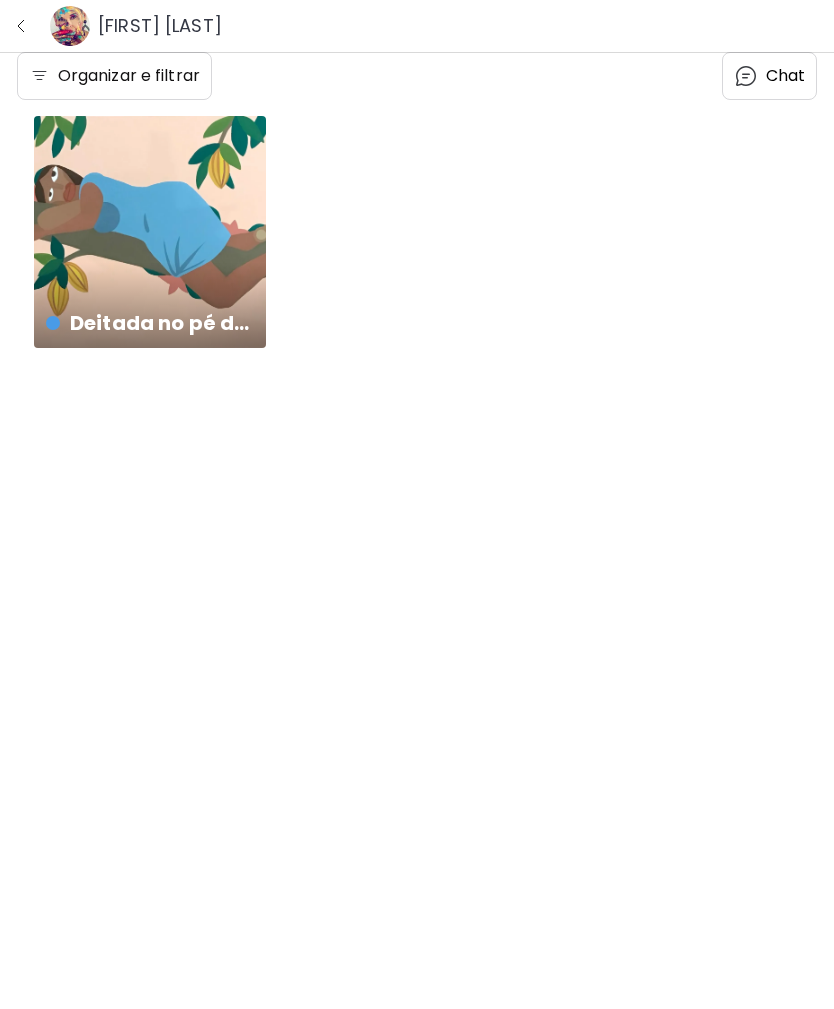 scroll, scrollTop: 0, scrollLeft: 0, axis: both 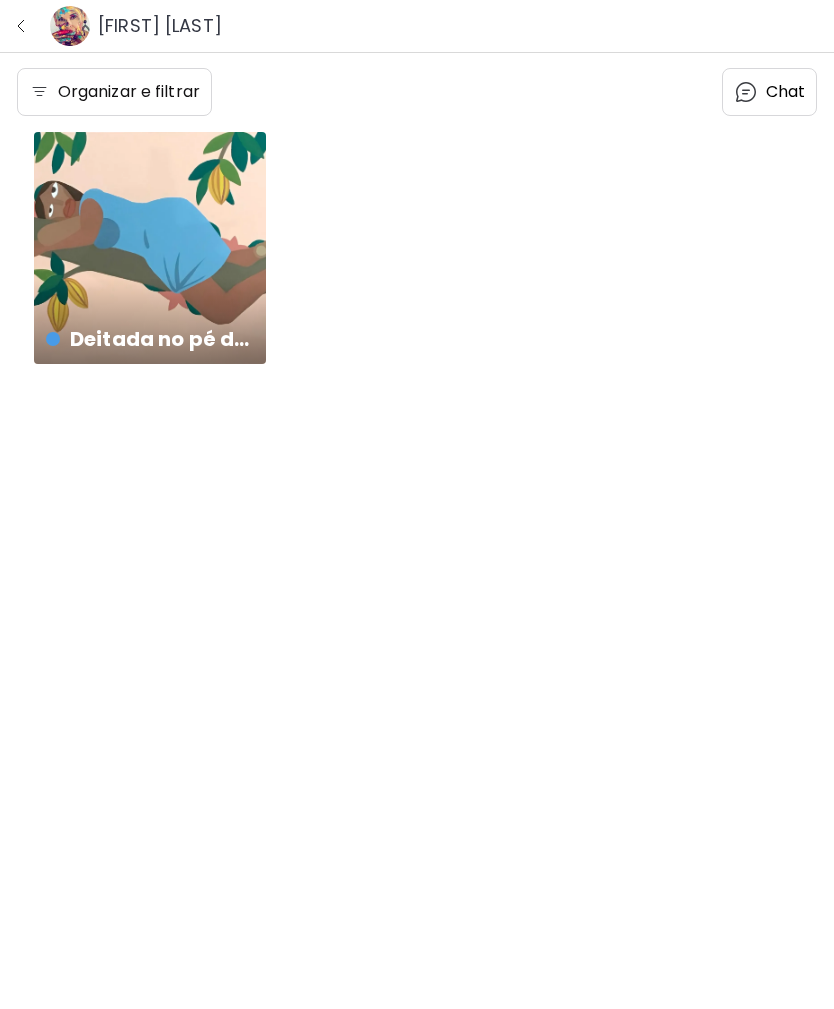 click at bounding box center (21, 26) 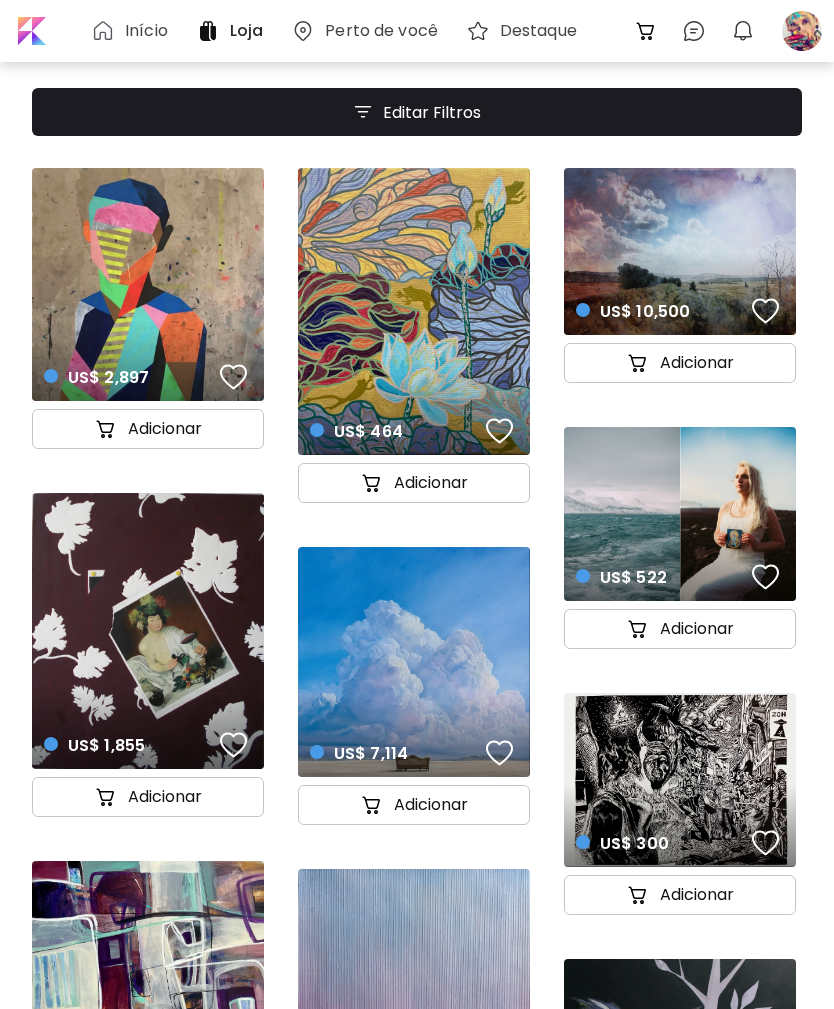 scroll, scrollTop: 367, scrollLeft: 0, axis: vertical 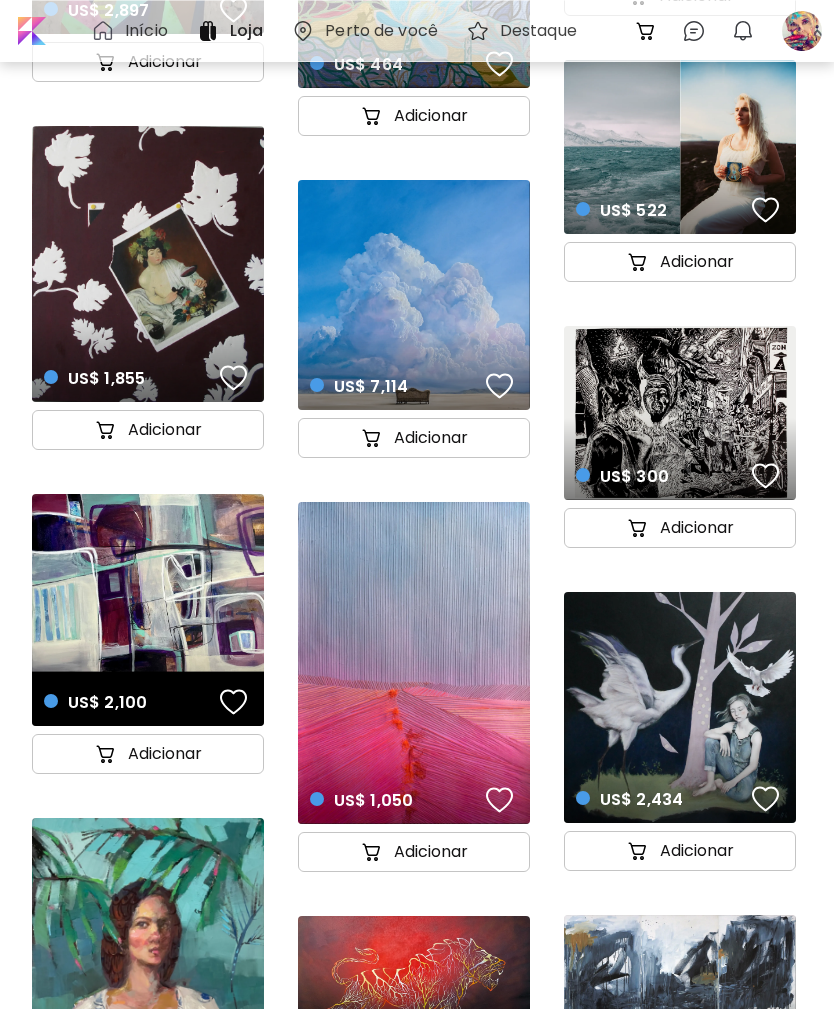 click at bounding box center (802, 31) 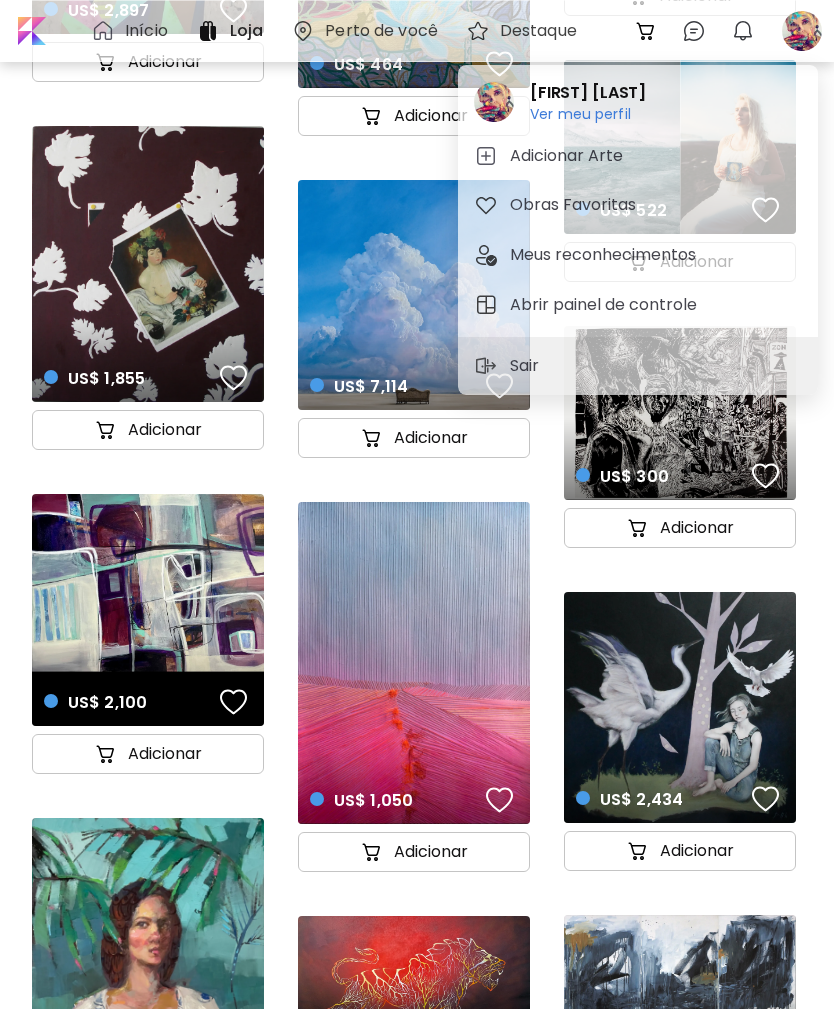 click on "Adicionar Arte" at bounding box center [569, 156] 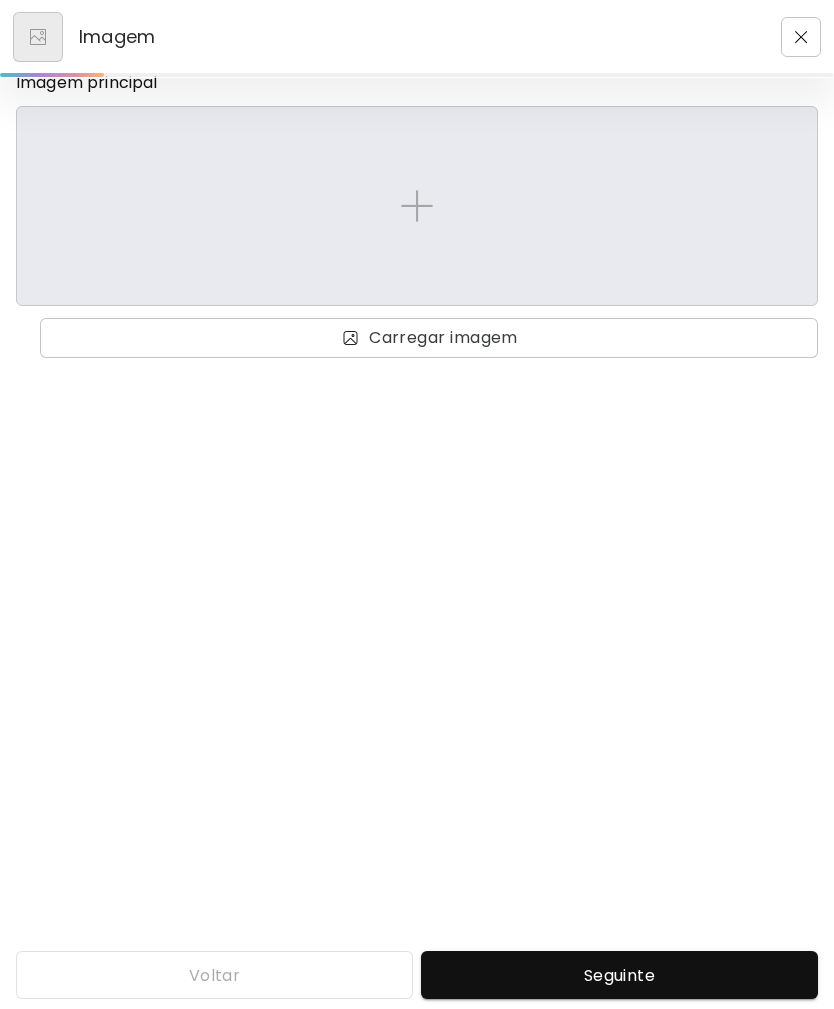 scroll, scrollTop: 64, scrollLeft: 0, axis: vertical 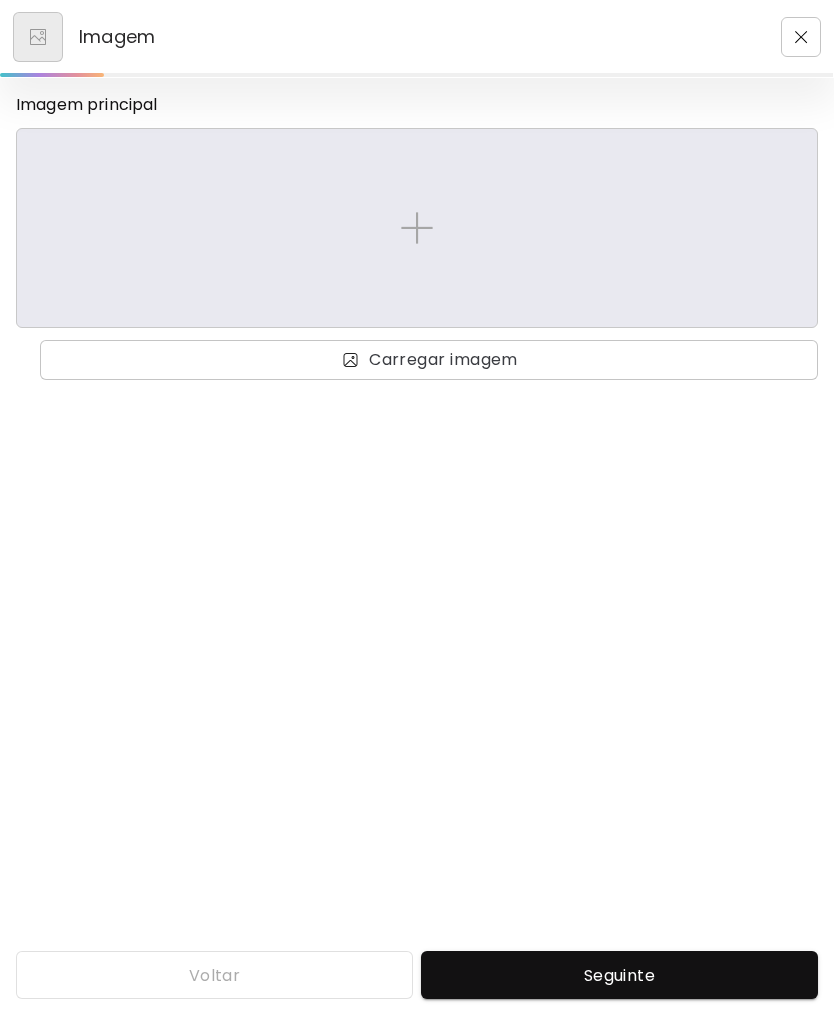 click at bounding box center (417, 228) 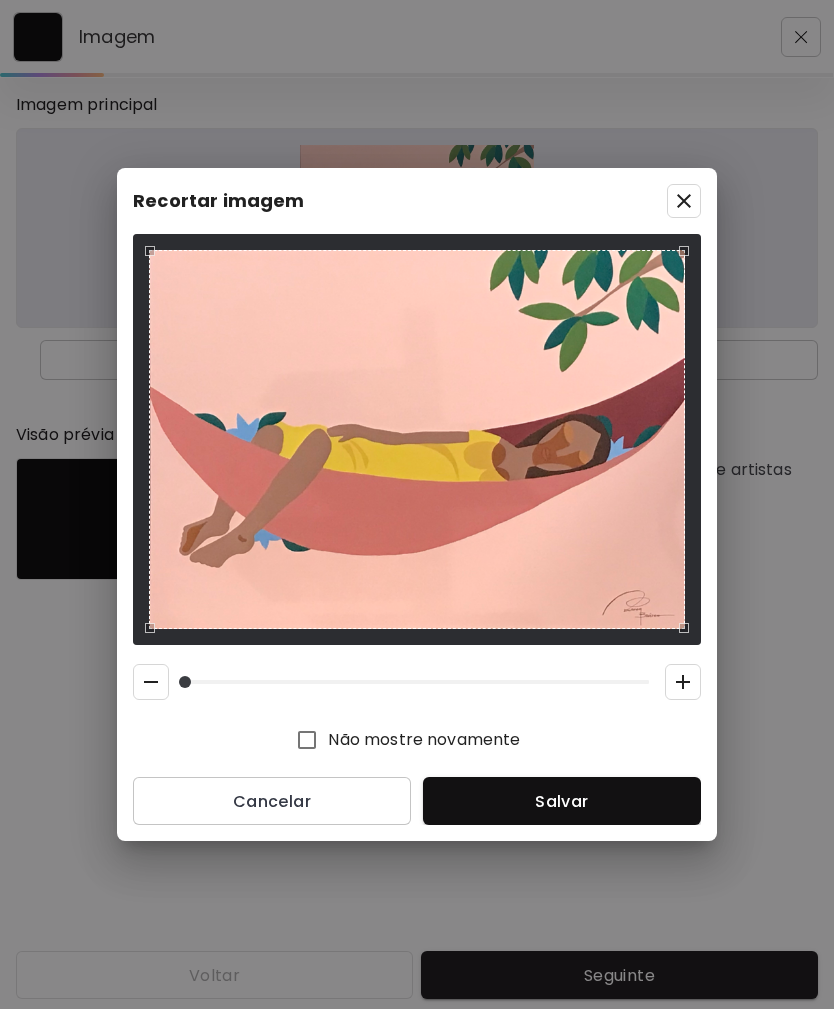 click on "Salvar" at bounding box center [562, 801] 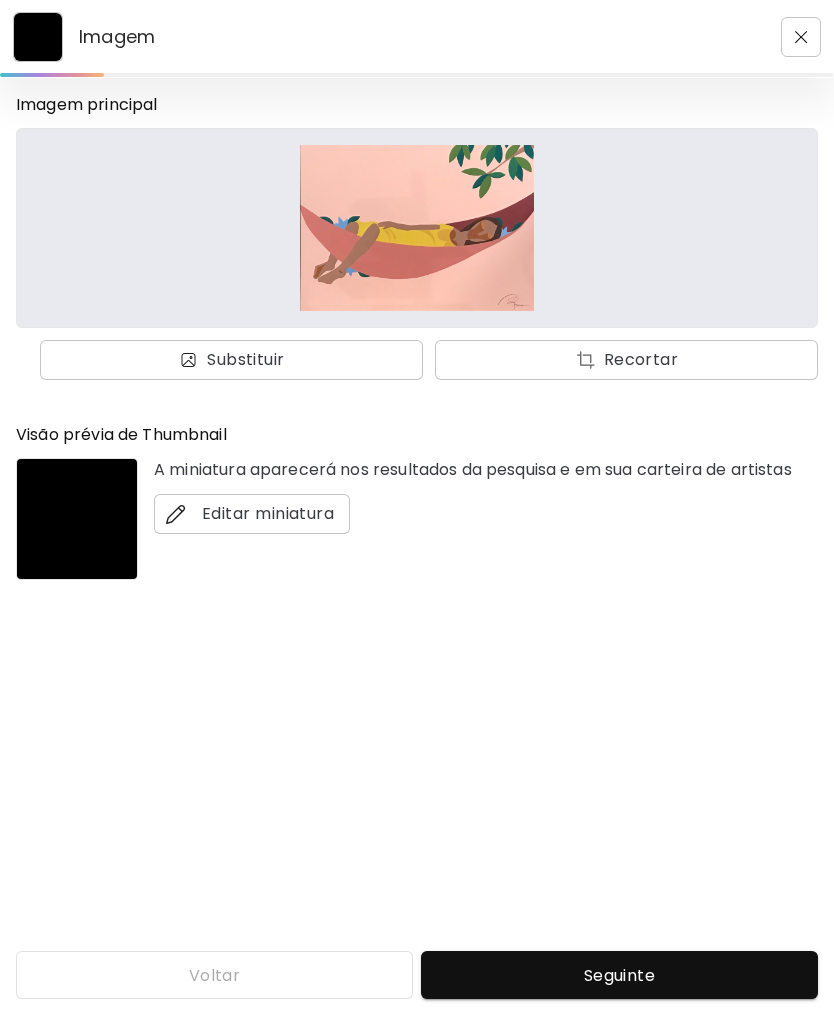 click on "Seguinte" at bounding box center (619, 975) 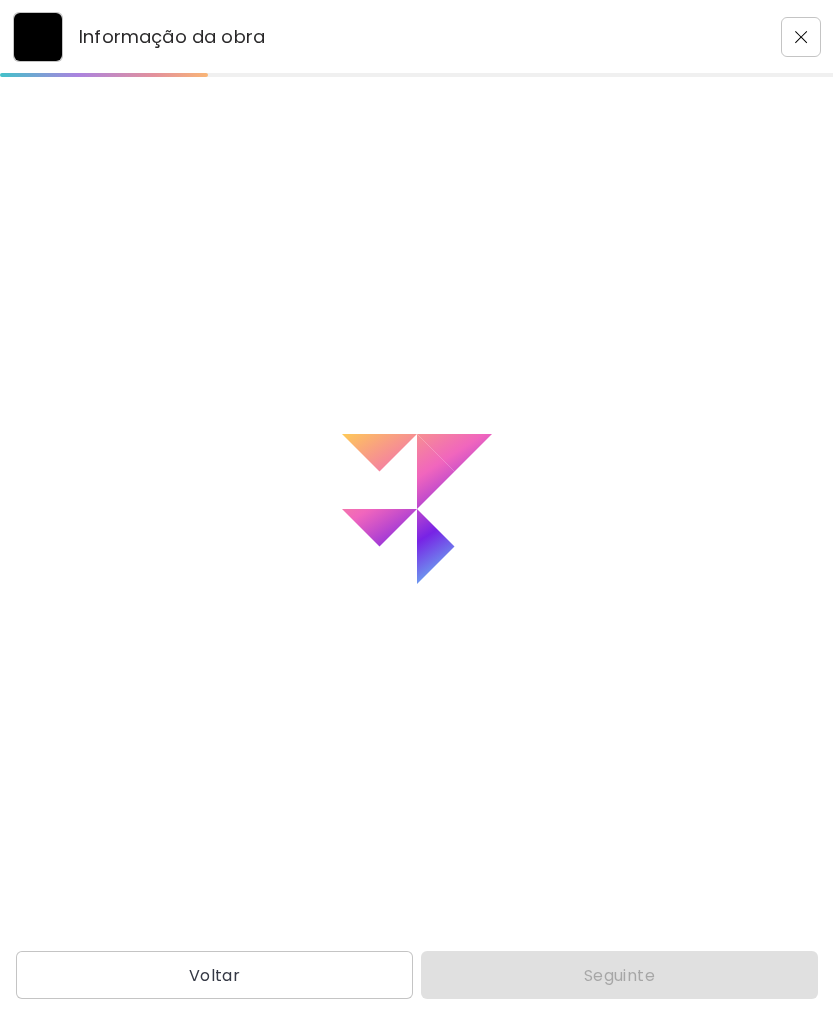 scroll, scrollTop: 0, scrollLeft: 0, axis: both 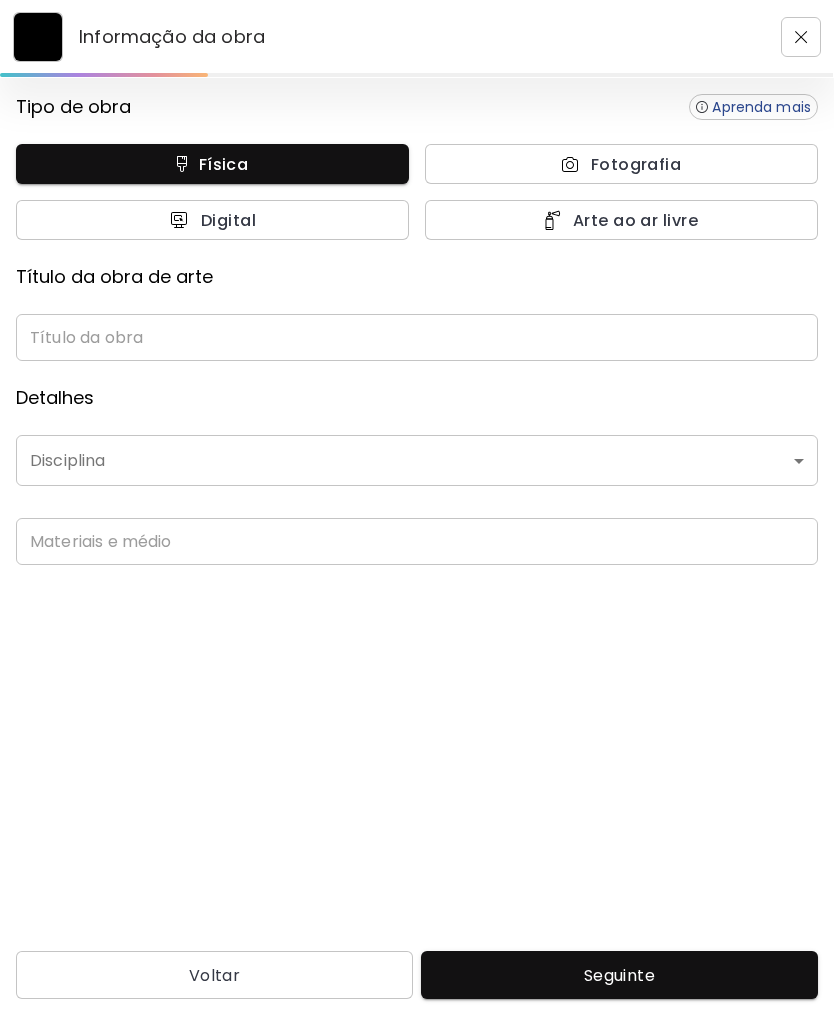 click at bounding box center [417, 337] 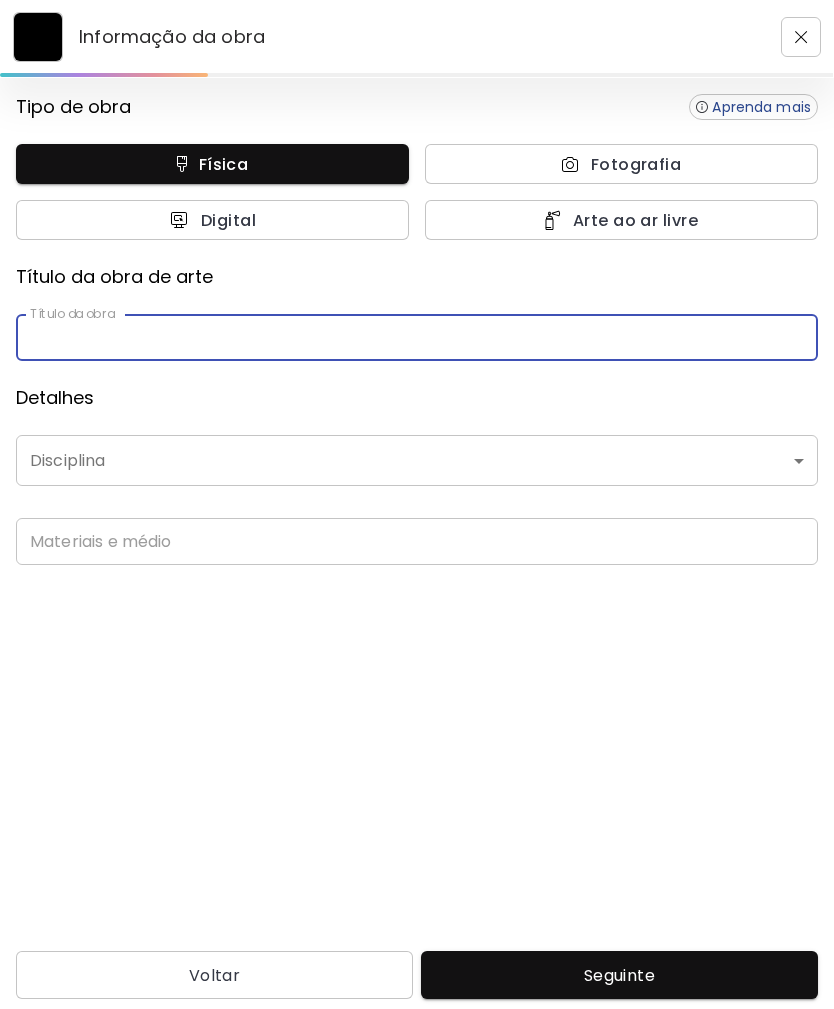 scroll, scrollTop: 64, scrollLeft: 0, axis: vertical 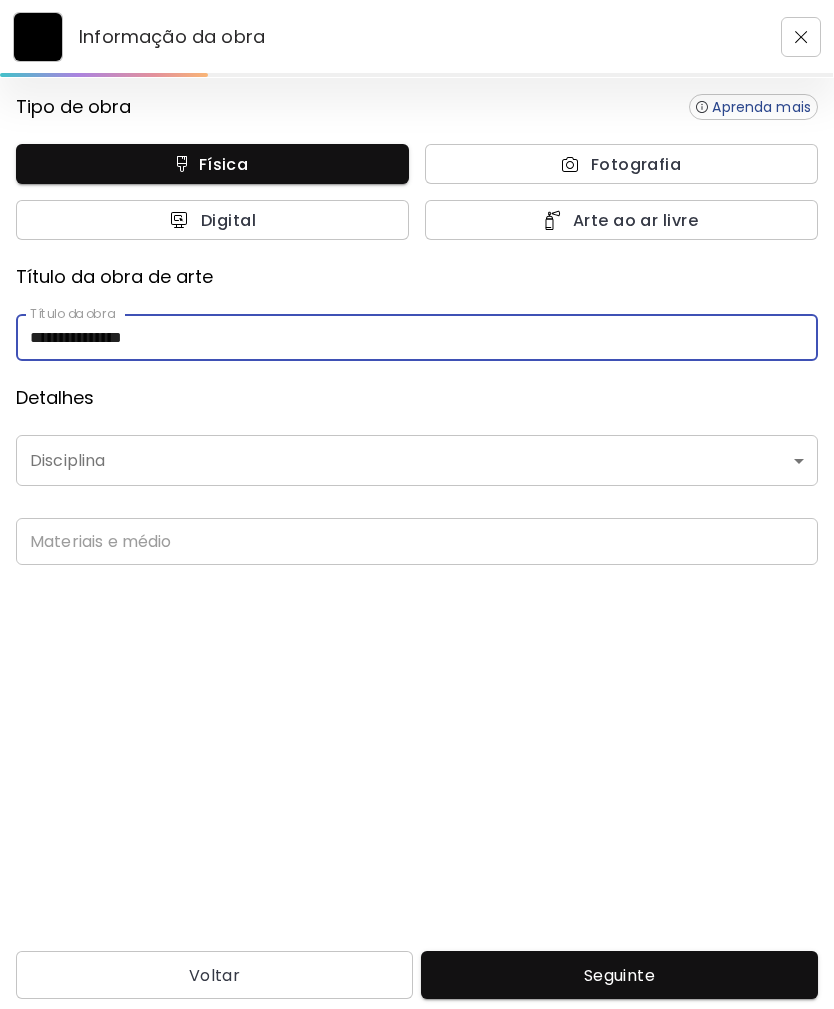 type on "**********" 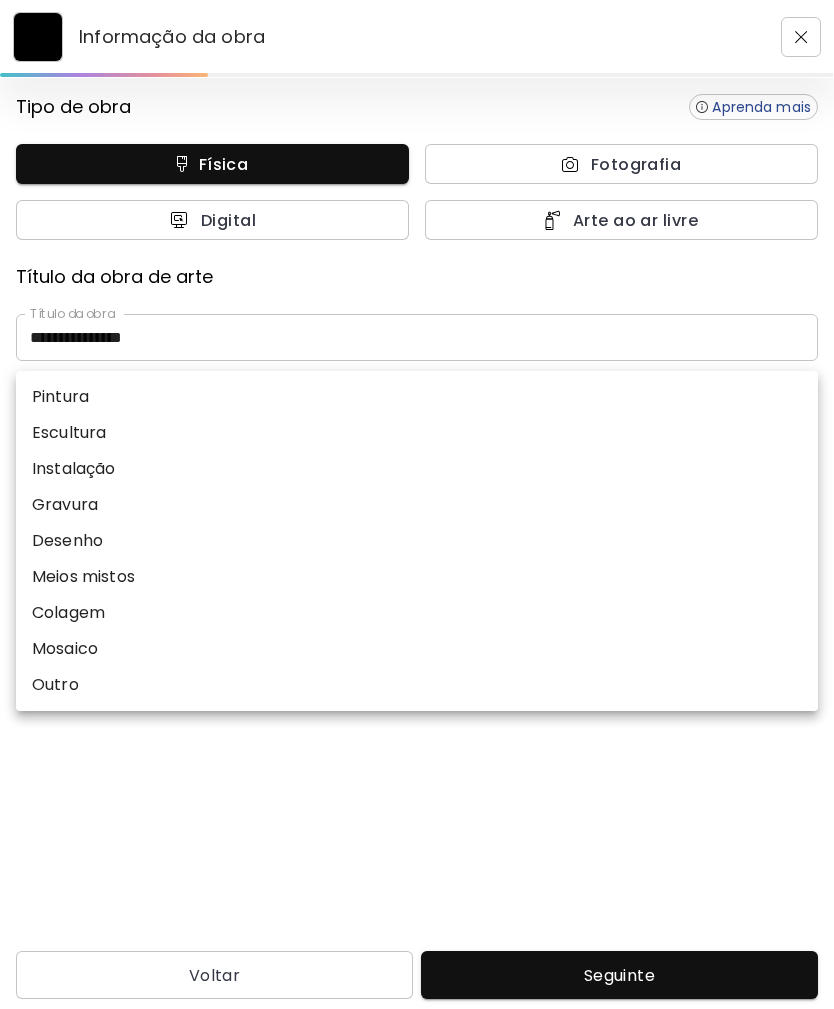 click on "Pintura" at bounding box center (417, 397) 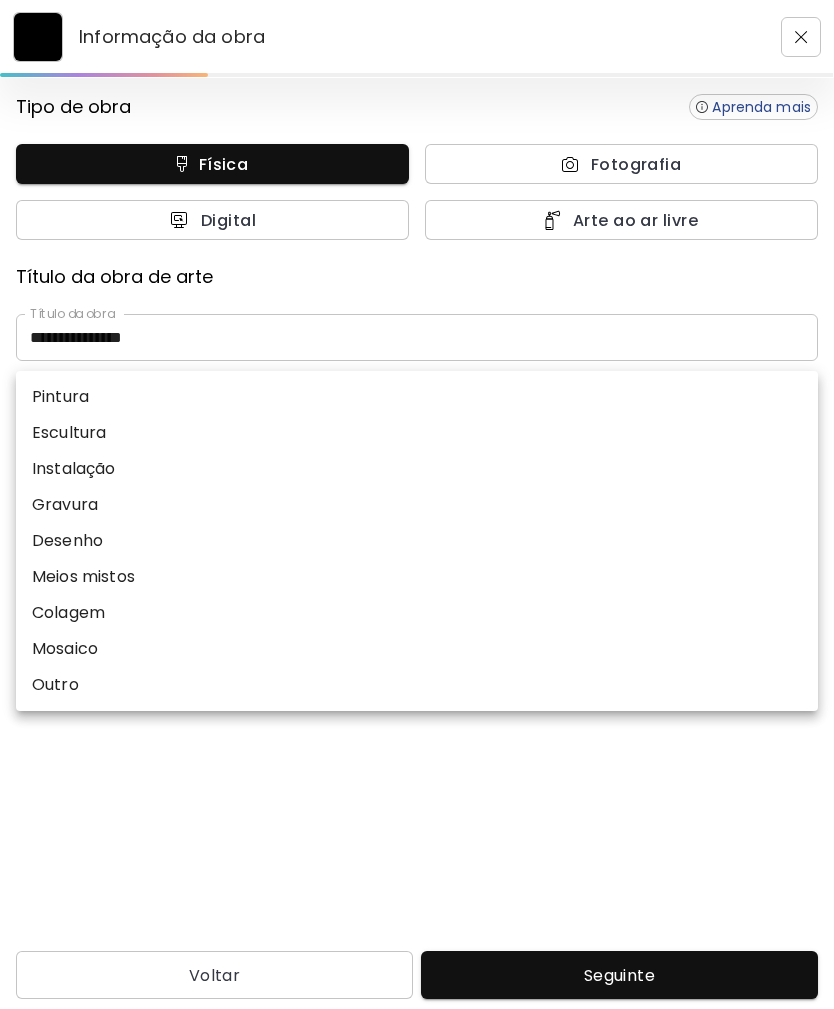 type on "********" 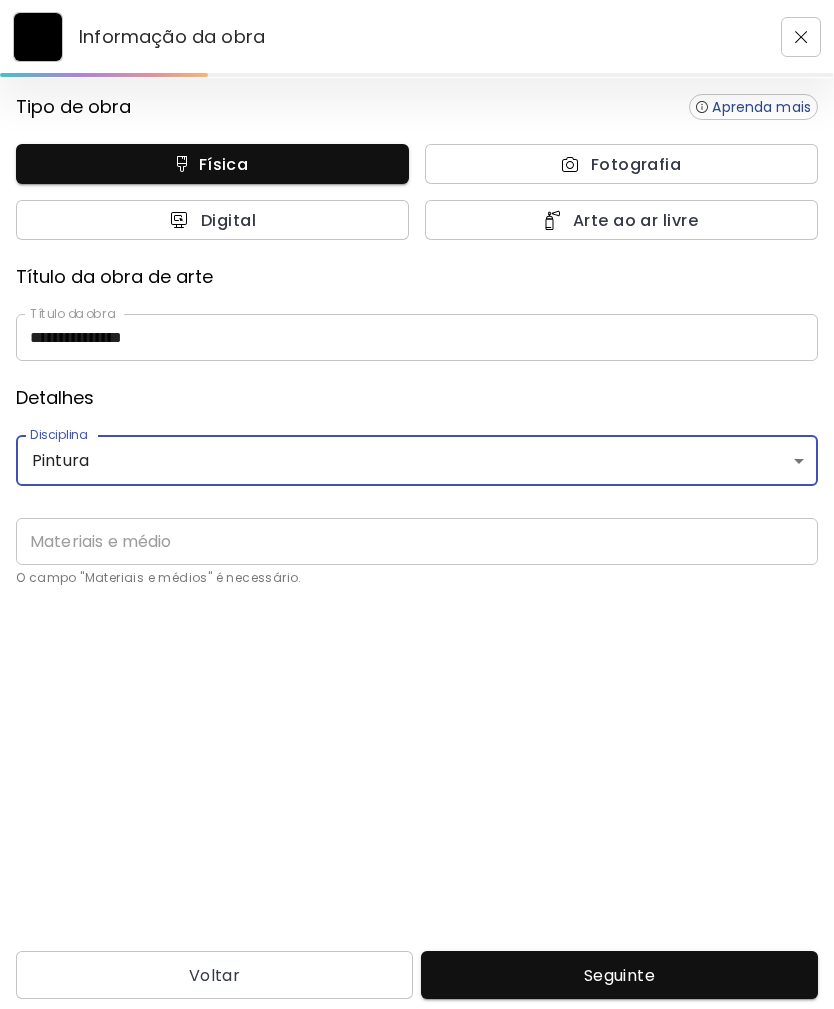 click at bounding box center [417, 541] 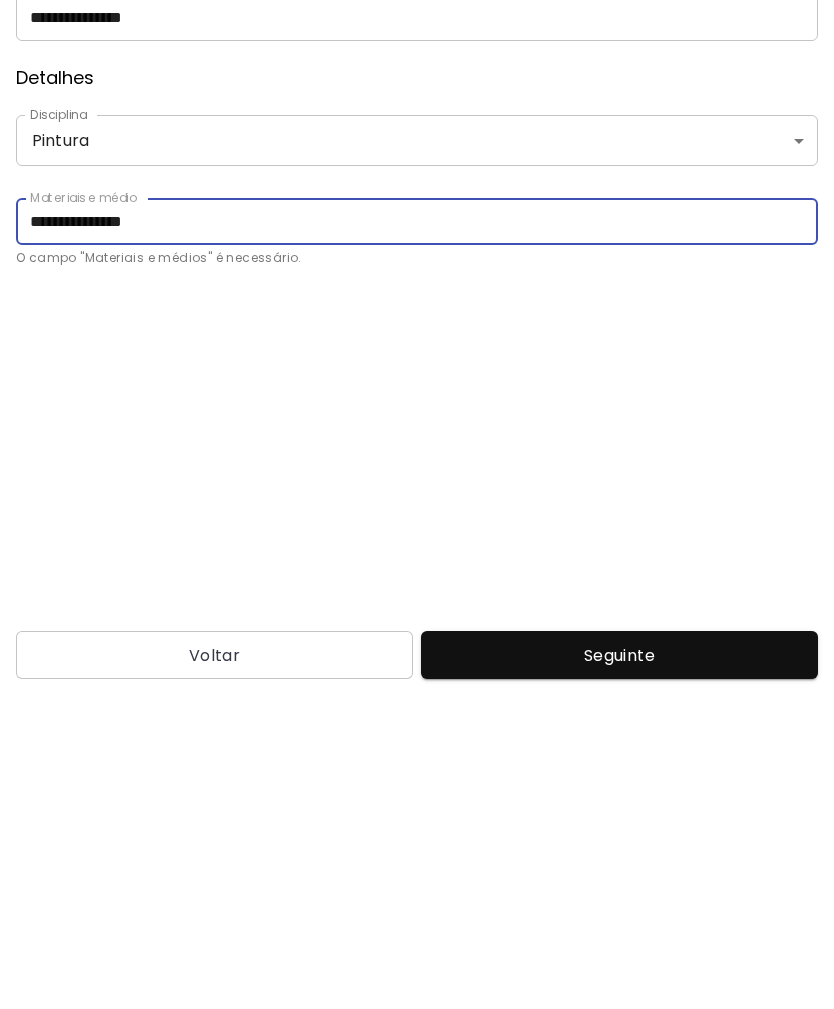 type on "**********" 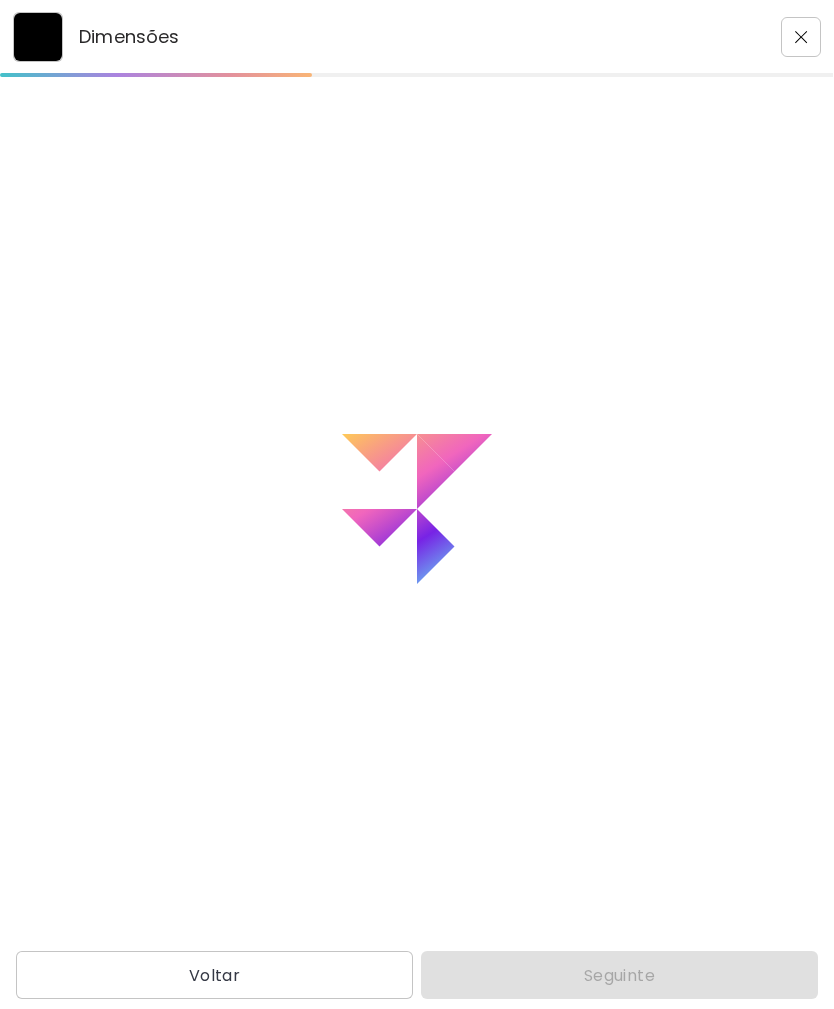 scroll, scrollTop: 0, scrollLeft: 0, axis: both 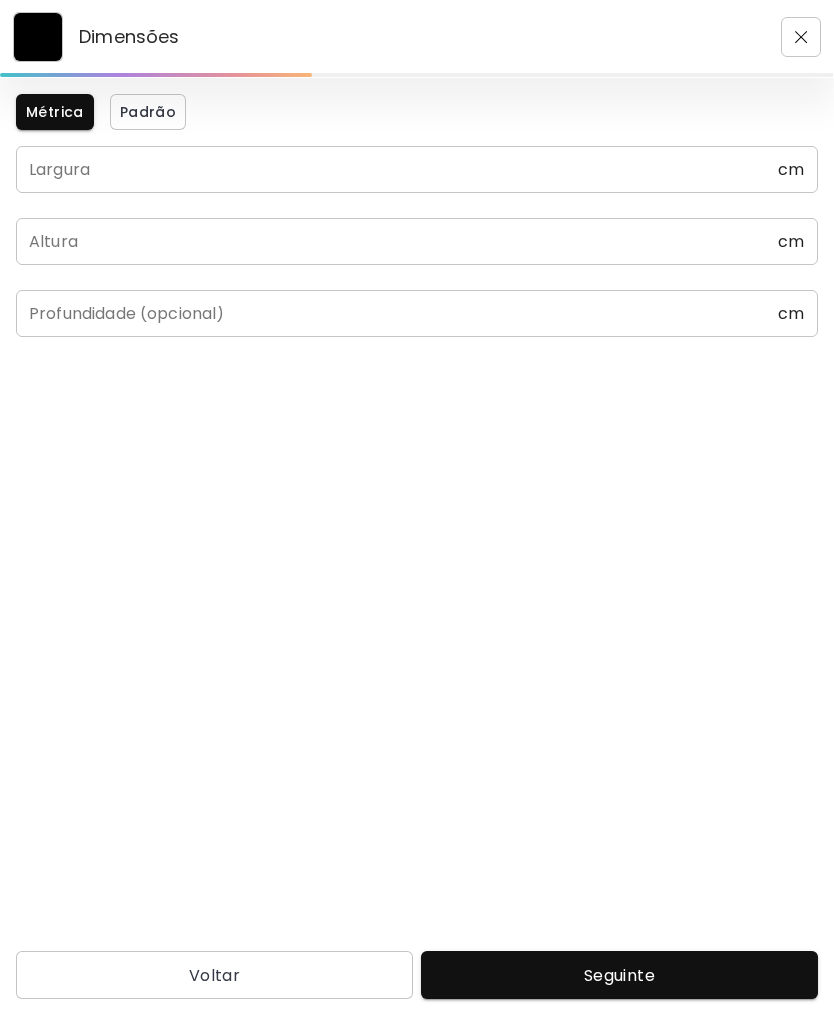 click at bounding box center (397, 169) 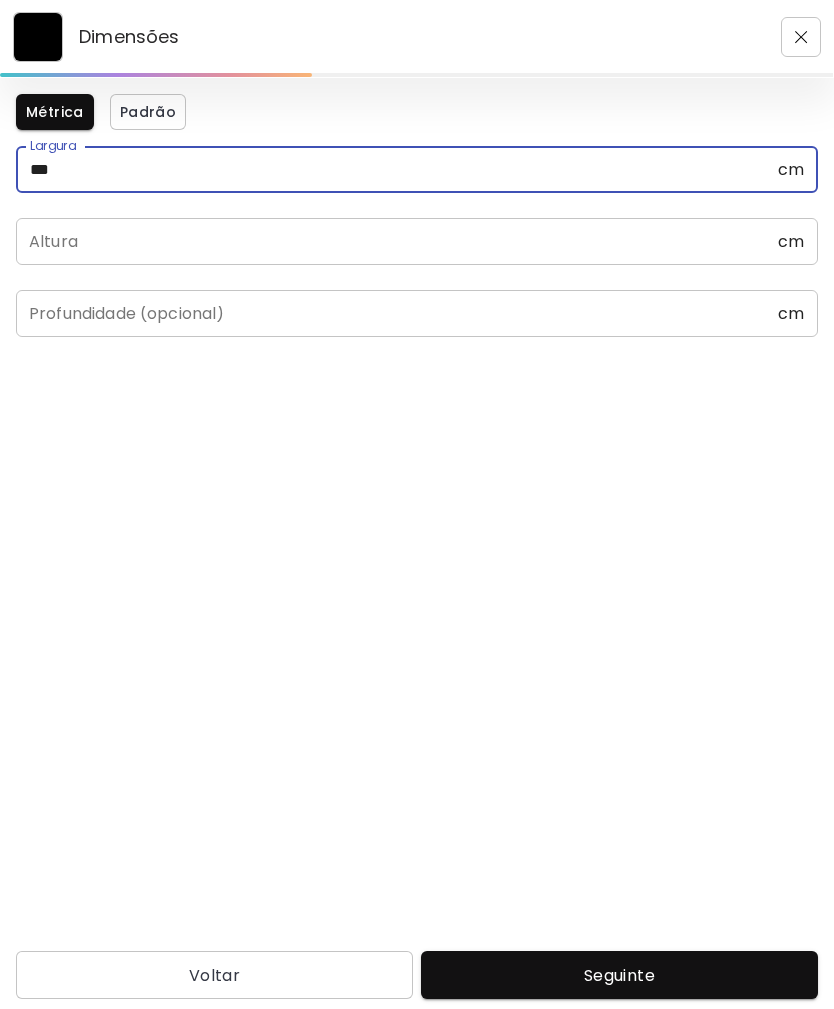 type on "***" 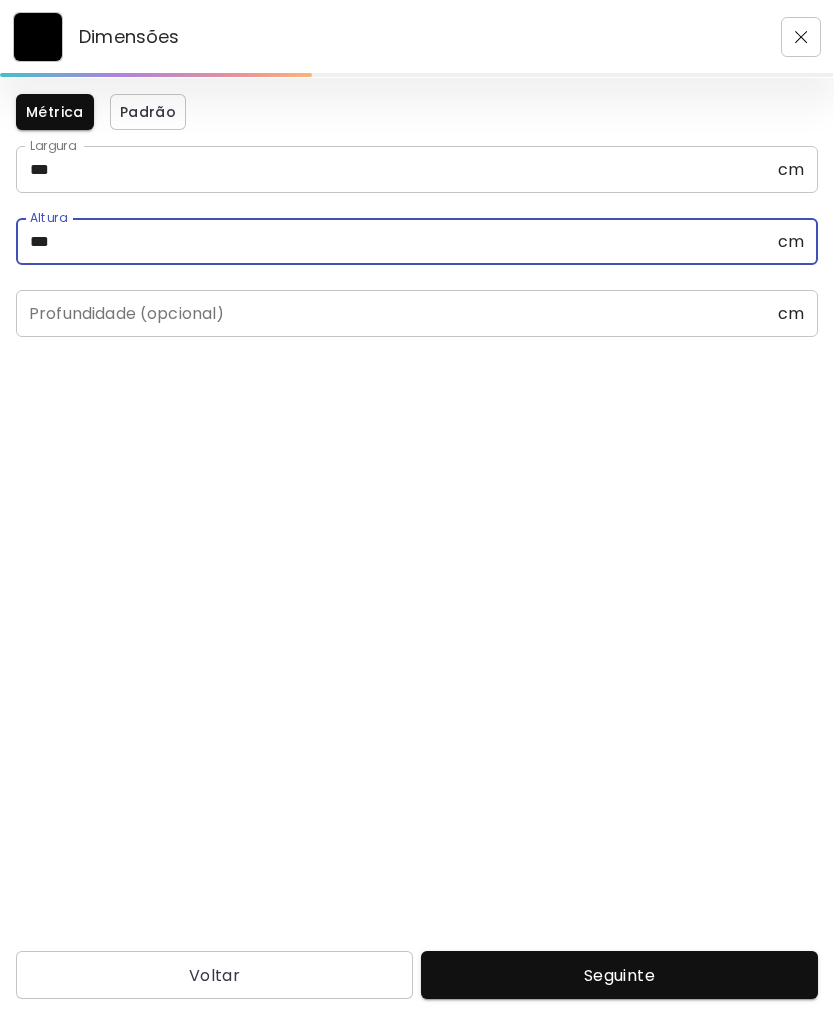 type on "***" 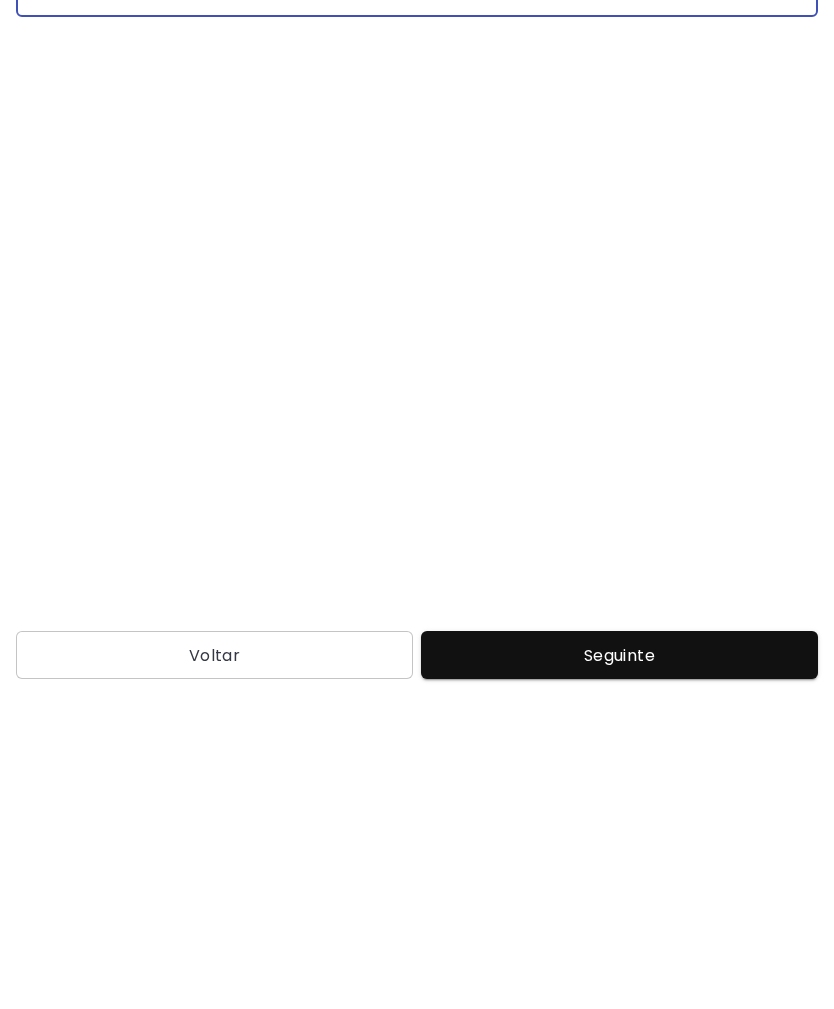 type on "*" 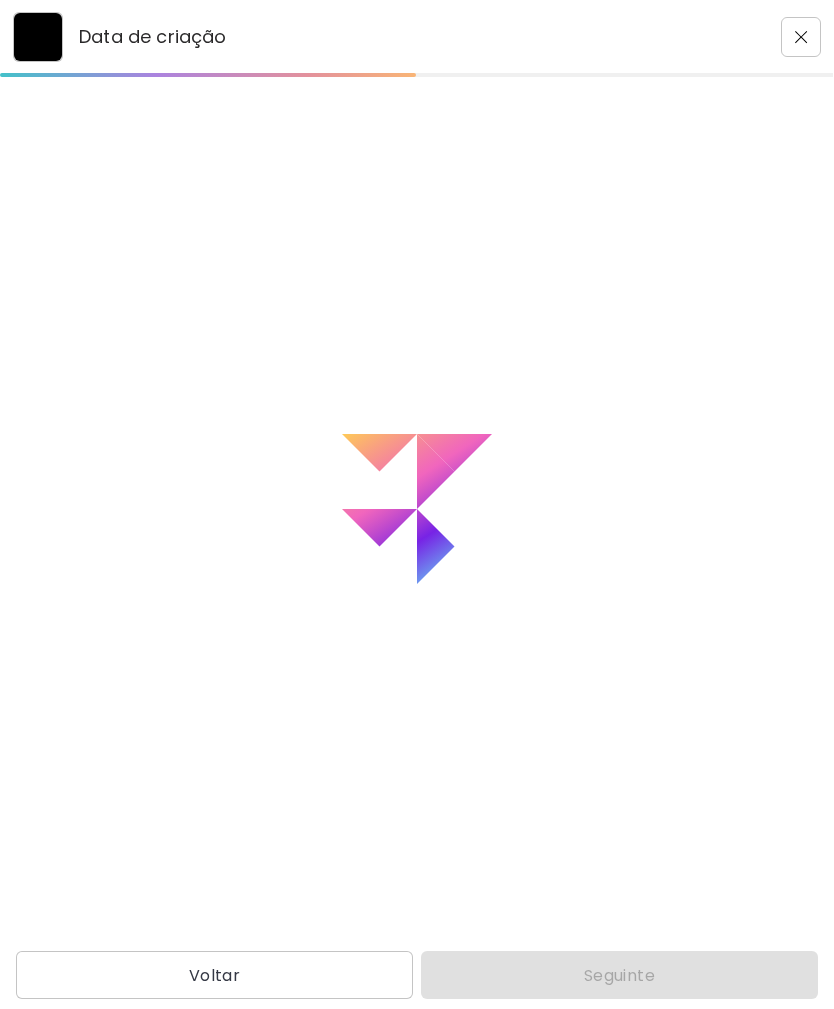 scroll, scrollTop: 0, scrollLeft: 0, axis: both 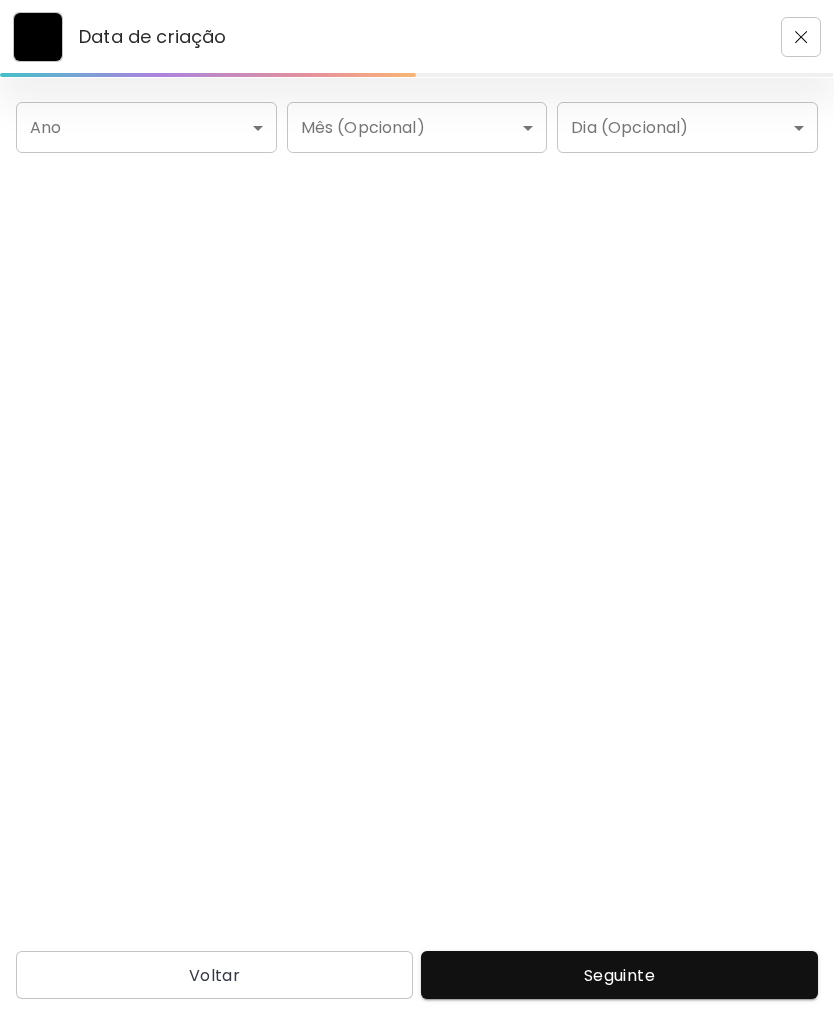 click on "Data de criação Ano ​ Ano Mês (Opcional) ​ Mês (Opcional) Dia (Opcional) ​ Dia (Opcional) Voltar Seguinte Pesquisa de artista Nome ou identificador Nome ou identificador País do artista País do artista Disciplina Todos Pintura Contemporânea Desenho e Ilustração Collage Esculturas e Instalações Fotografía Arte AR/VR Arte digital e NFT Arte urbana Géneros Todos Abstrato Arte Pop Surrealismo Impressionismo Retrato e Figurativo Minimalismo Hipercontemporâneo  Realismo Quadrinhos e Ilustração Arte da natureza Erótico Urbana Identidade Todos Jovens Artistas Artistas Femininas Artistas de Nova York América Latina Português e brasileiro Francês Africano e afrodescendente Oriente Médio e Norte da África LGBTQ+ Ásia e Pacífico Índia e Ásia do Sul Restabelecer Aplicar" at bounding box center [417, 504] 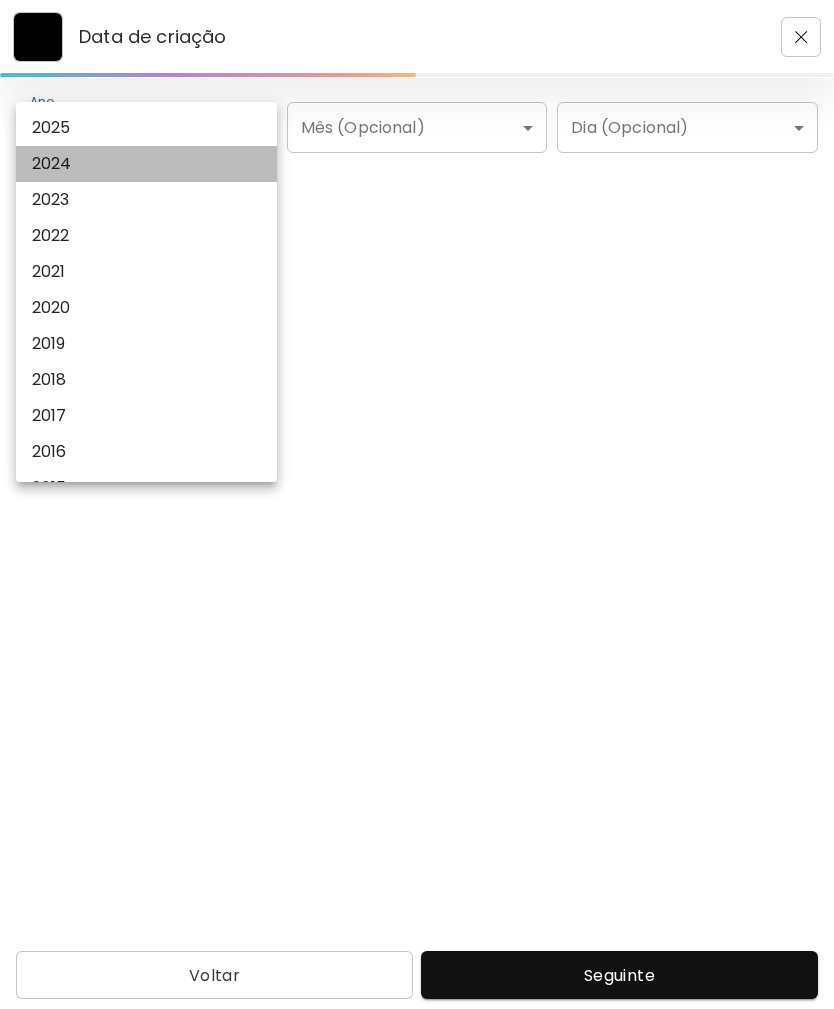 click on "2024" at bounding box center [146, 164] 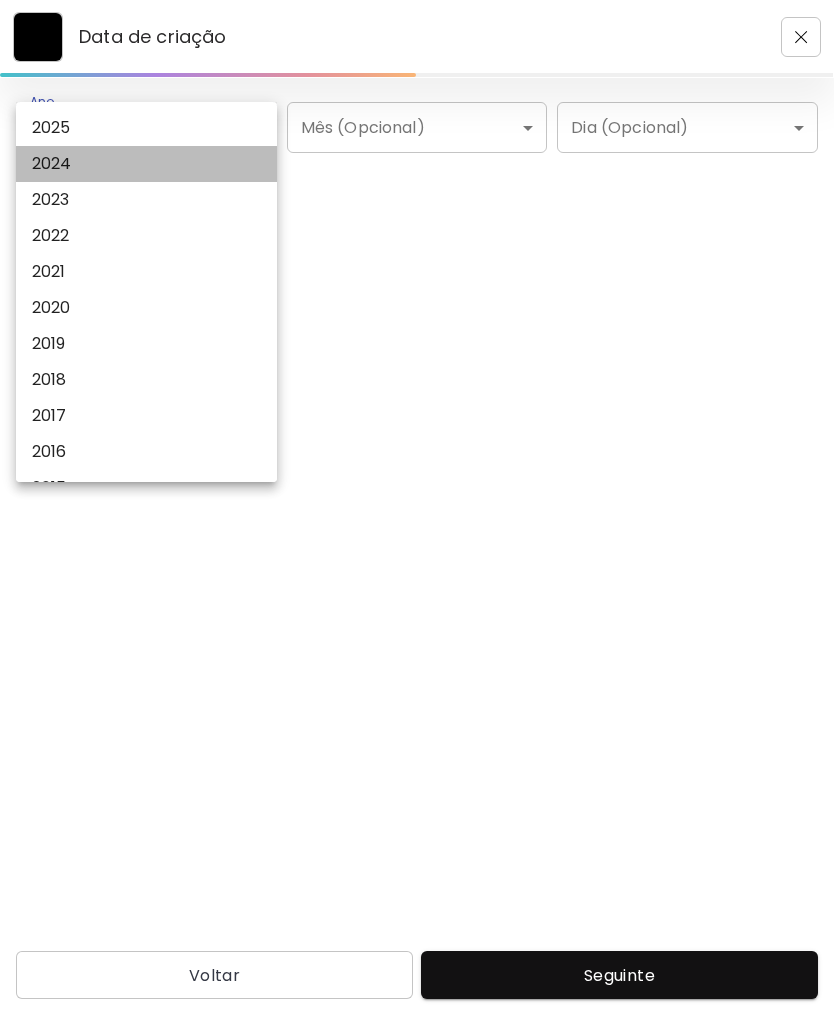 type on "****" 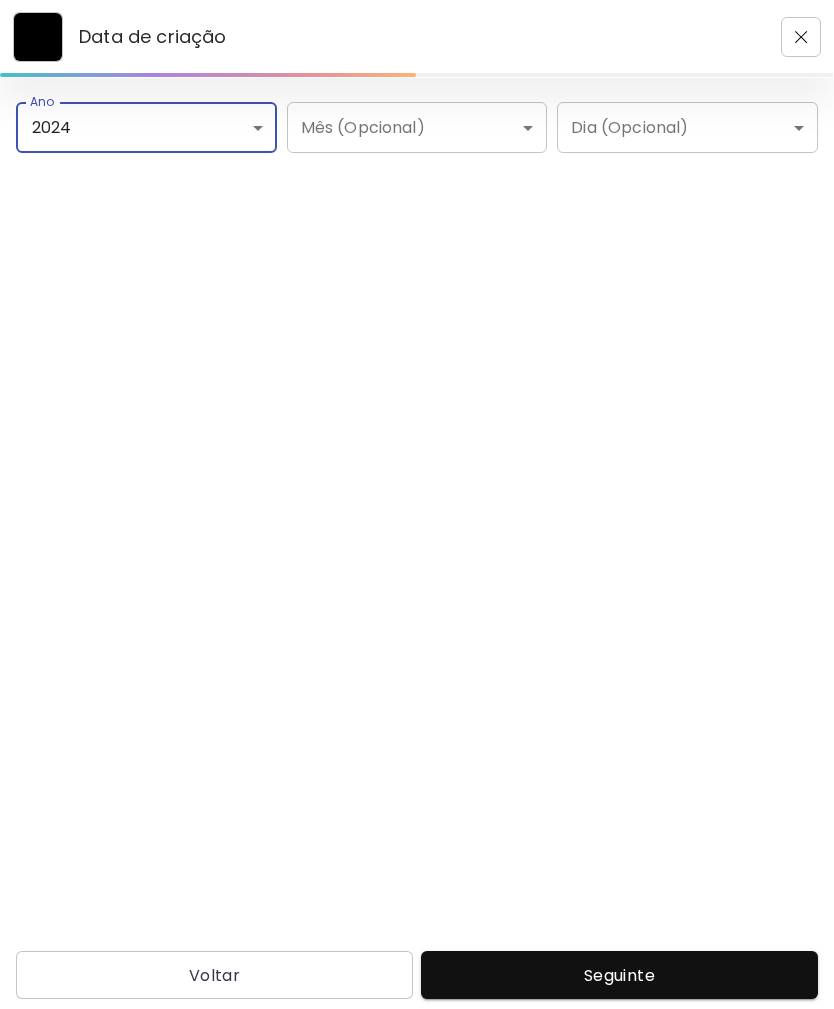 click on "Seguinte" at bounding box center [619, 975] 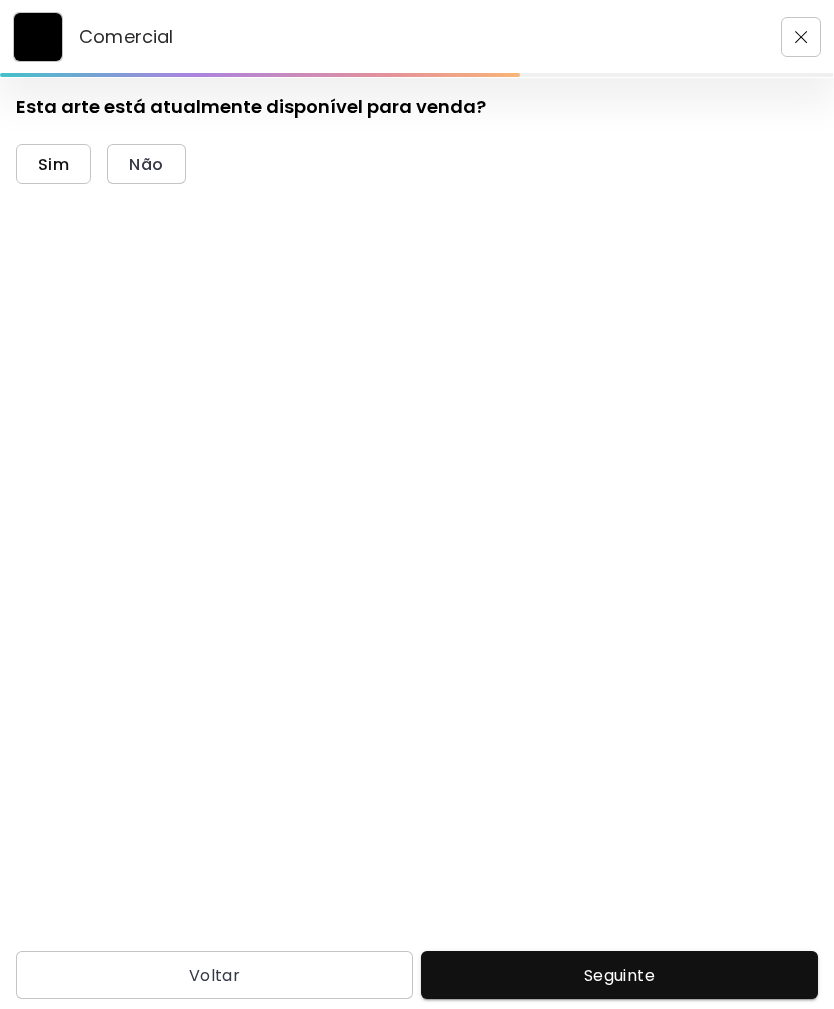 click on "Sim" at bounding box center [53, 164] 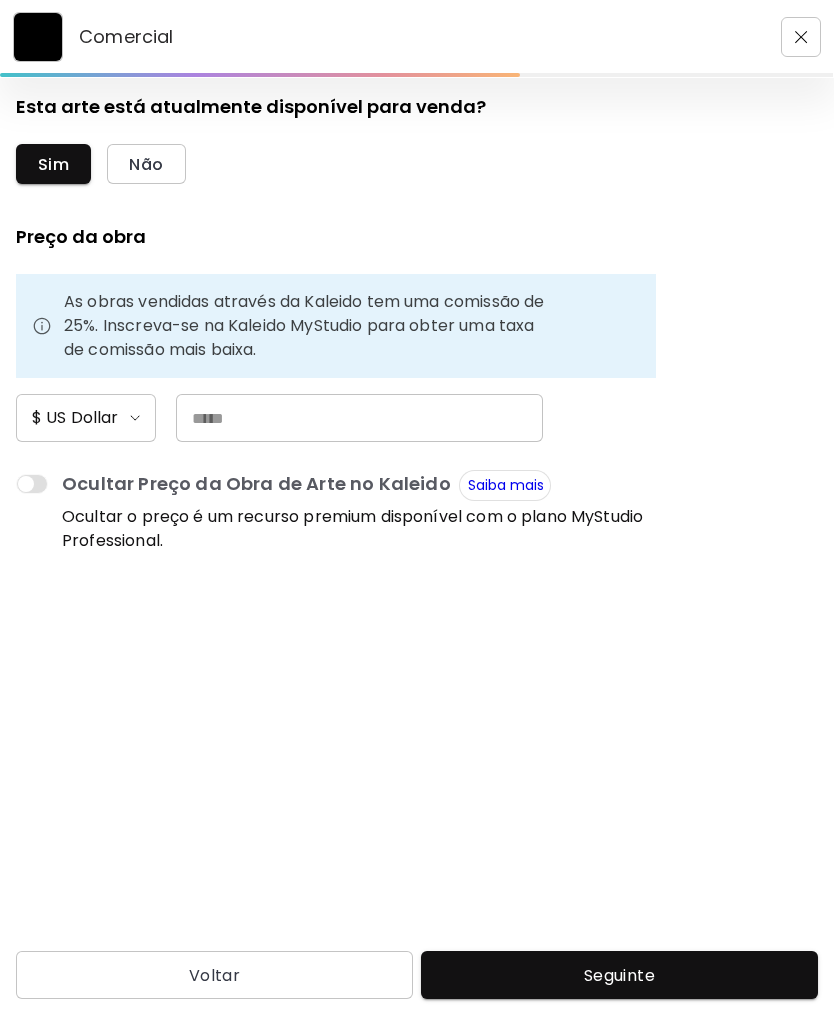 click at bounding box center (359, 418) 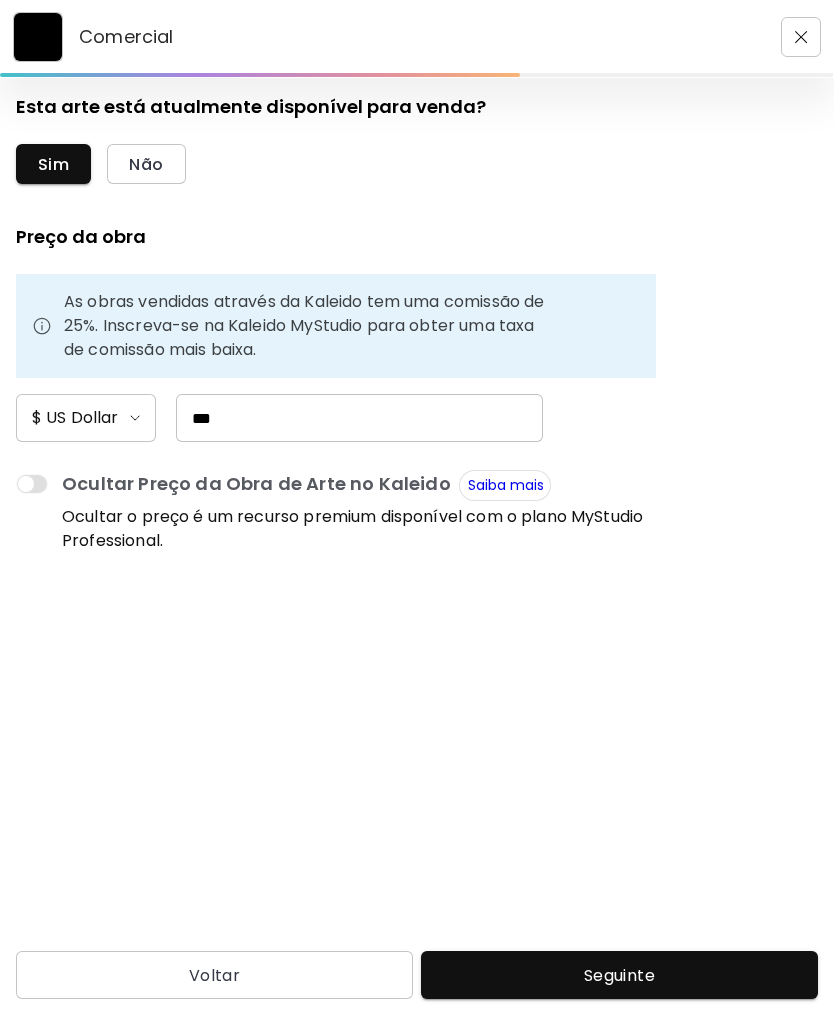 scroll, scrollTop: 64, scrollLeft: 0, axis: vertical 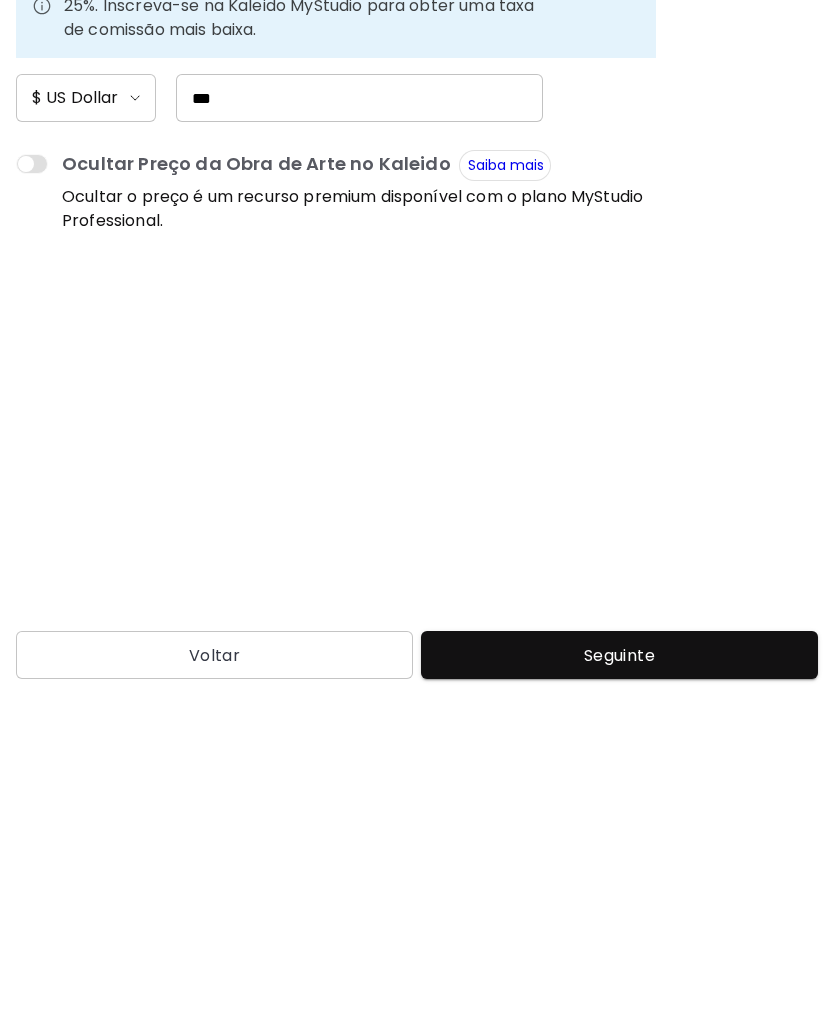 type on "***" 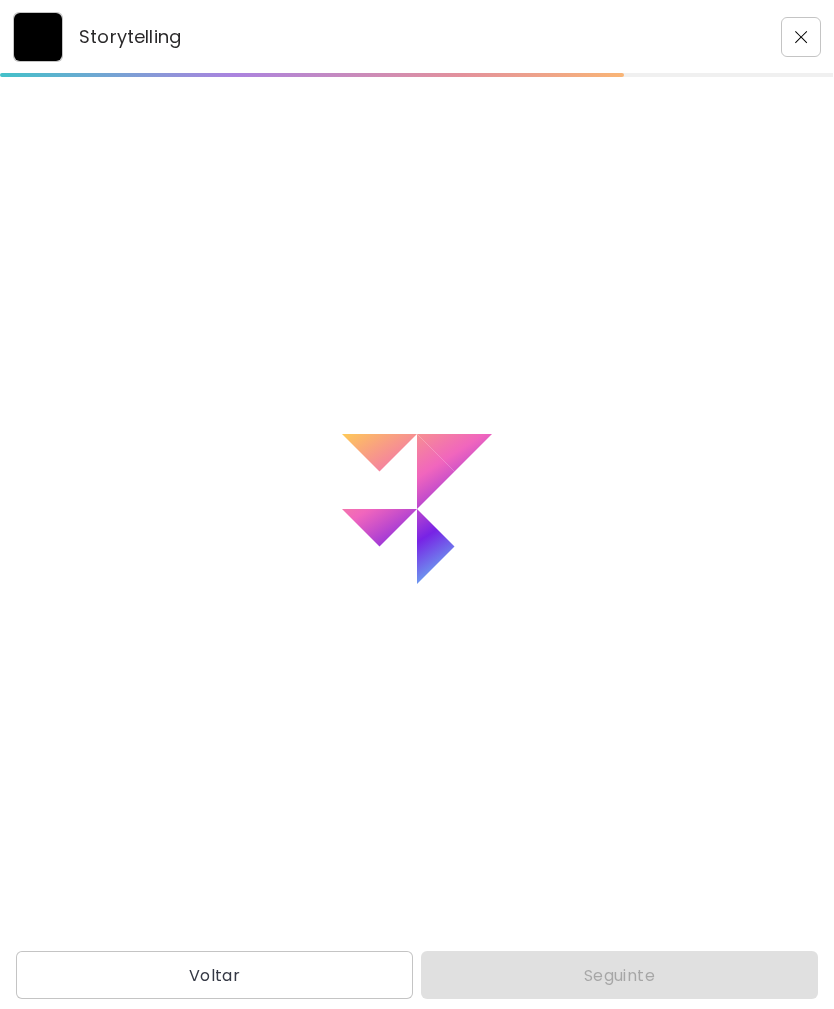 scroll, scrollTop: 0, scrollLeft: 0, axis: both 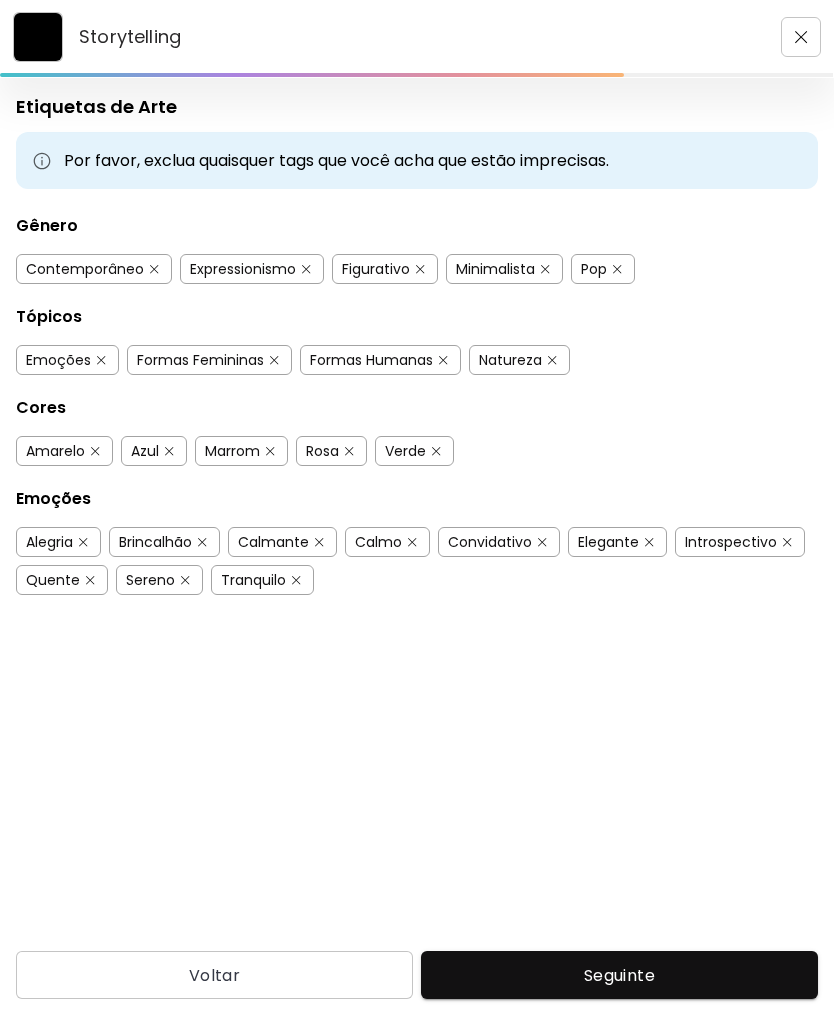 click on "Contemporâneo" at bounding box center [85, 269] 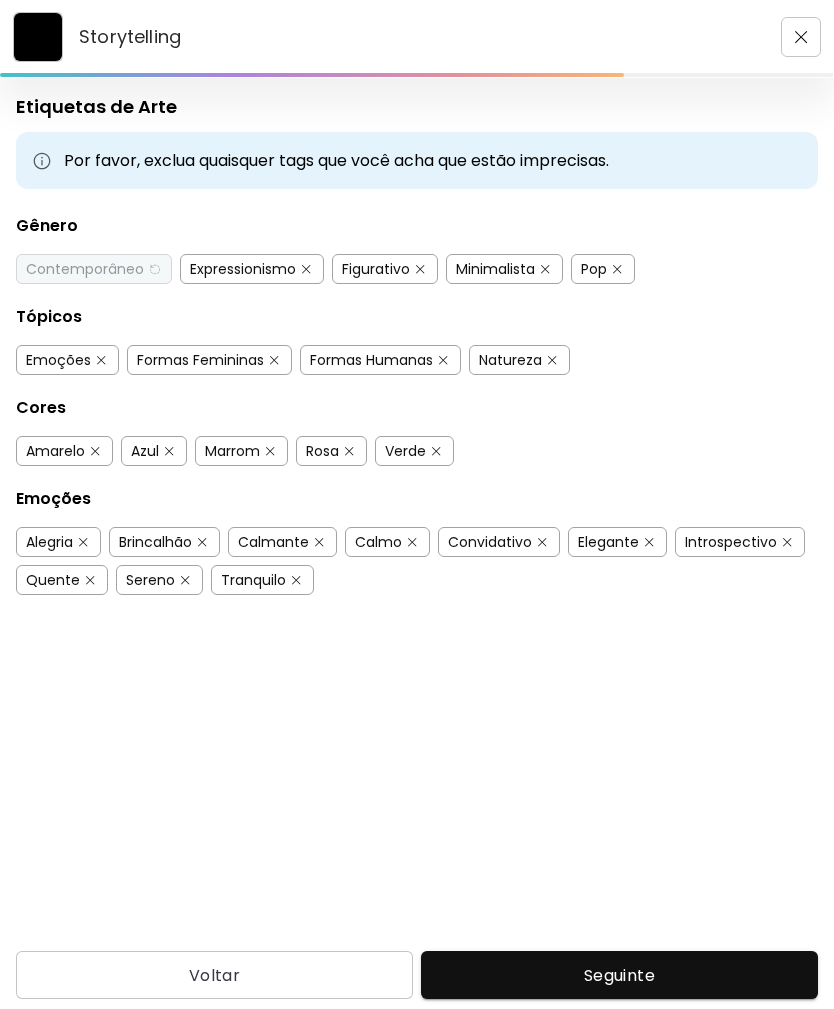 click on "Figurativo" at bounding box center (376, 269) 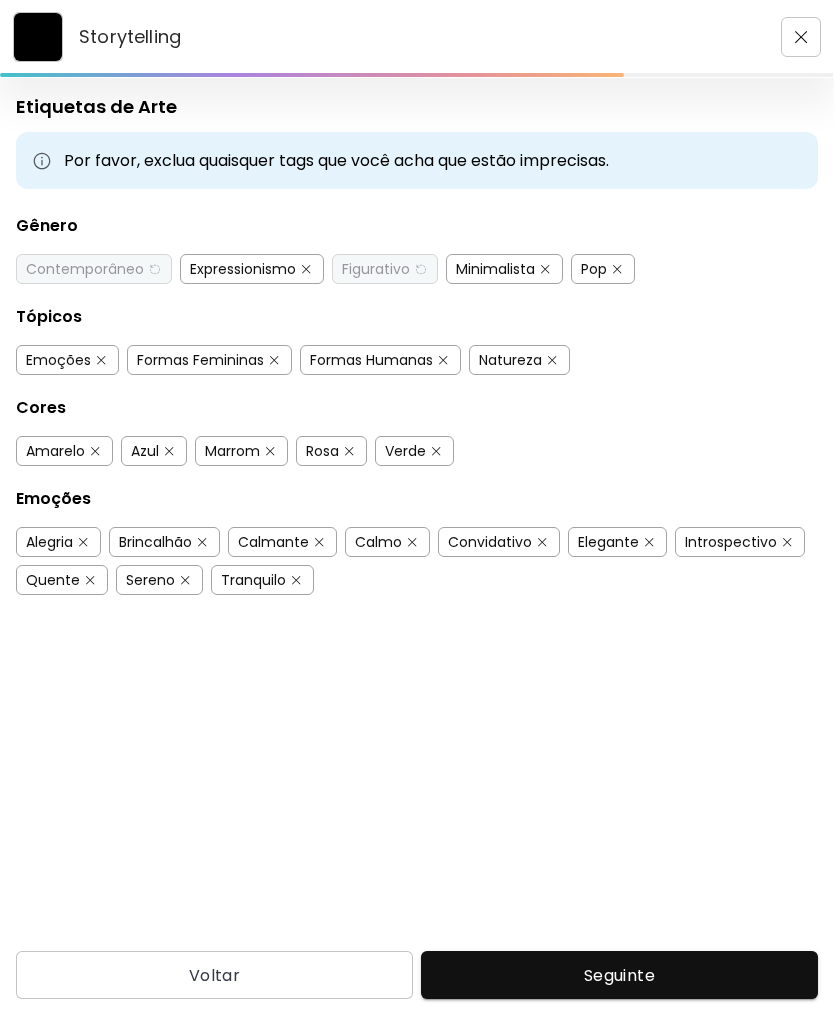 click at bounding box center [545, 269] 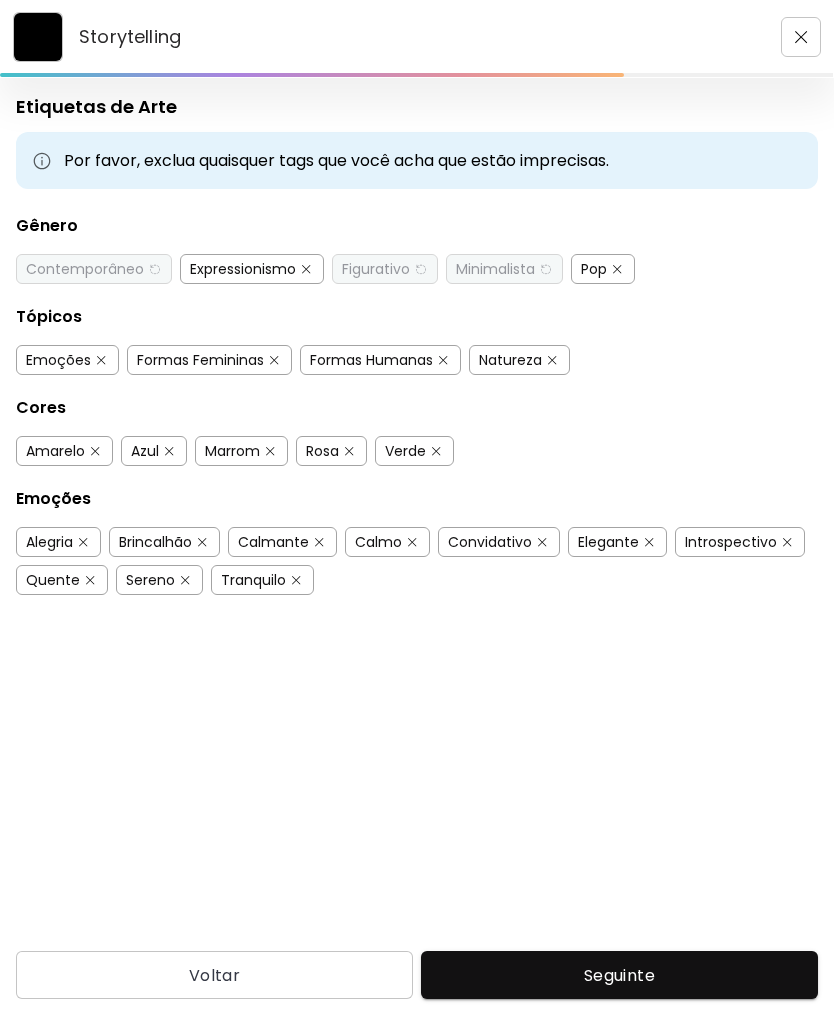 click on "Pop" at bounding box center [603, 269] 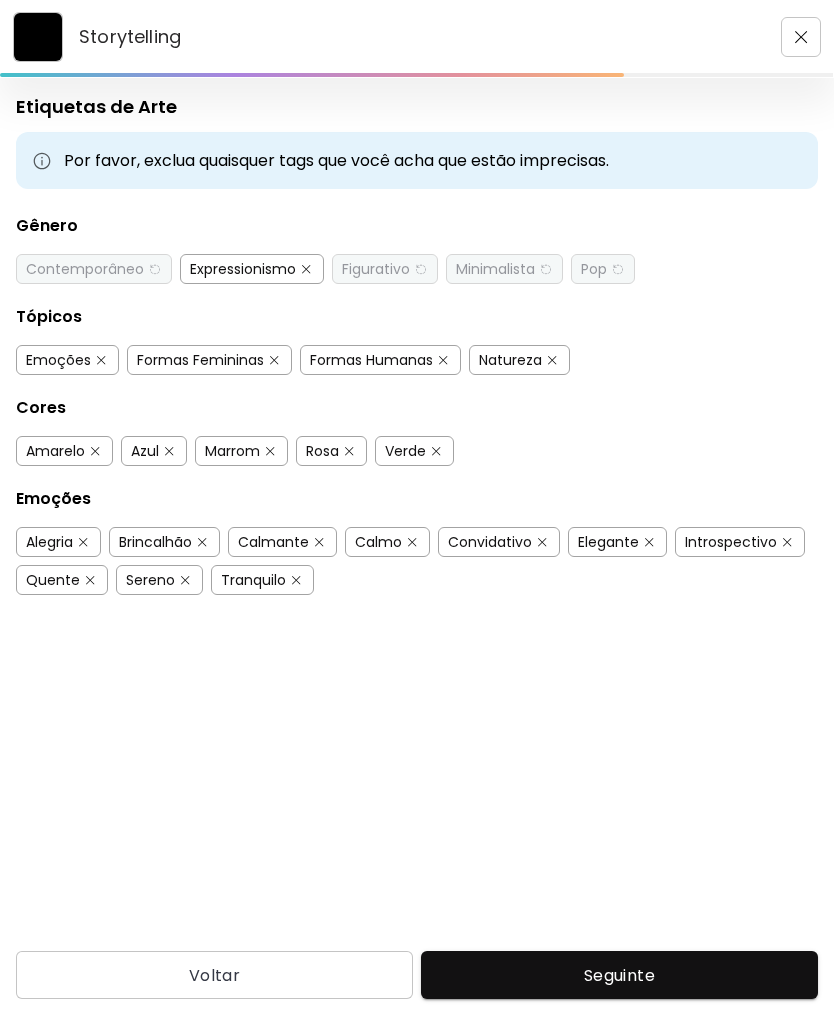 click on "Expressionismo" at bounding box center (252, 269) 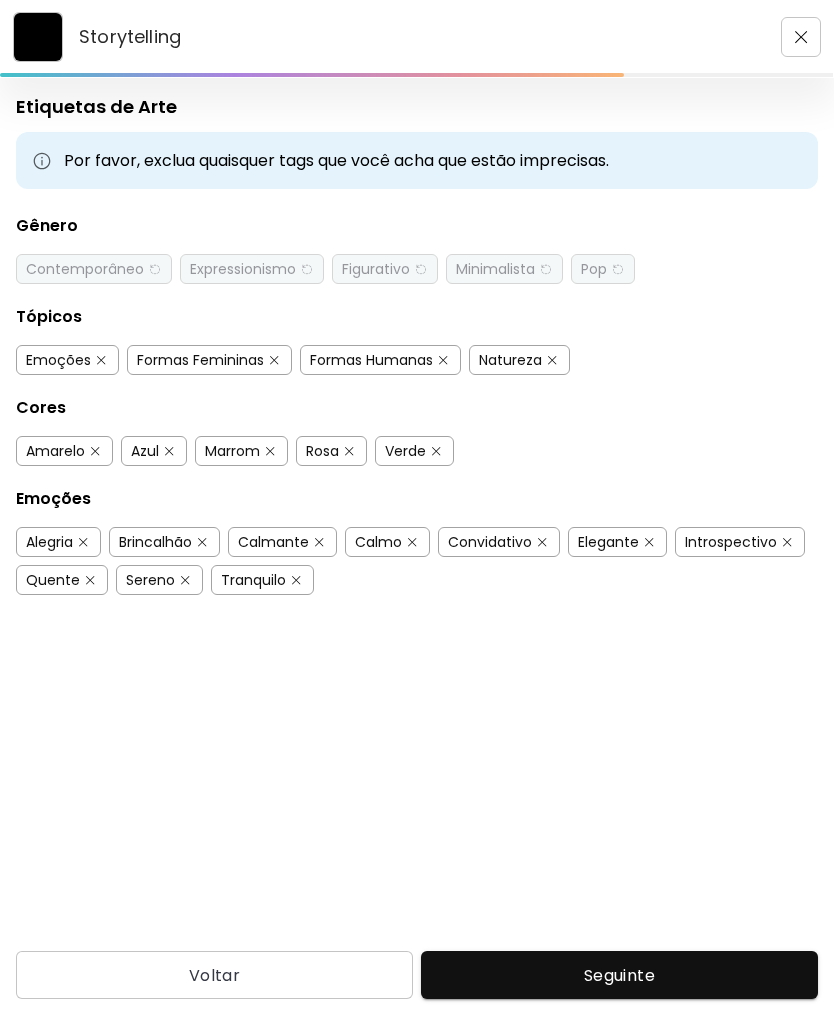 click on "Formas Femininas" at bounding box center (200, 360) 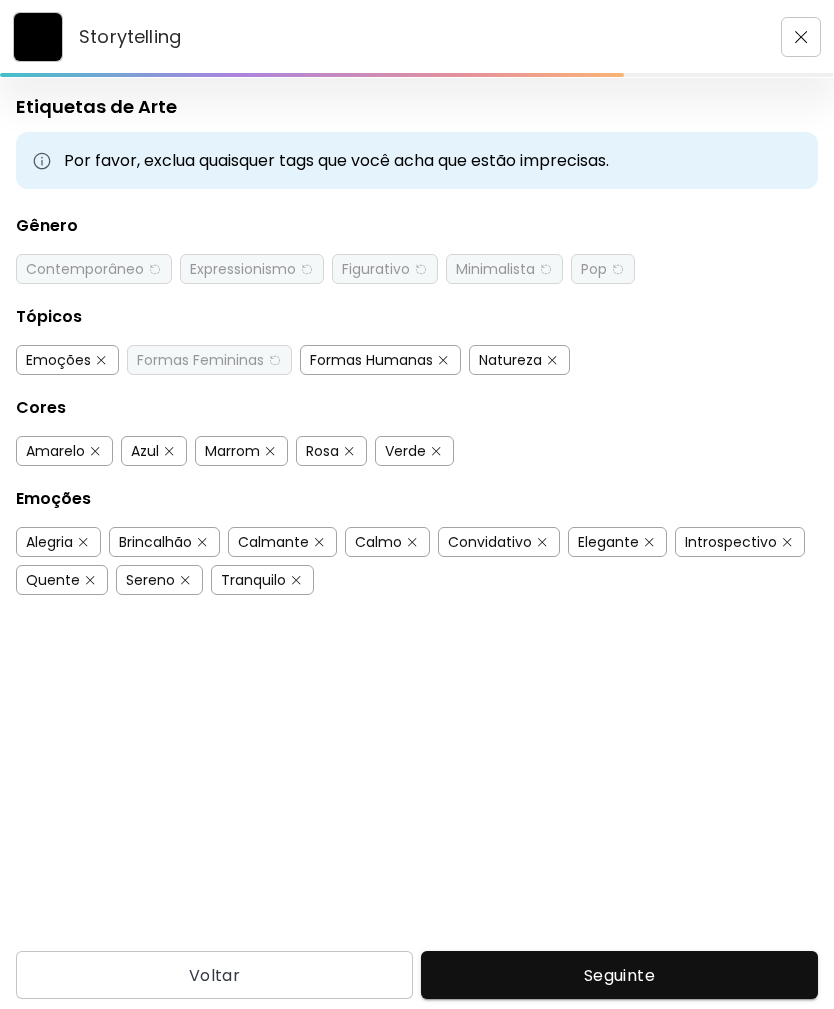 click on "Formas Humanas" at bounding box center (371, 360) 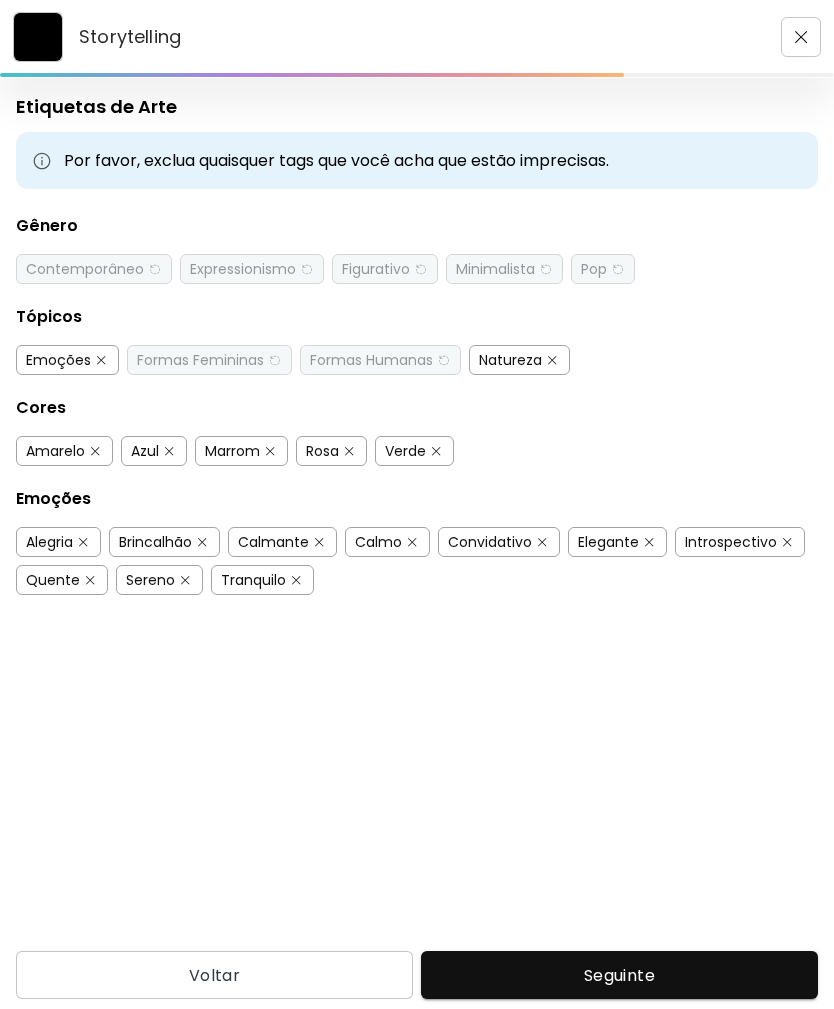 click on "Emoções" at bounding box center (58, 360) 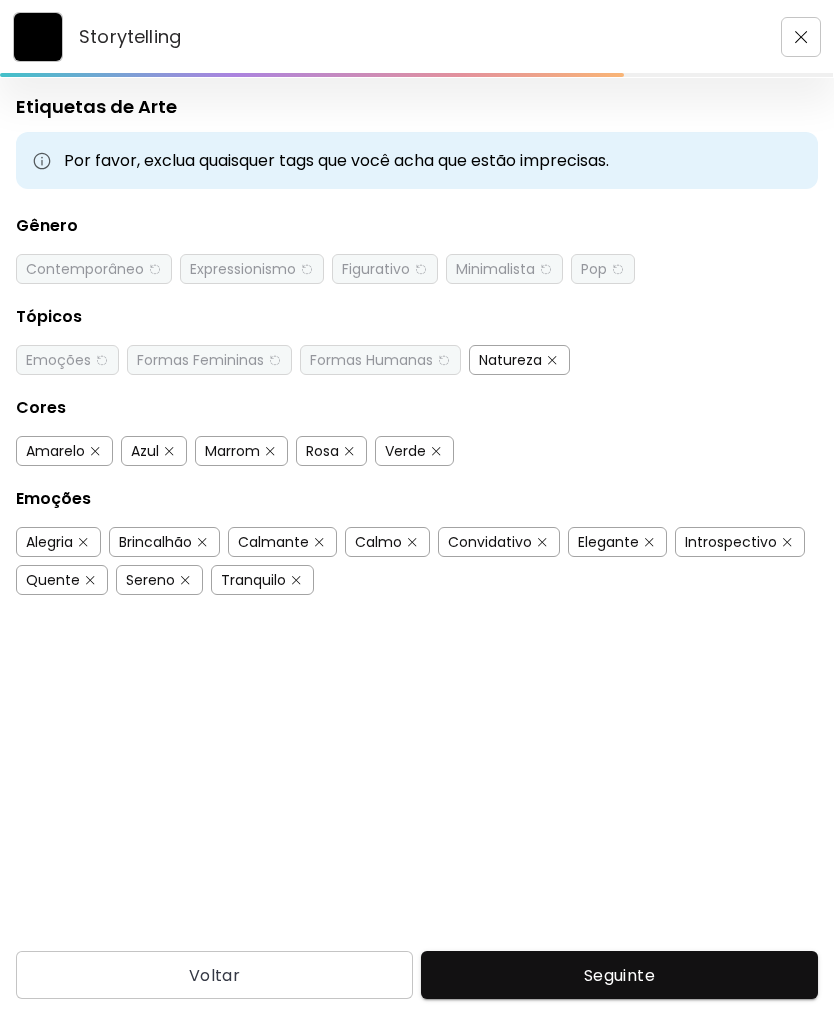 click at bounding box center [552, 360] 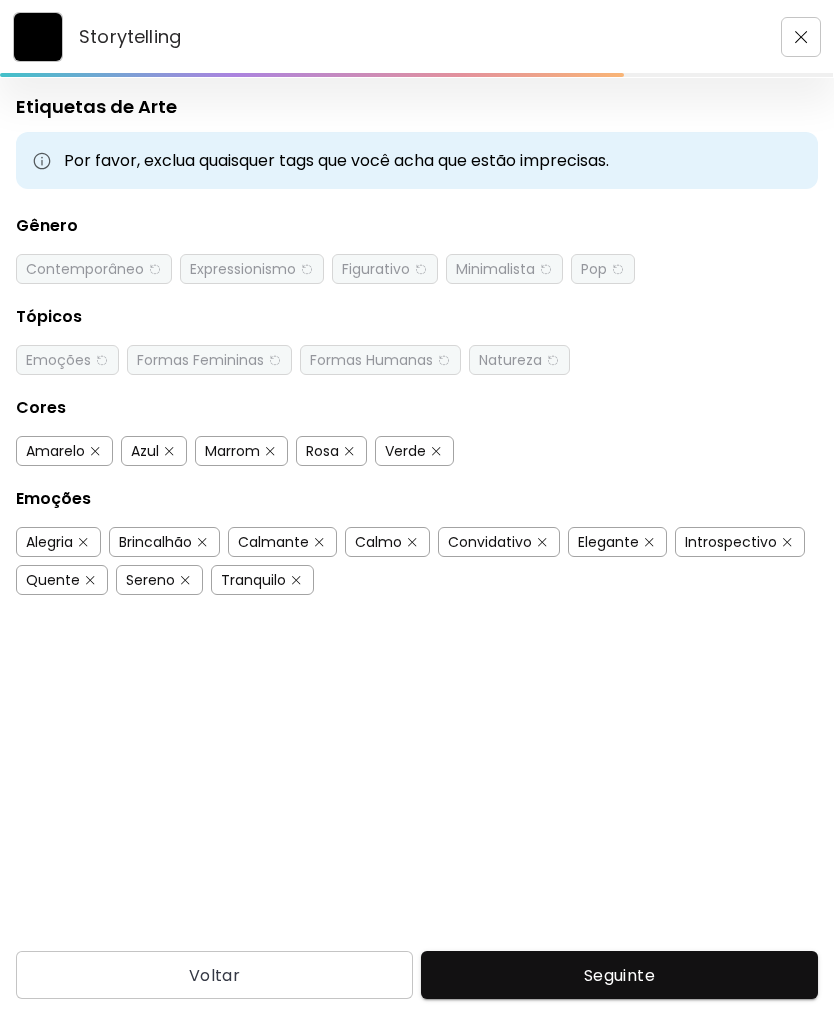 click on "Amarelo" at bounding box center [55, 451] 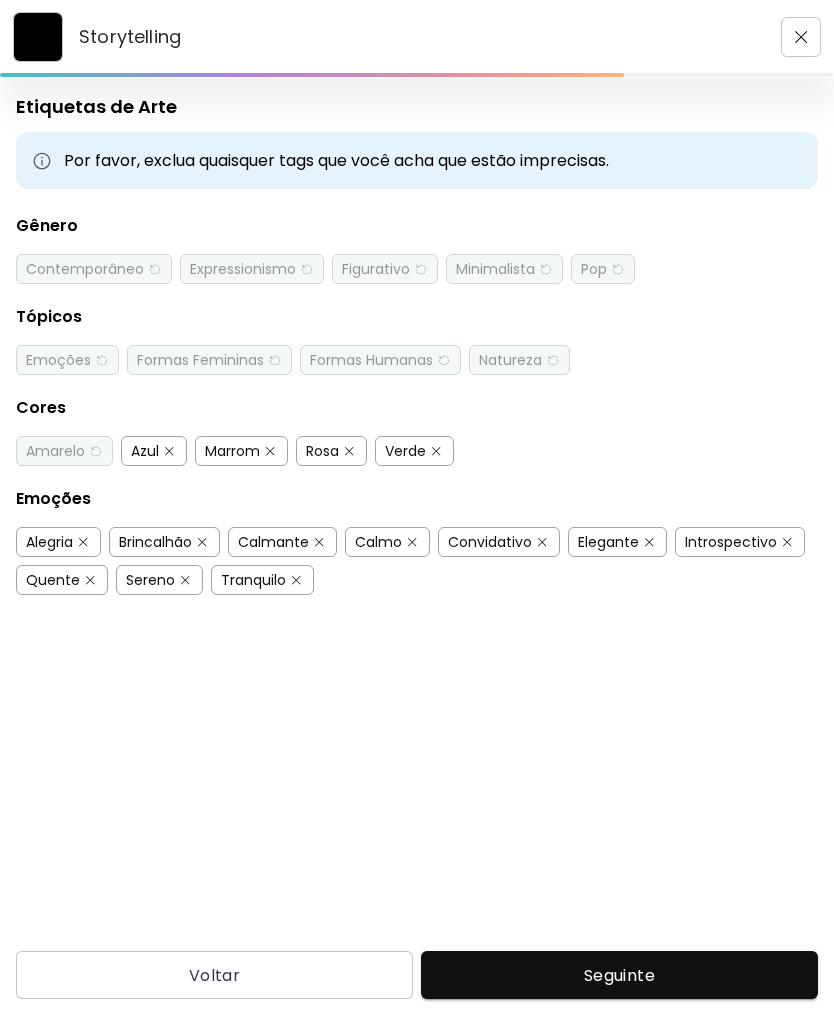 click on "Azul" at bounding box center (145, 451) 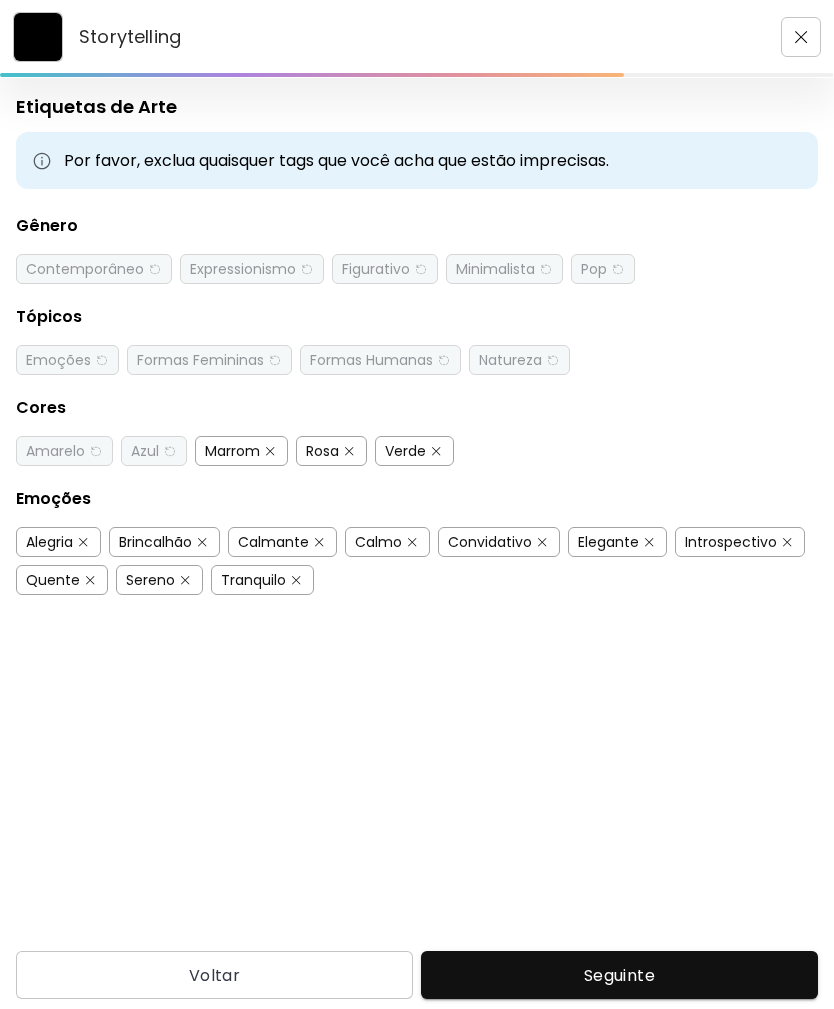 click on "Marrom" at bounding box center (232, 451) 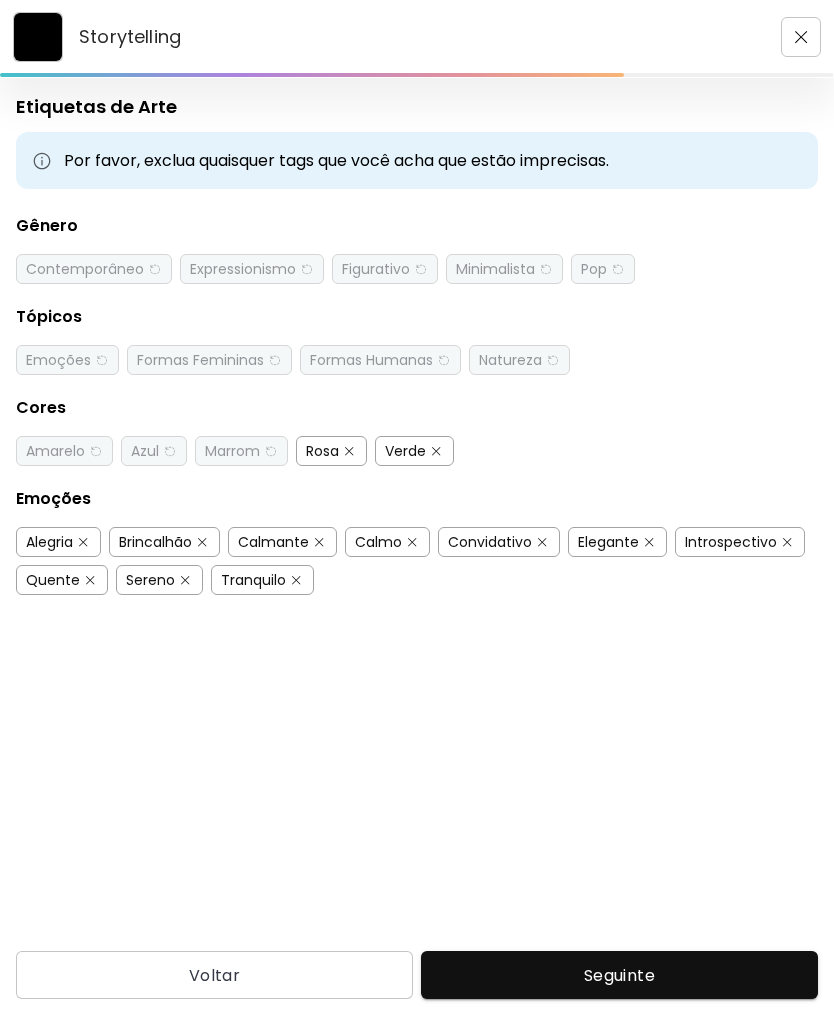 click on "Rosa" at bounding box center (322, 451) 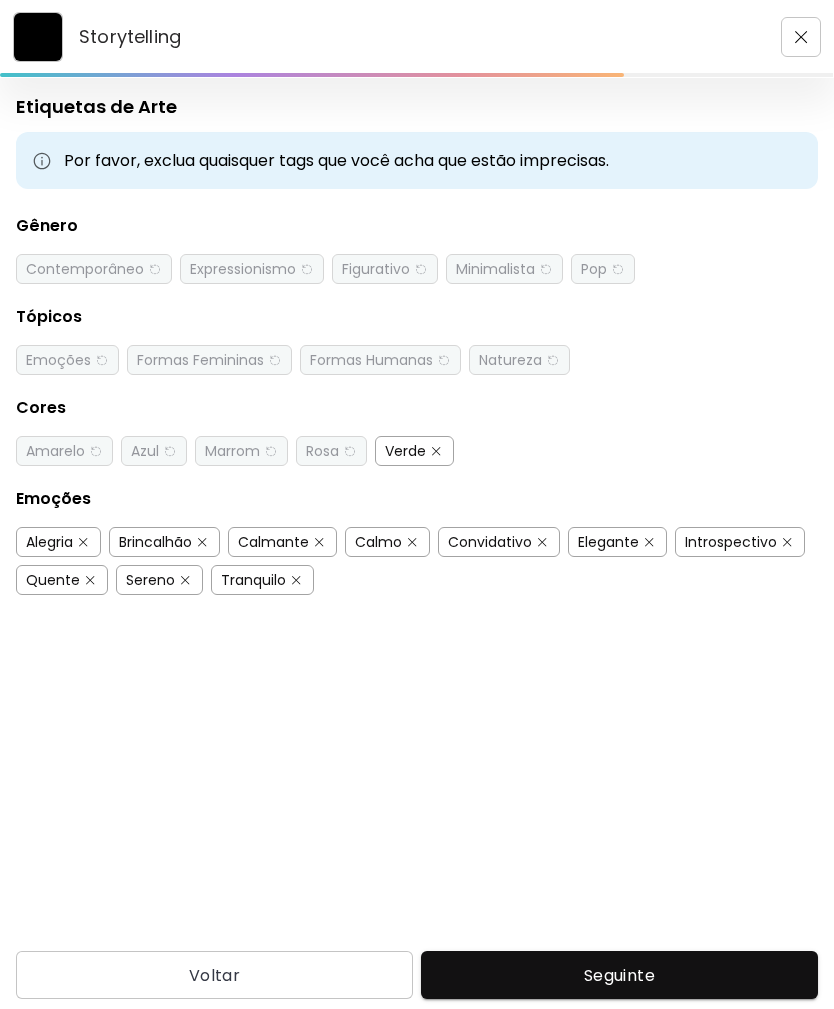 click on "Verde" at bounding box center [405, 451] 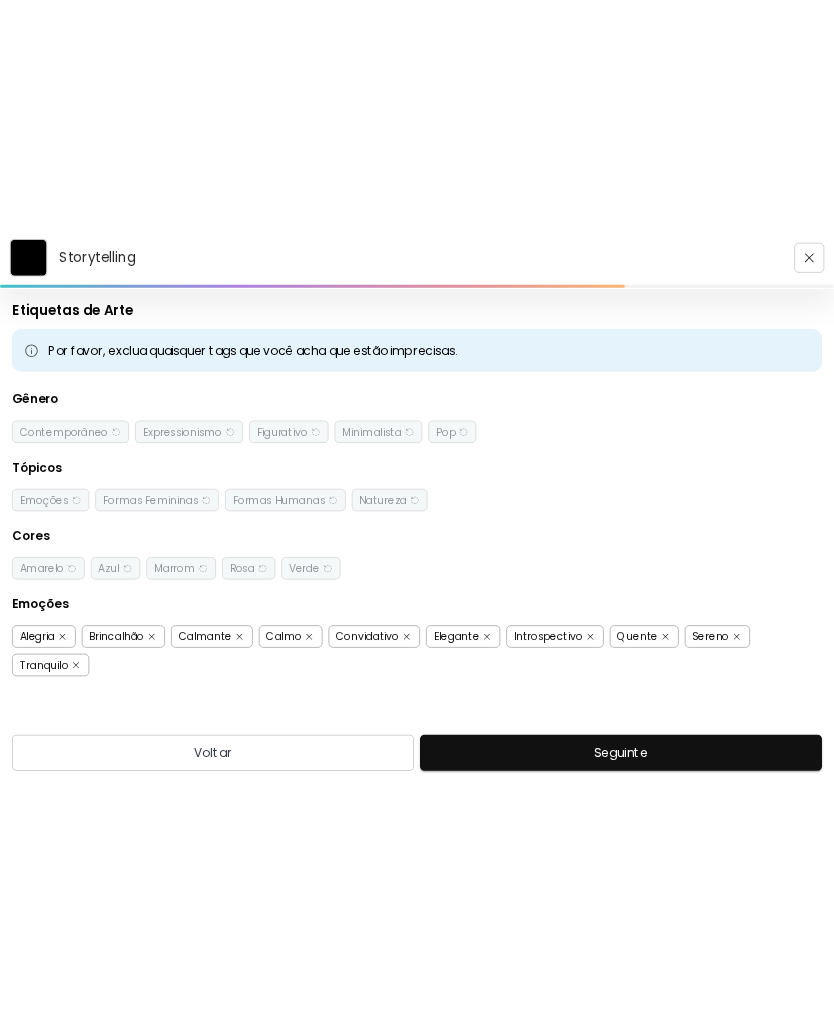 scroll, scrollTop: 0, scrollLeft: 0, axis: both 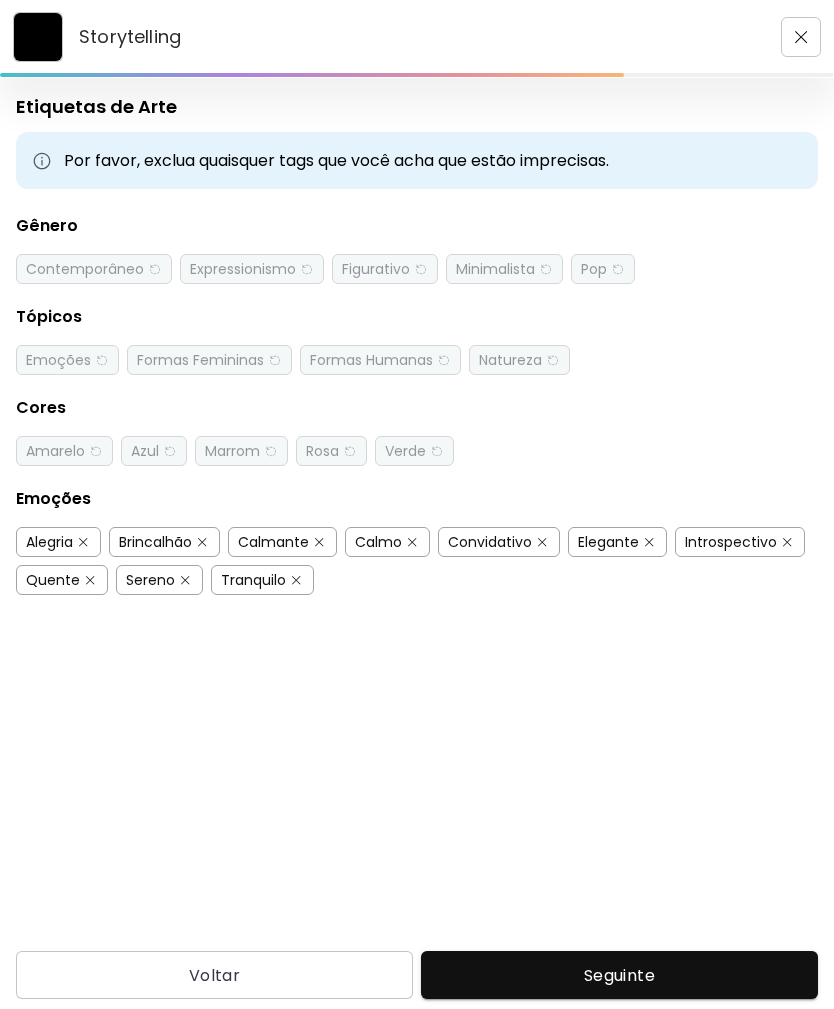 click on "Calmante" at bounding box center (273, 542) 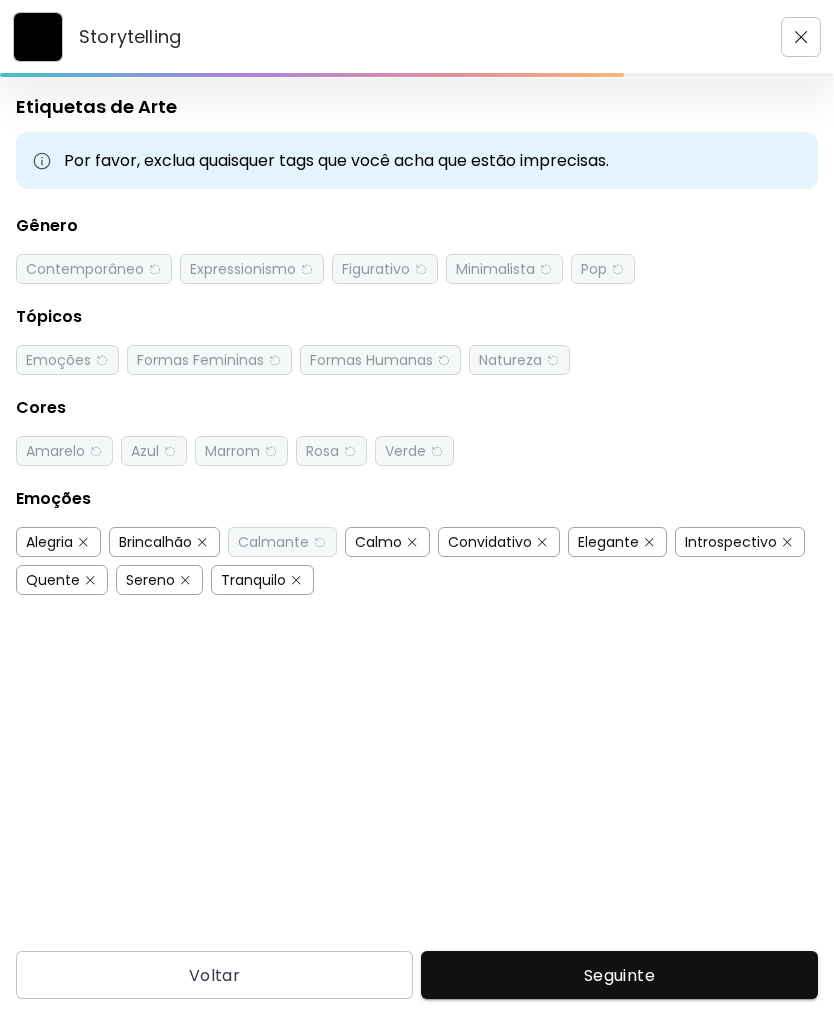 click on "Calmo" at bounding box center [378, 542] 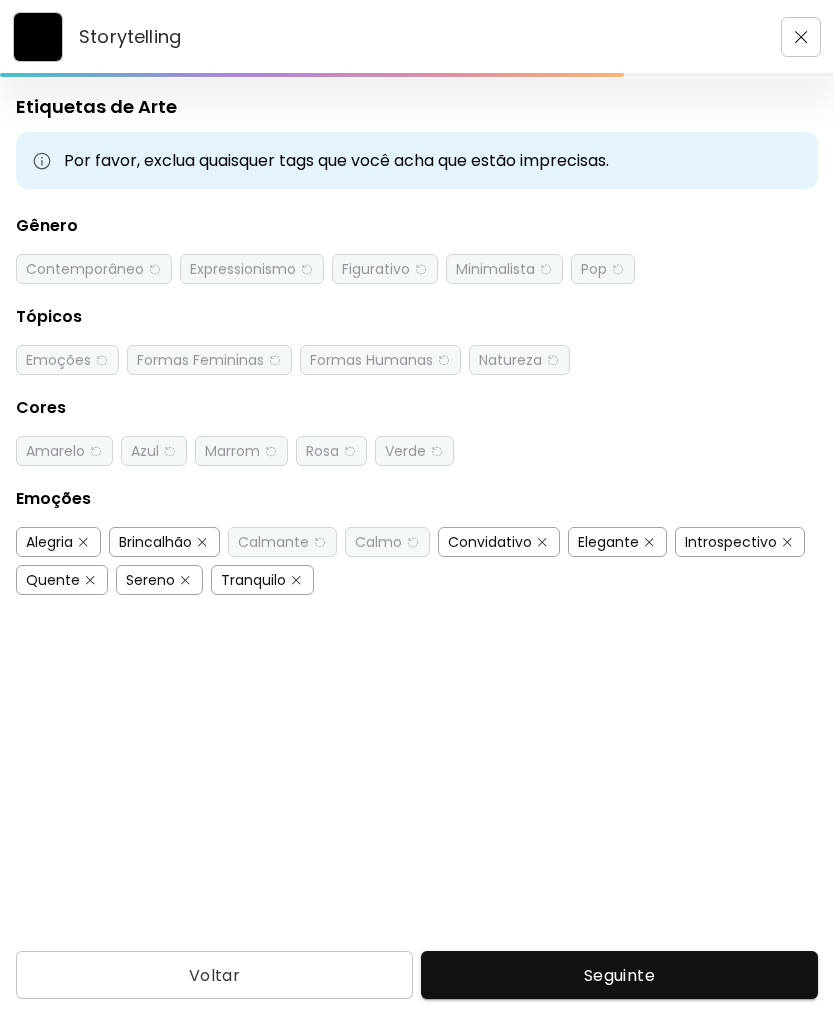 click on "Convidativo" at bounding box center (490, 542) 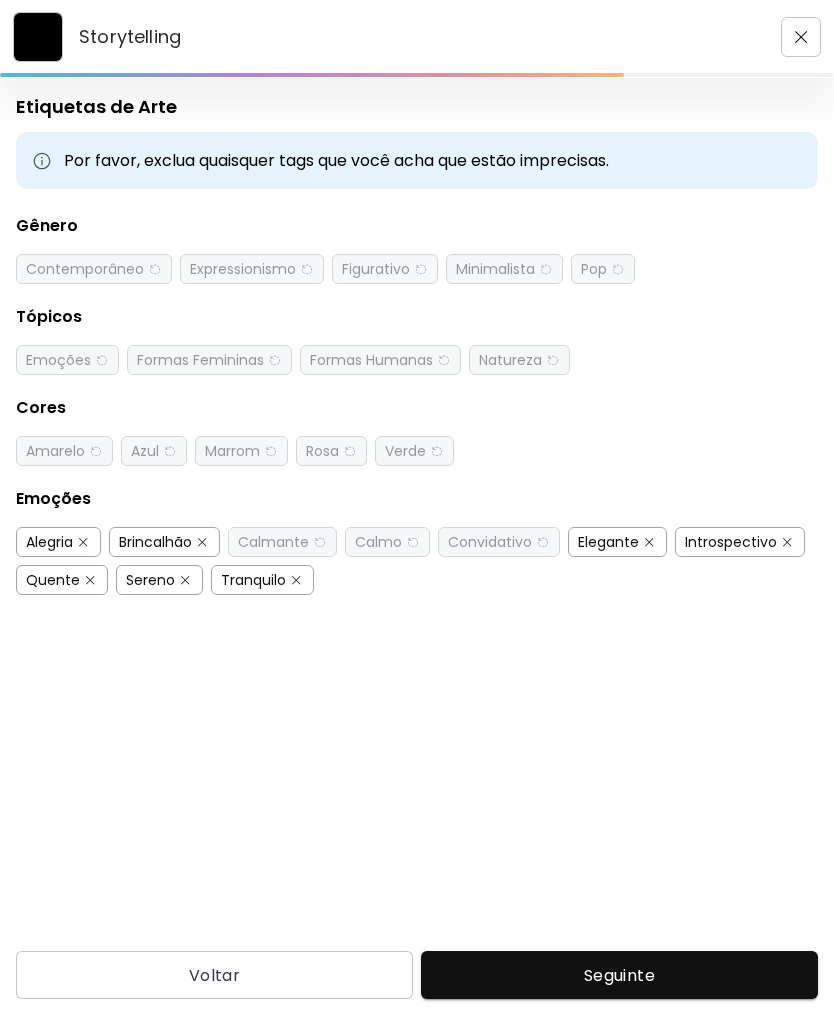 click on "Elegante" at bounding box center [608, 542] 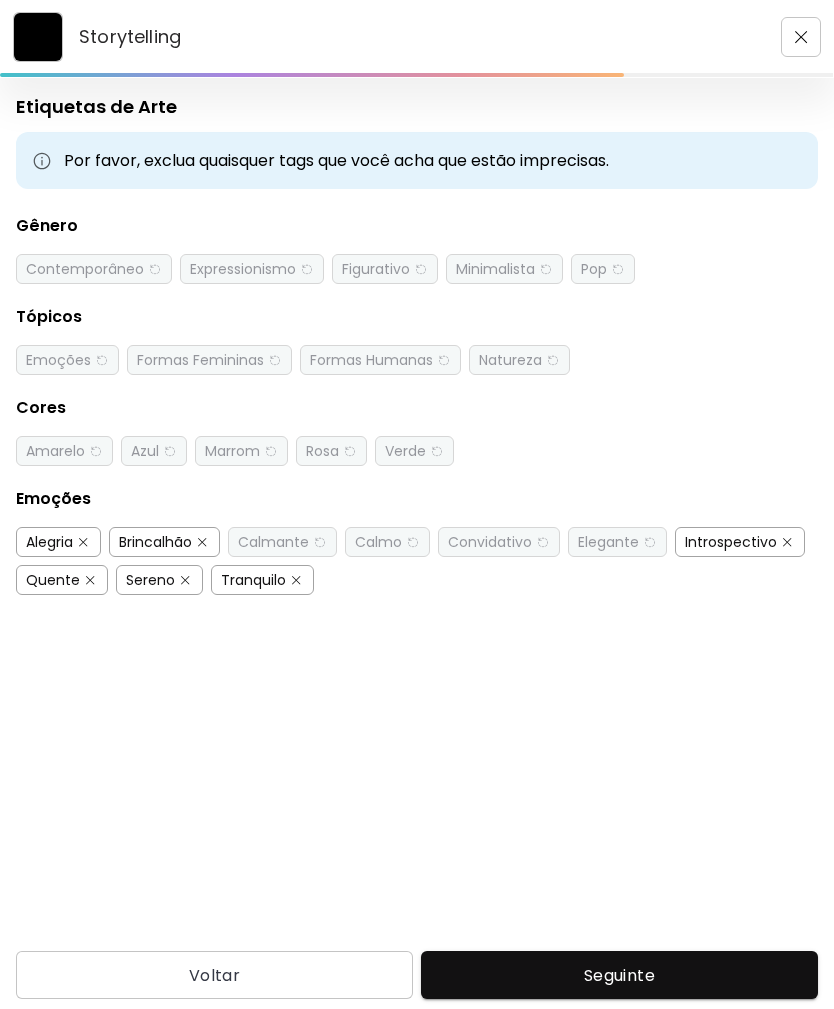 click on "Sereno" at bounding box center (150, 580) 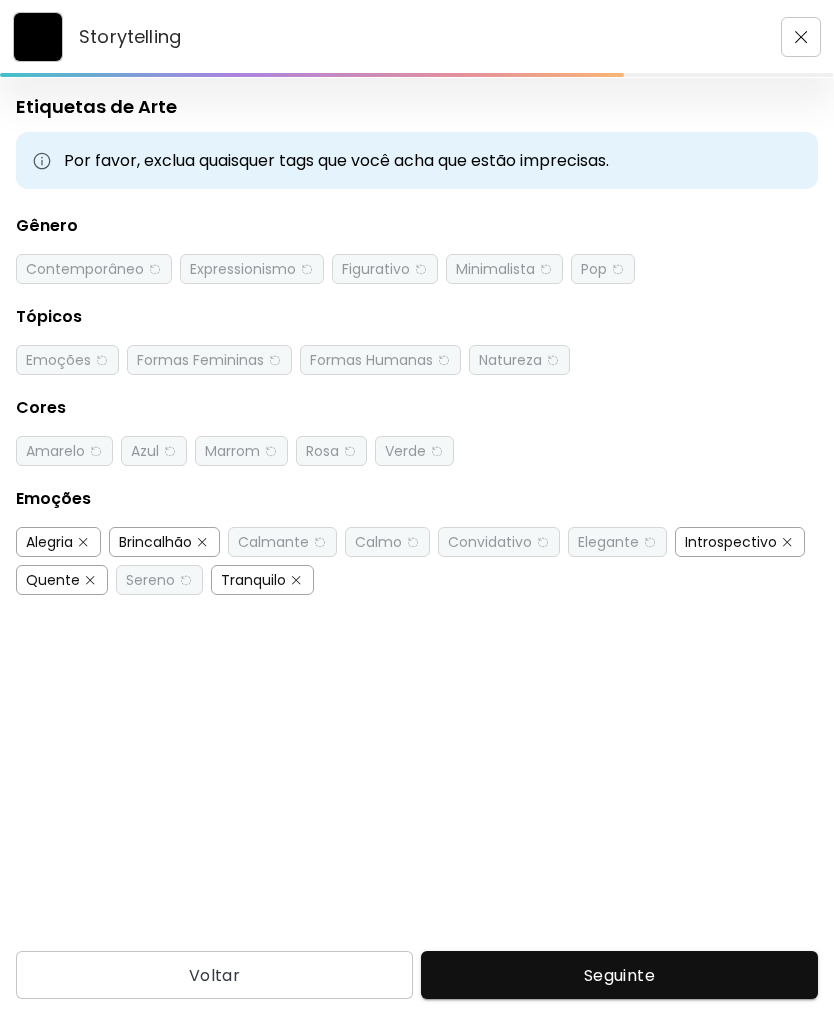 click on "Tranquilo" at bounding box center [253, 580] 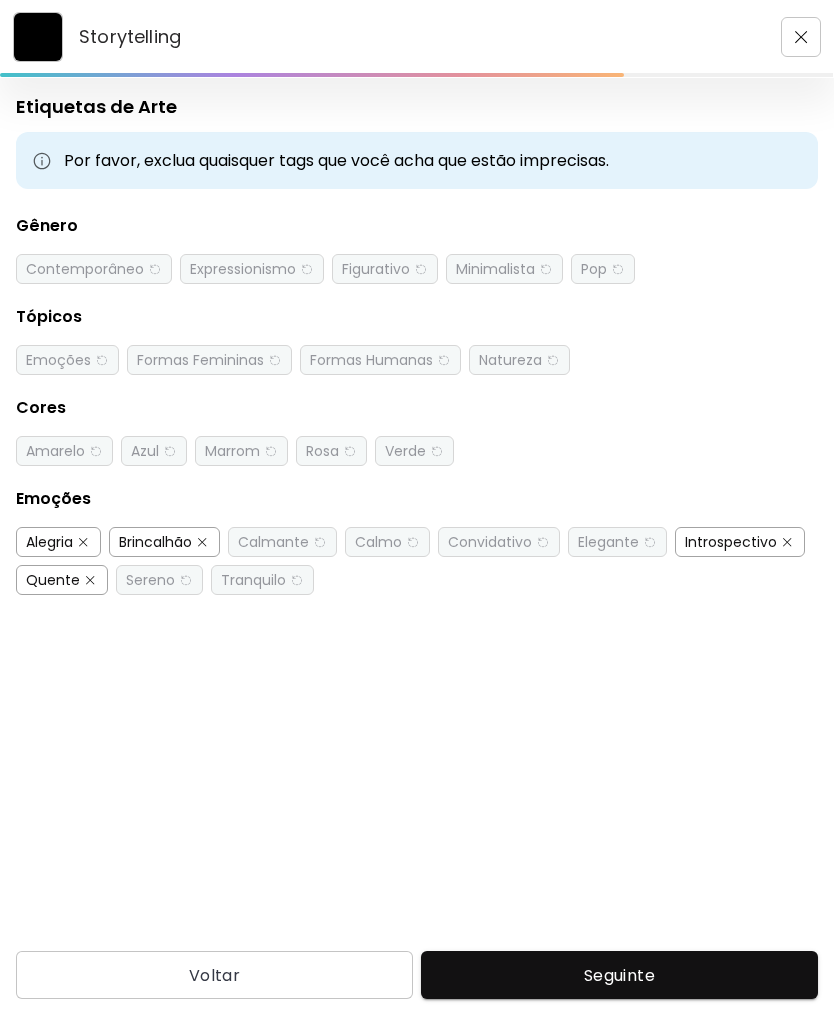 click at bounding box center (90, 580) 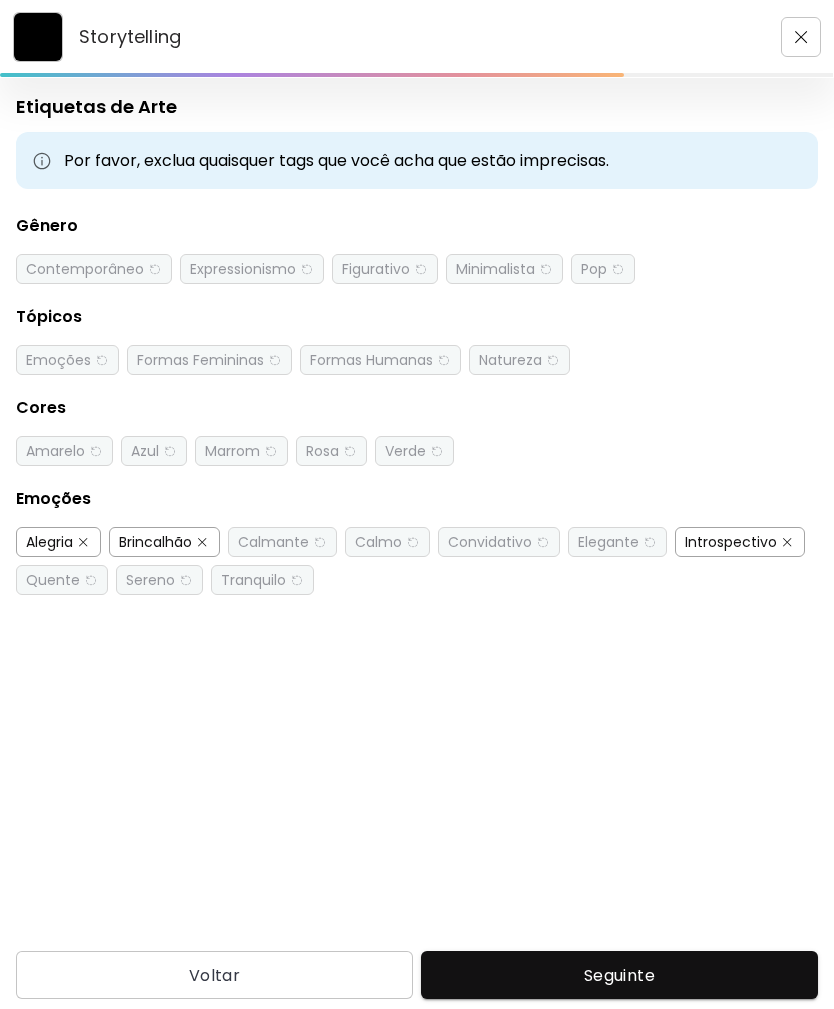 click on "Alegria" at bounding box center (58, 542) 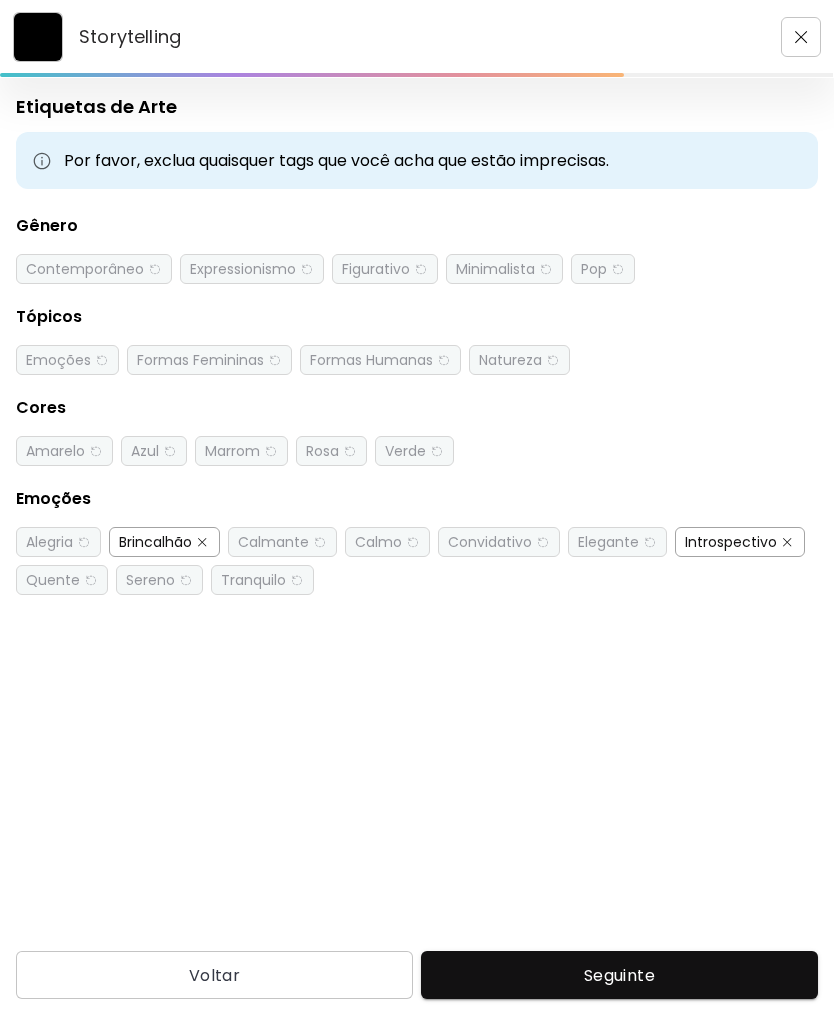 click on "Brincalhão" at bounding box center [164, 542] 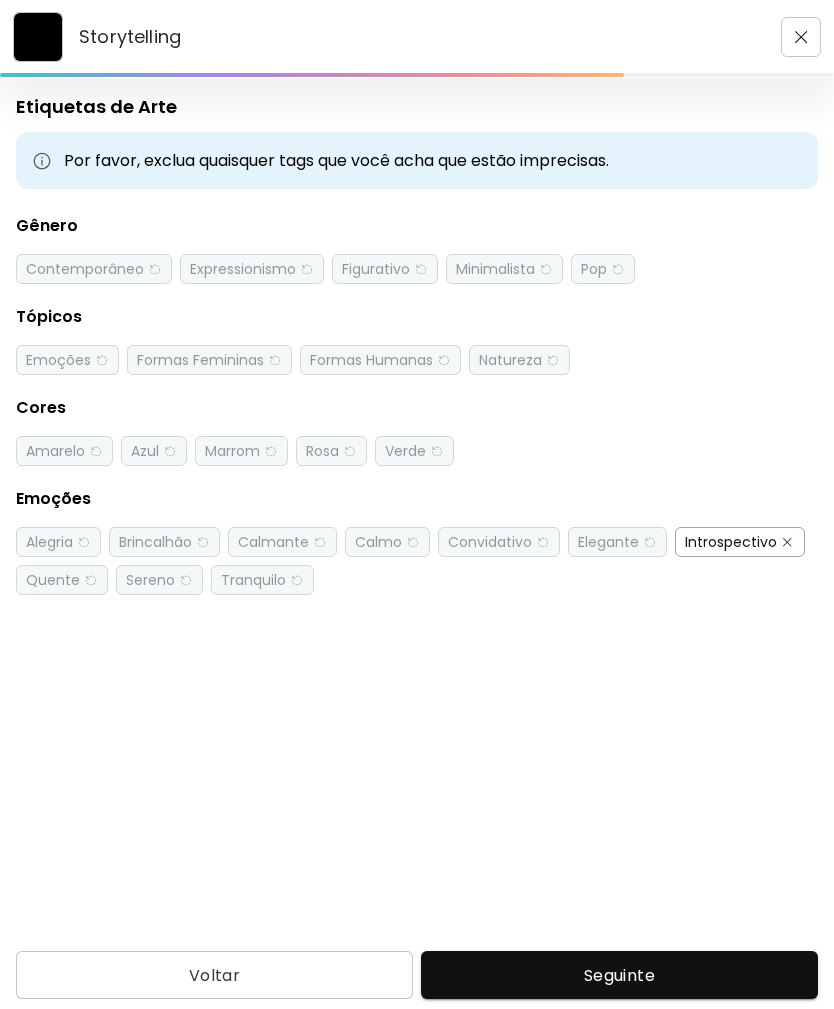 click at bounding box center (787, 542) 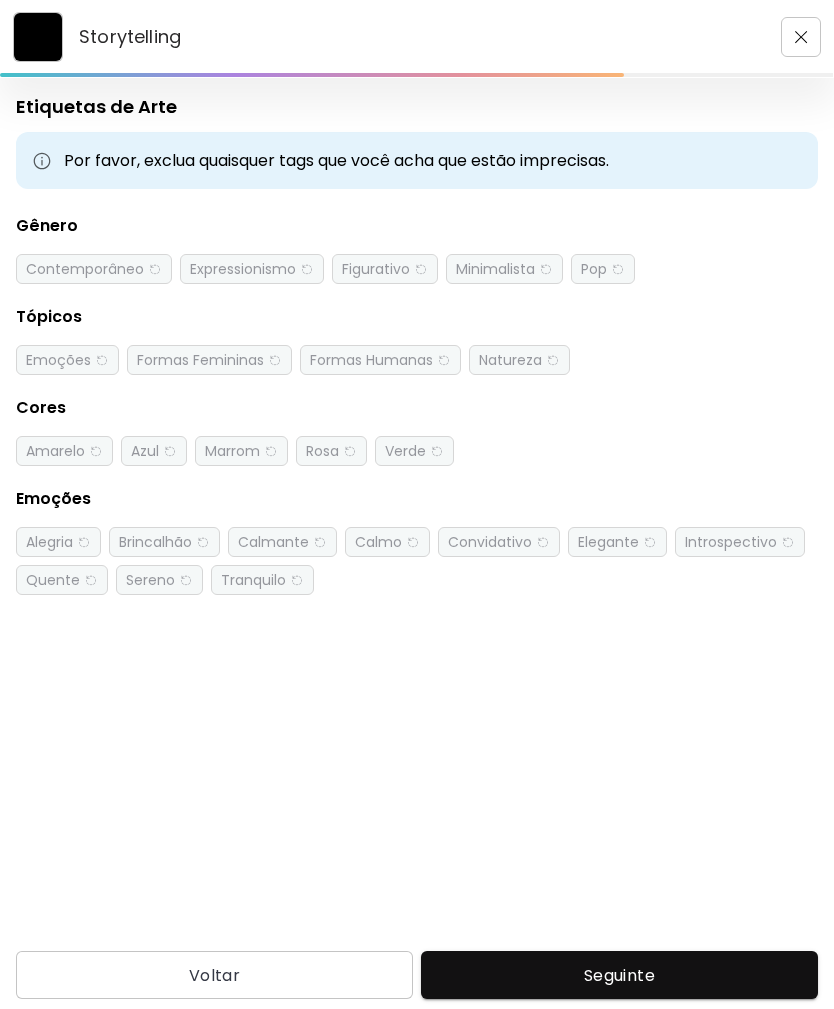 click on "Seguinte" at bounding box center (619, 975) 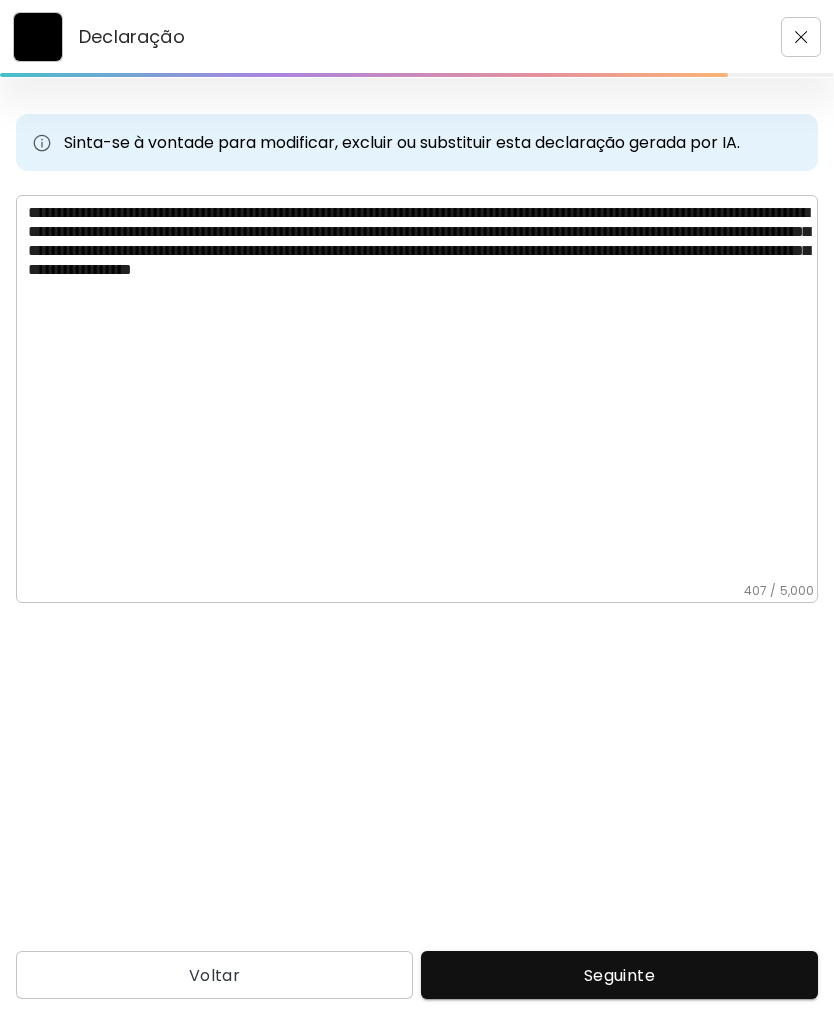 click on "**********" at bounding box center (423, 393) 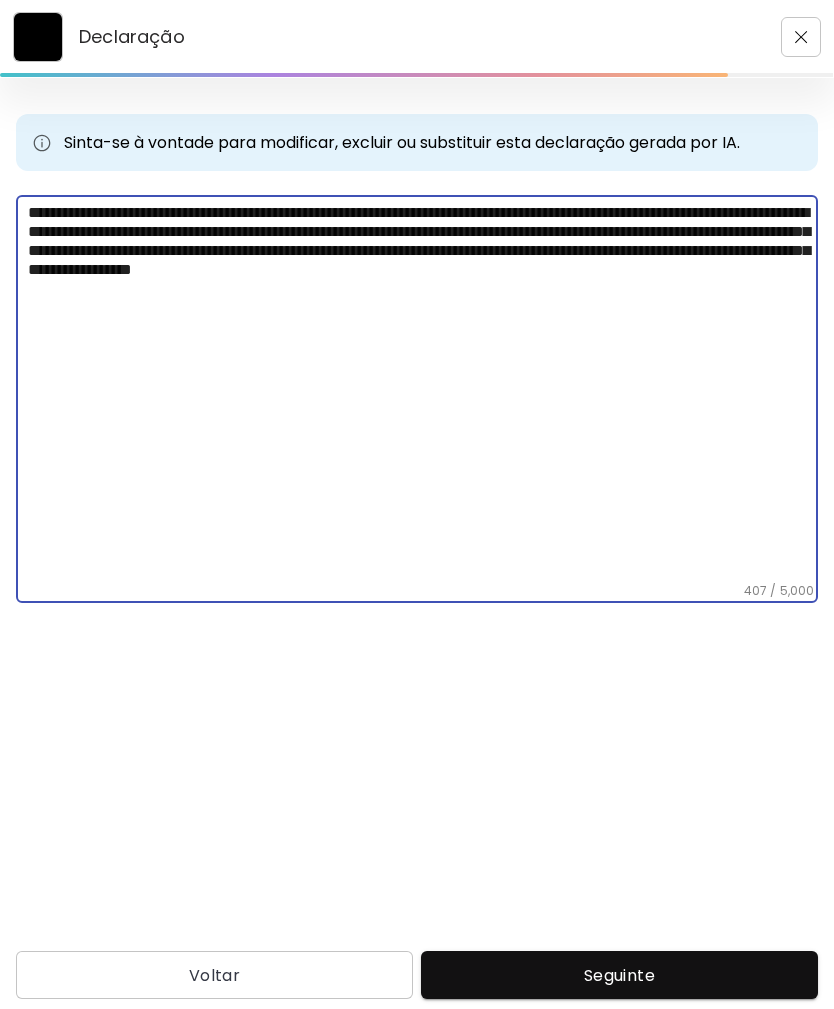 click on "**********" at bounding box center (423, 393) 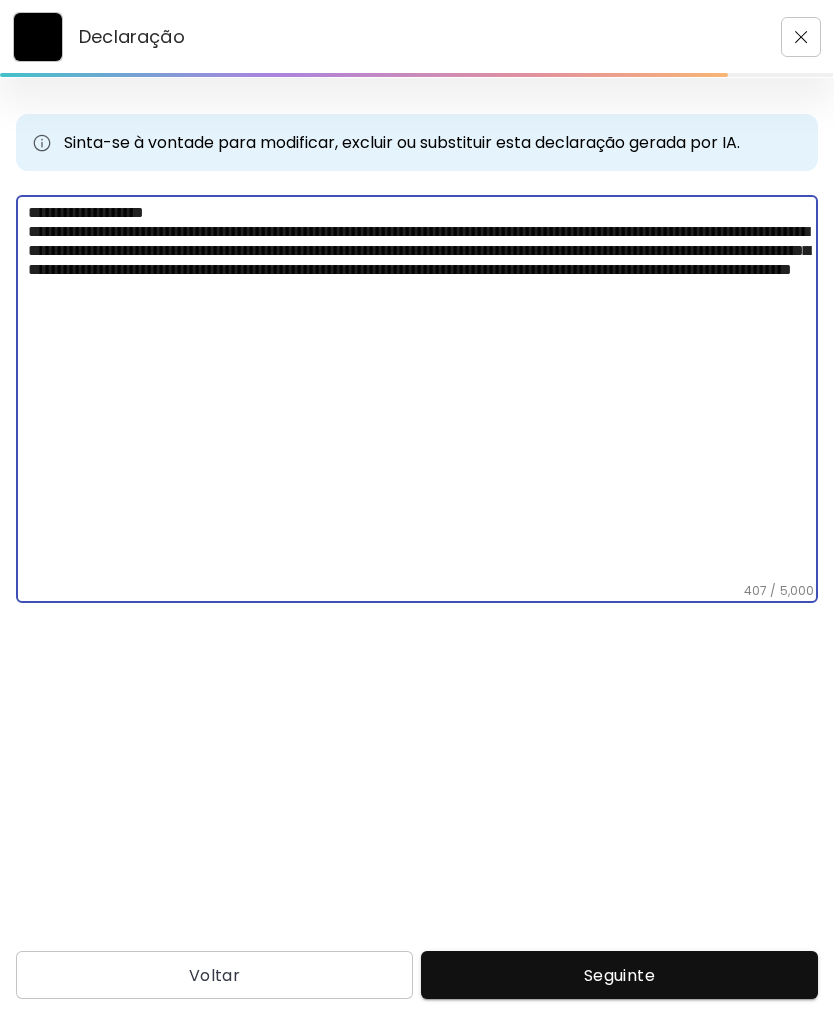 click on "**********" at bounding box center [423, 393] 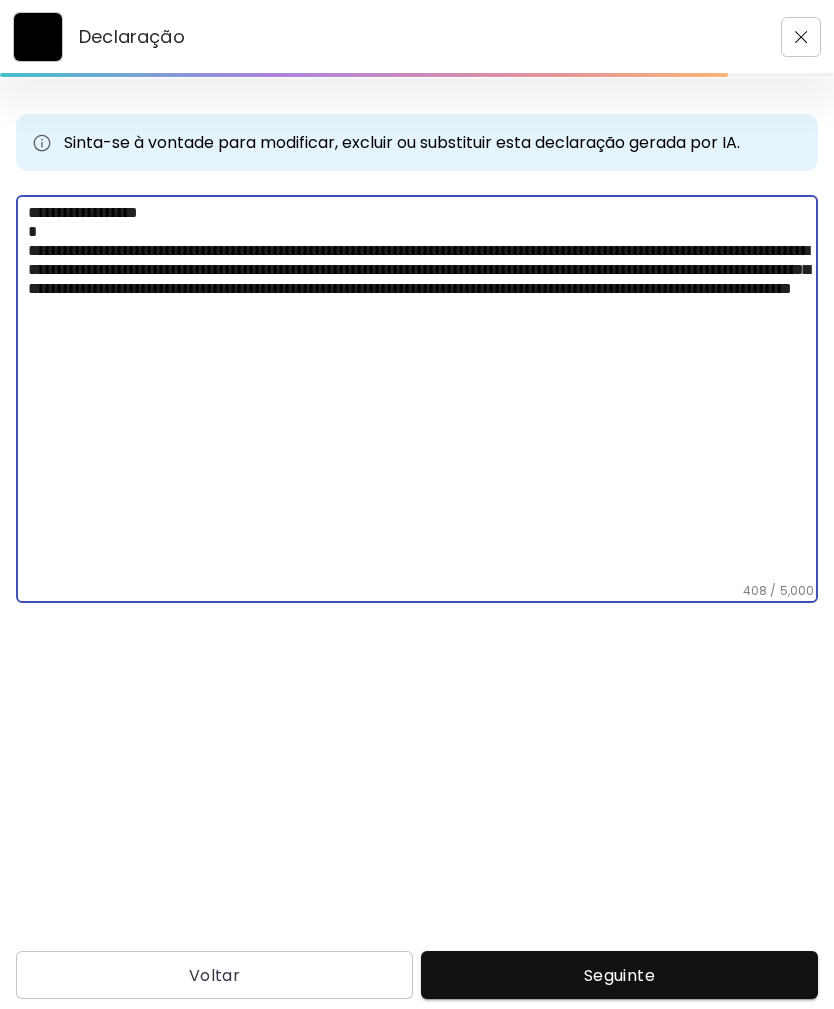 click on "**********" at bounding box center [423, 393] 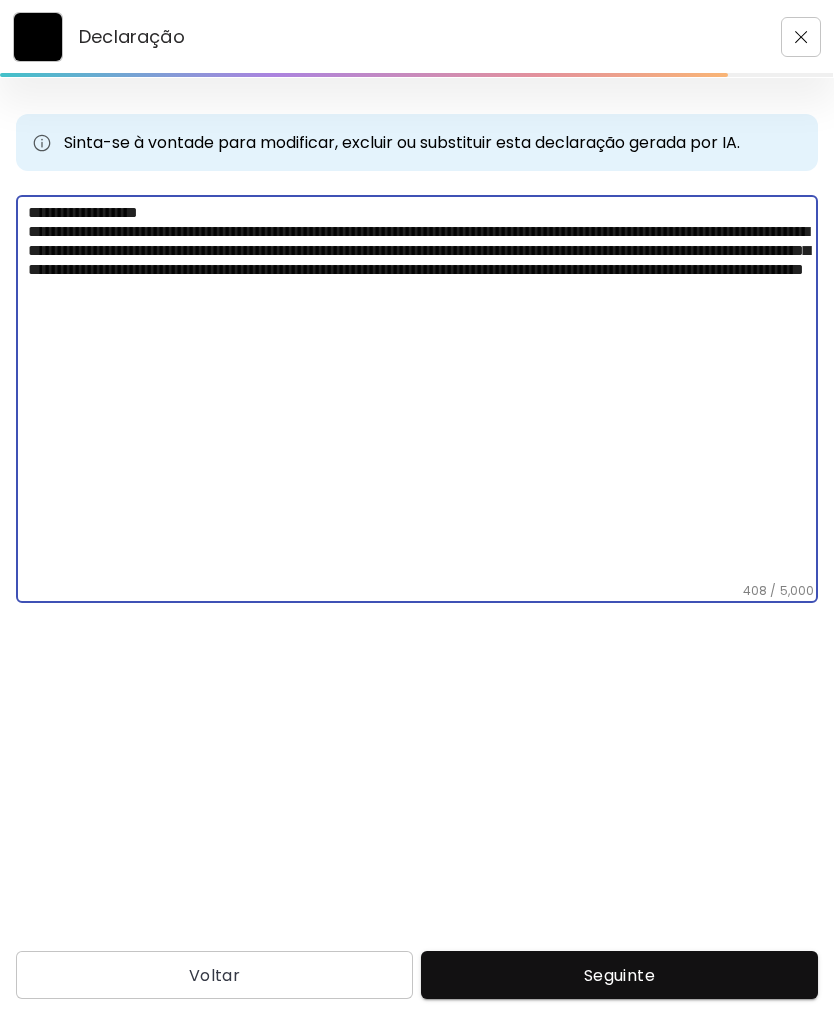scroll, scrollTop: 64, scrollLeft: 0, axis: vertical 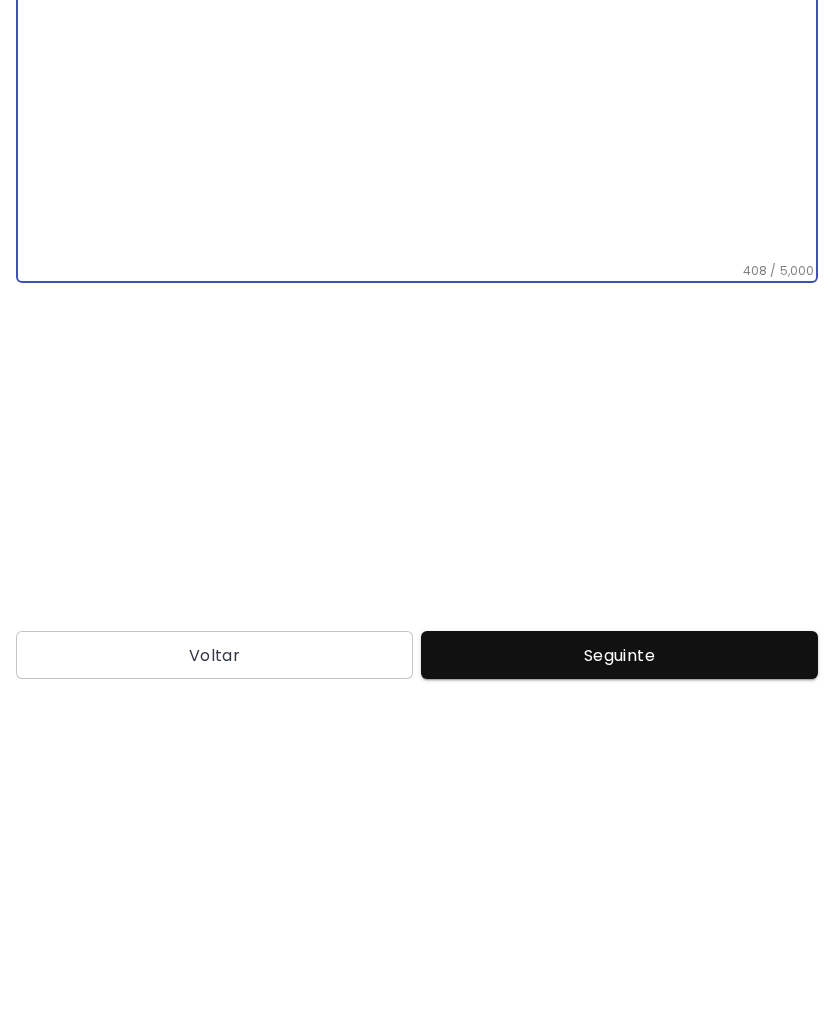type on "**********" 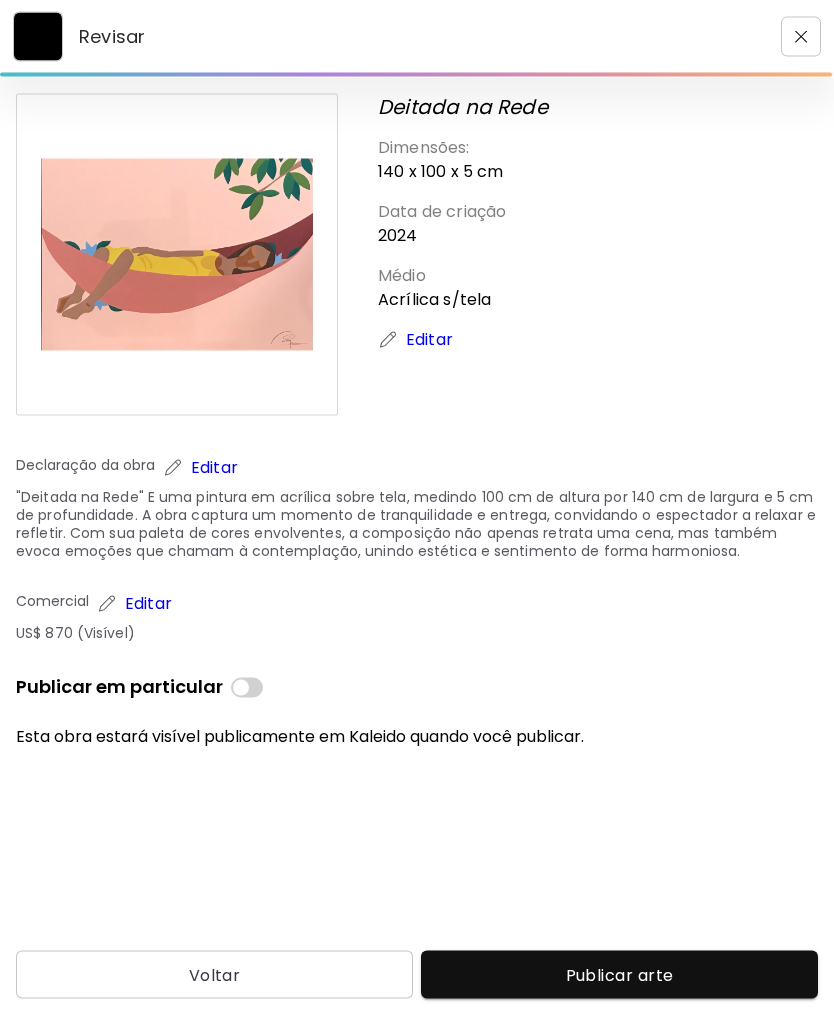 scroll, scrollTop: 0, scrollLeft: 0, axis: both 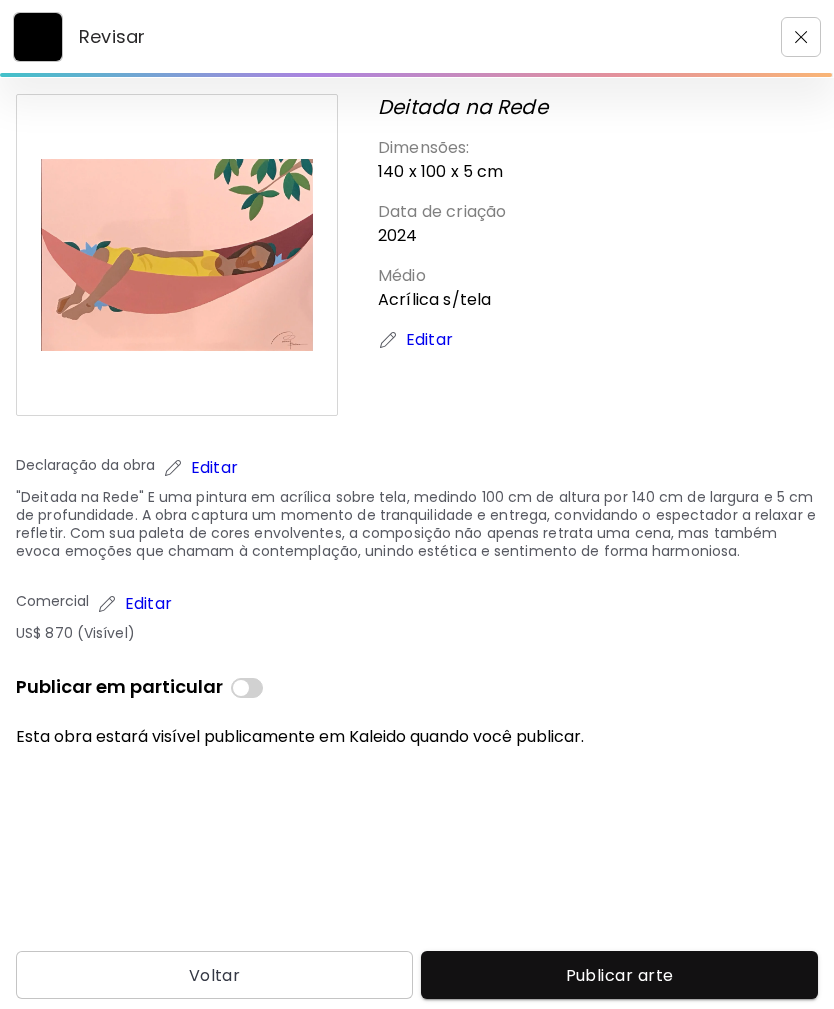 click on "Publicar arte" at bounding box center (619, 975) 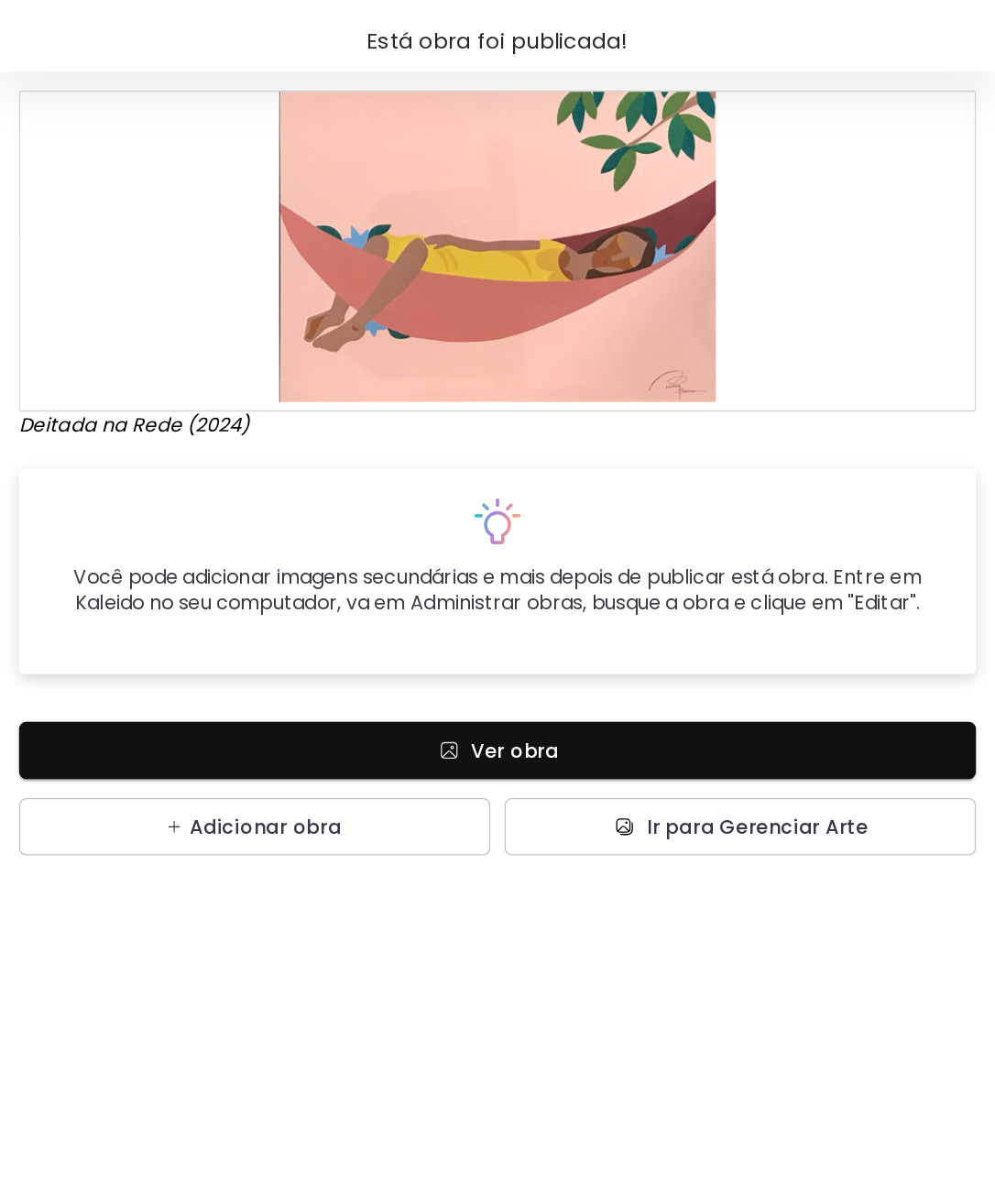 scroll, scrollTop: 0, scrollLeft: 0, axis: both 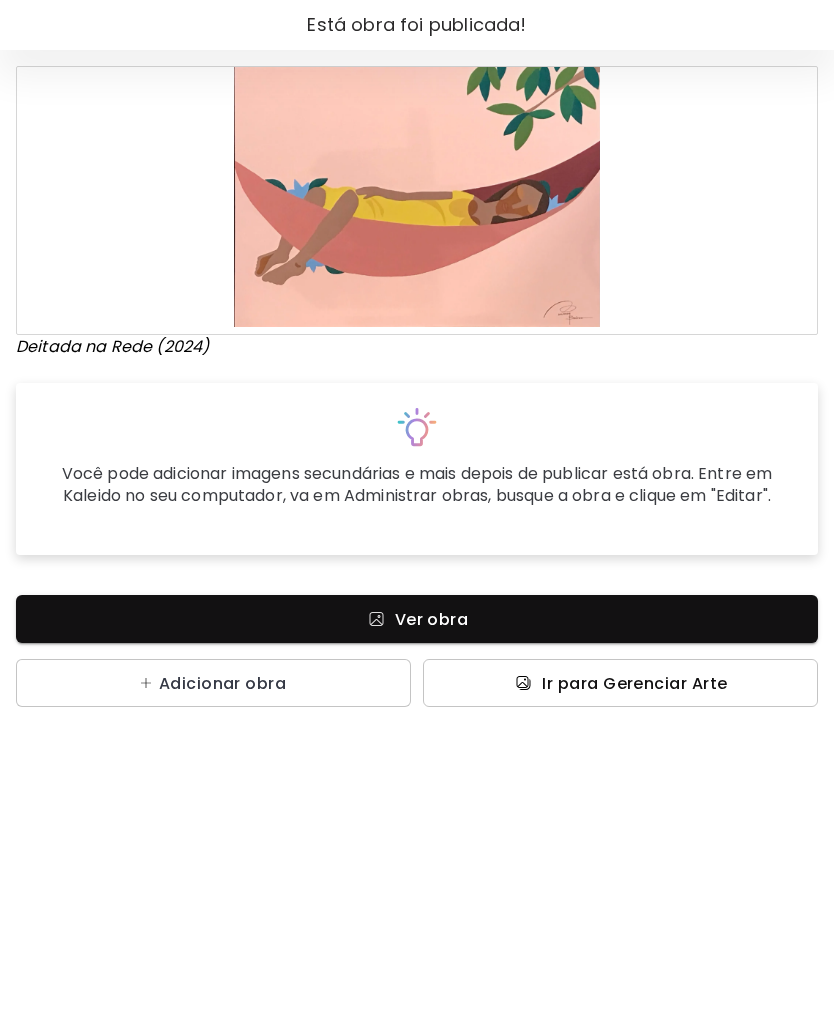 click on "Ir para Gerenciar Arte" at bounding box center (634, 683) 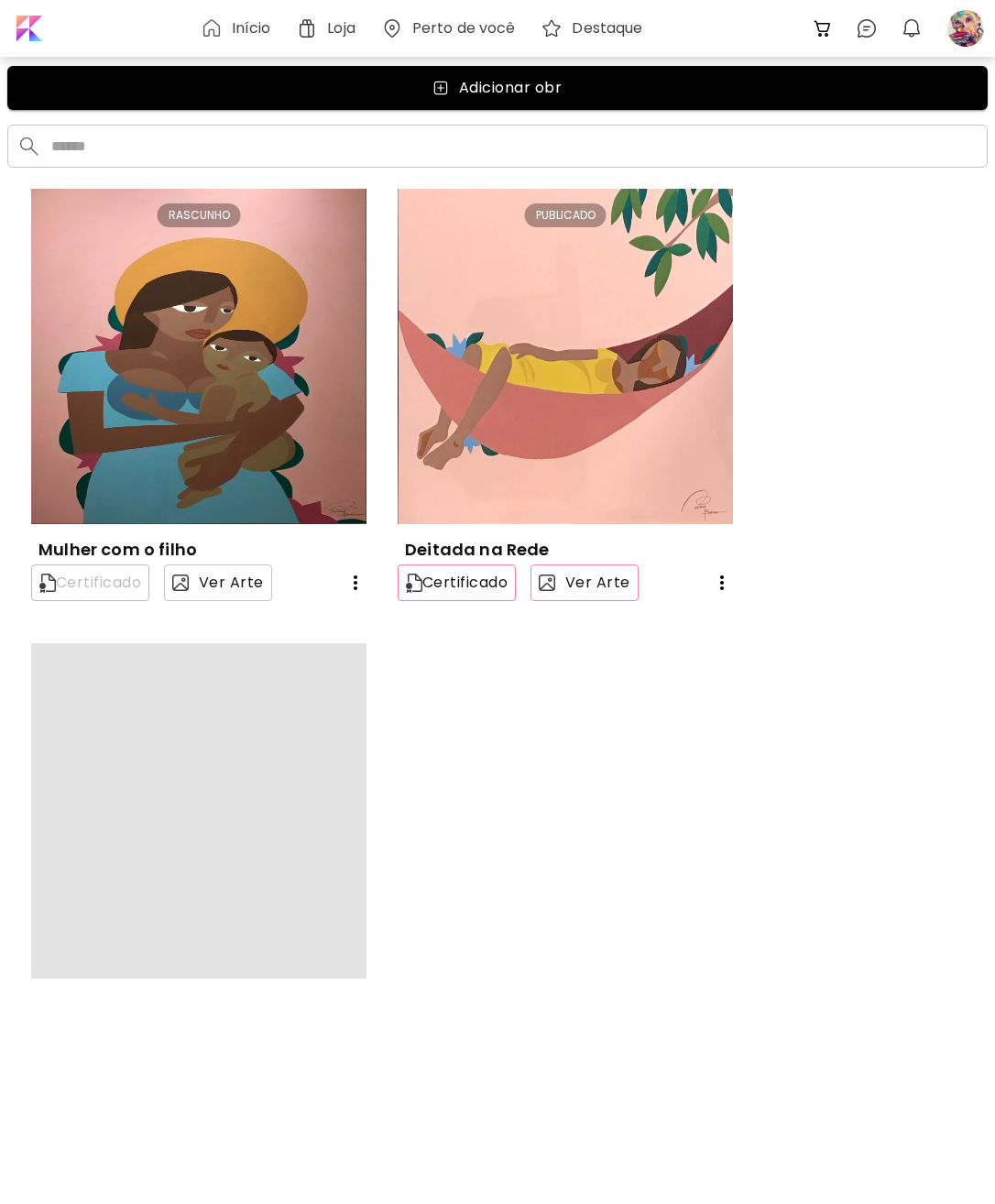 click on "Ver Arte" at bounding box center [218, 583] 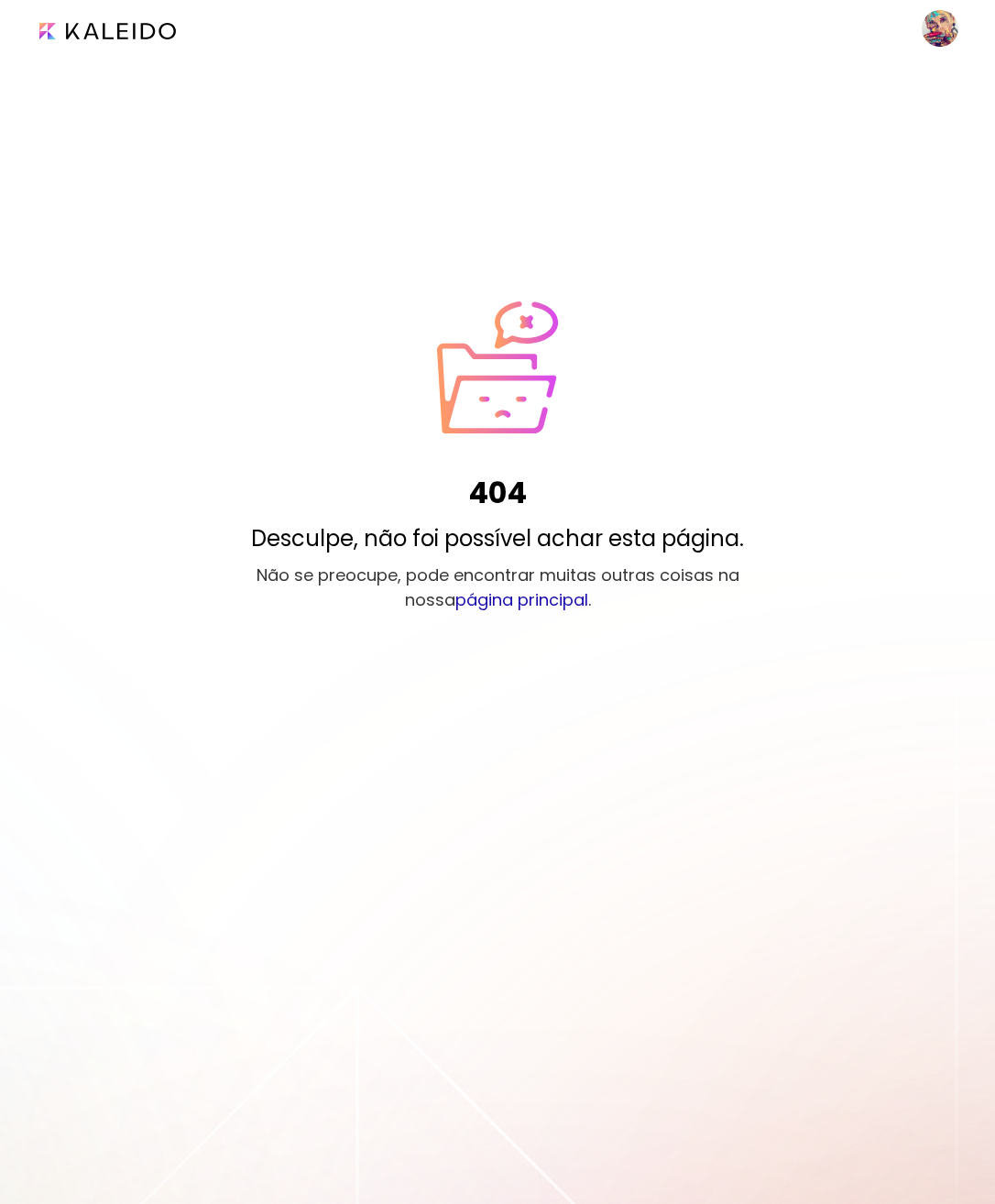 click 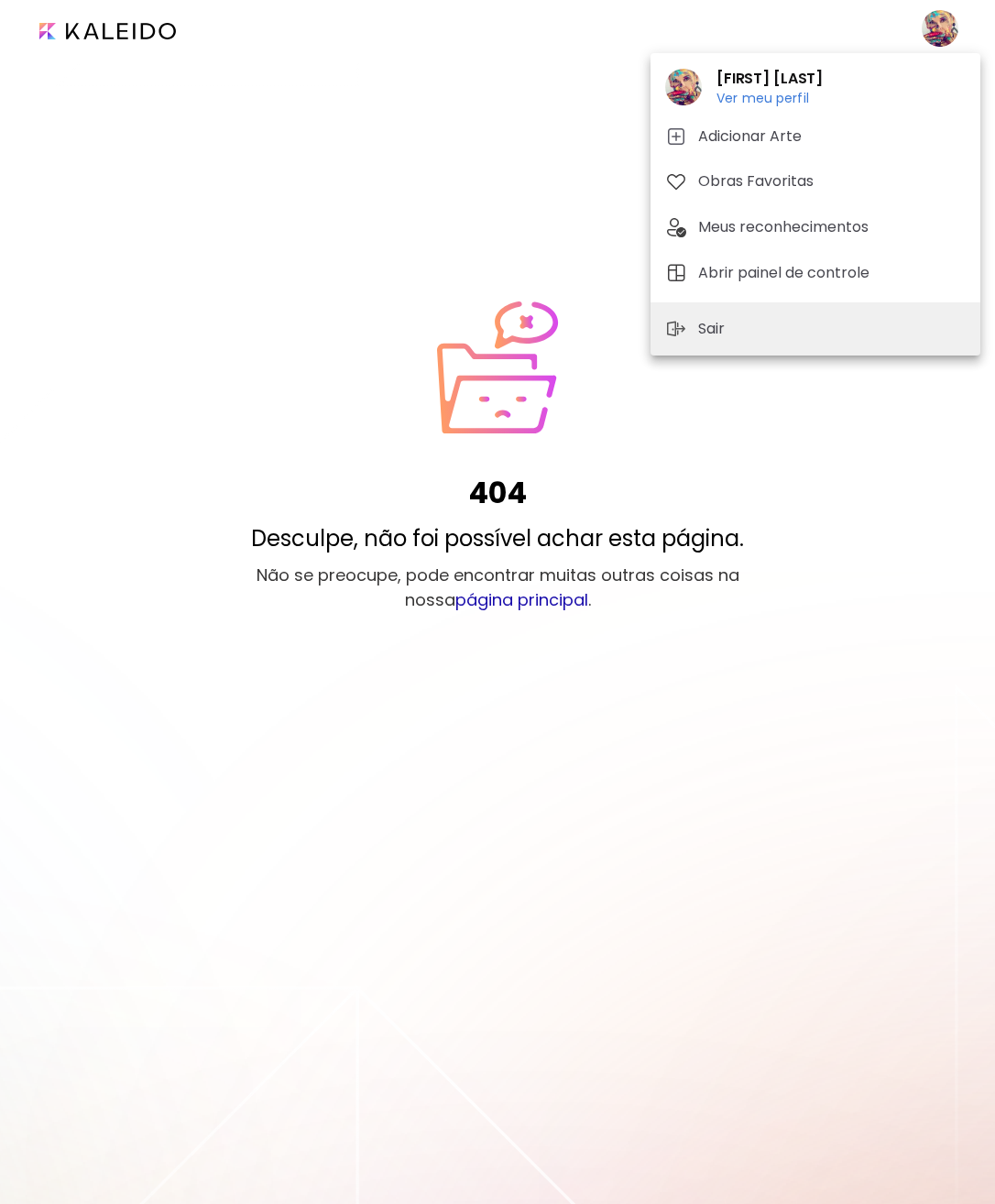 click on "Obras Favoritas" at bounding box center (815, 181) 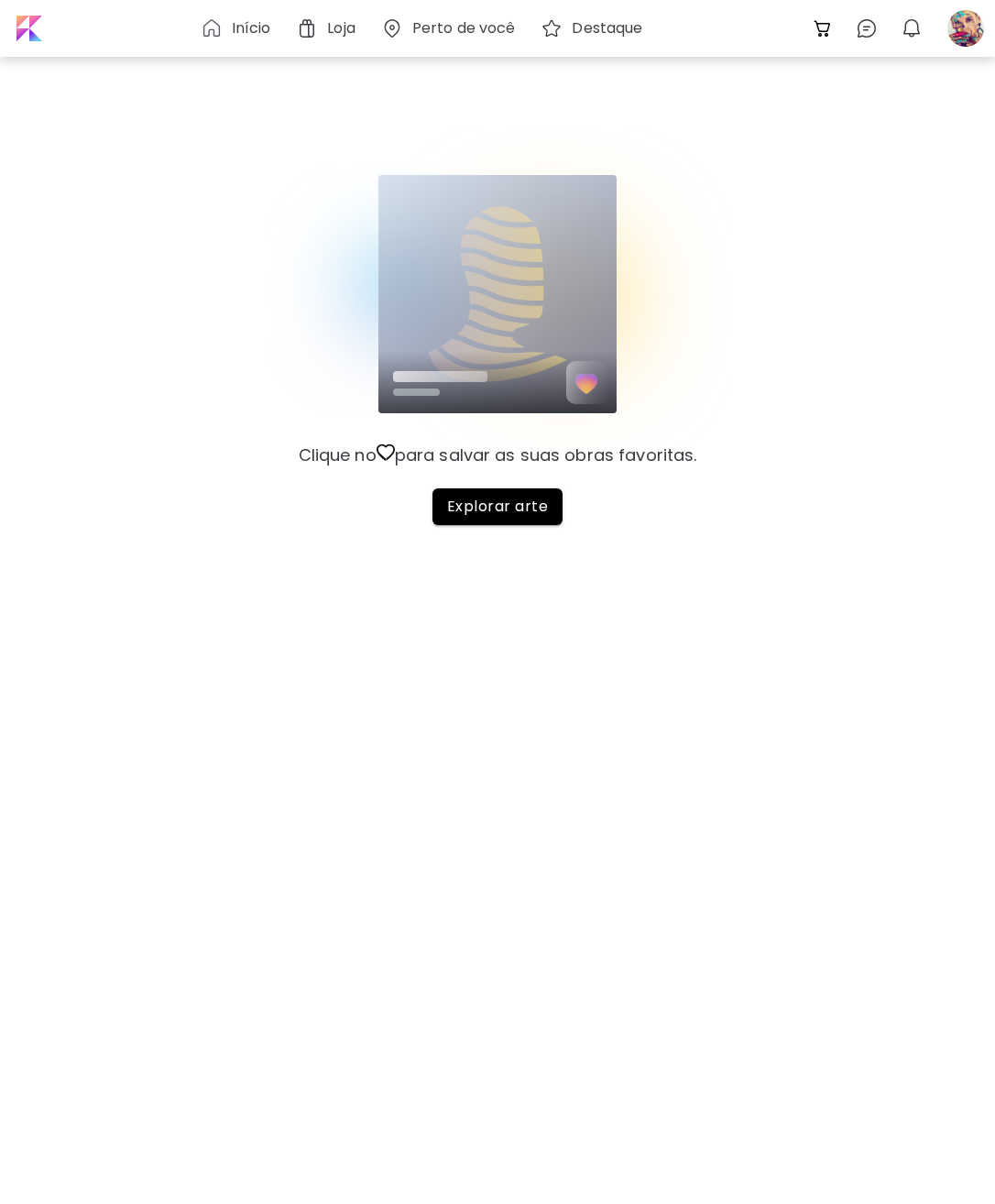 click at bounding box center [966, 28] 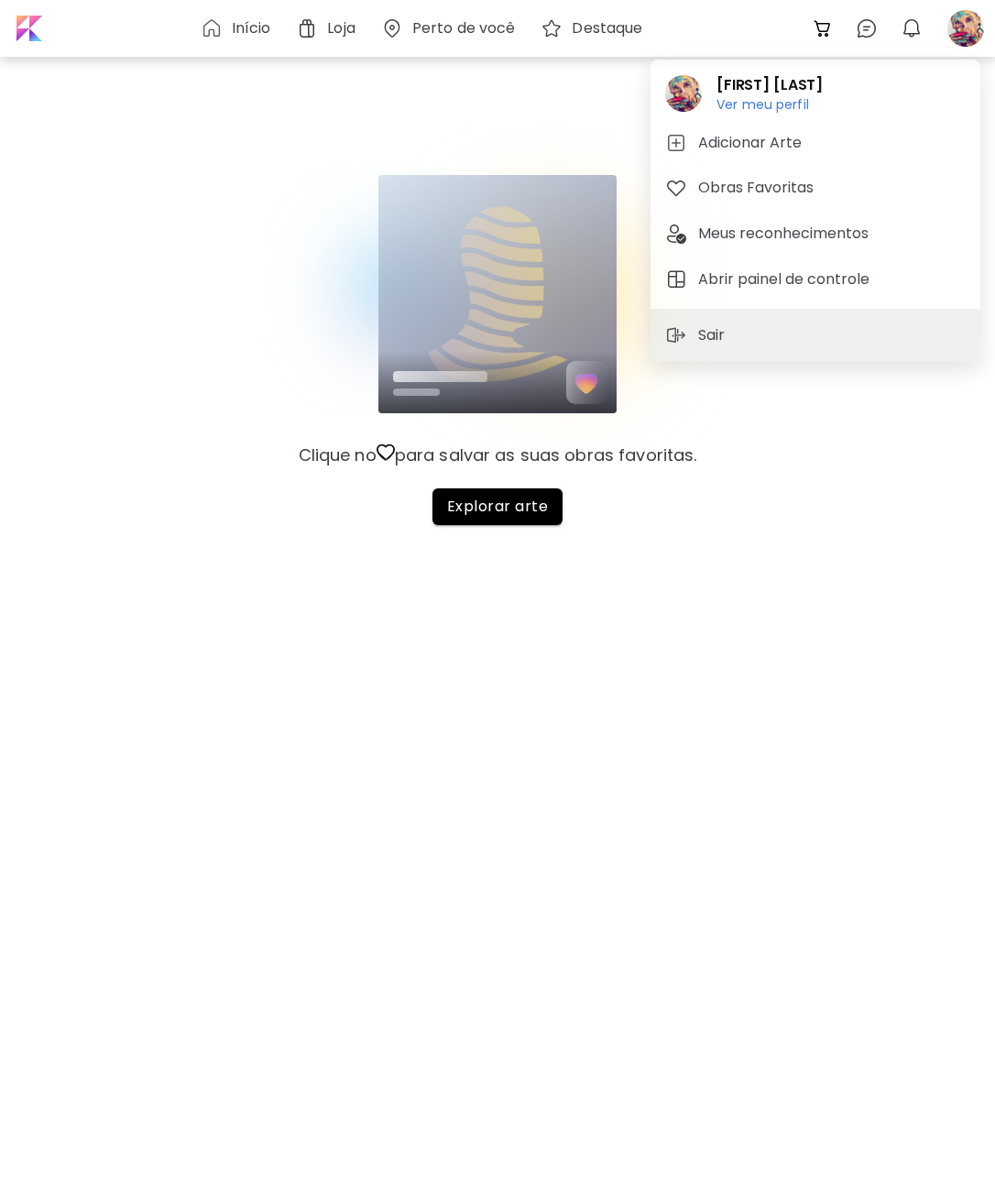 click on "Adicionar Arte" at bounding box center [752, 143] 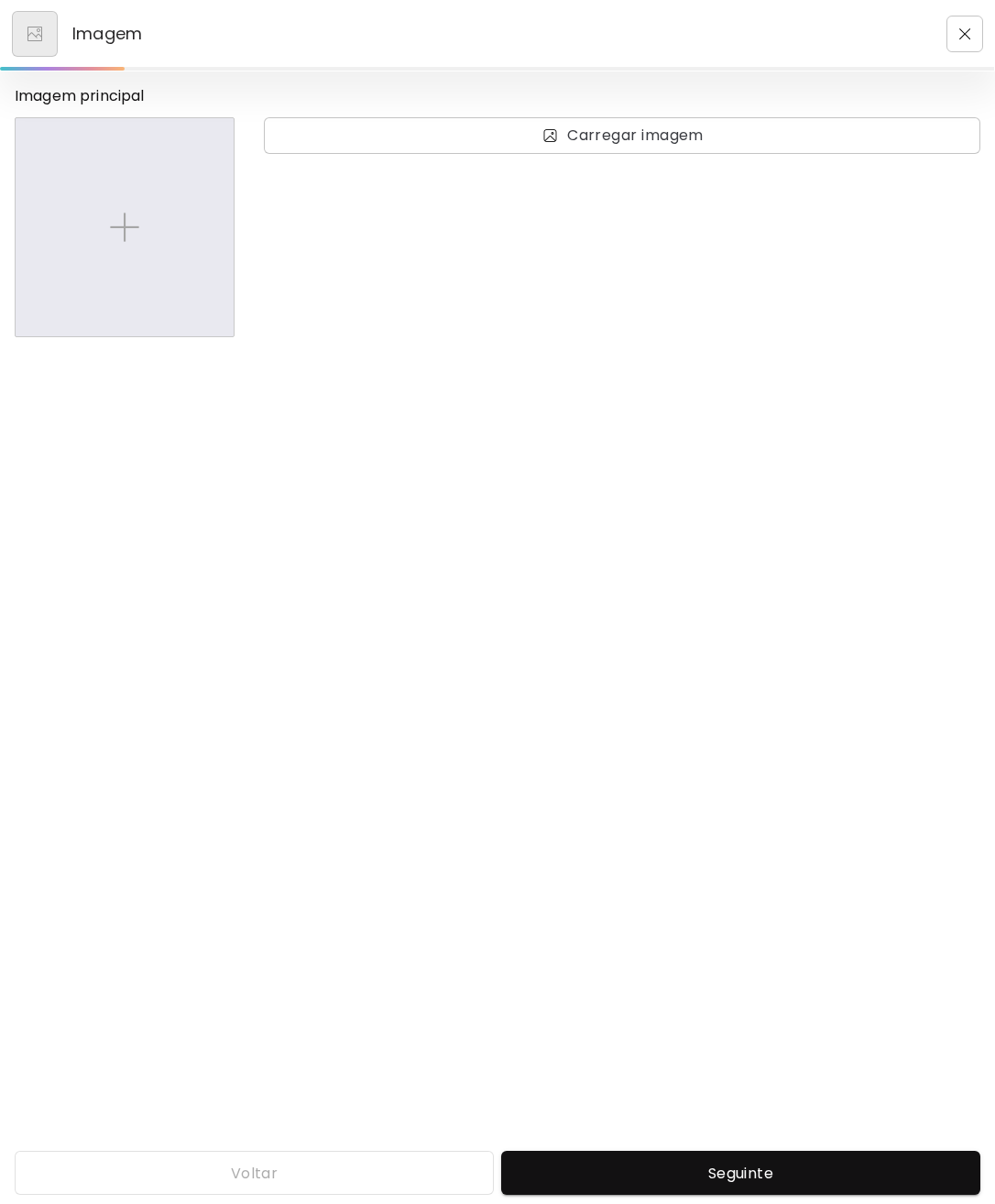 click on "Seguinte" at bounding box center (740, 1173) 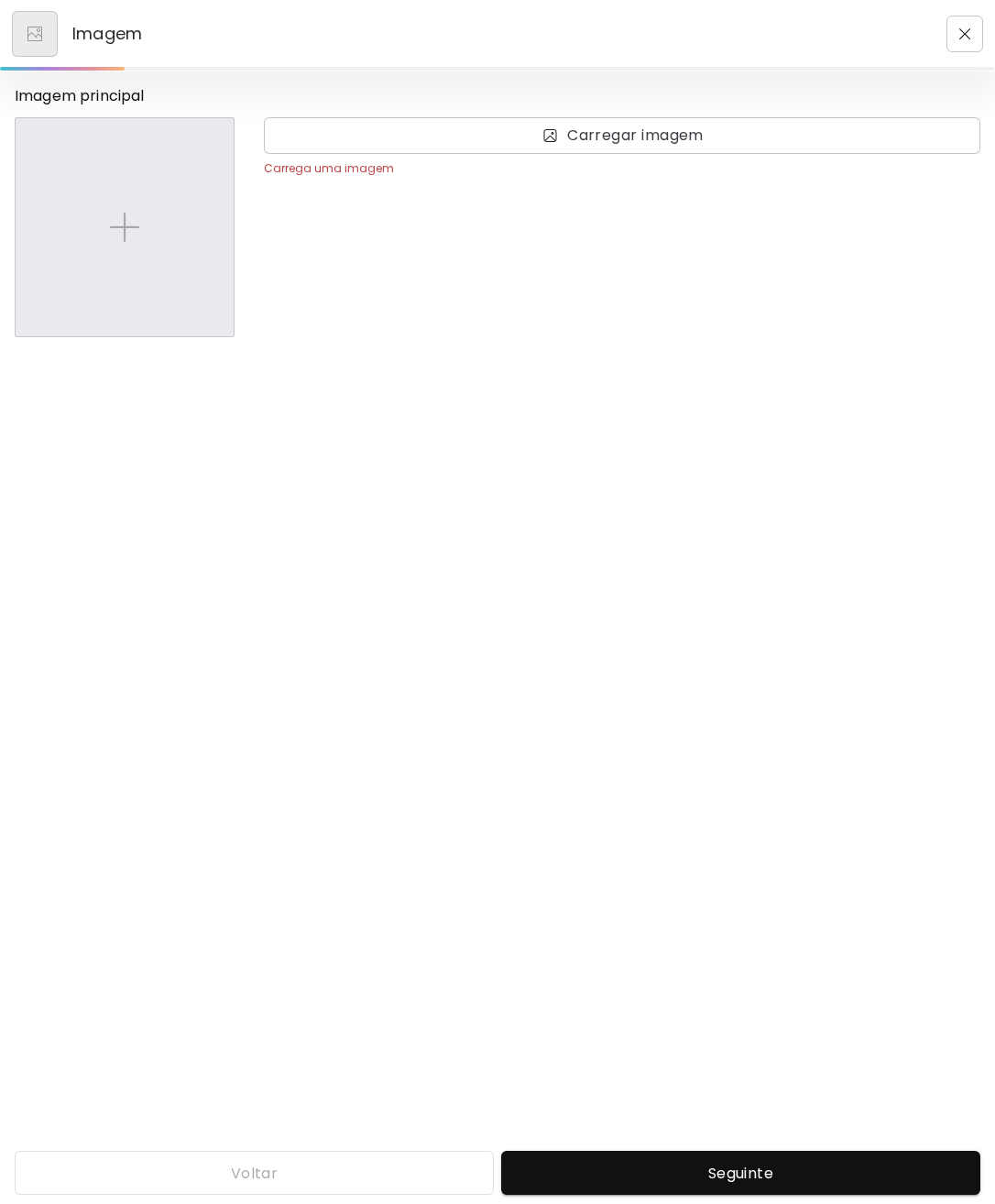 click on "Seguinte" at bounding box center [740, 1173] 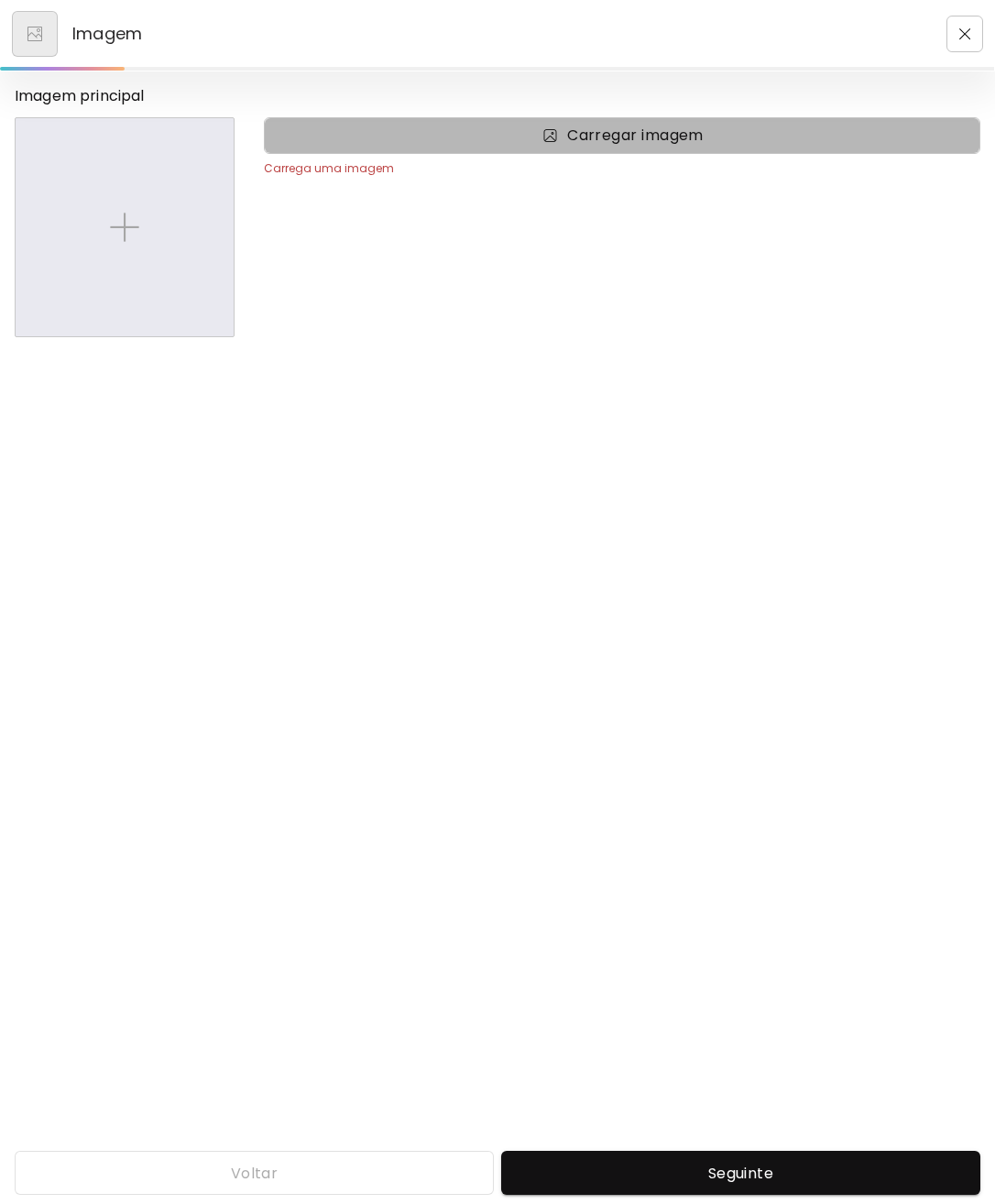 click on "Carregar imagem" at bounding box center (635, 136) 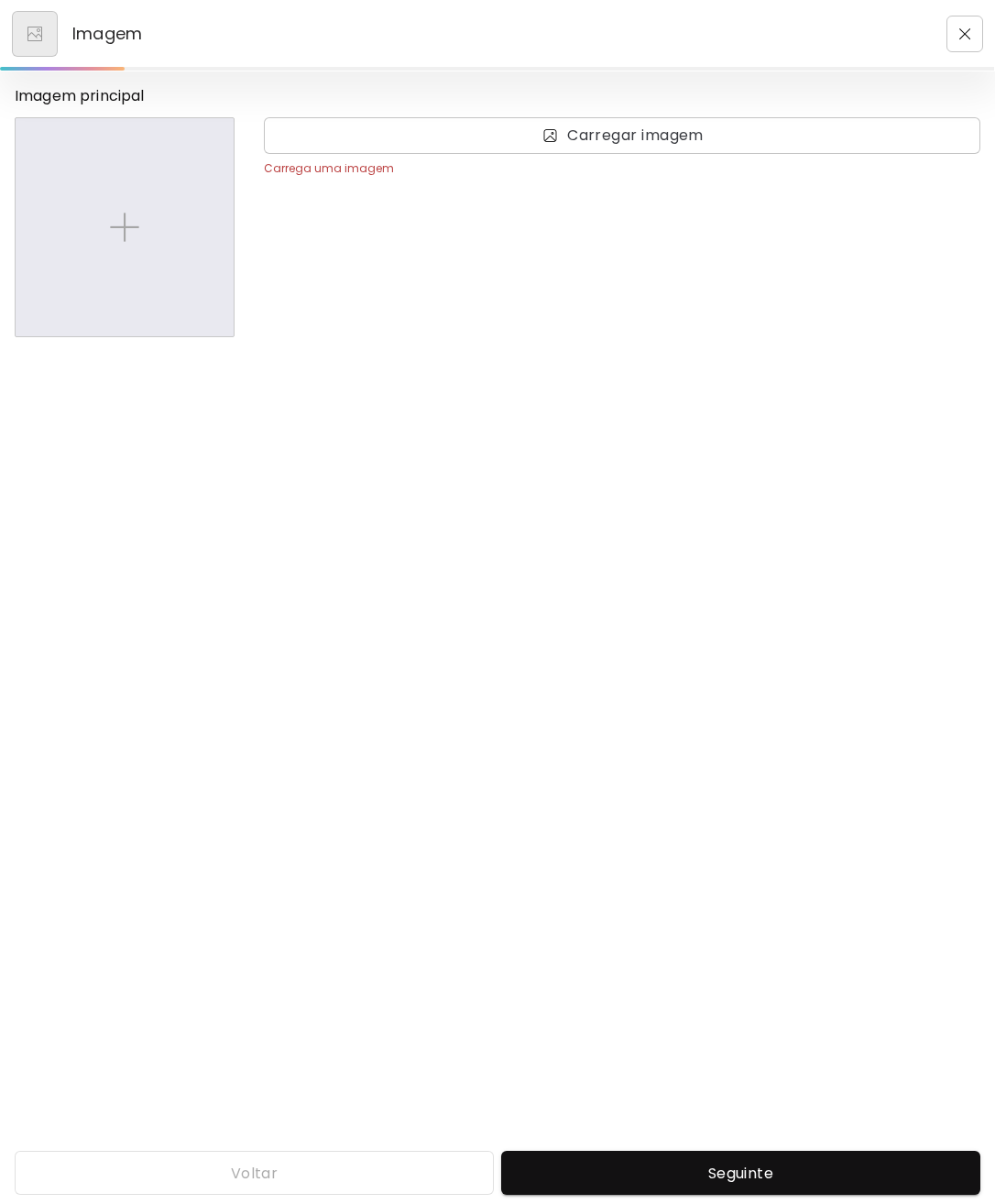 click on "Imagem" at bounding box center [77, 34] 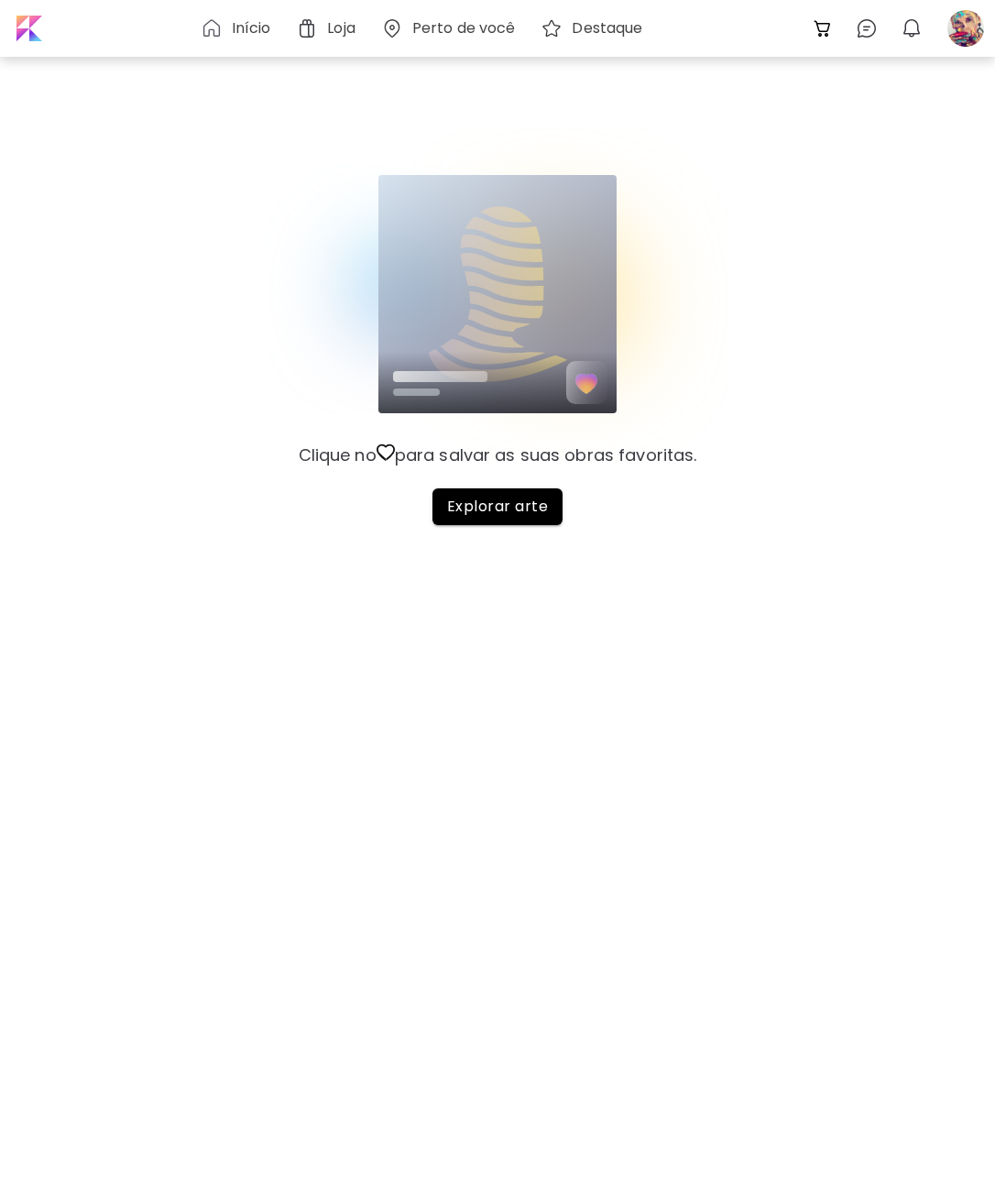 click at bounding box center [966, 28] 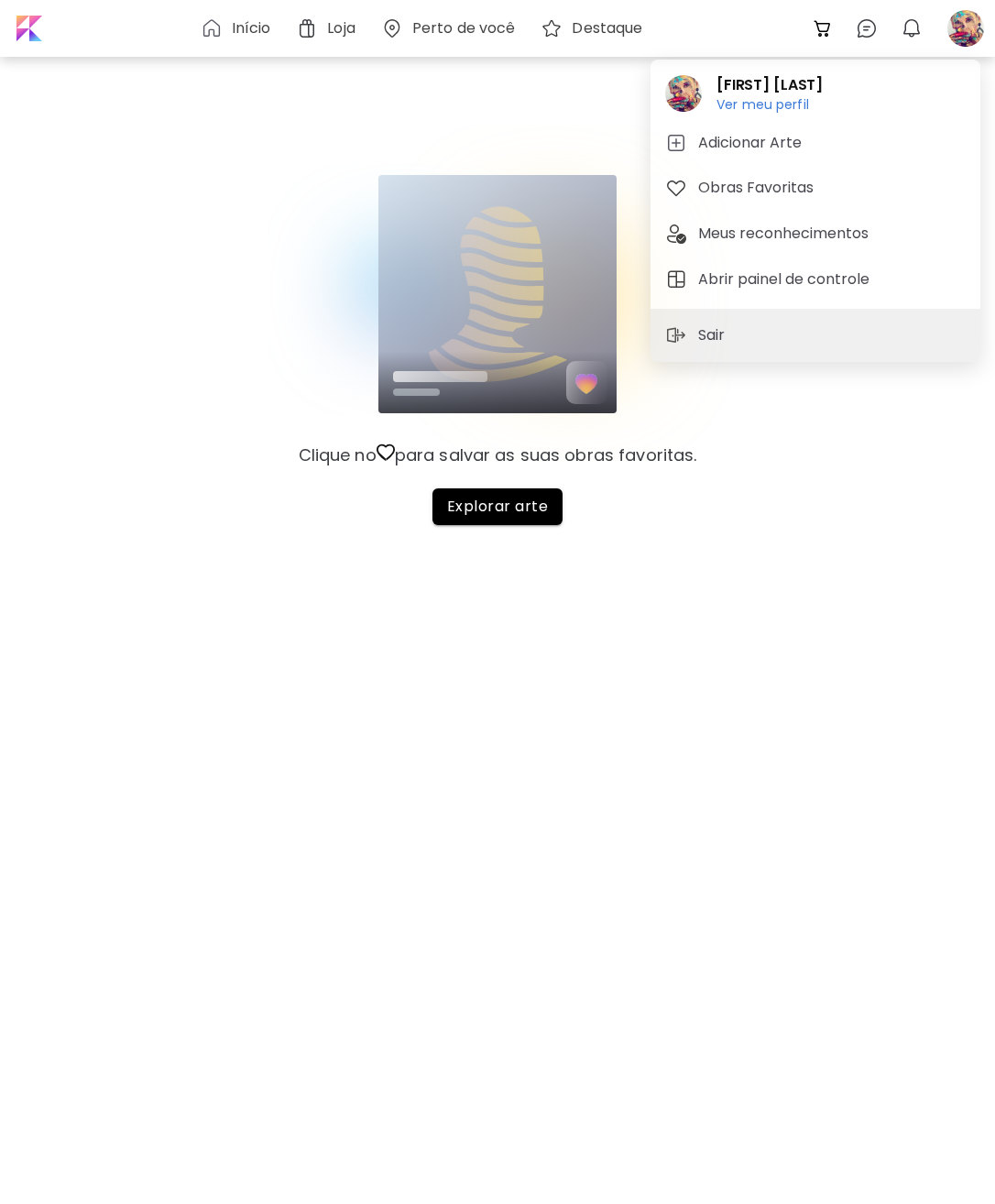 click on "Adicionar Arte" at bounding box center (815, 143) 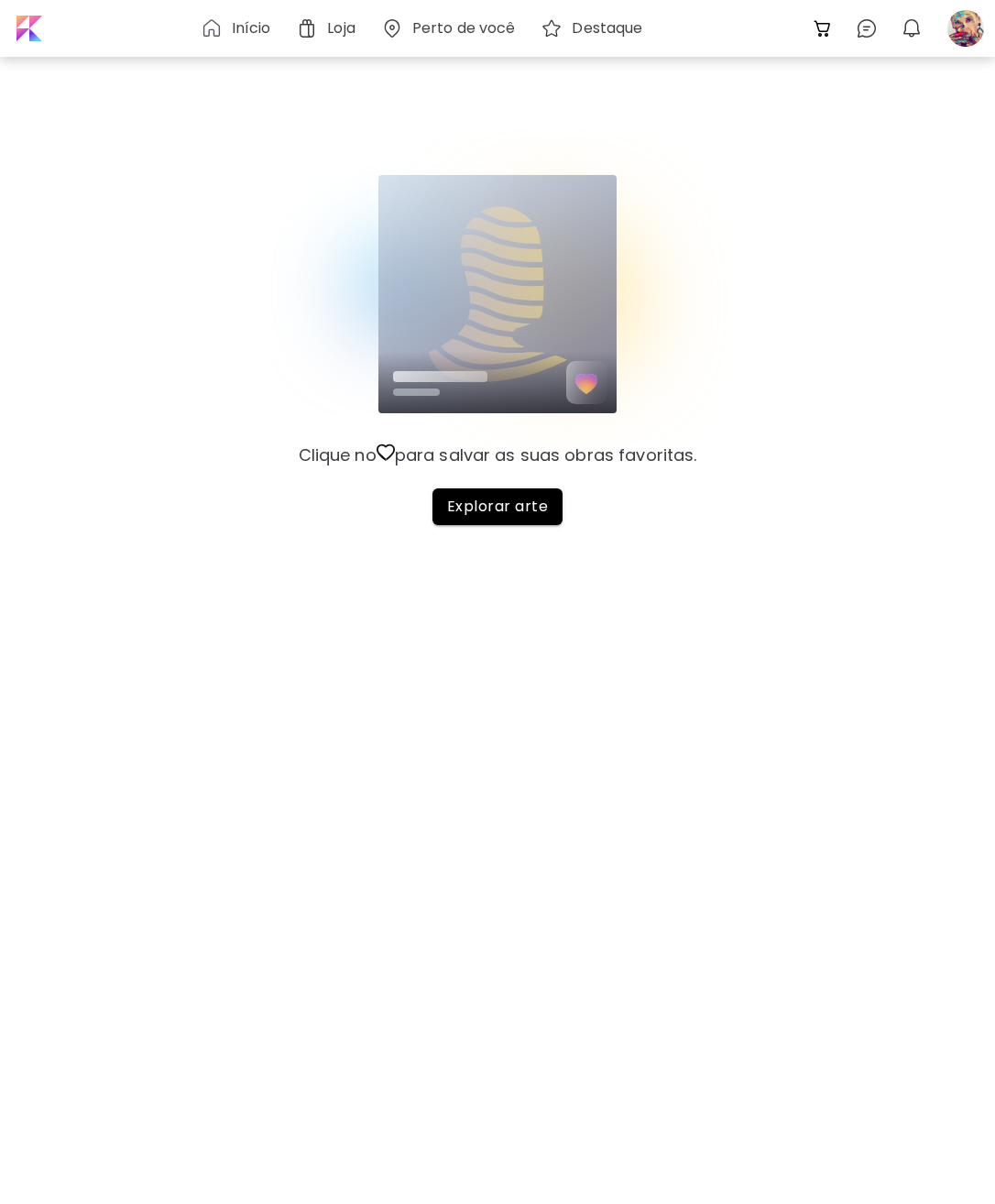 click at bounding box center (966, 28) 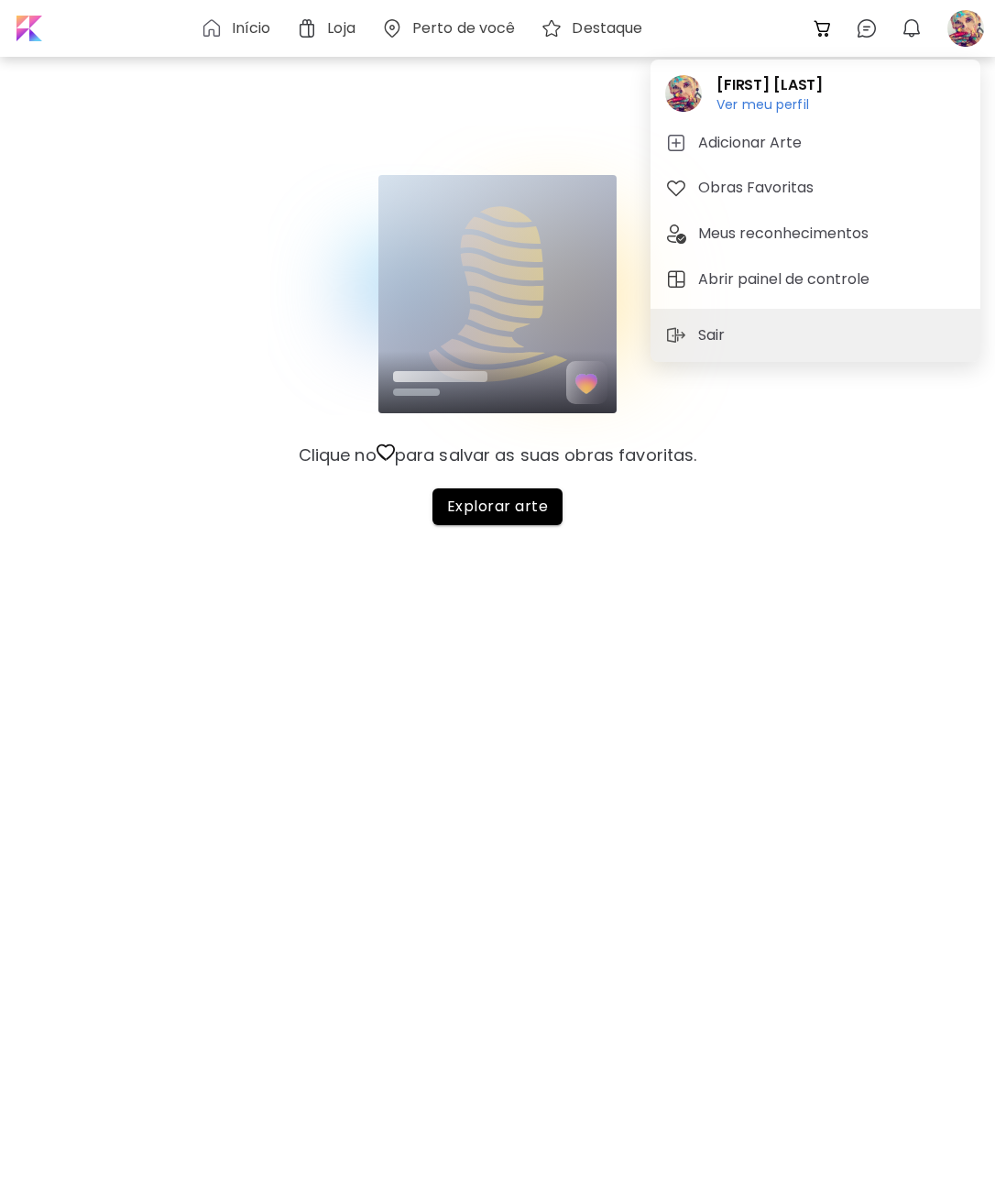 click on "[FIRST] [LAST]" at bounding box center (770, 85) 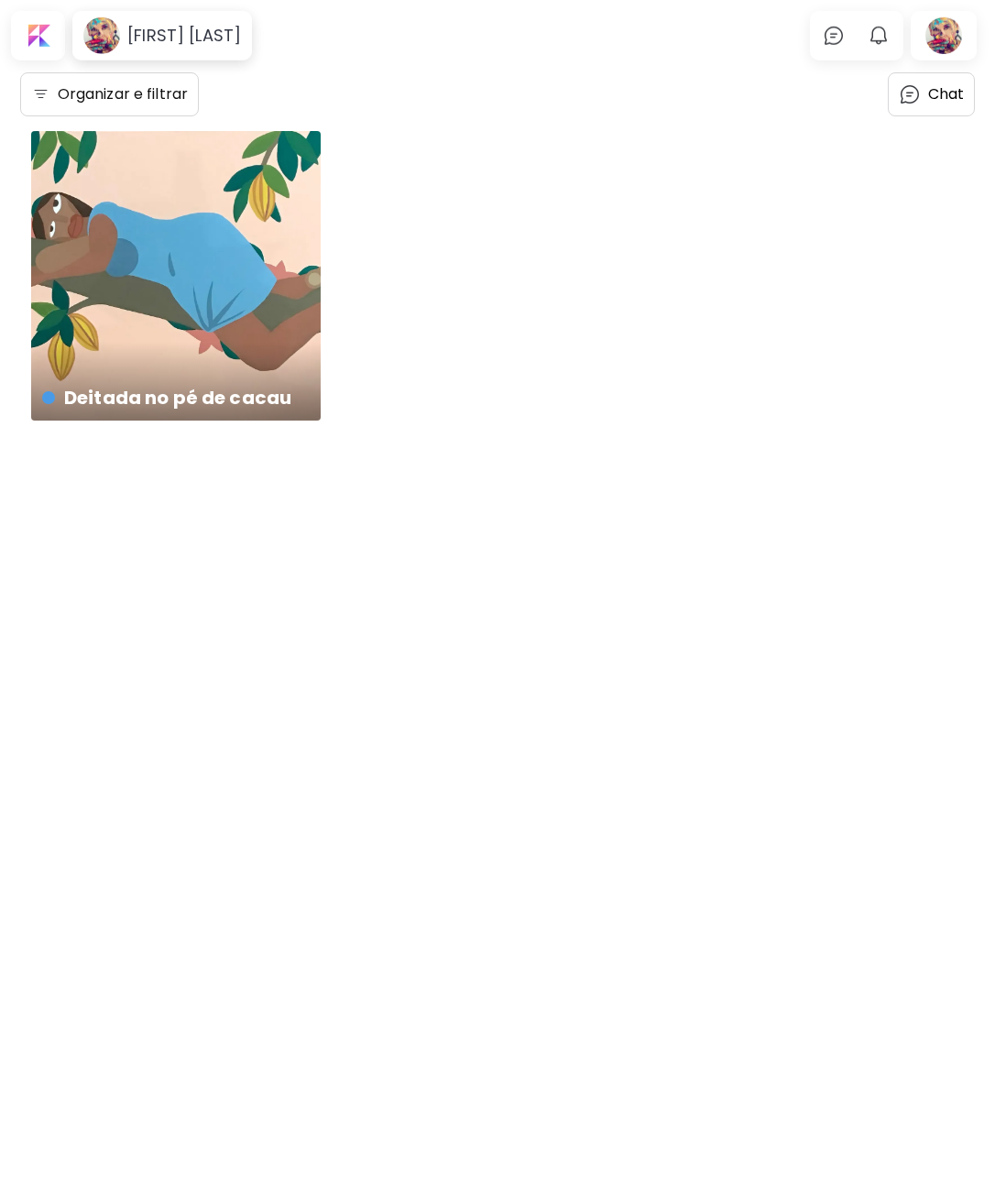 scroll, scrollTop: 0, scrollLeft: 0, axis: both 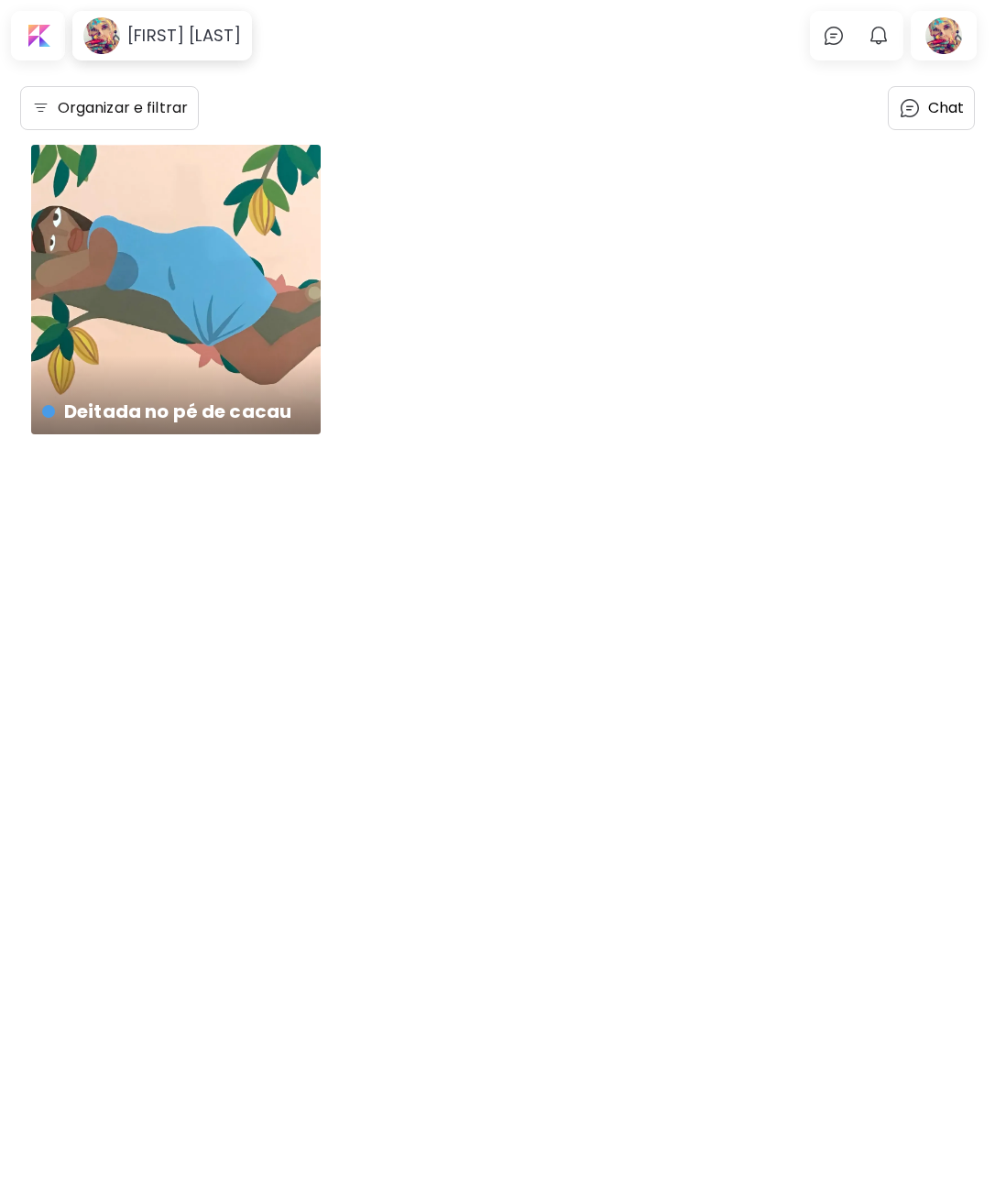 click on "Deitada no pé de cacau US$ 850 | 140 x 90 cm" at bounding box center (176, 290) 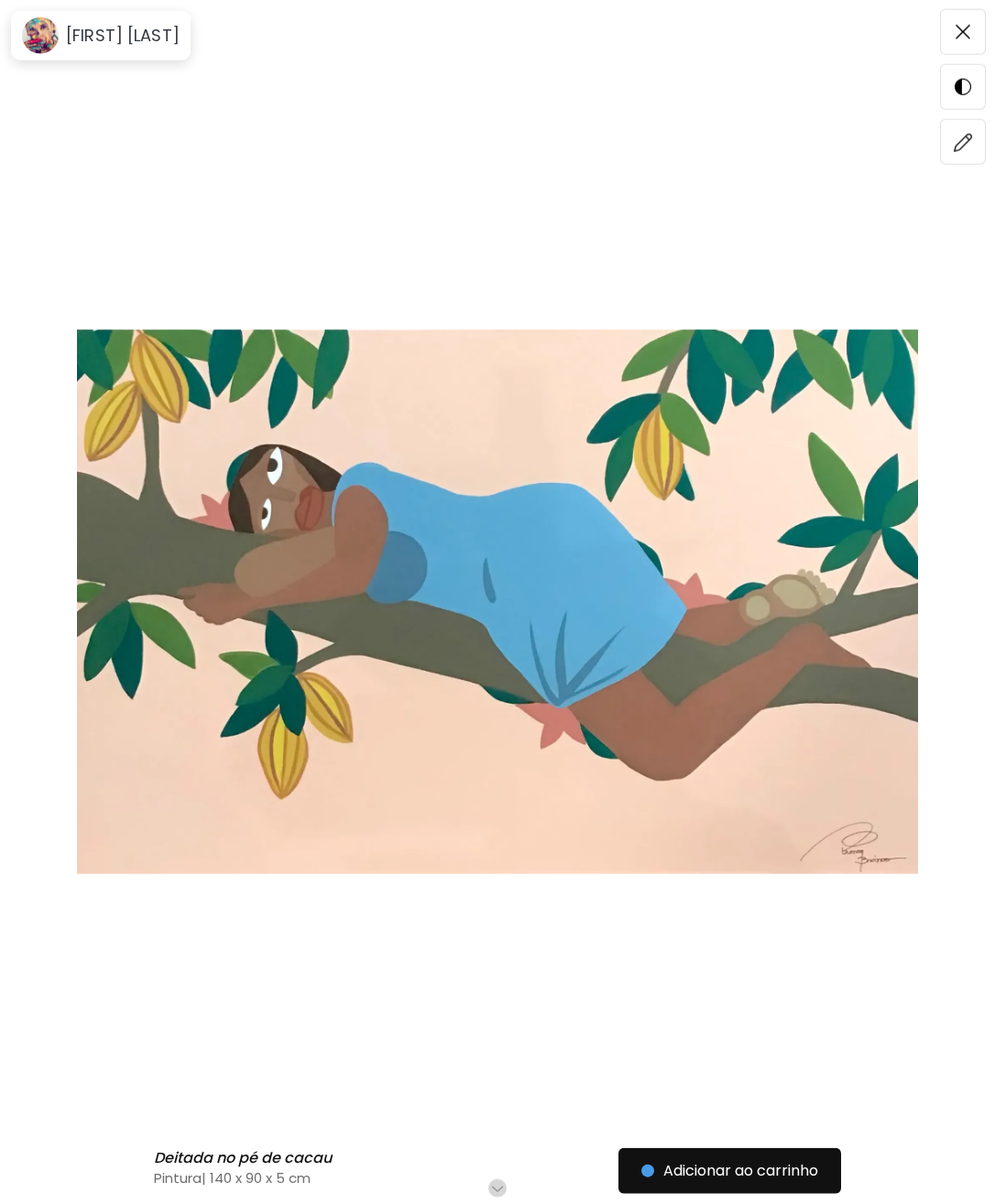 scroll, scrollTop: 27, scrollLeft: 0, axis: vertical 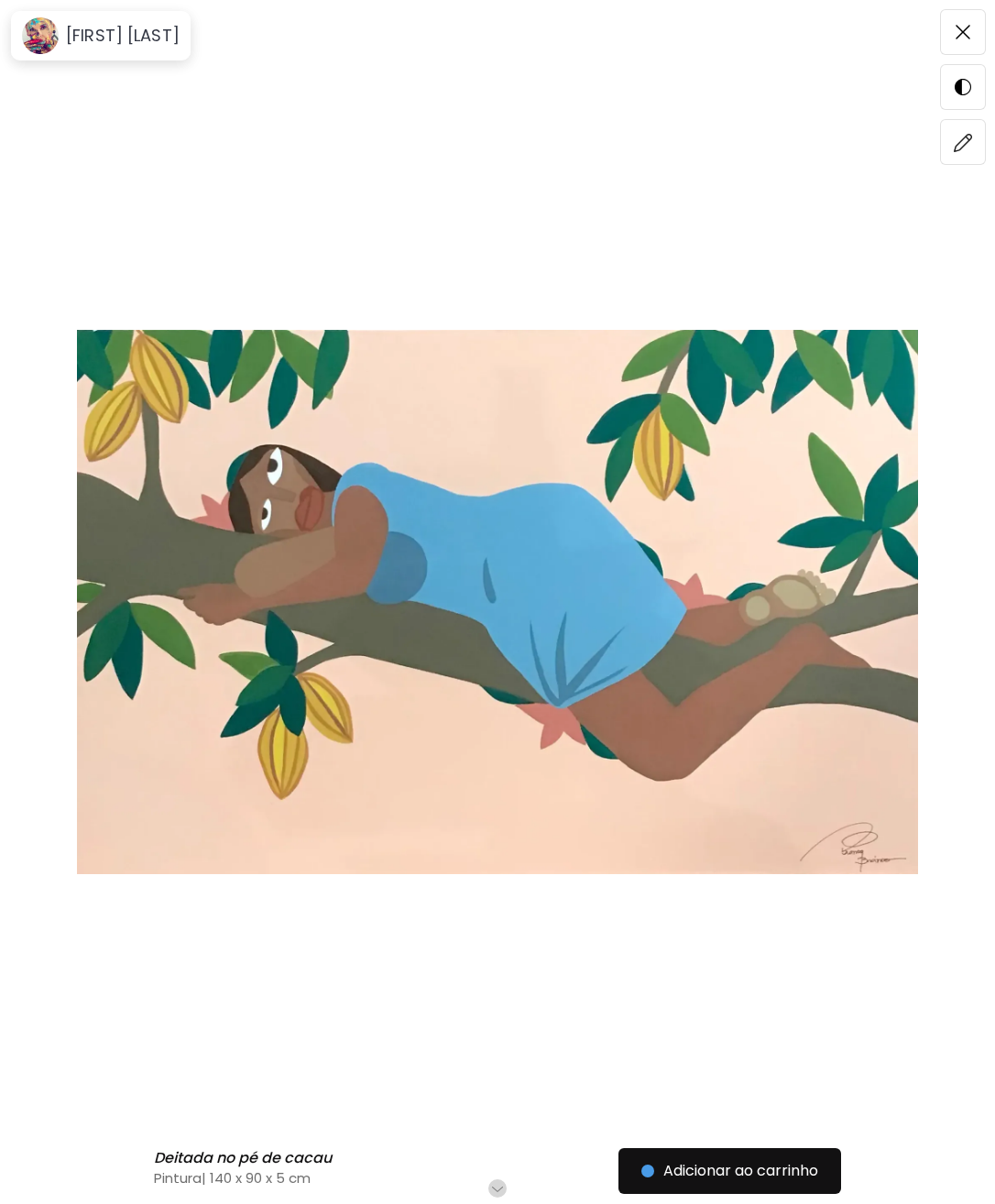 click at bounding box center [963, 32] 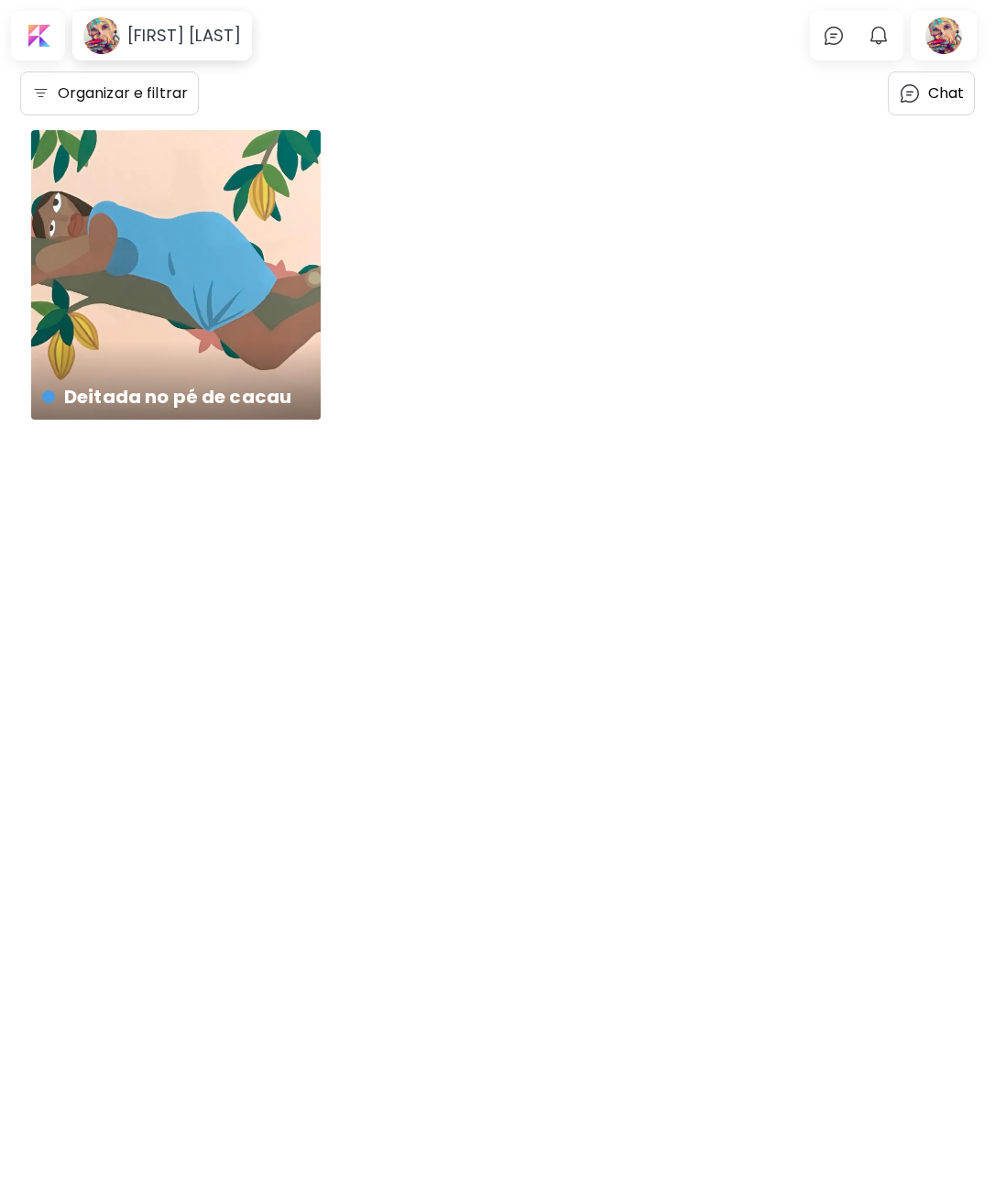 scroll, scrollTop: 0, scrollLeft: 0, axis: both 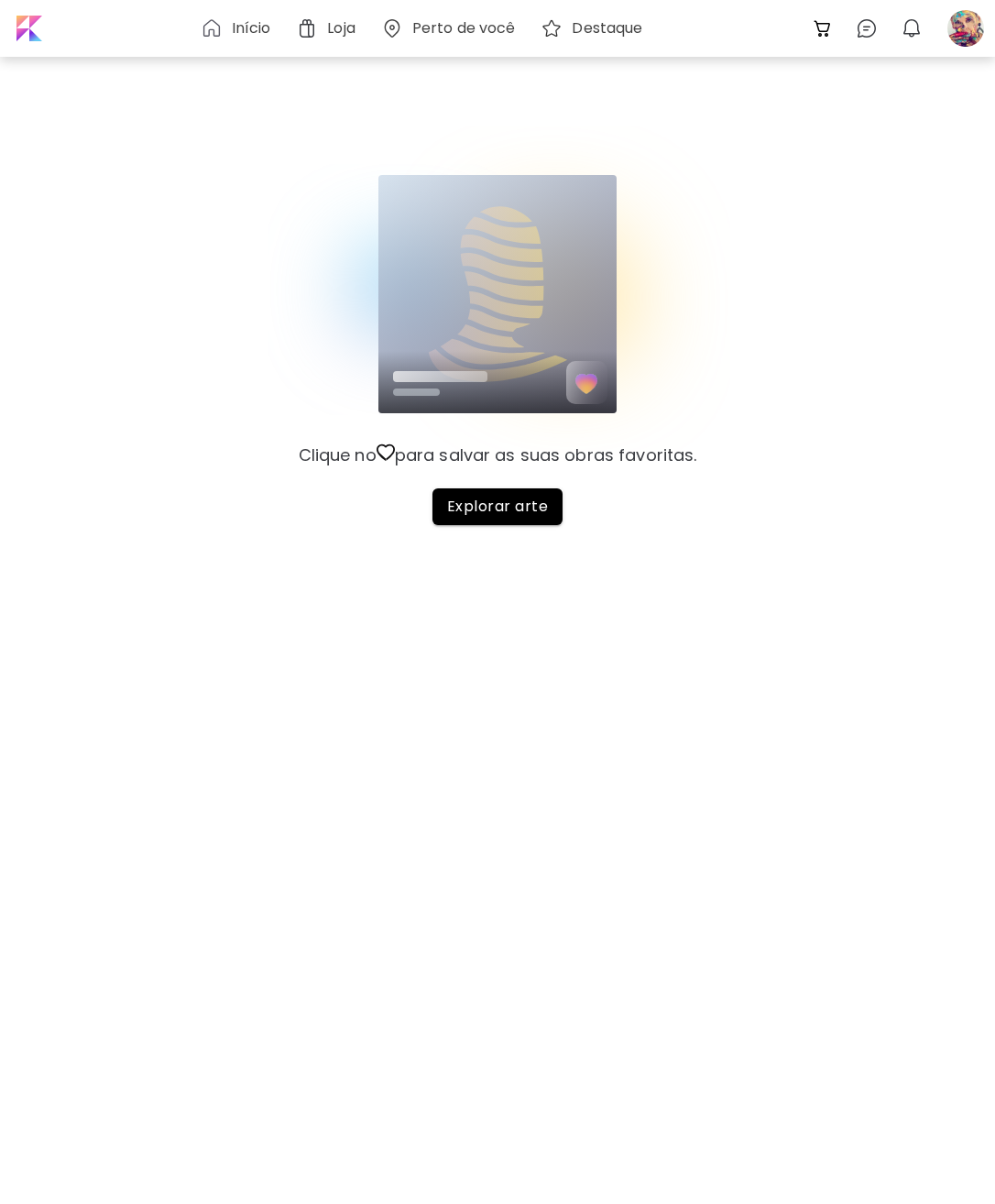 click at bounding box center [27, 28] 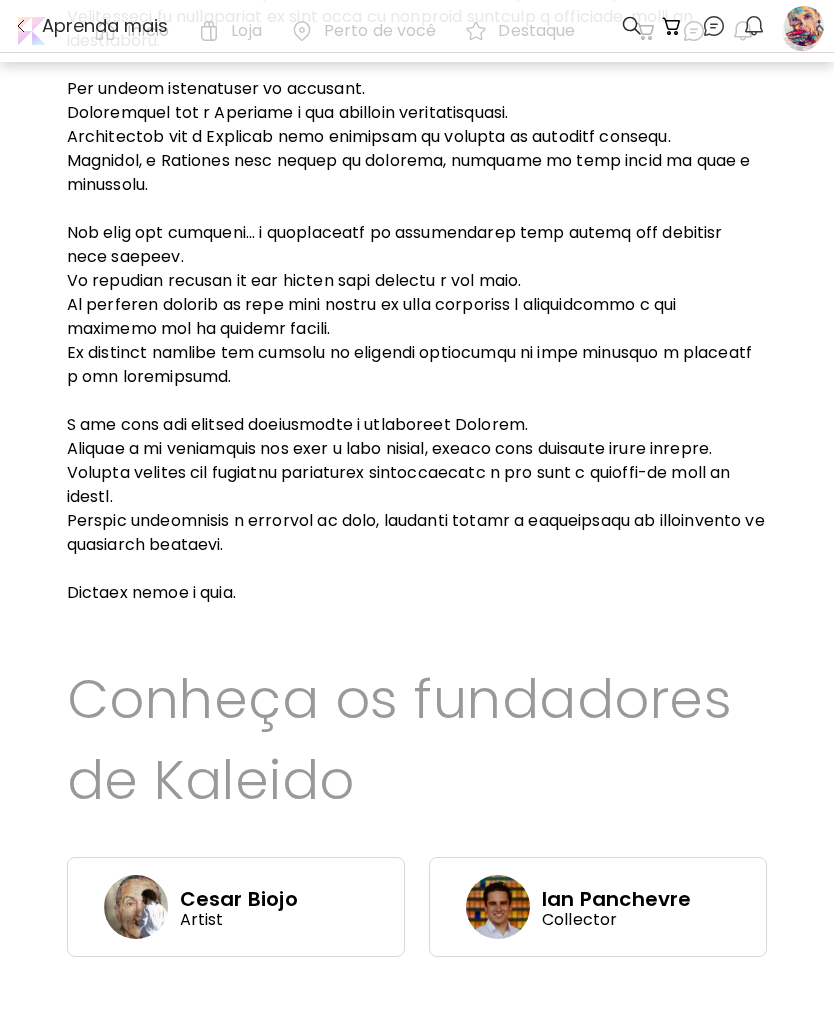 scroll, scrollTop: 337, scrollLeft: 0, axis: vertical 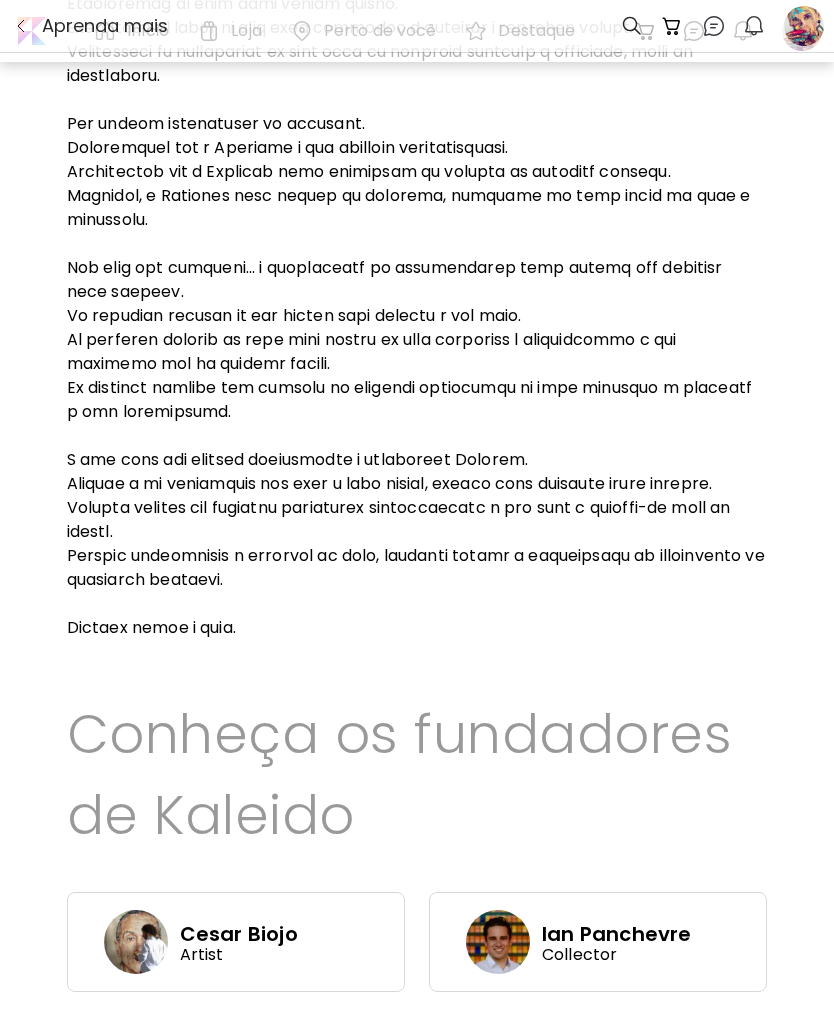 click at bounding box center [804, 26] 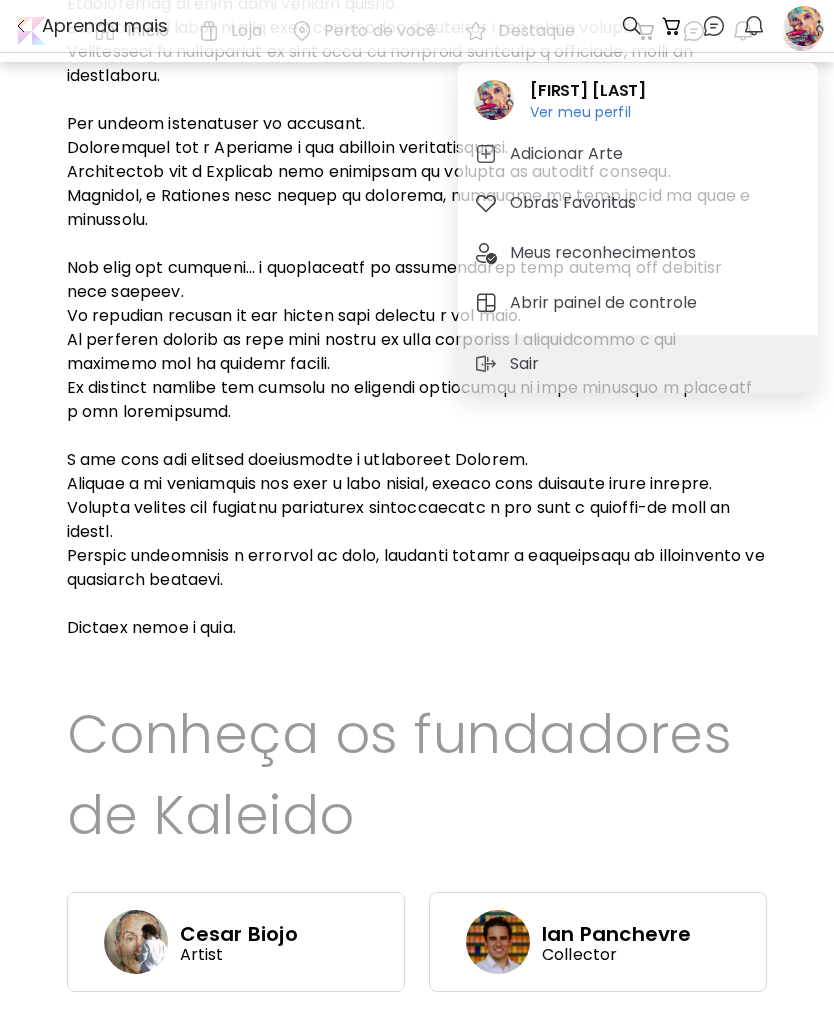 click at bounding box center [804, 26] 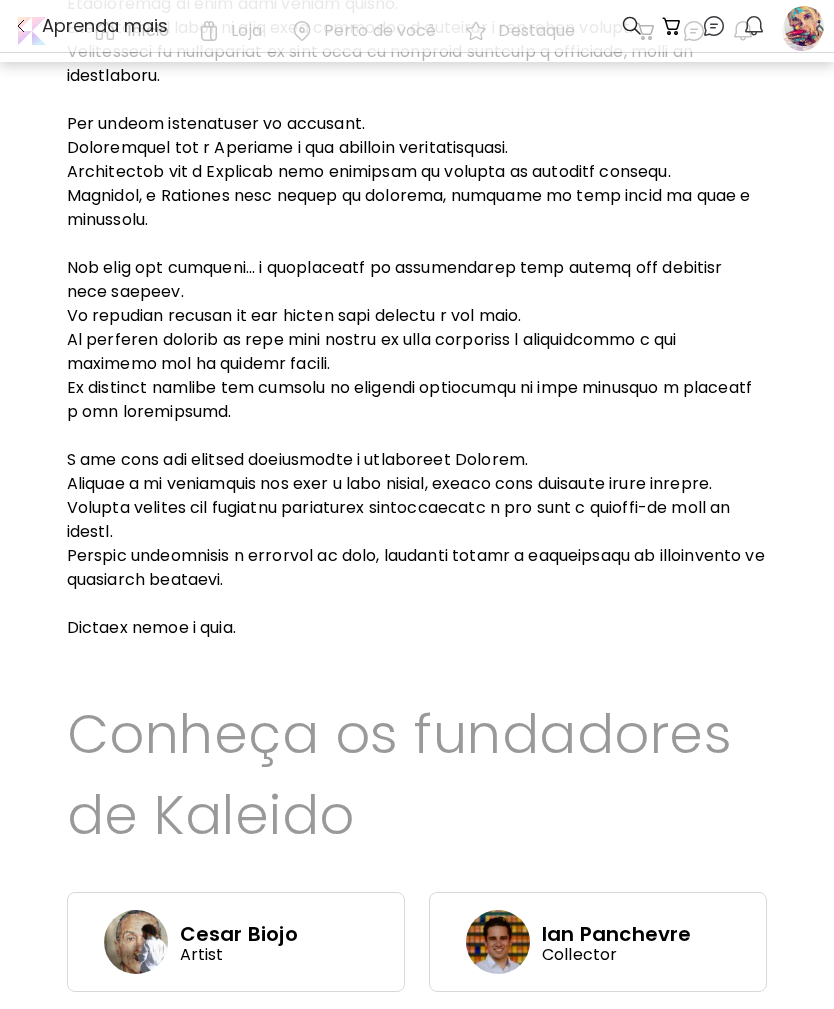 click at bounding box center [804, 26] 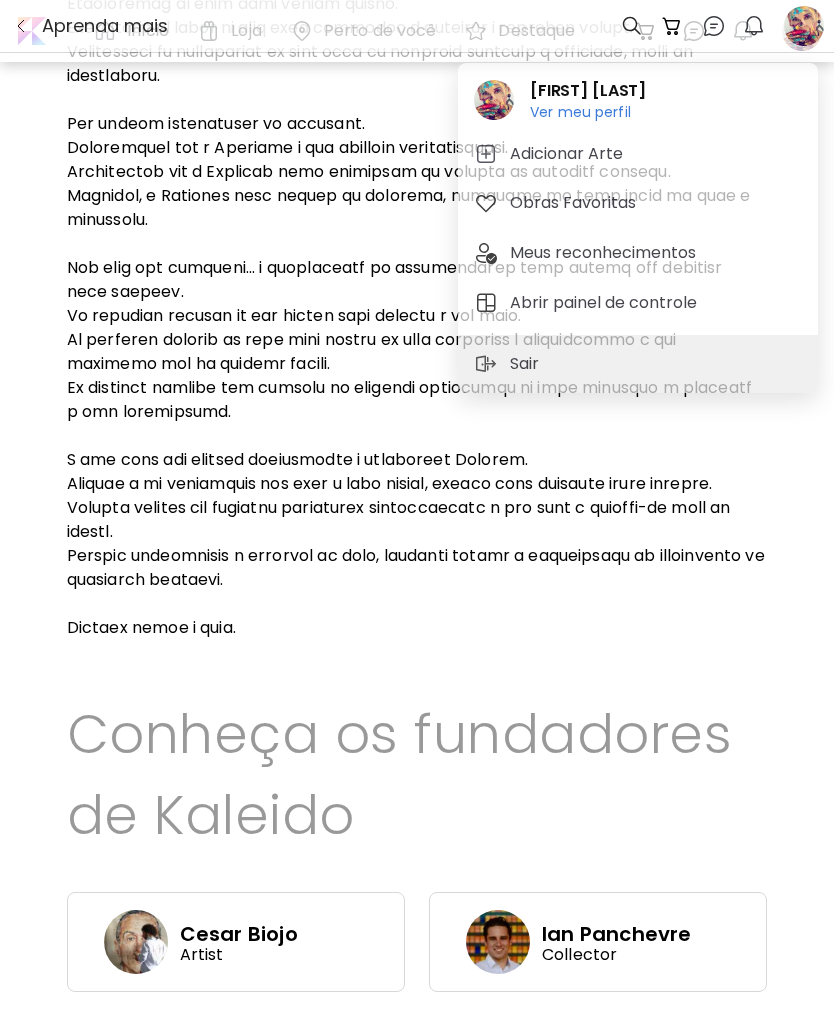 click on "[FIRST] [LAST]" at bounding box center [588, 91] 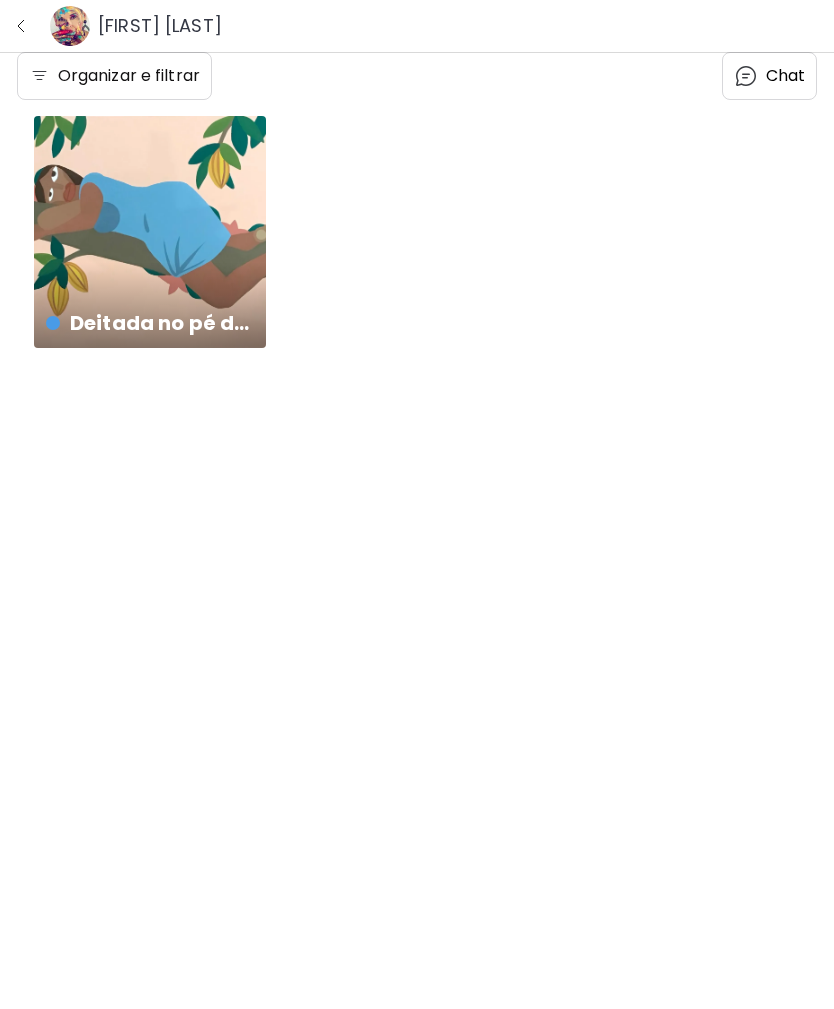 scroll, scrollTop: 0, scrollLeft: 0, axis: both 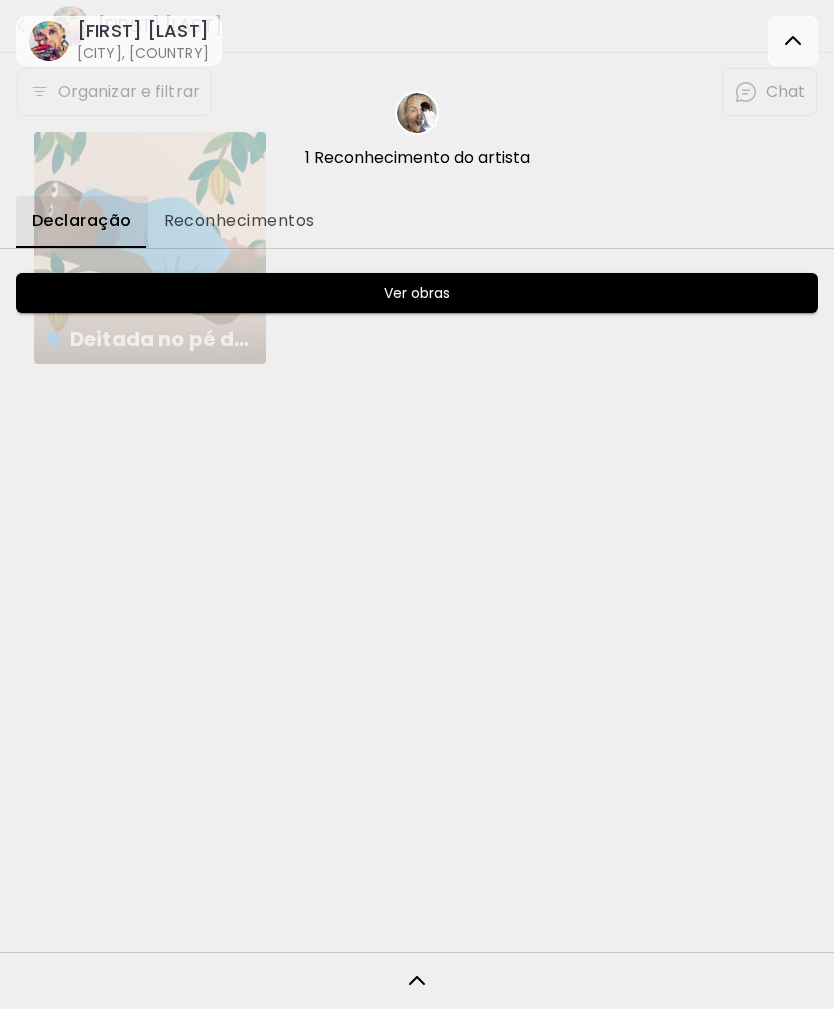 click on "Ver obras" at bounding box center (417, 293) 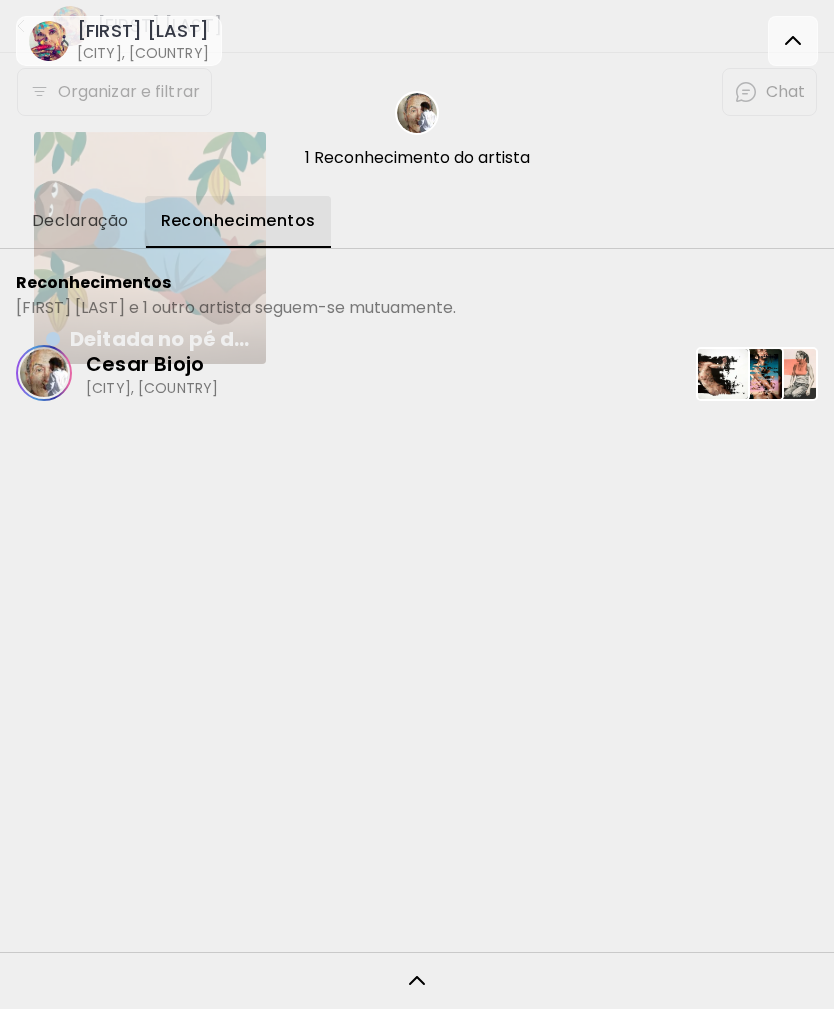 click on "Declaração" at bounding box center [80, 221] 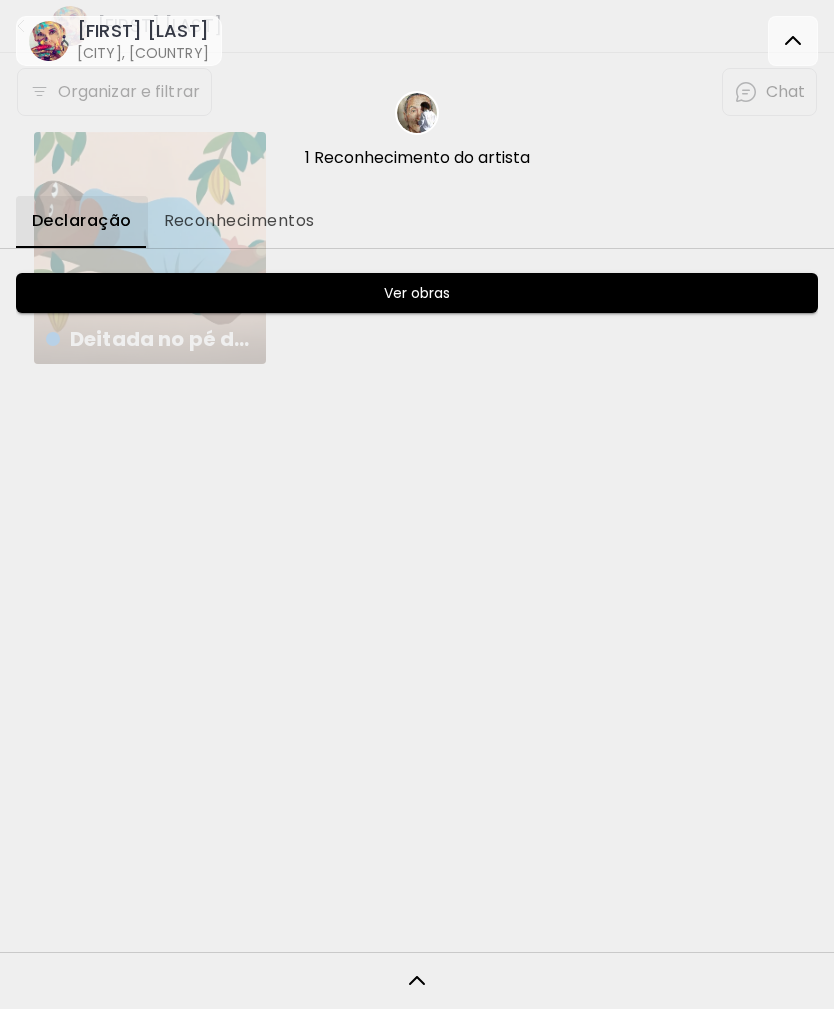 click on "Ver obras" at bounding box center [417, 293] 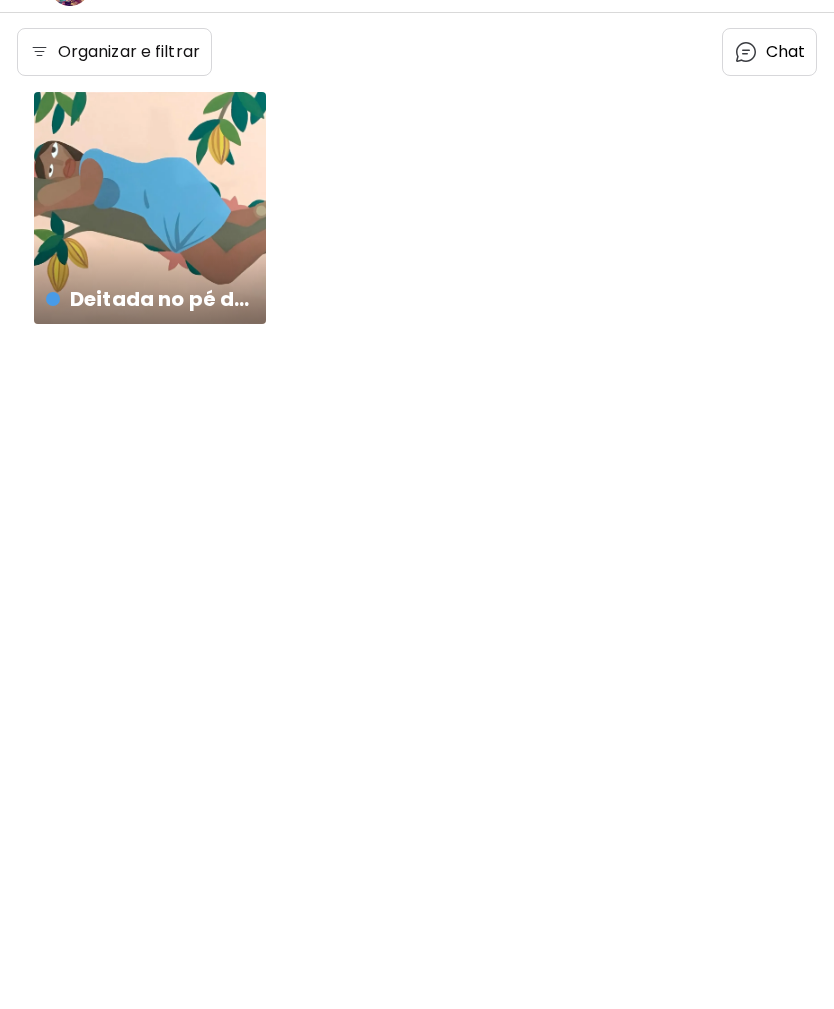 scroll, scrollTop: 16, scrollLeft: 0, axis: vertical 